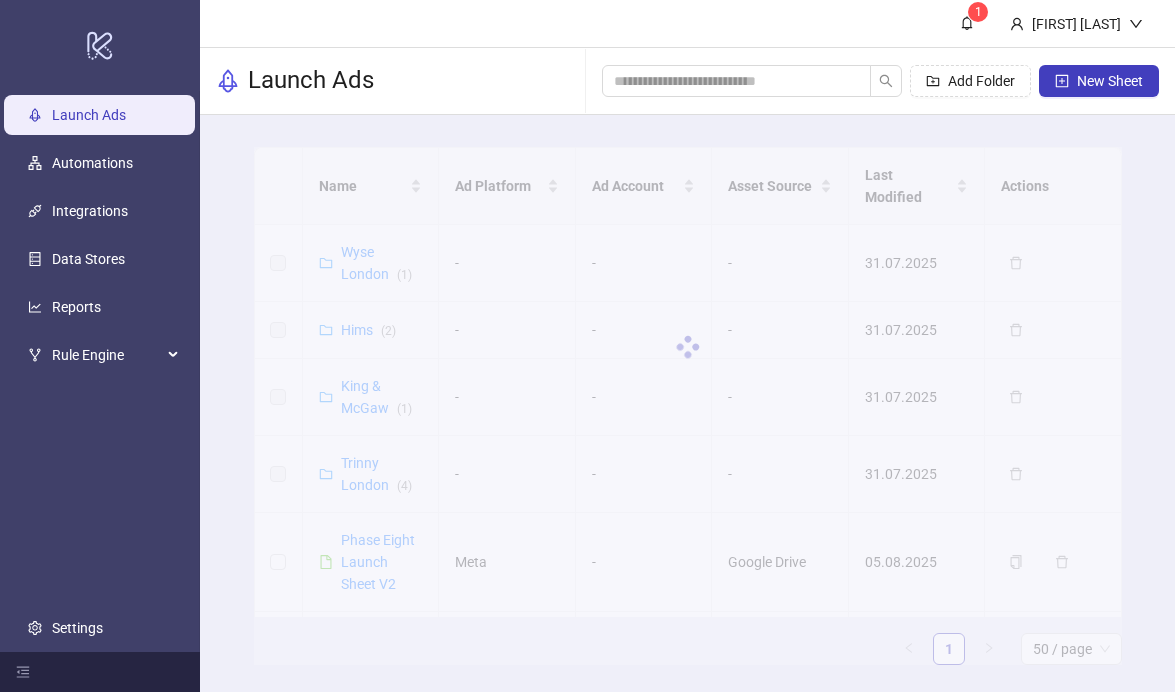 scroll, scrollTop: 0, scrollLeft: 0, axis: both 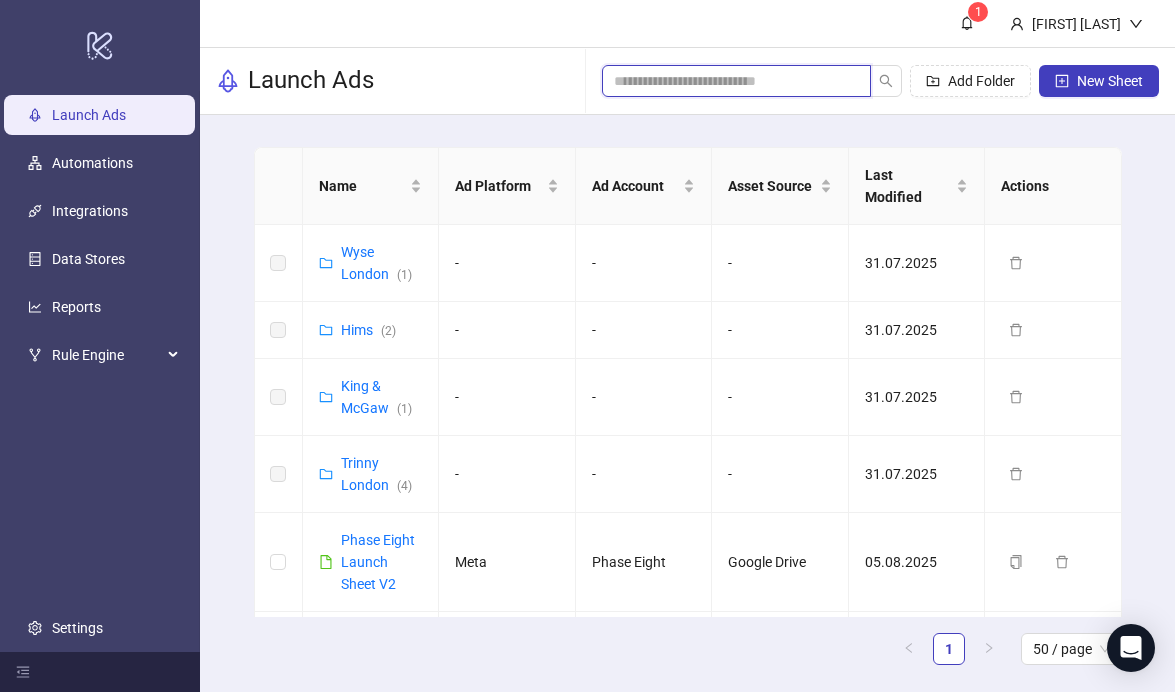 click at bounding box center [728, 81] 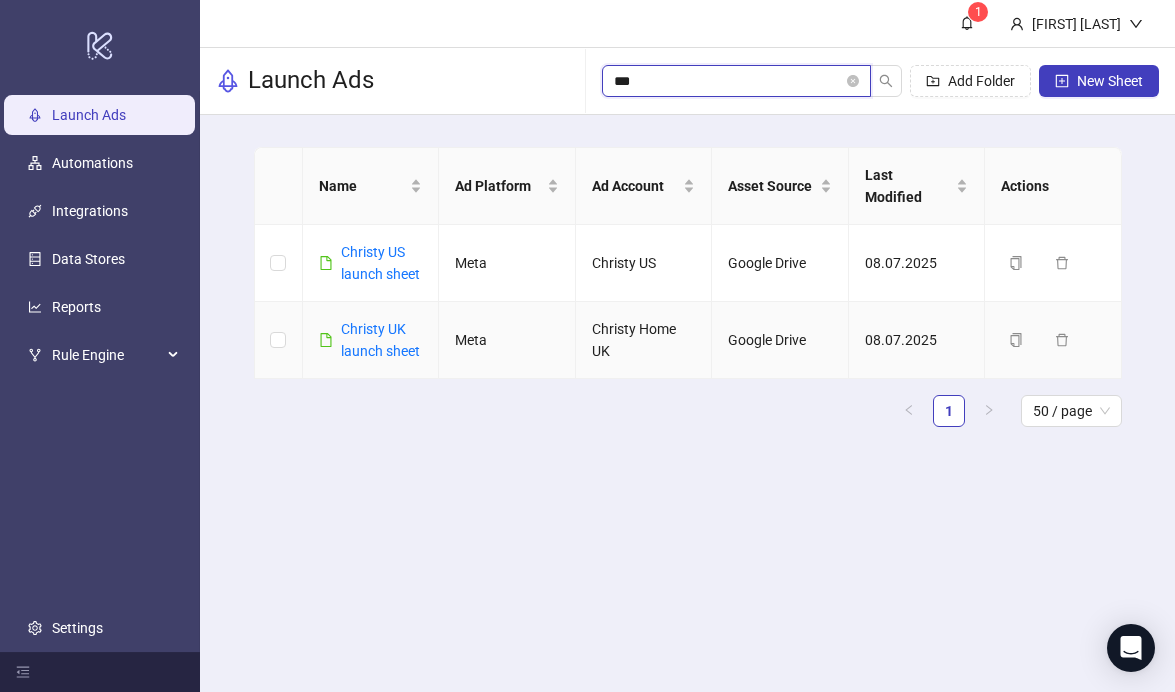type on "***" 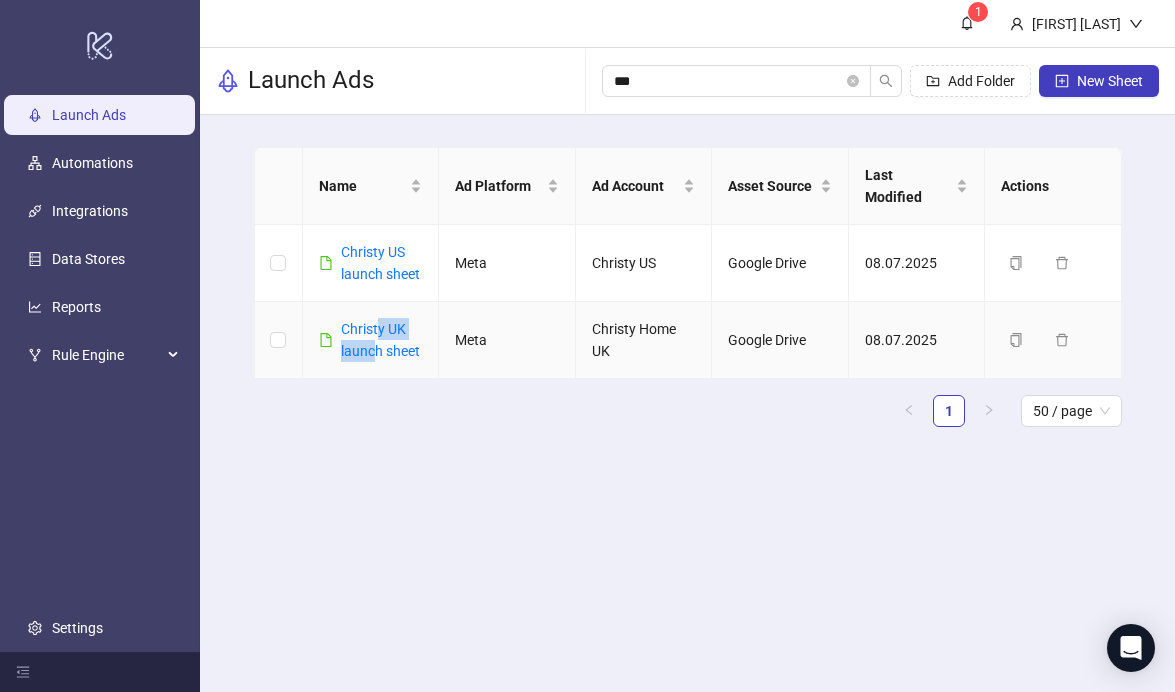 click on "Christy UK launch sheet" at bounding box center (382, 340) 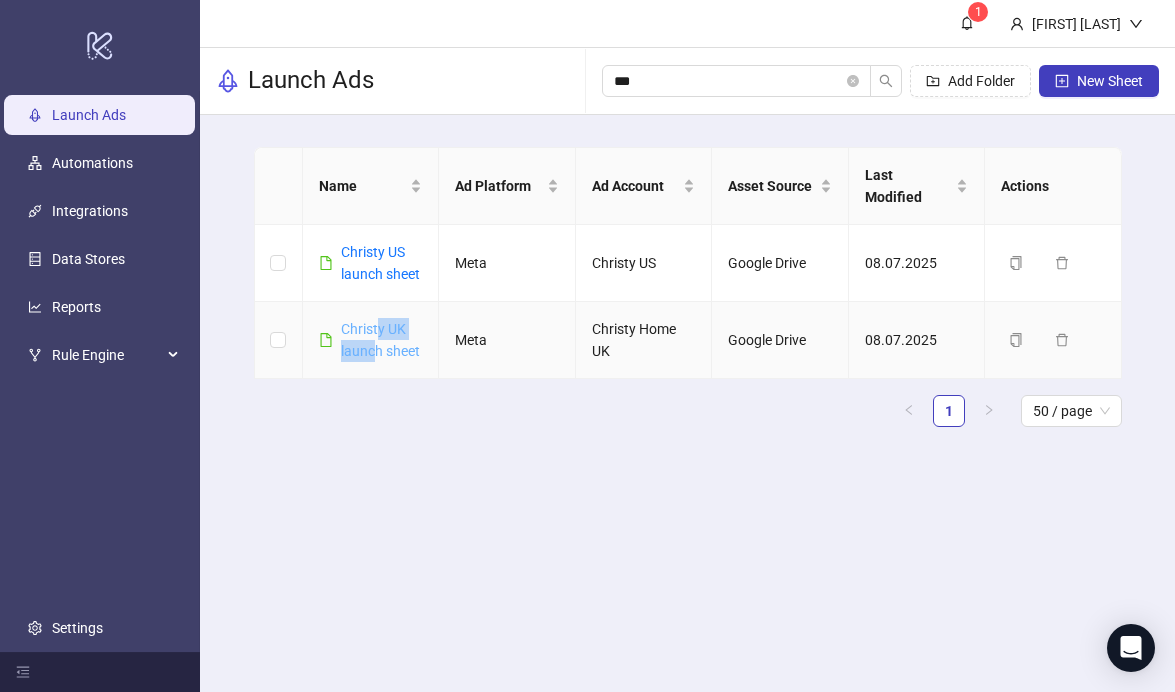 click on "Christy UK launch sheet" at bounding box center (380, 340) 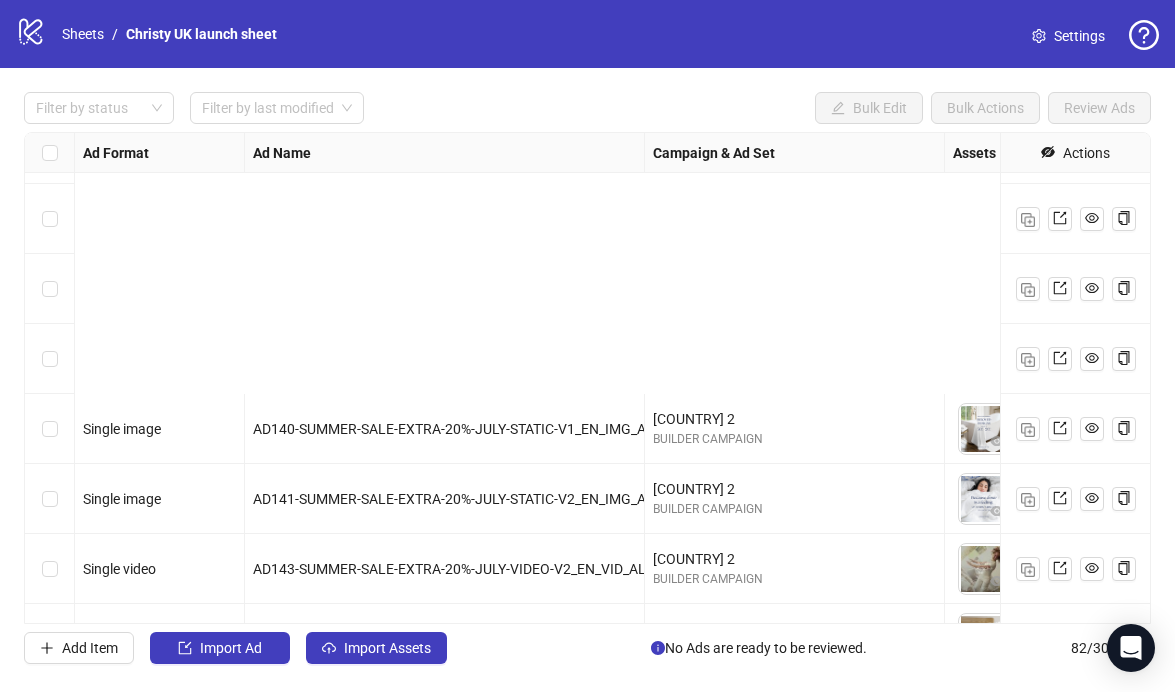 scroll, scrollTop: 5290, scrollLeft: 0, axis: vertical 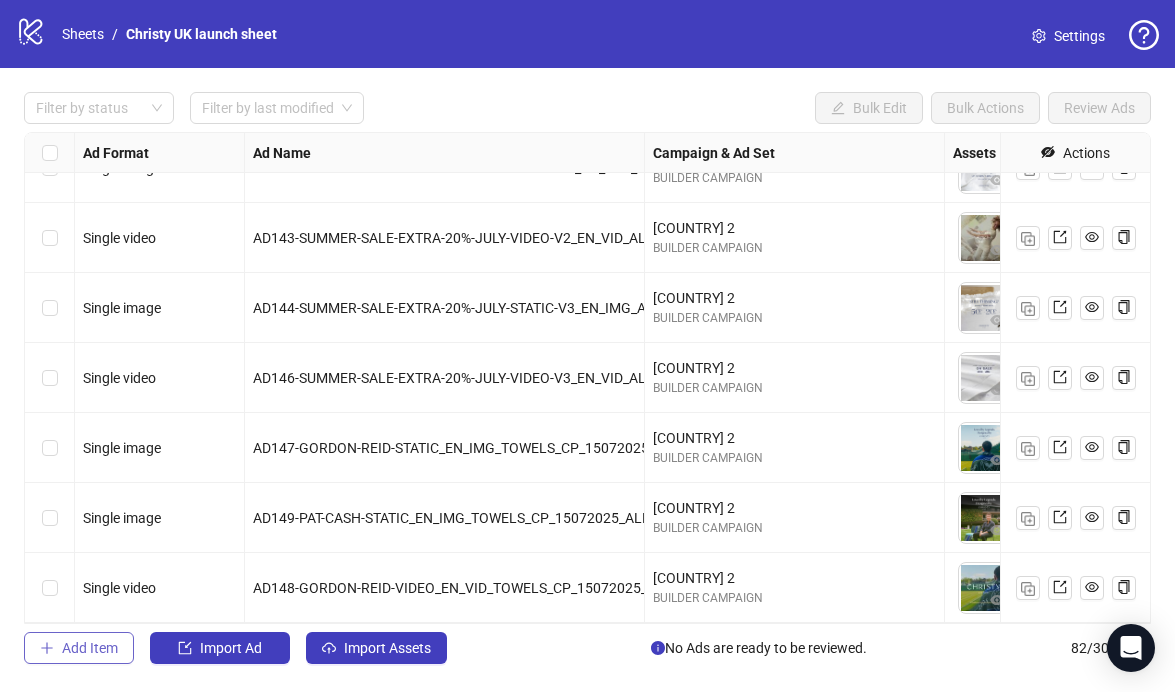 click on "Add Item" at bounding box center [90, 648] 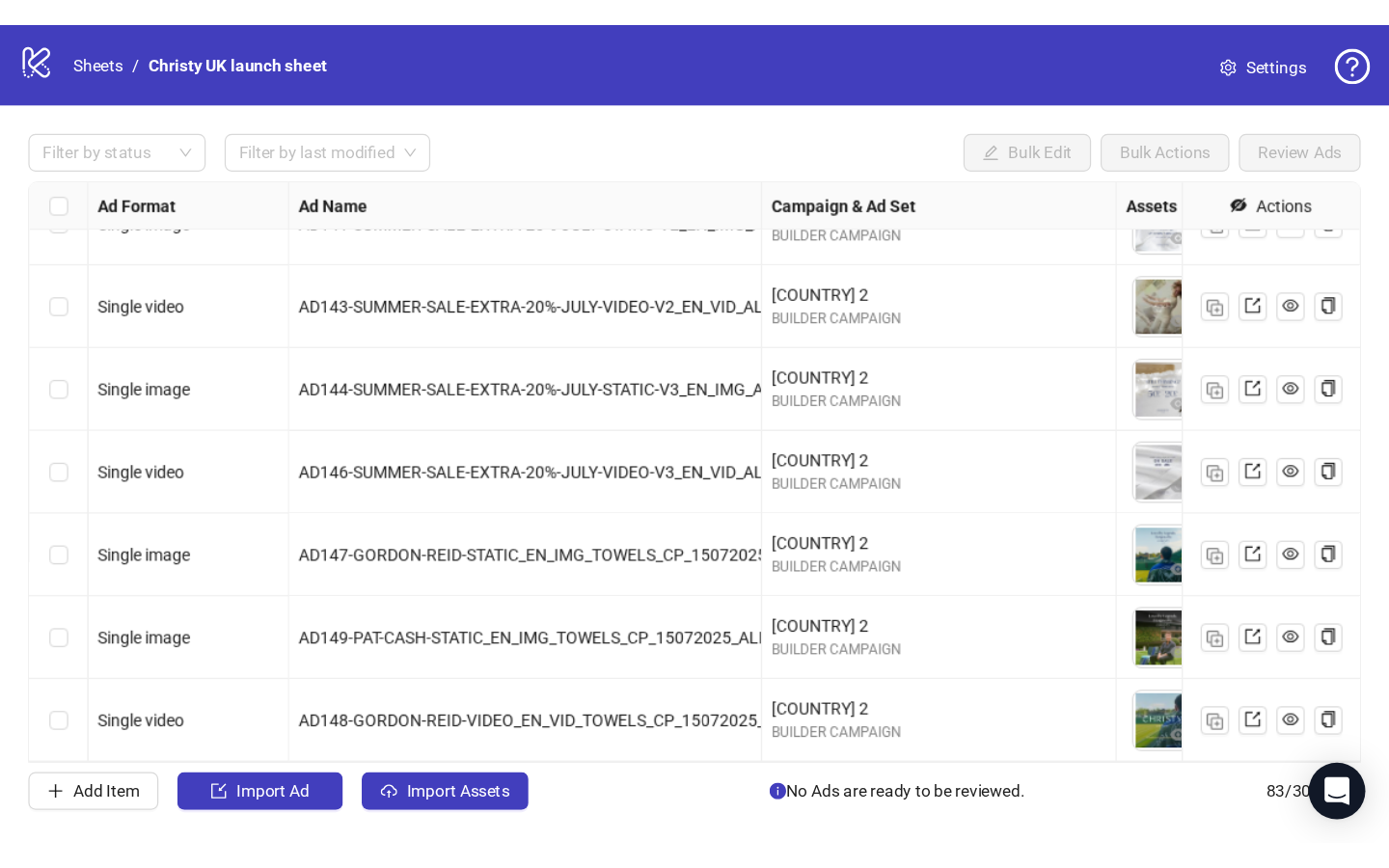 scroll, scrollTop: 5169, scrollLeft: 0, axis: vertical 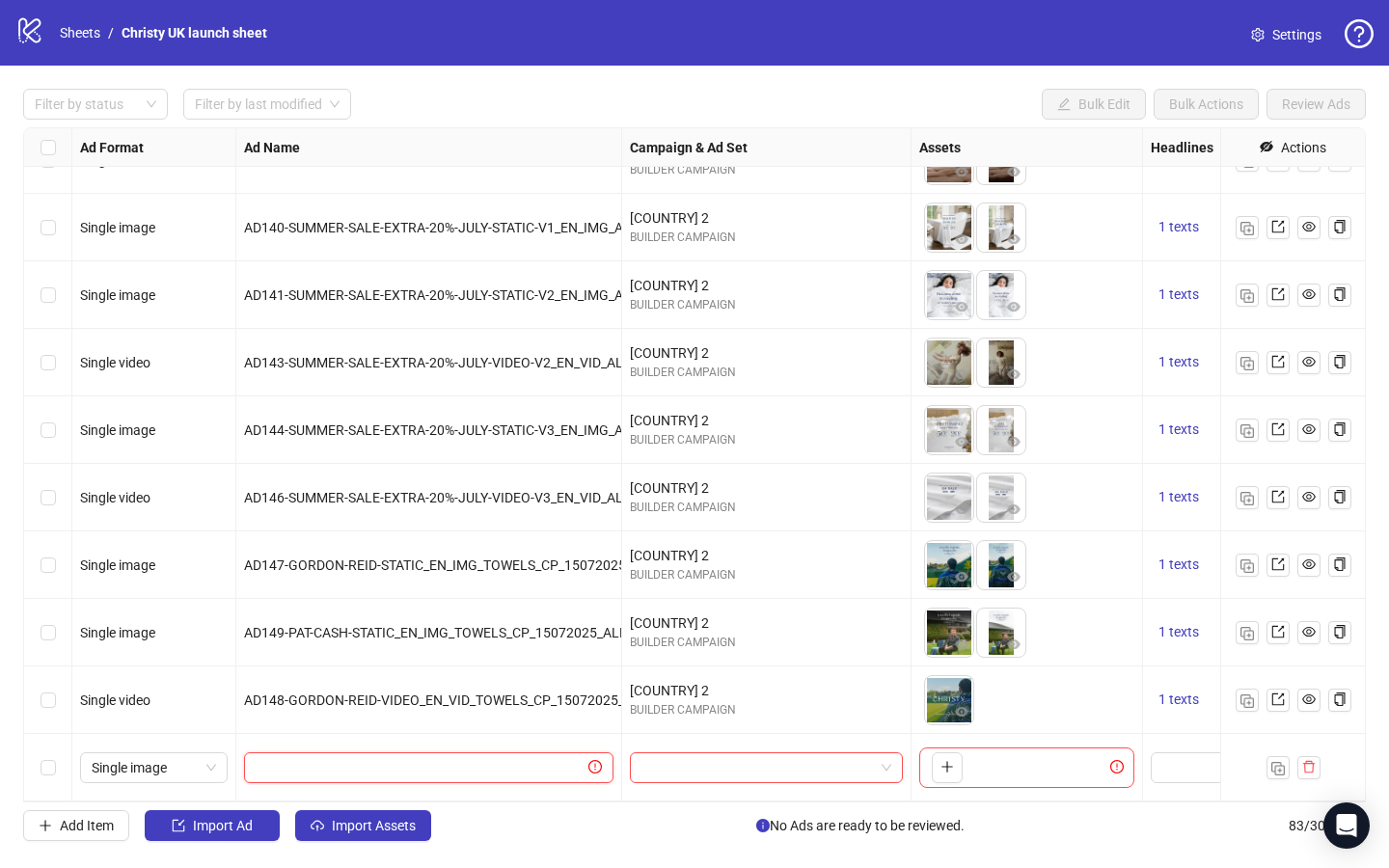 click at bounding box center (420, 768) 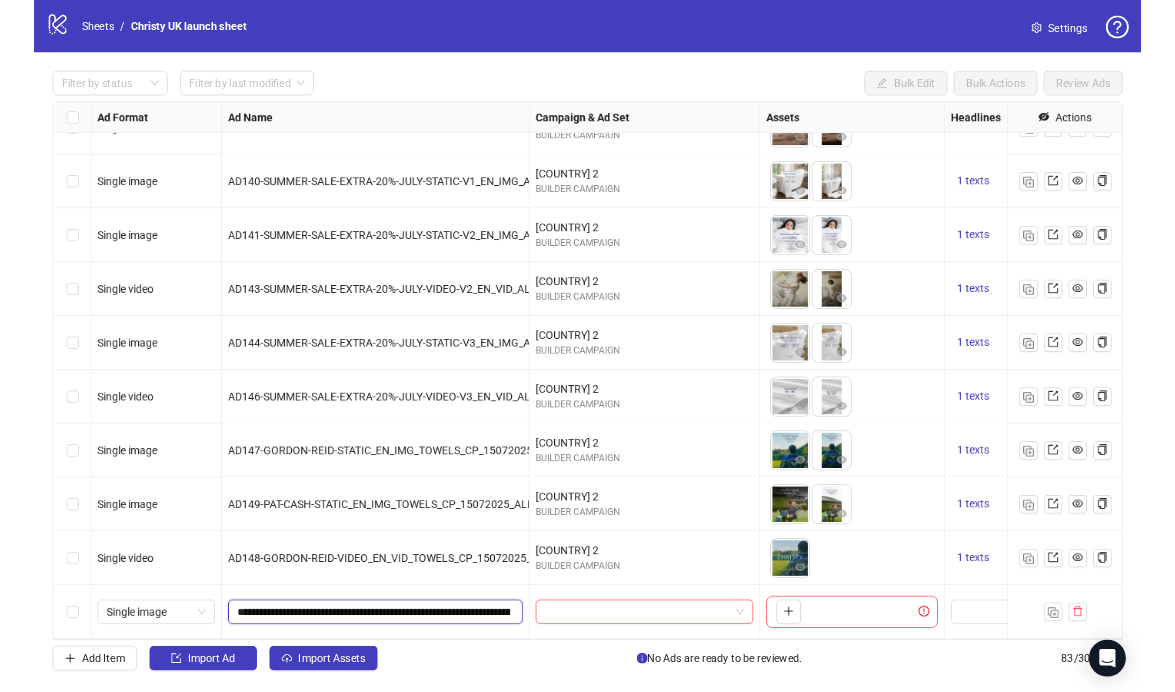 scroll, scrollTop: 0, scrollLeft: 320, axis: horizontal 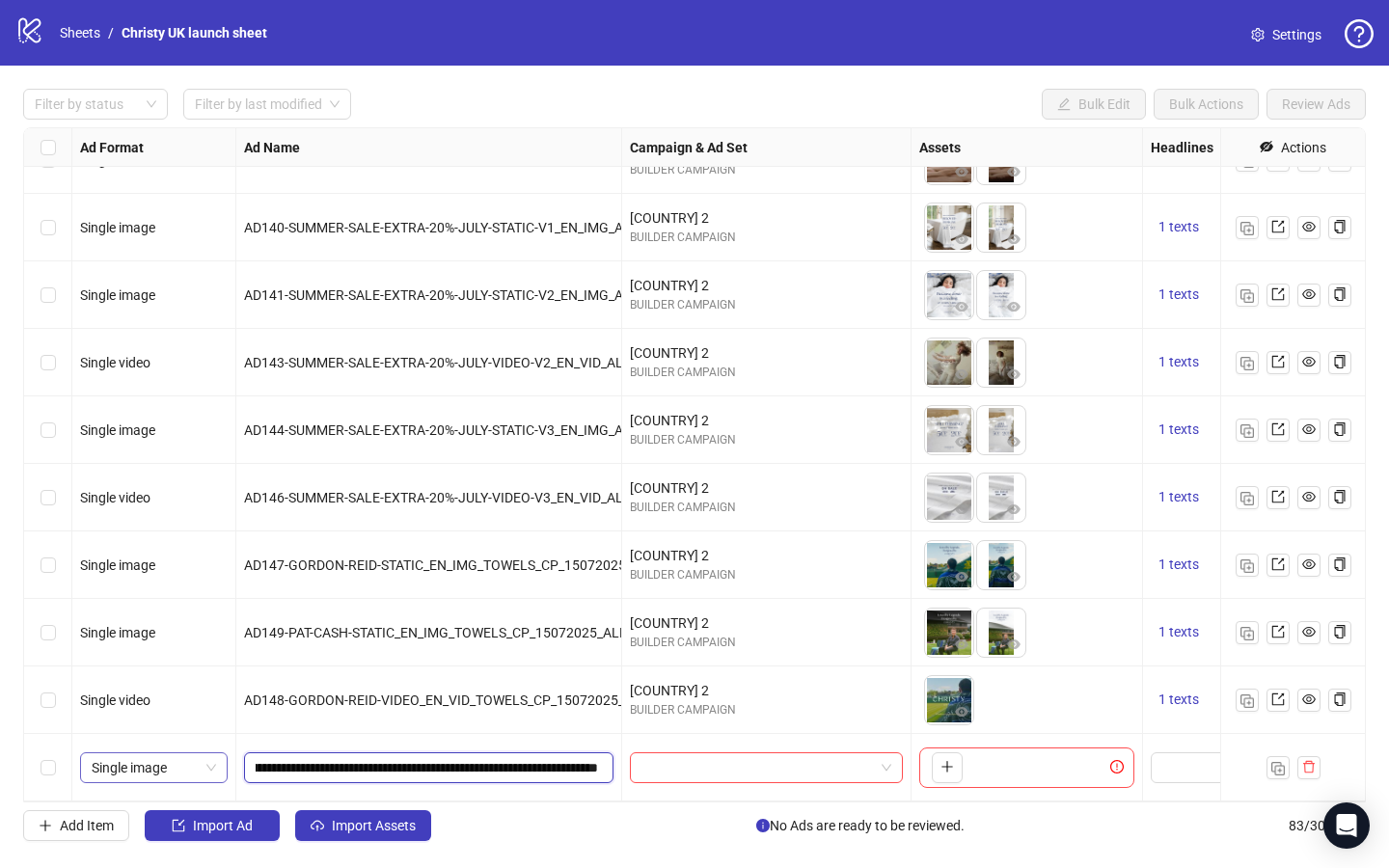 click on "Single image" at bounding box center [153, 768] 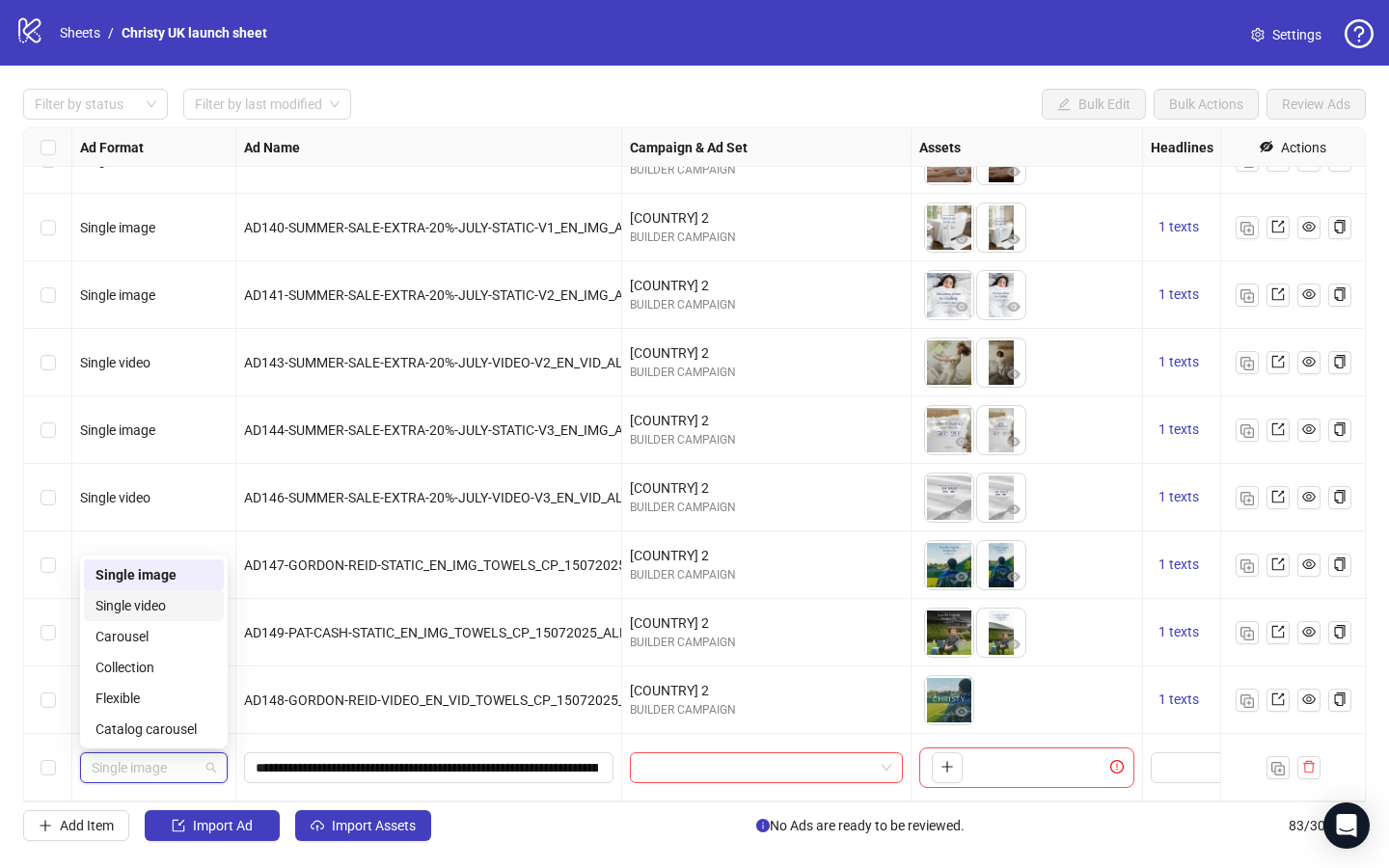 click on "Single video" at bounding box center [153, 606] 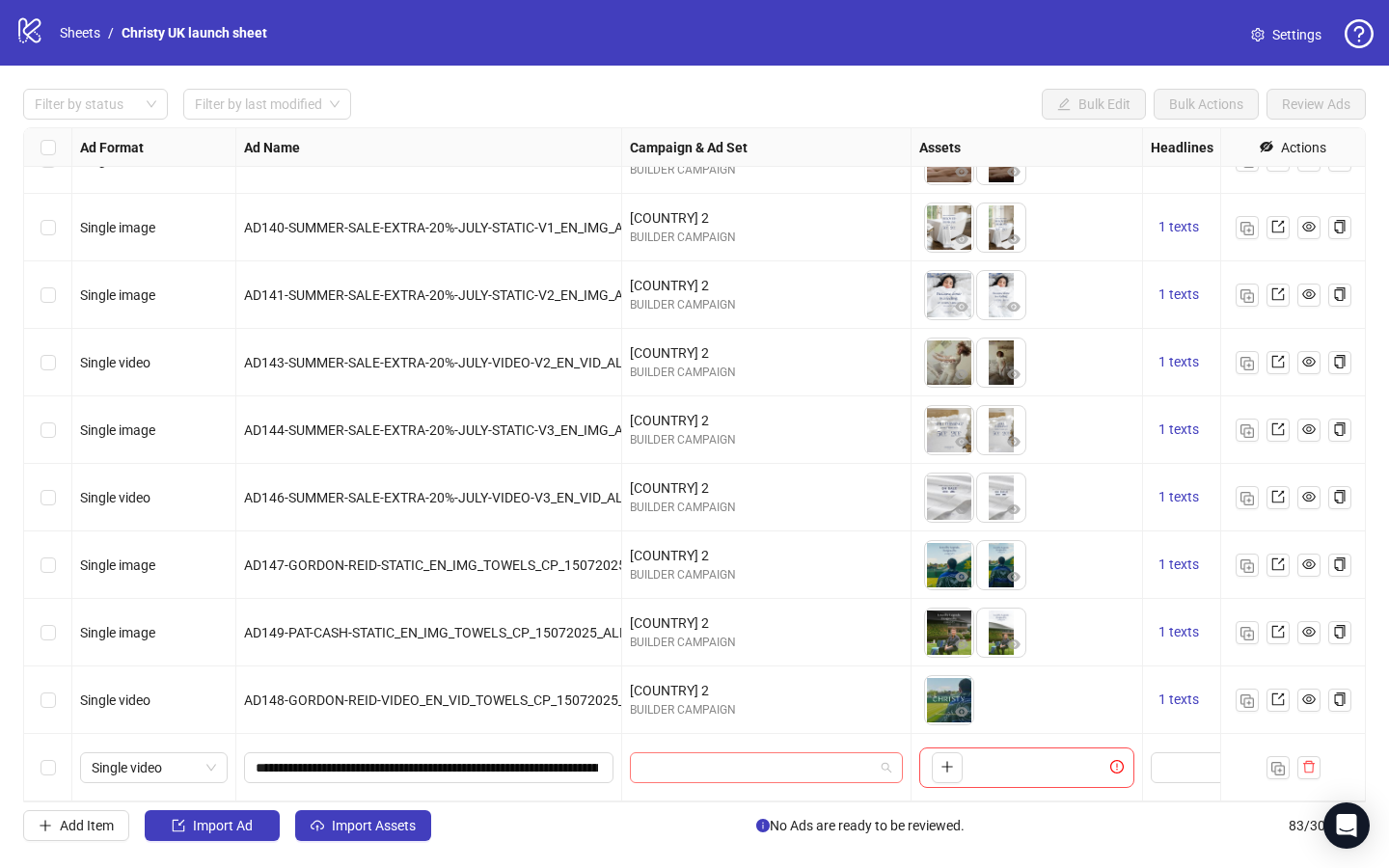 click at bounding box center (757, 768) 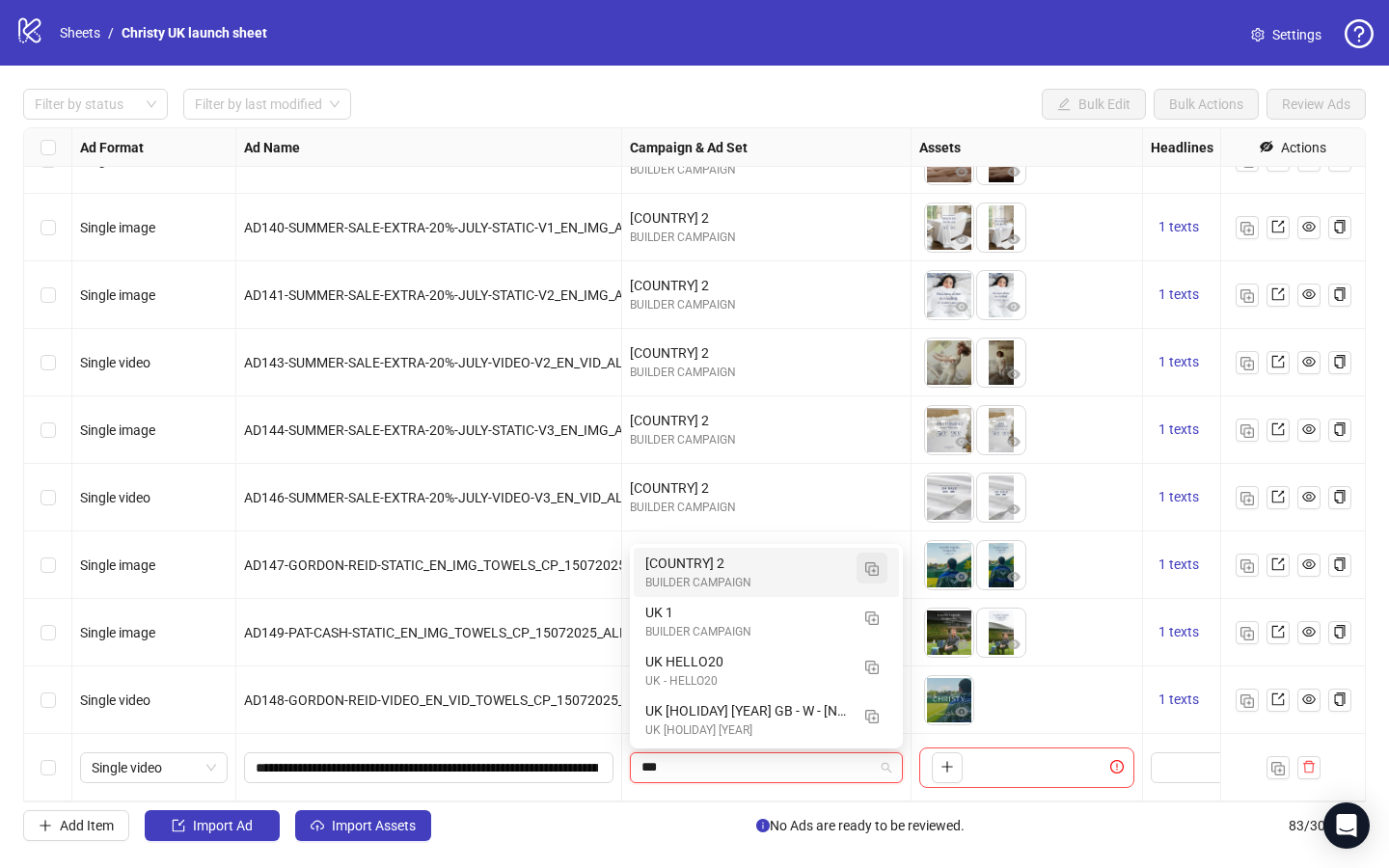 click at bounding box center [872, 568] 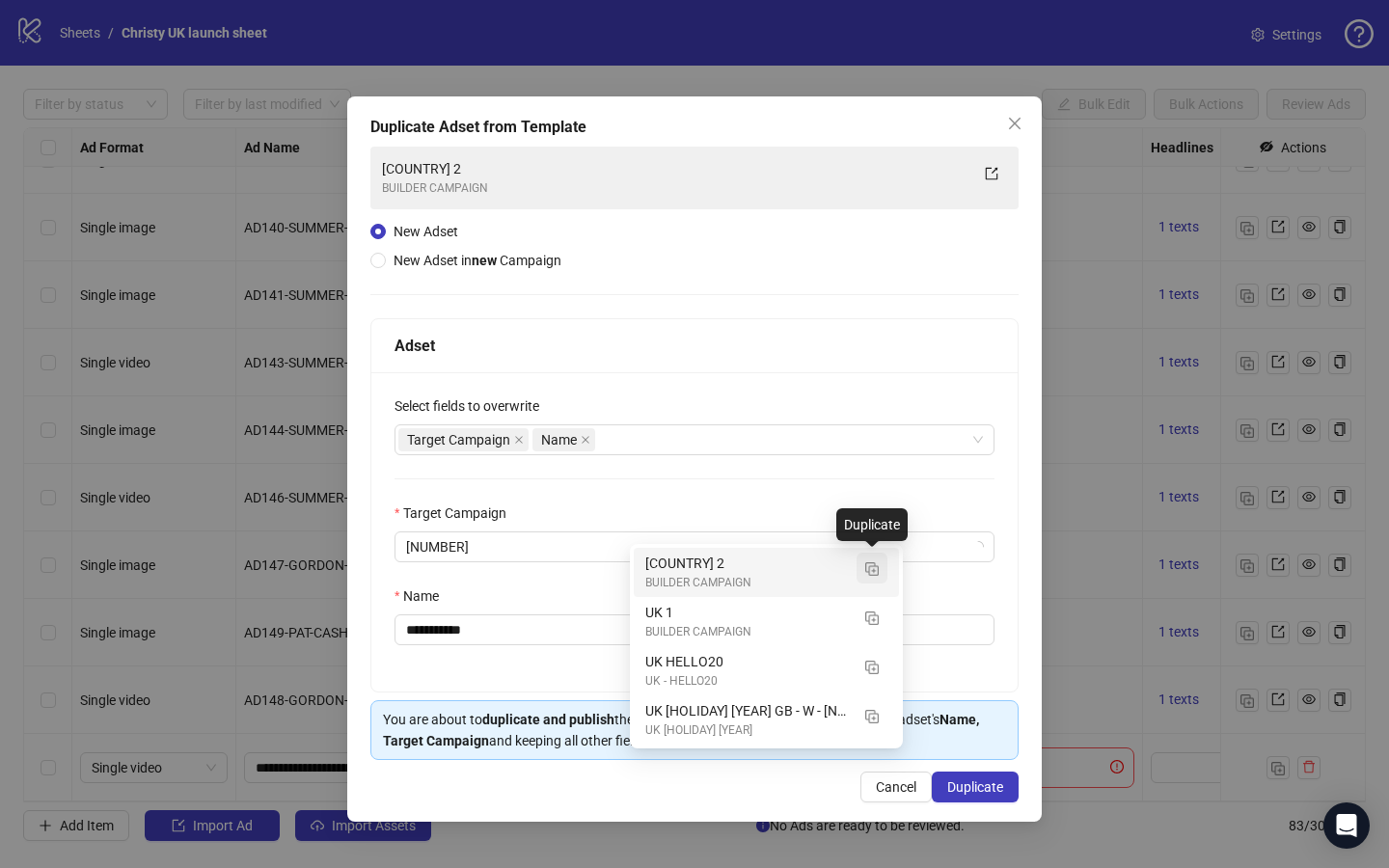 type on "**" 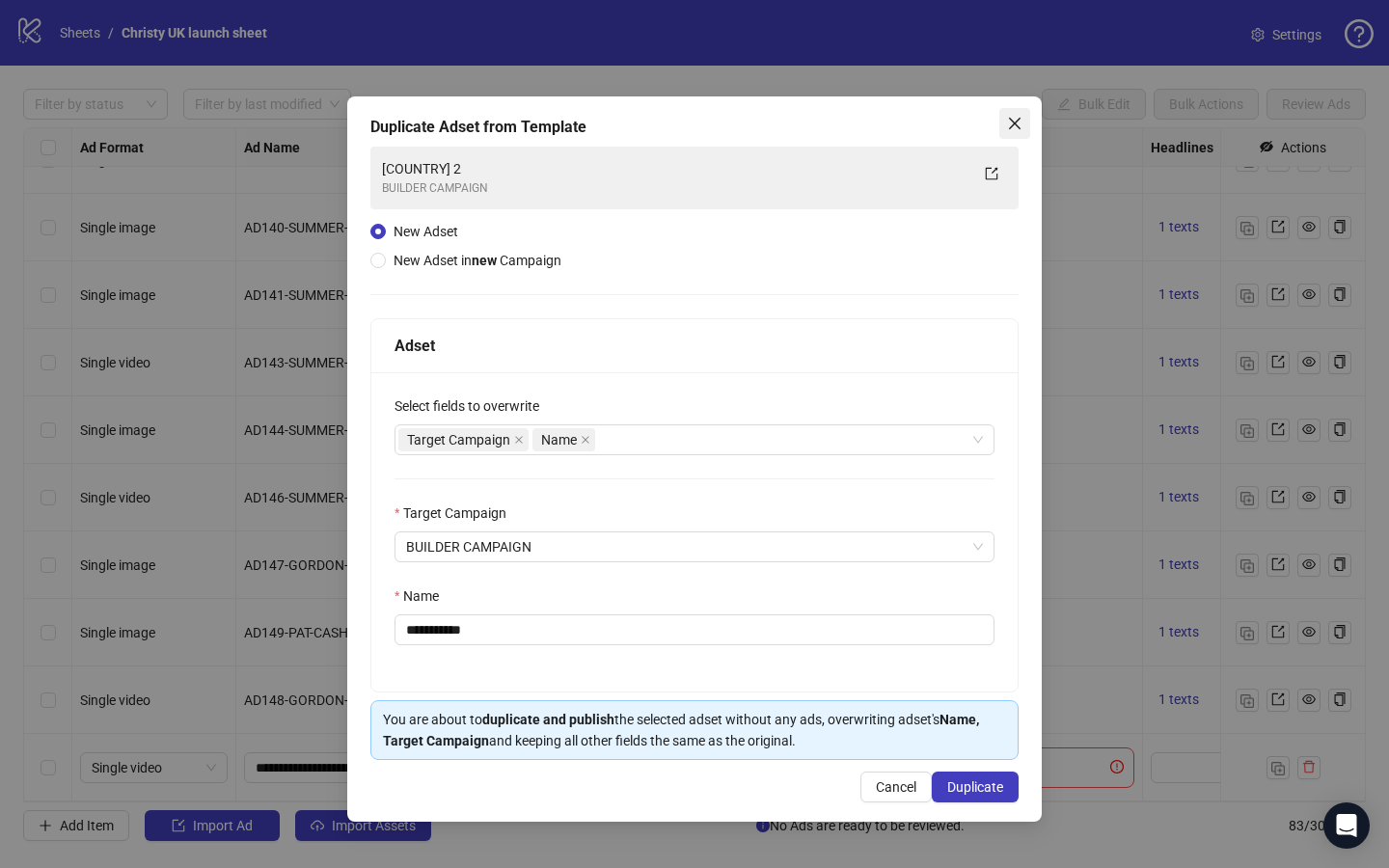 click 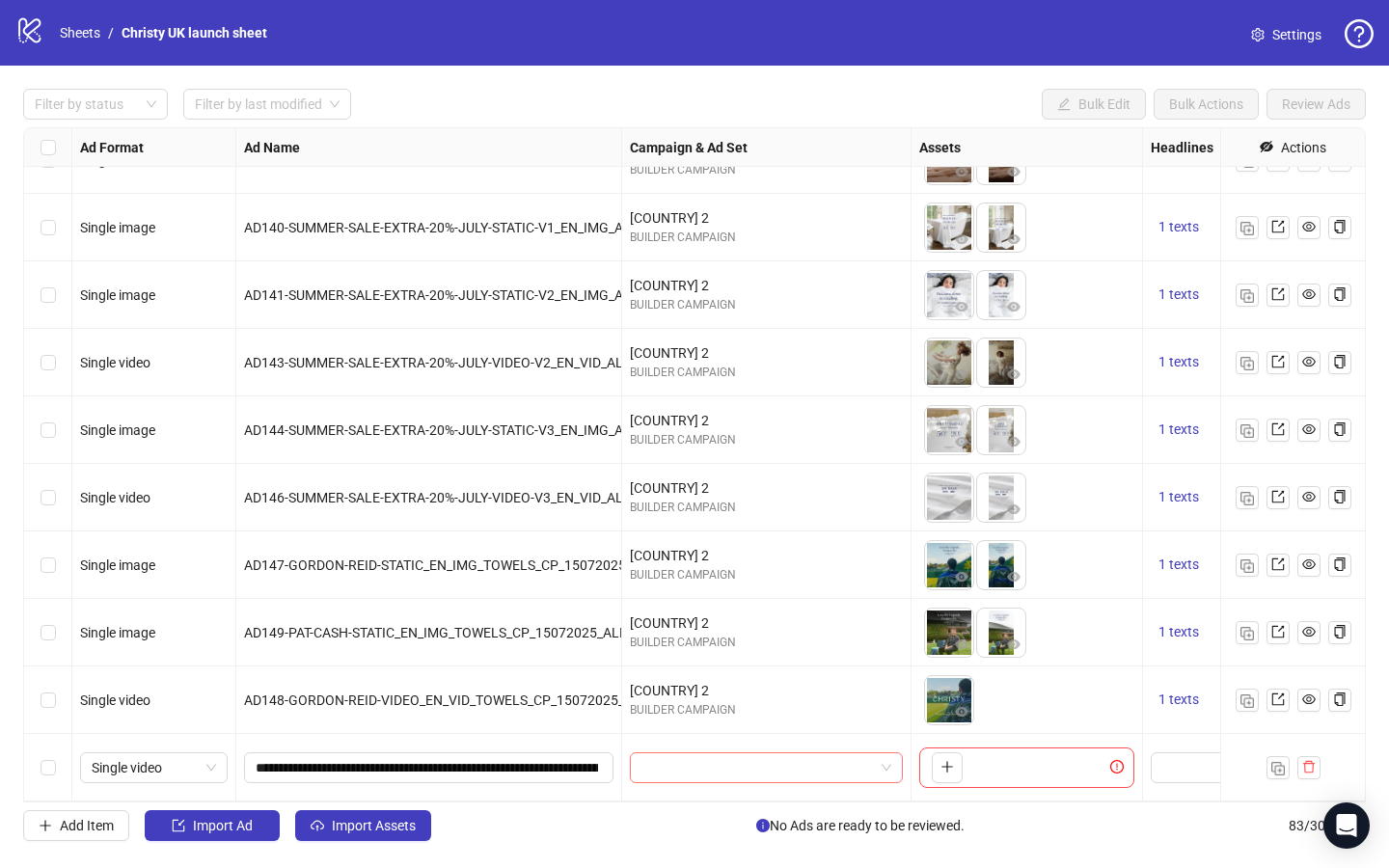 click at bounding box center (757, 768) 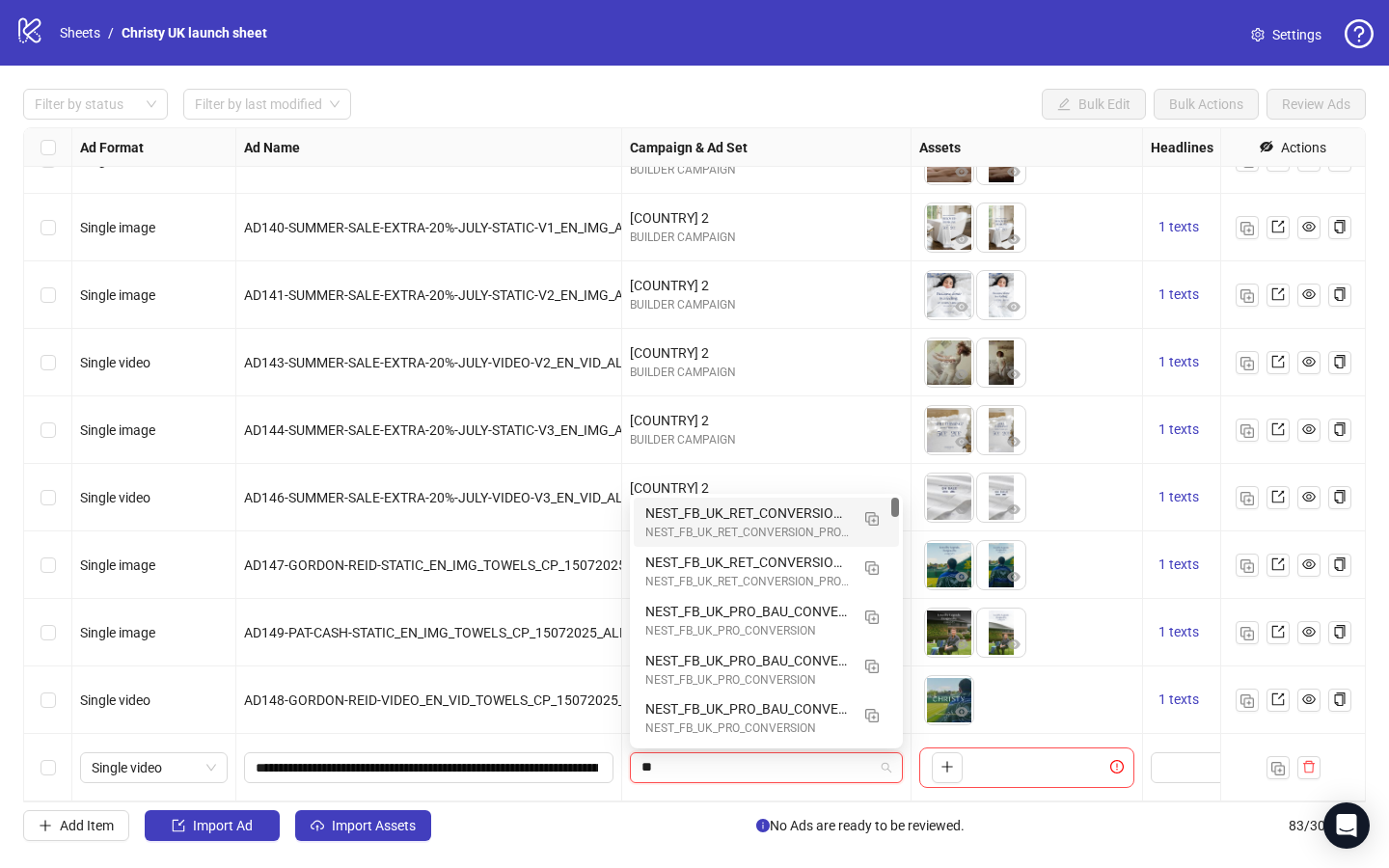 type on "**" 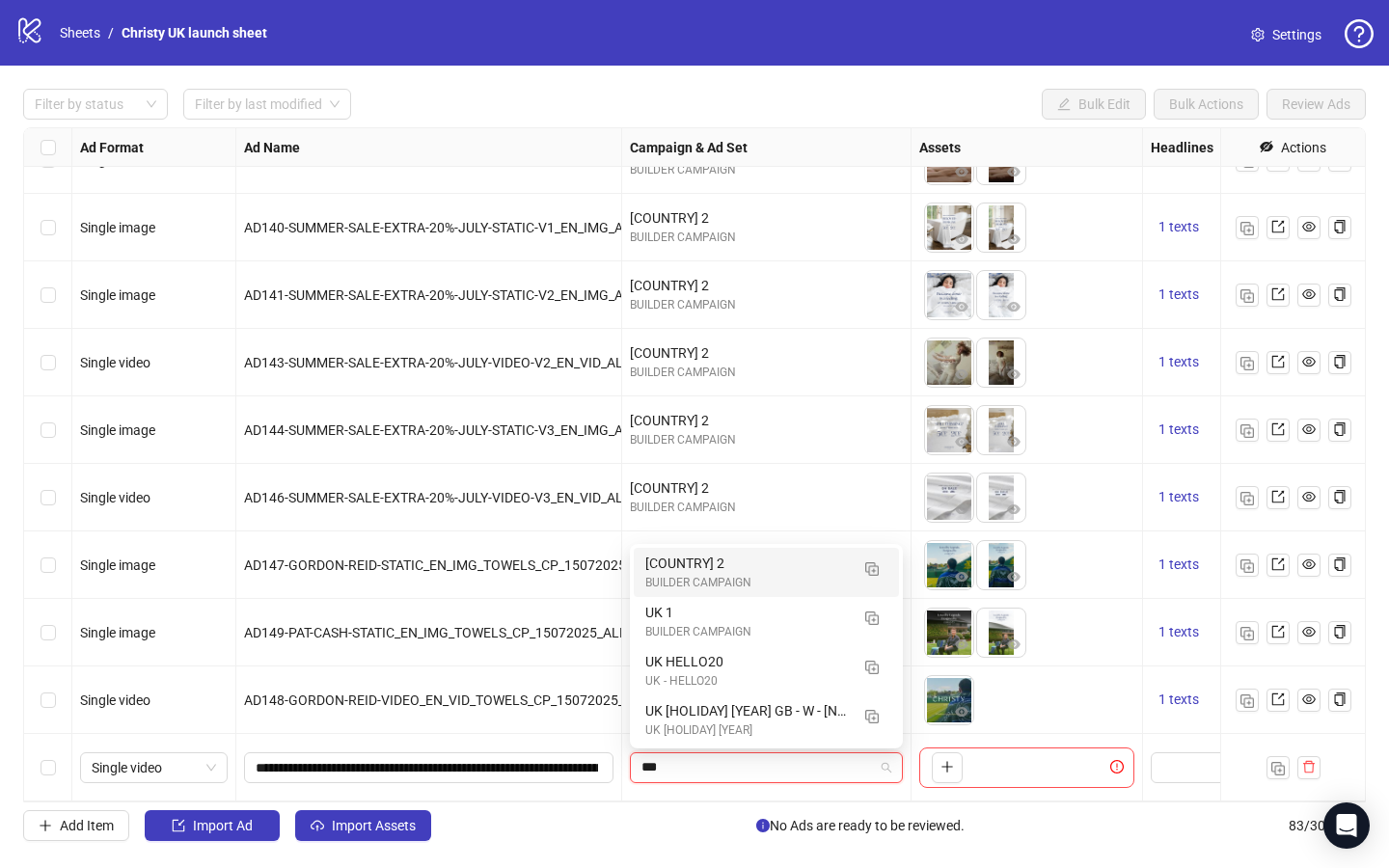 click on "[COUNTRY] 2" at bounding box center [747, 563] 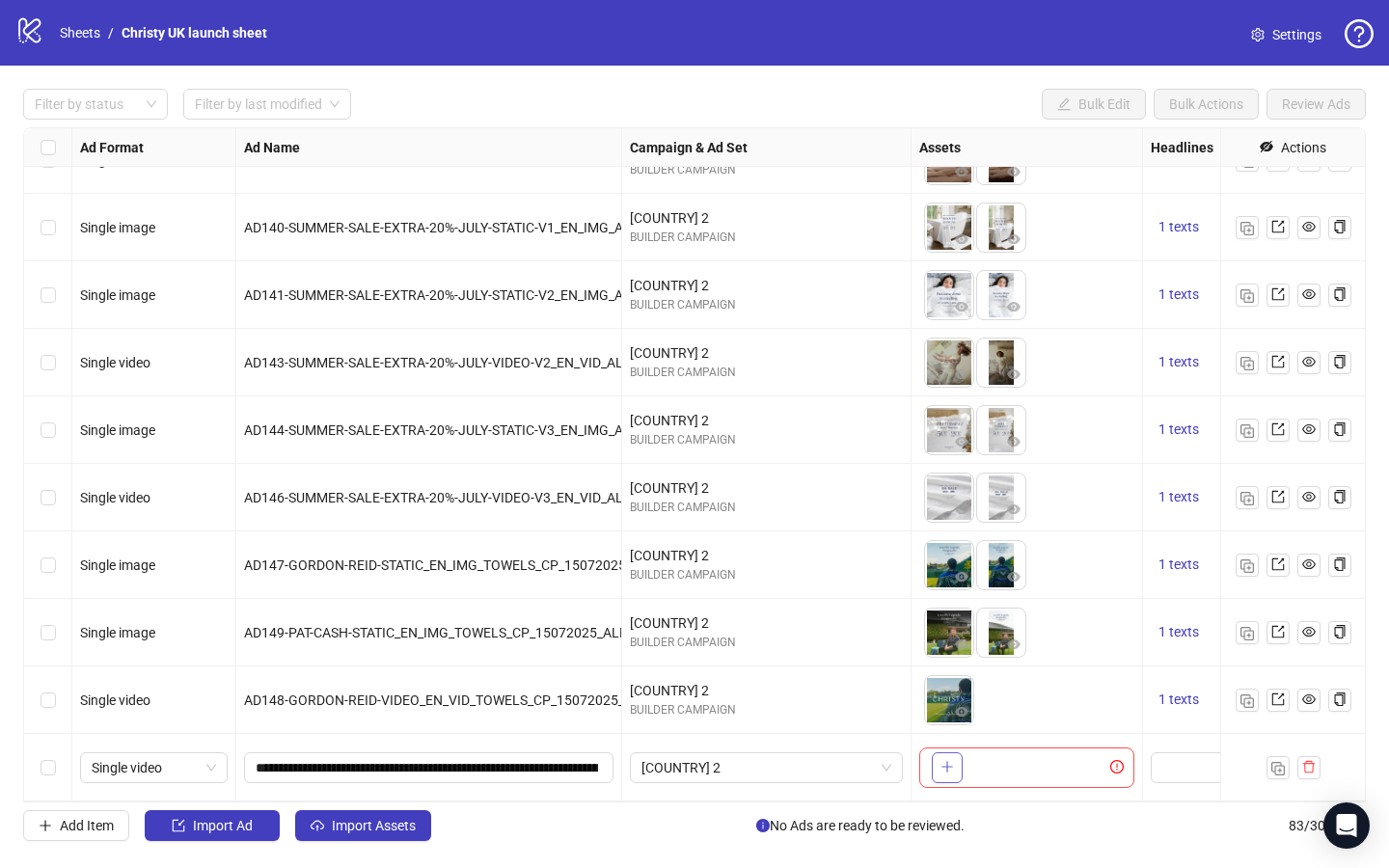 click at bounding box center (947, 768) 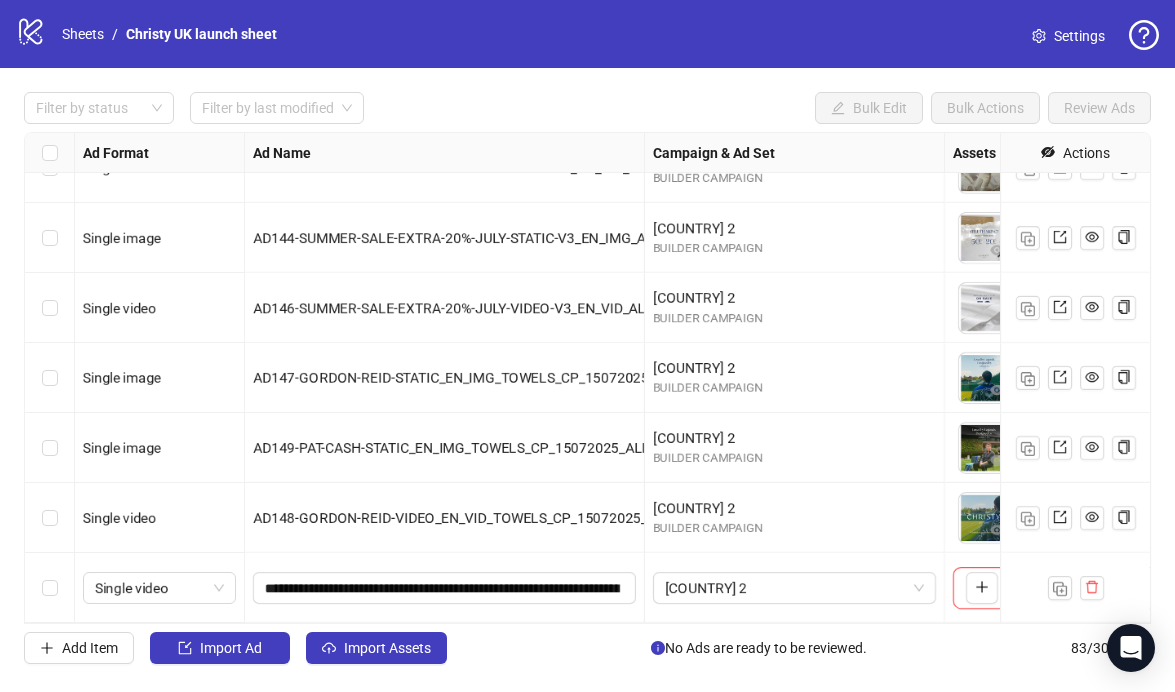 scroll, scrollTop: 5360, scrollLeft: 190, axis: both 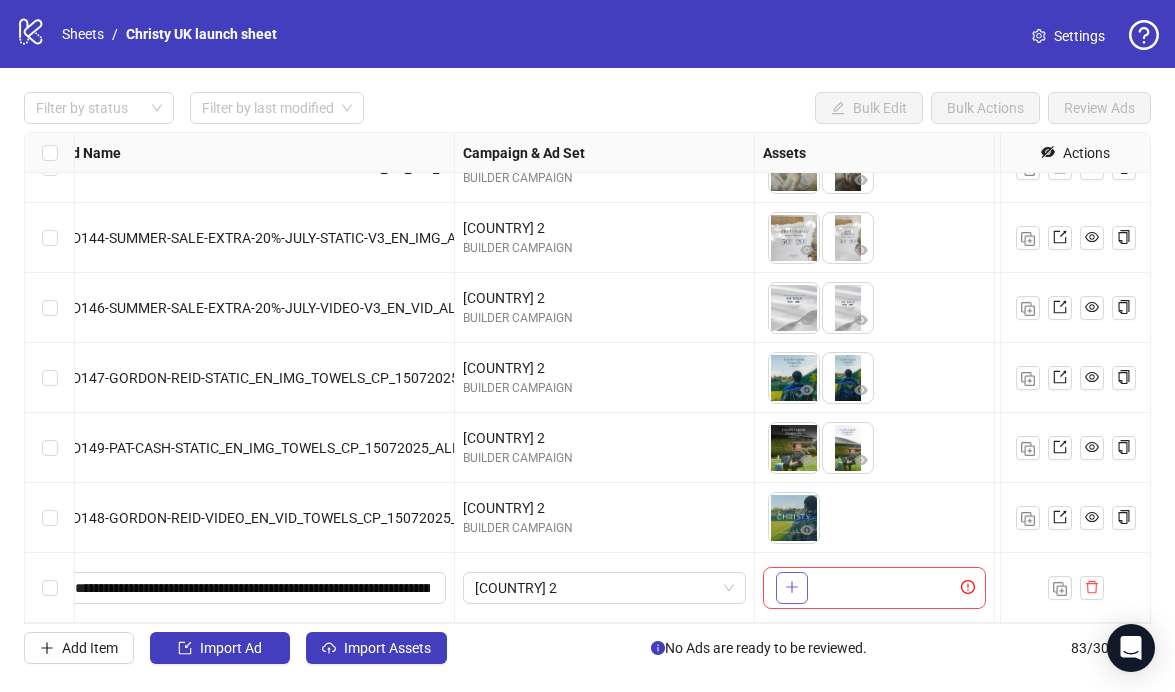 click 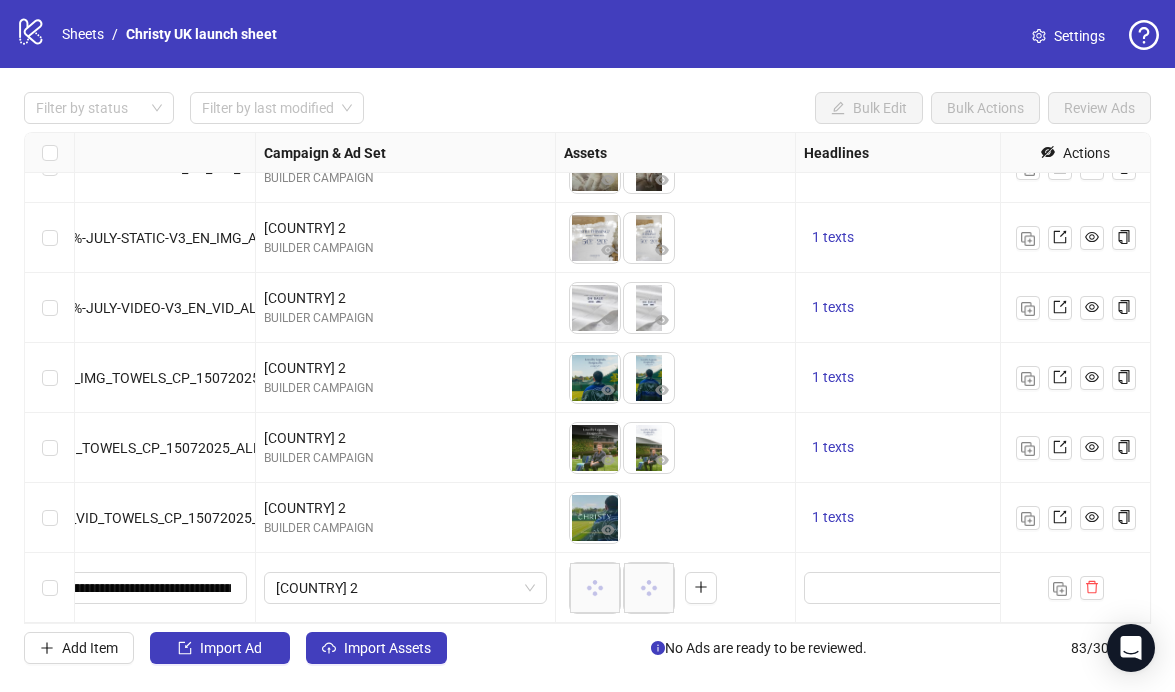 scroll, scrollTop: 5360, scrollLeft: 450, axis: both 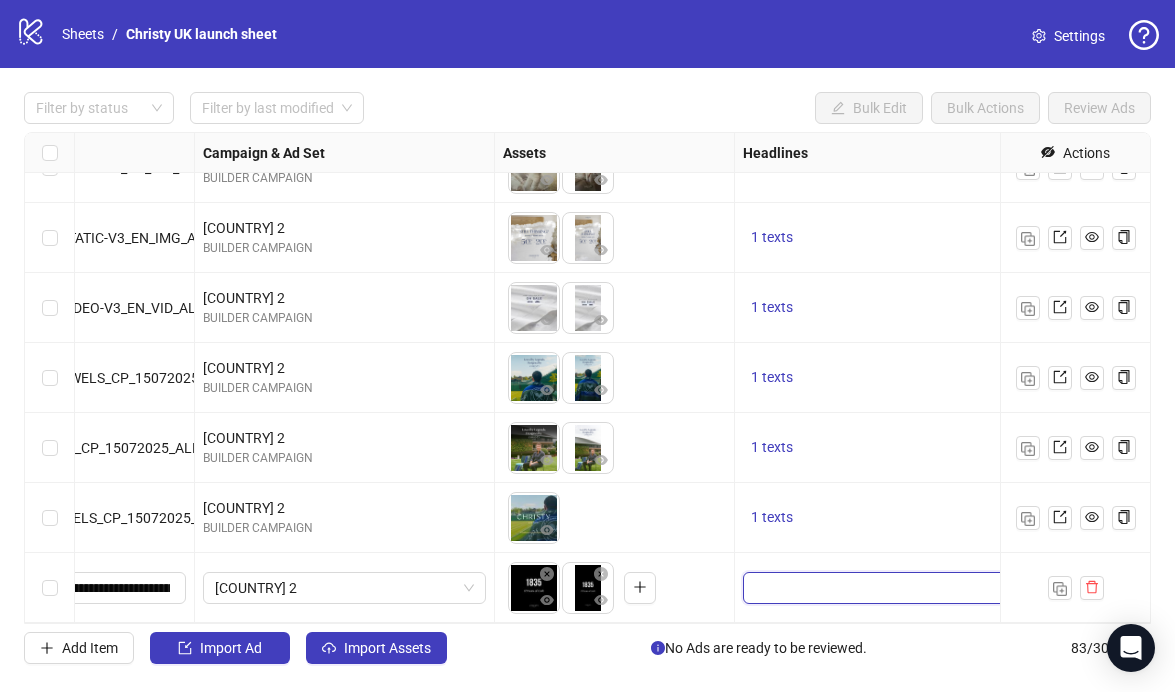 click at bounding box center (882, 588) 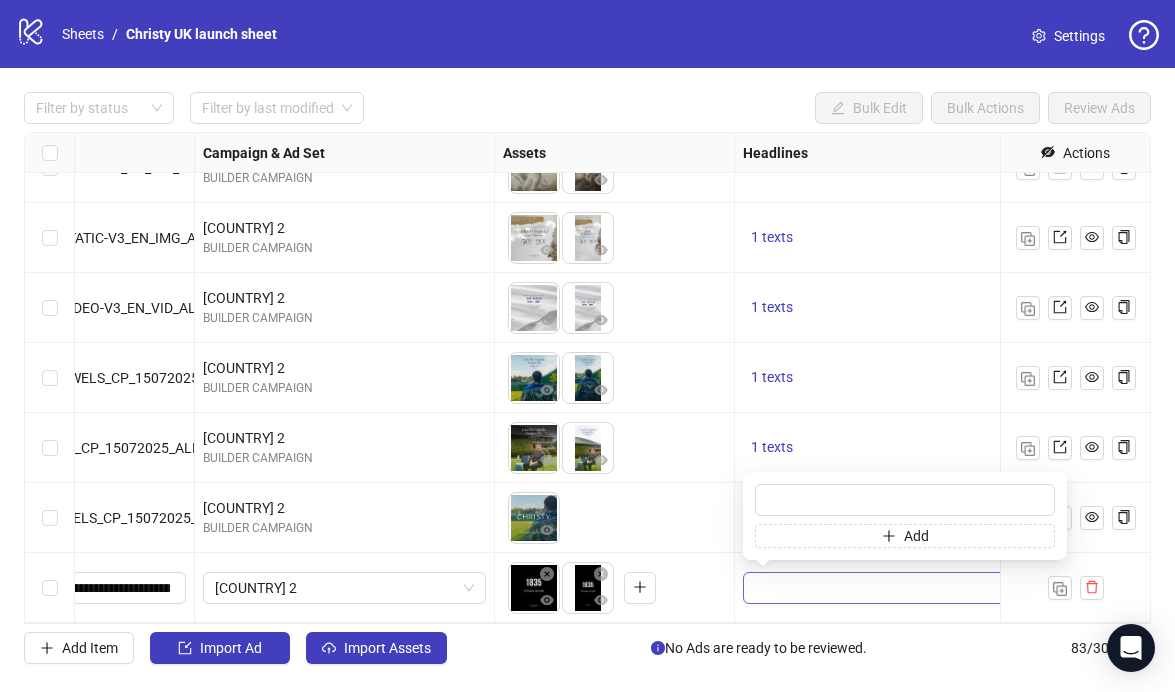 type on "**********" 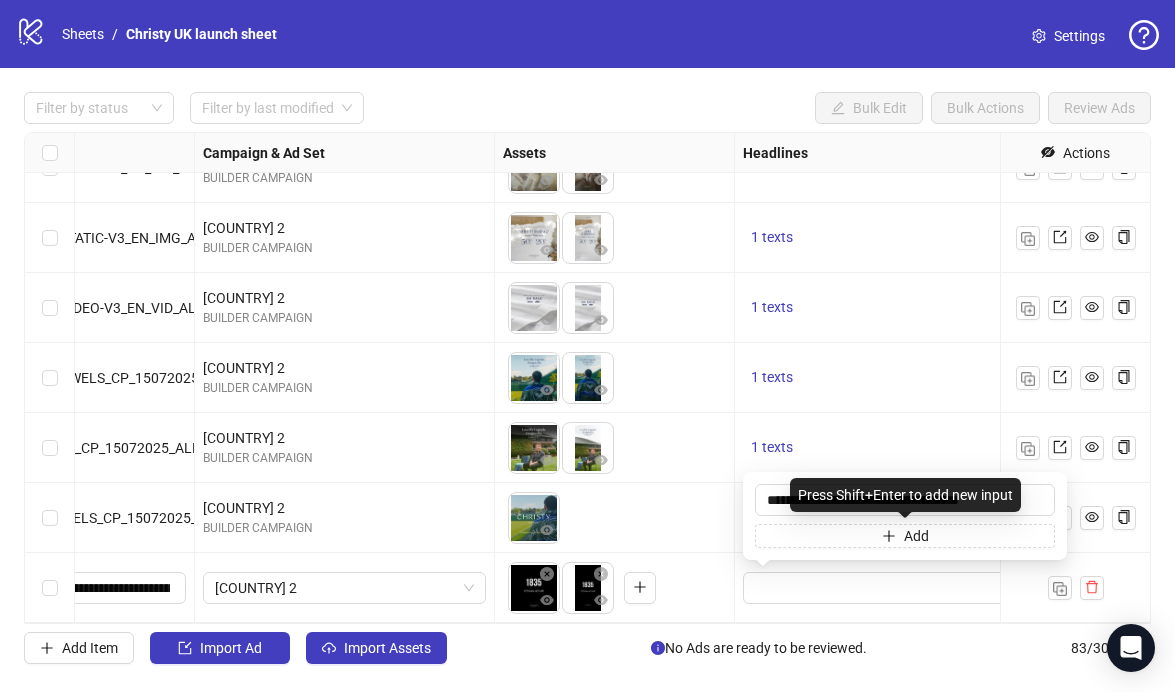 click on "1 texts" at bounding box center (884, 448) 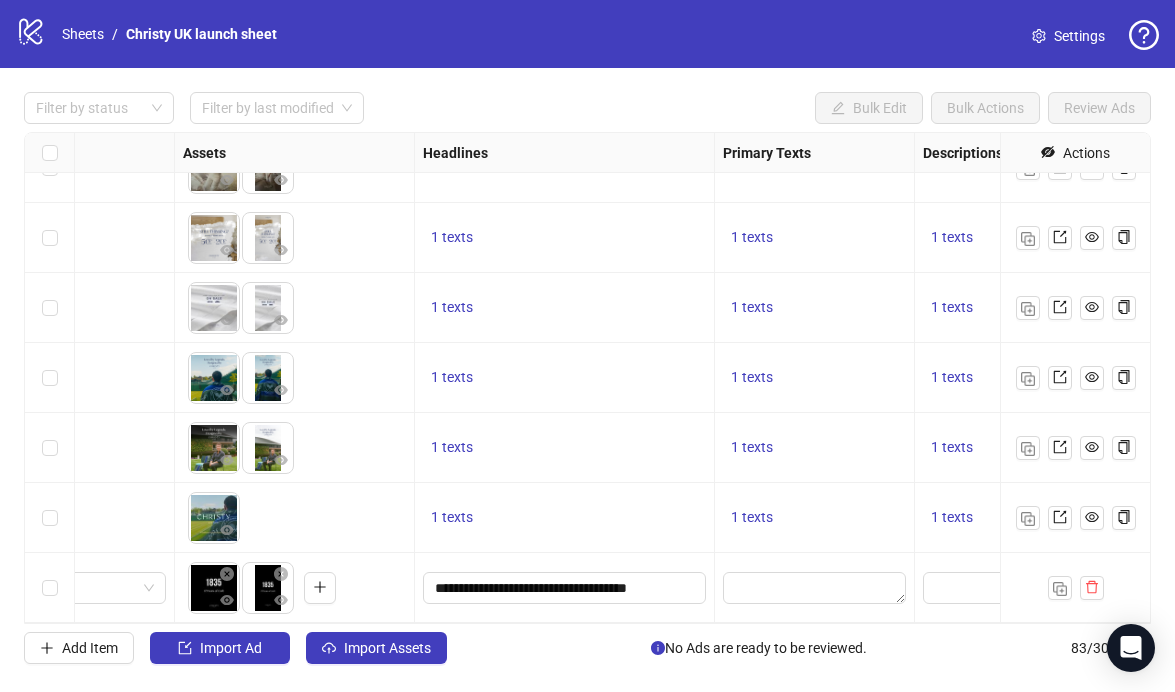 scroll, scrollTop: 5360, scrollLeft: 869, axis: both 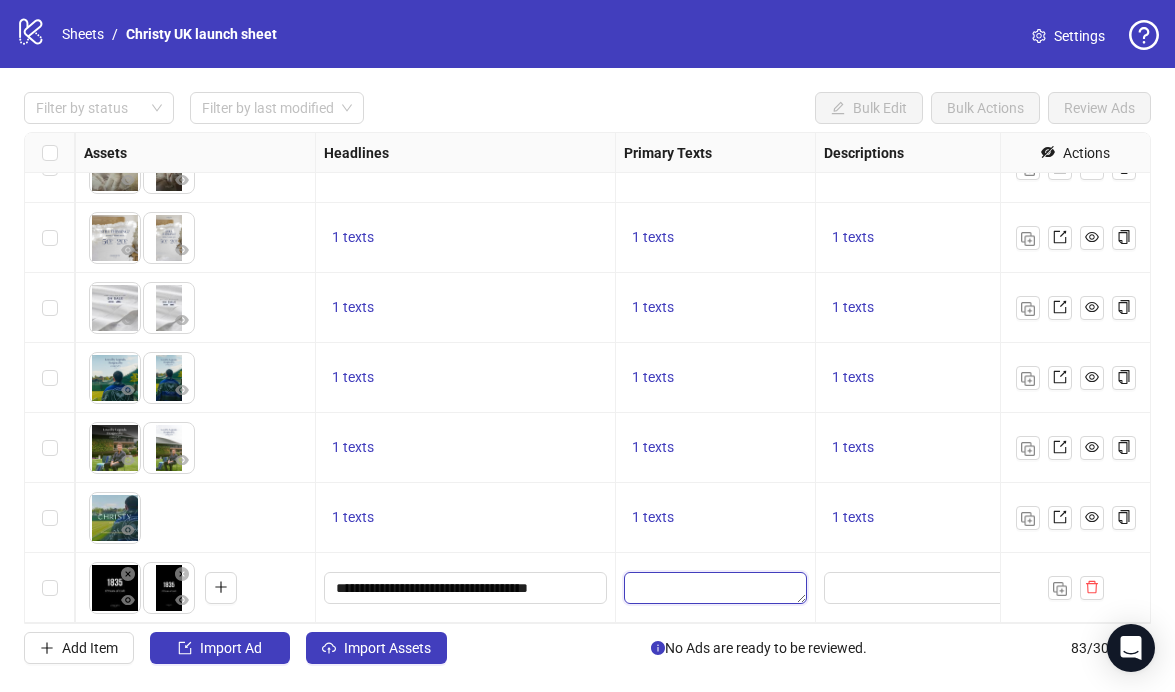 click at bounding box center (715, 588) 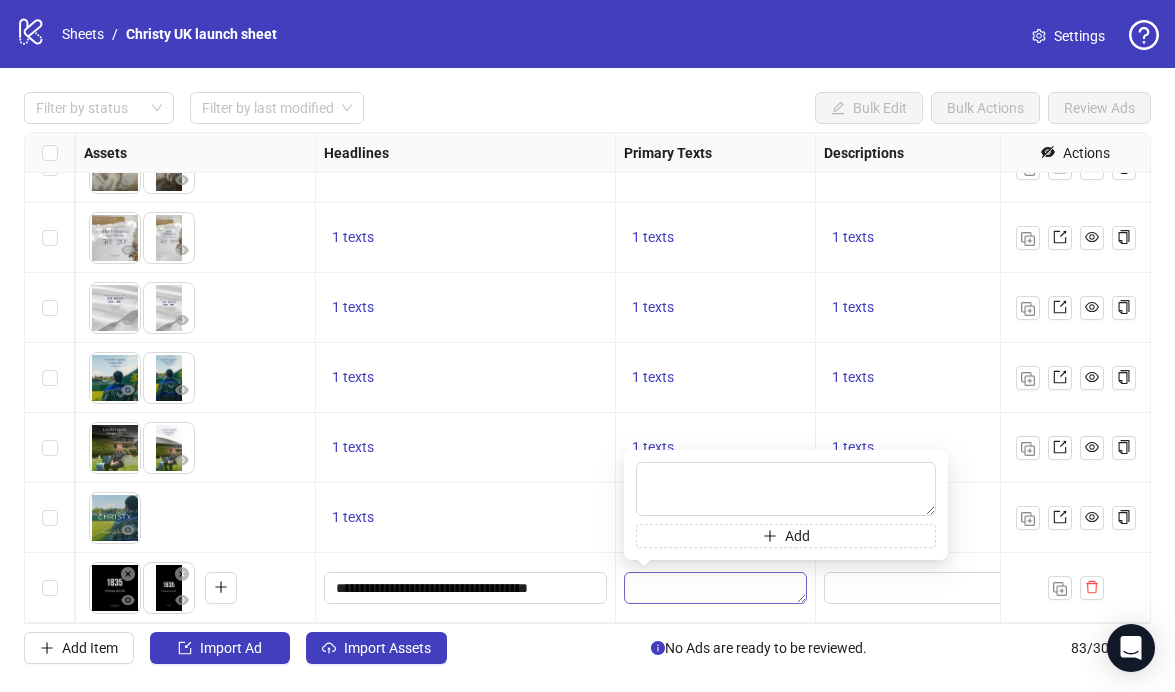 type on "**********" 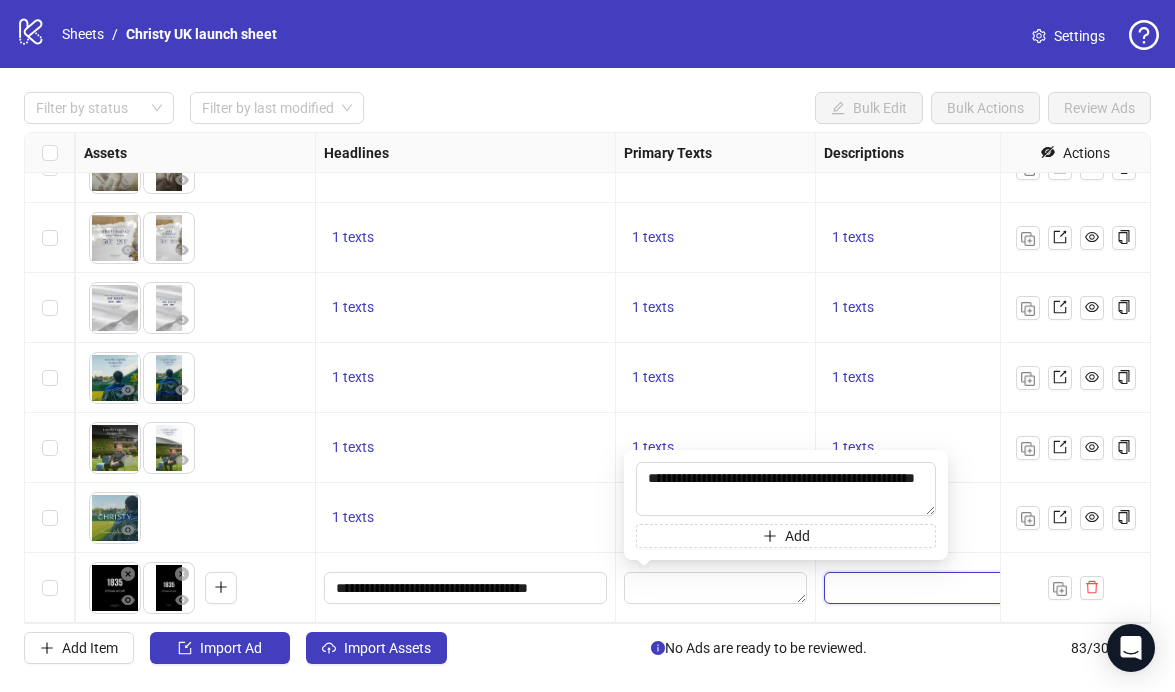 click at bounding box center [965, 588] 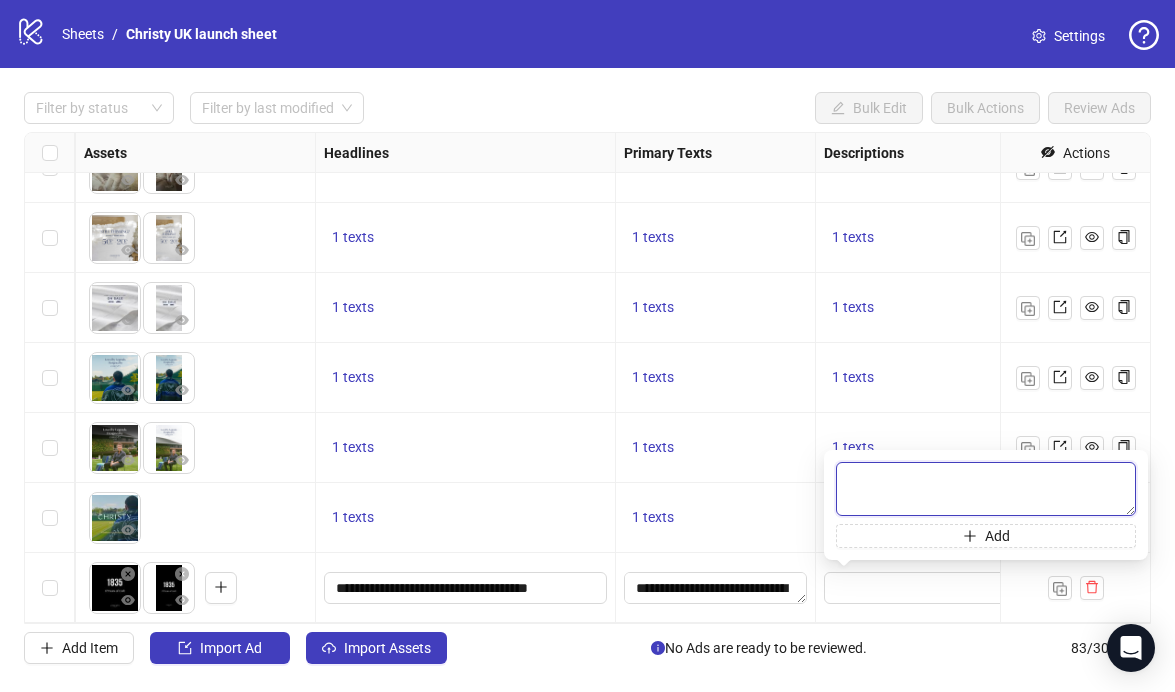 paste on "**********" 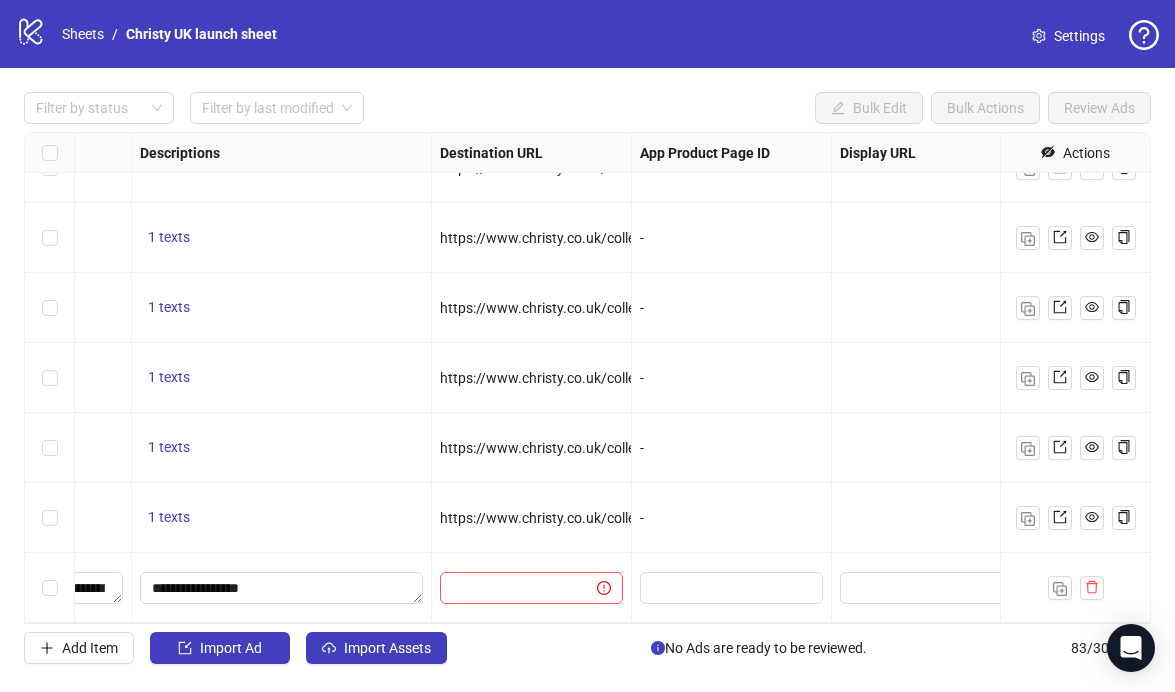 scroll, scrollTop: 5360, scrollLeft: 1595, axis: both 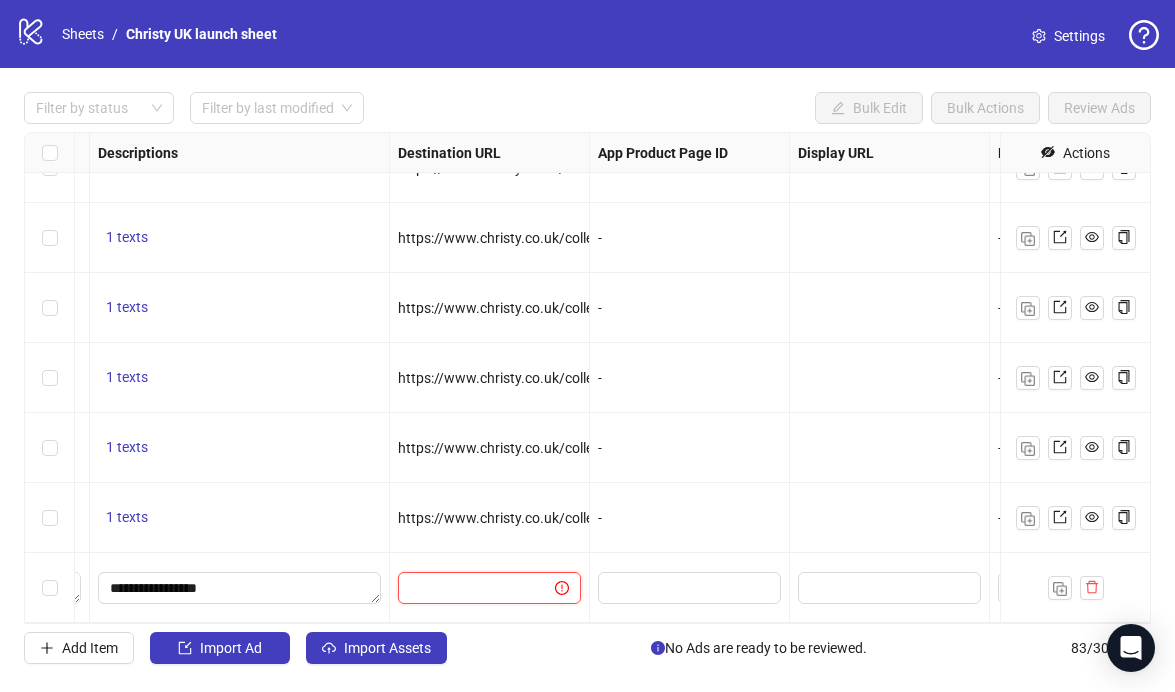 click at bounding box center (468, 588) 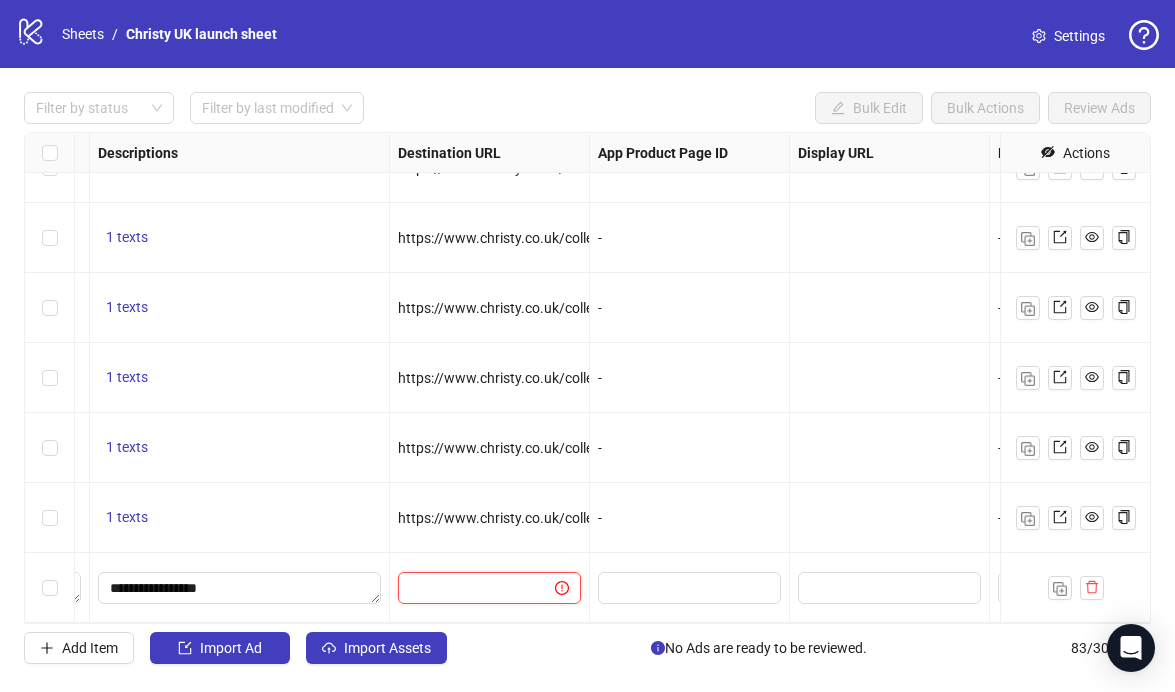 paste on "**********" 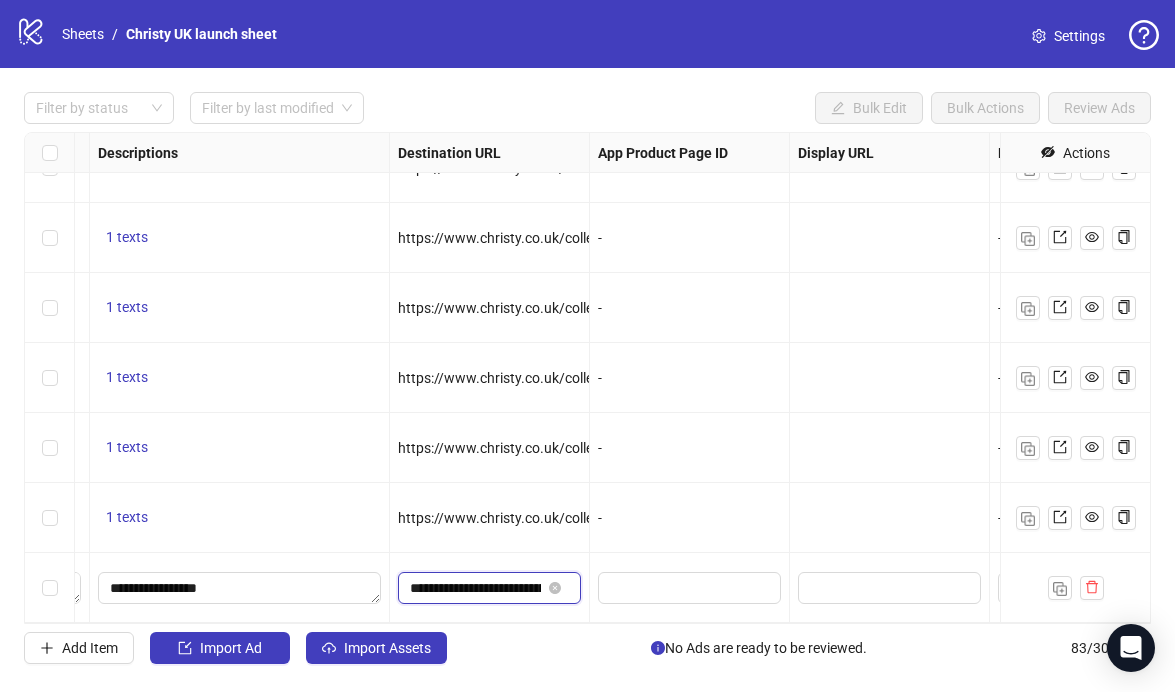 scroll, scrollTop: 0, scrollLeft: 233, axis: horizontal 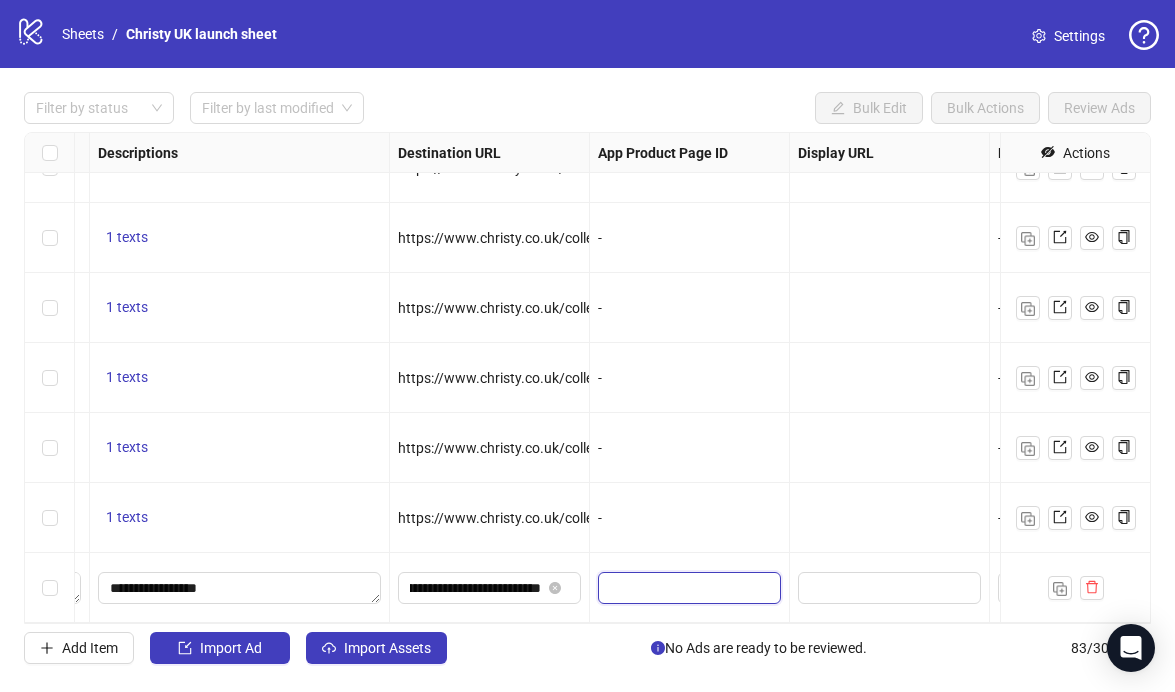 click at bounding box center (675, 588) 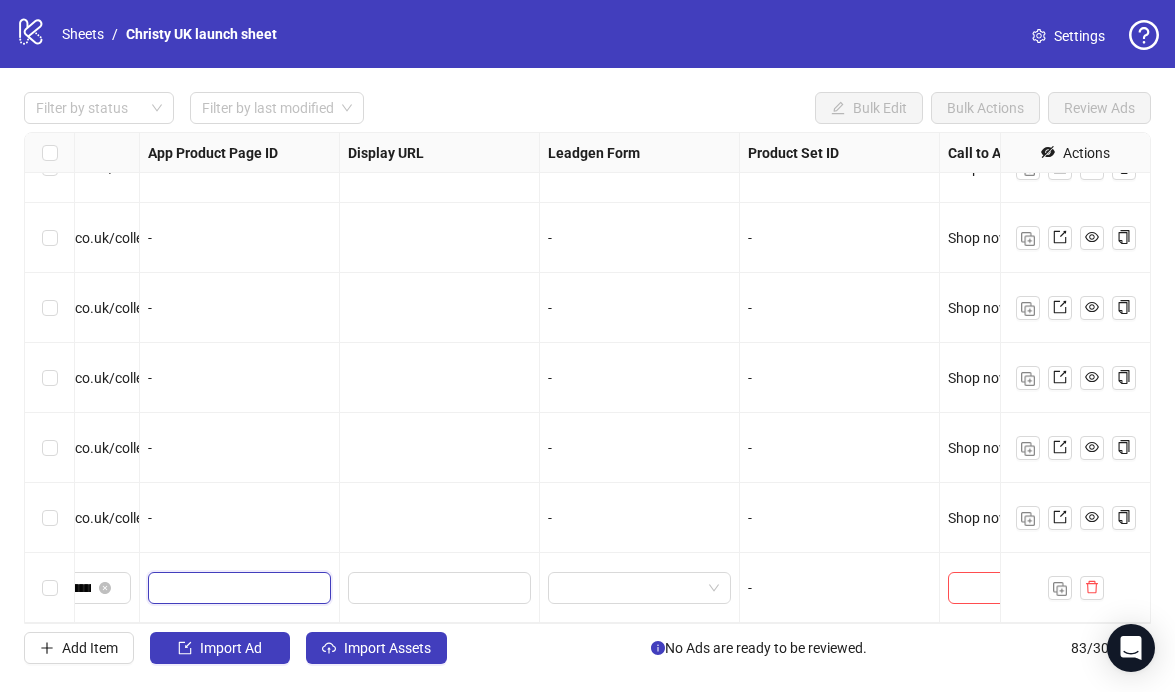 scroll, scrollTop: 5360, scrollLeft: 2145, axis: both 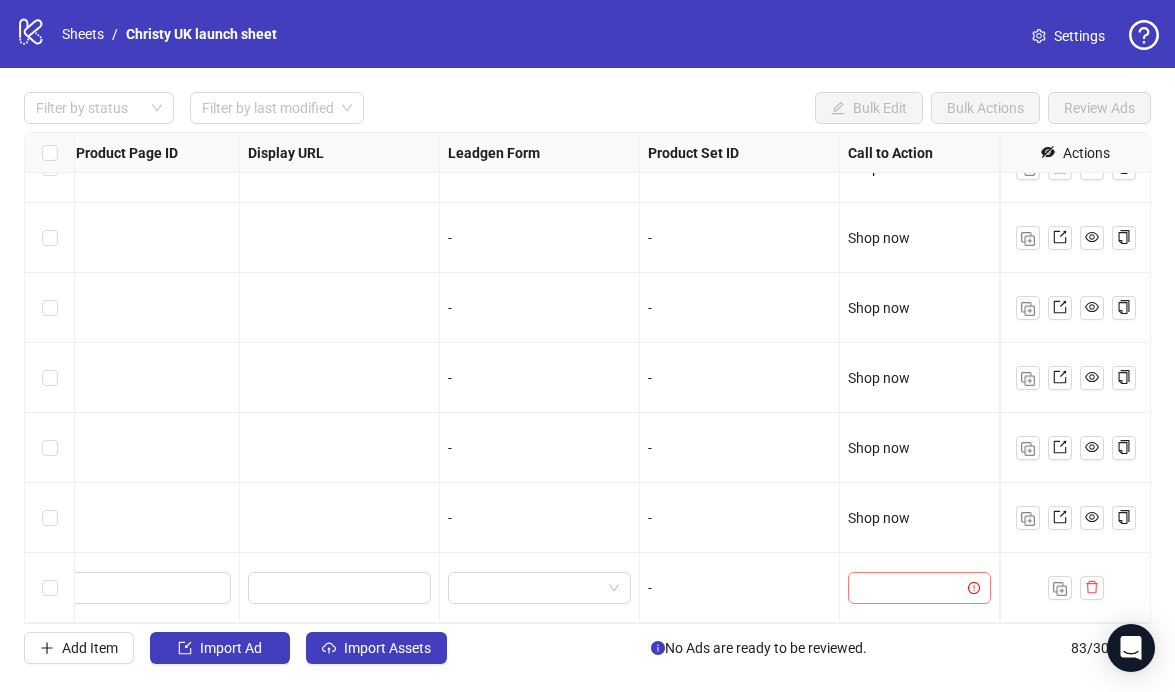 click at bounding box center (910, 588) 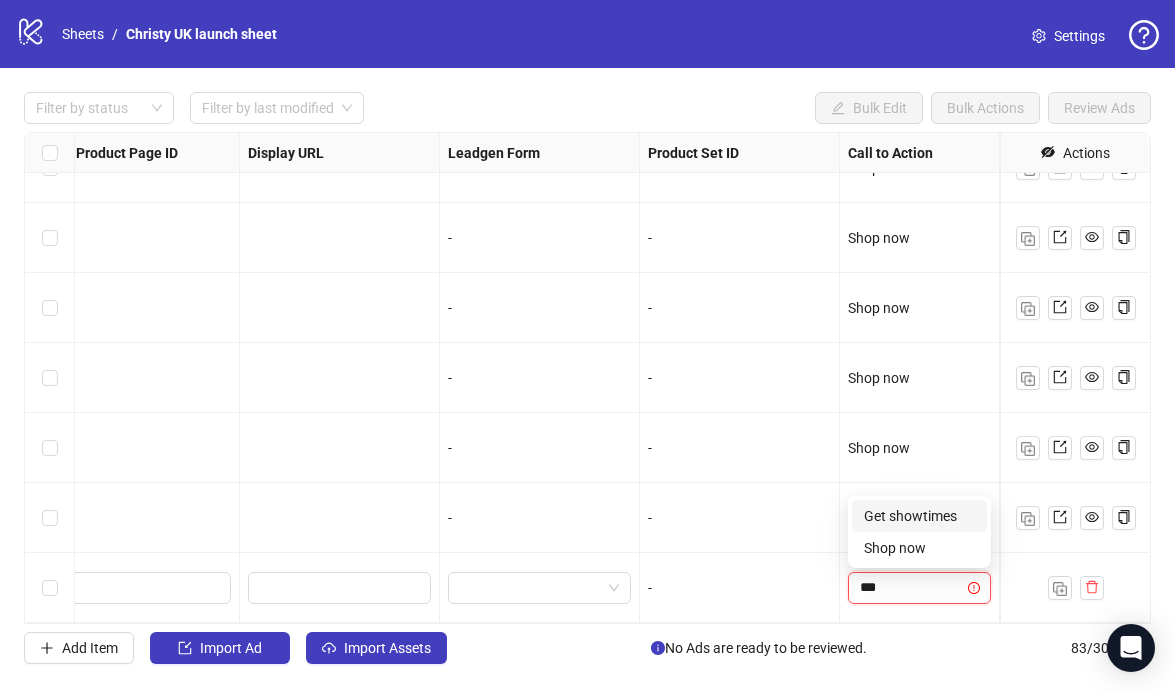 type on "****" 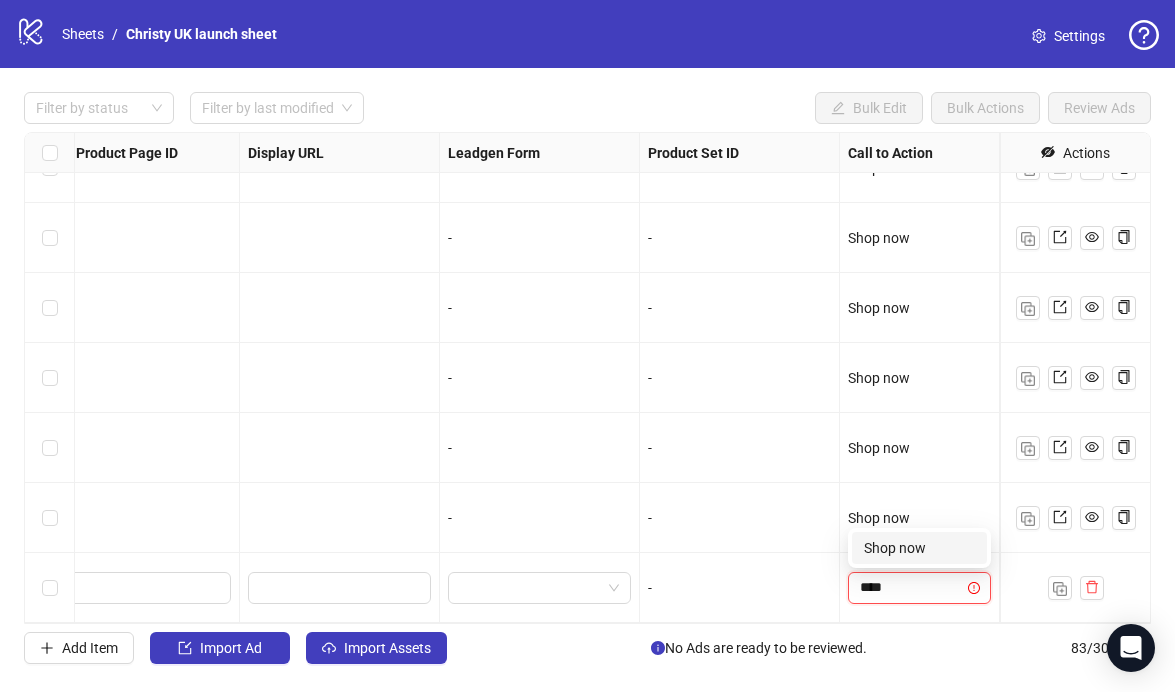 click on "Shop now" at bounding box center [919, 548] 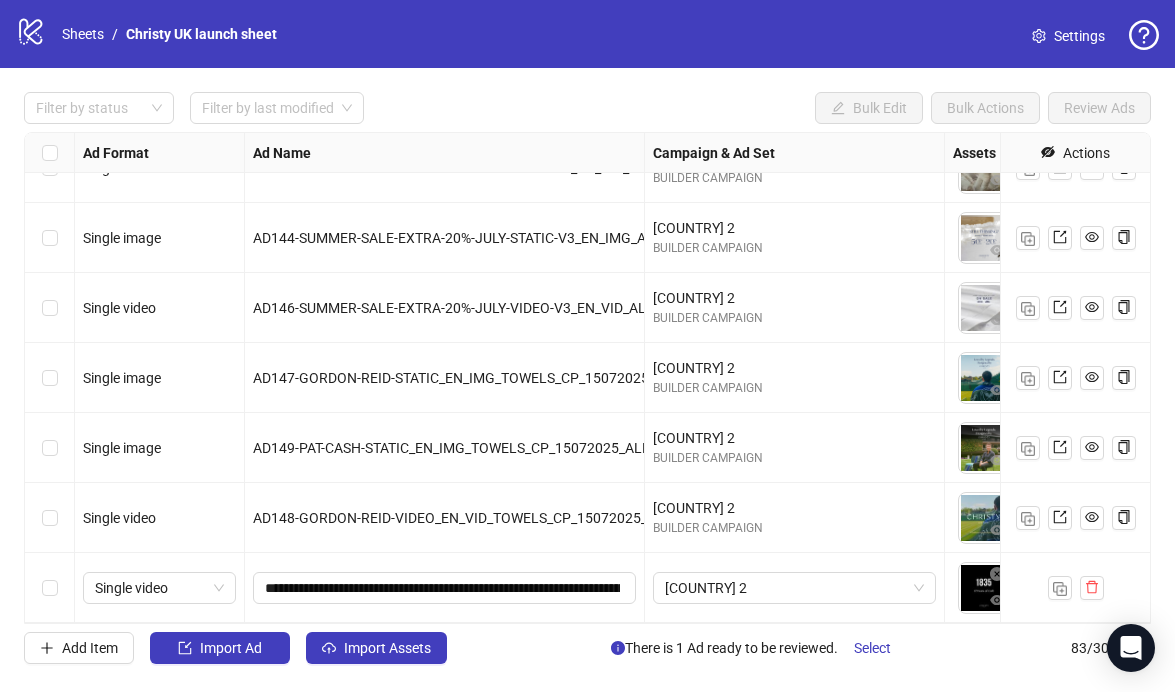scroll, scrollTop: 5360, scrollLeft: 1, axis: both 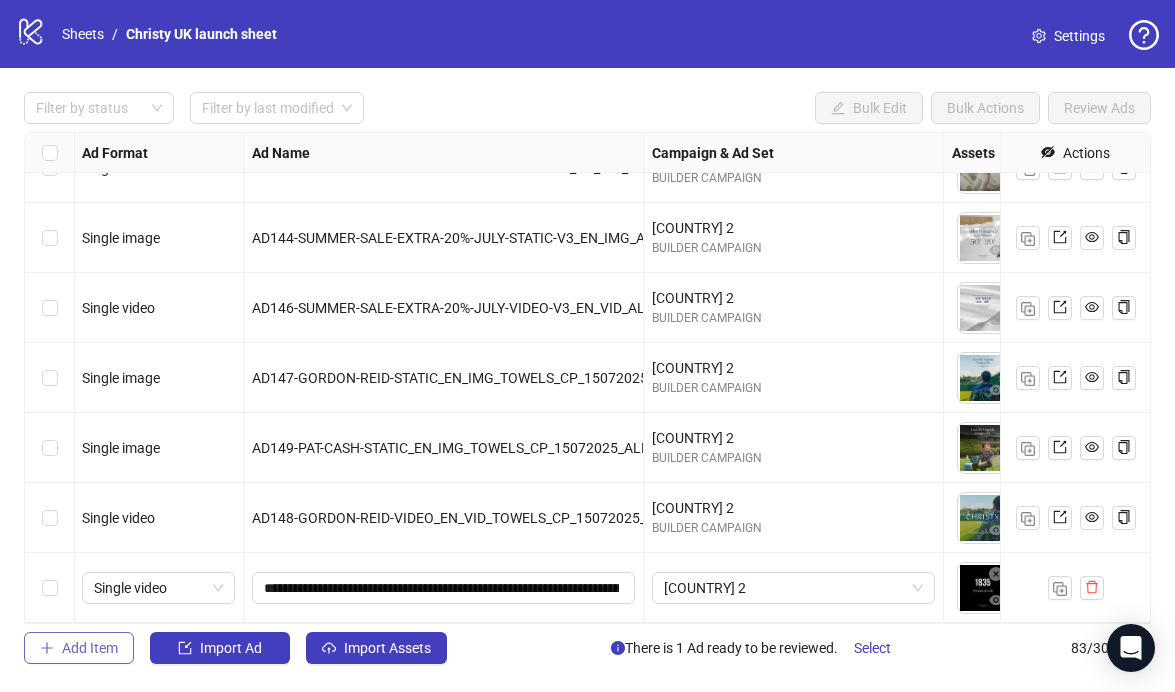 click on "Add Item" at bounding box center [90, 648] 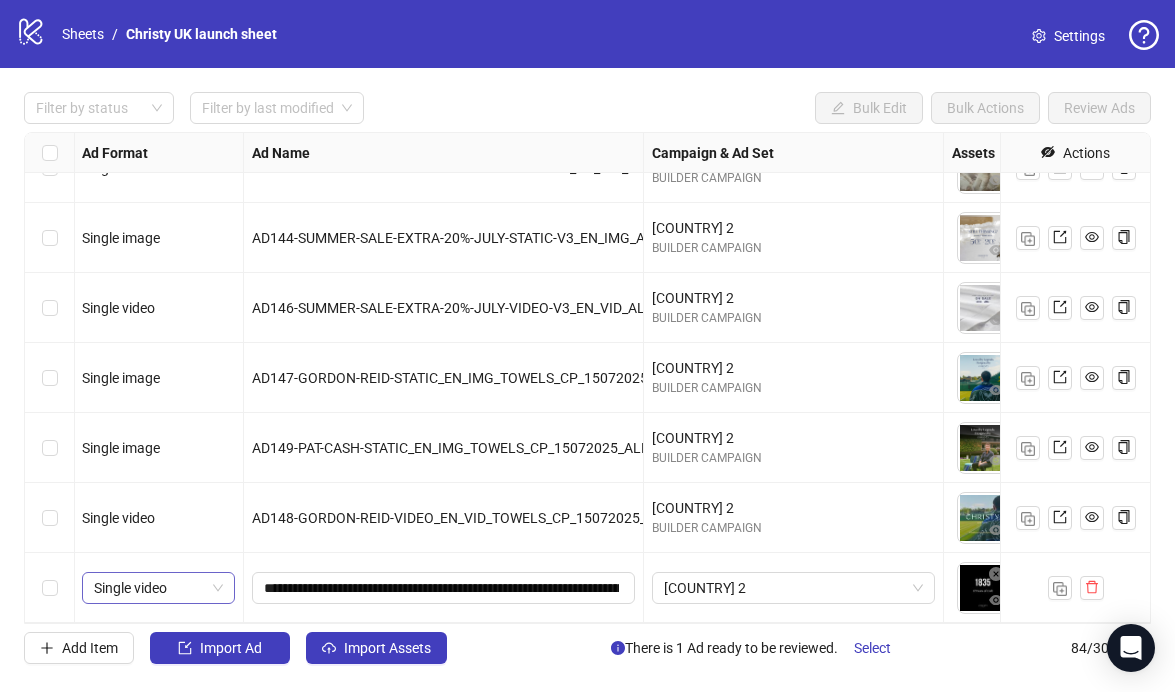 scroll, scrollTop: 5430, scrollLeft: 1, axis: both 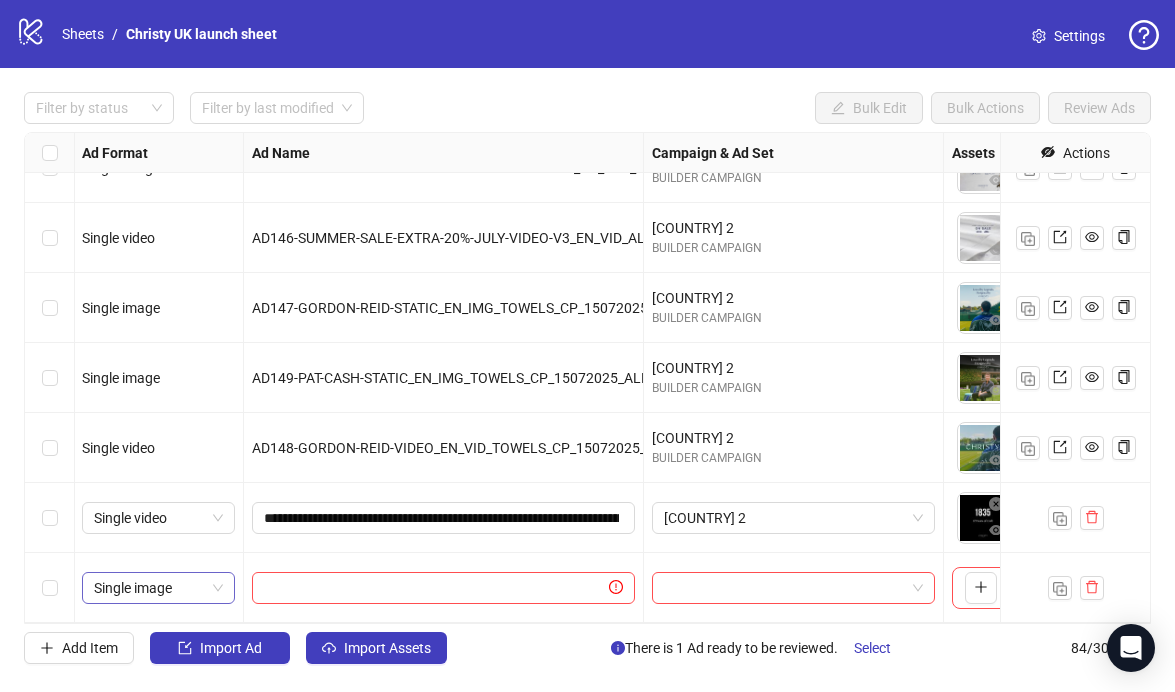 click on "Single image" at bounding box center [158, 588] 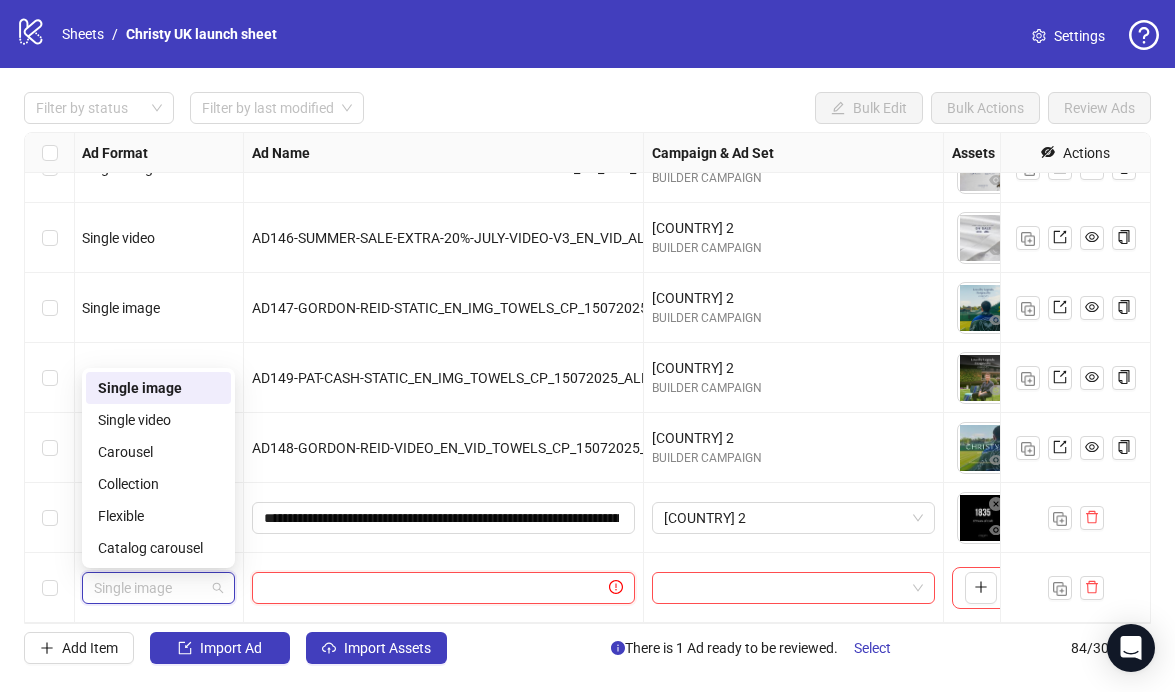 click at bounding box center (434, 588) 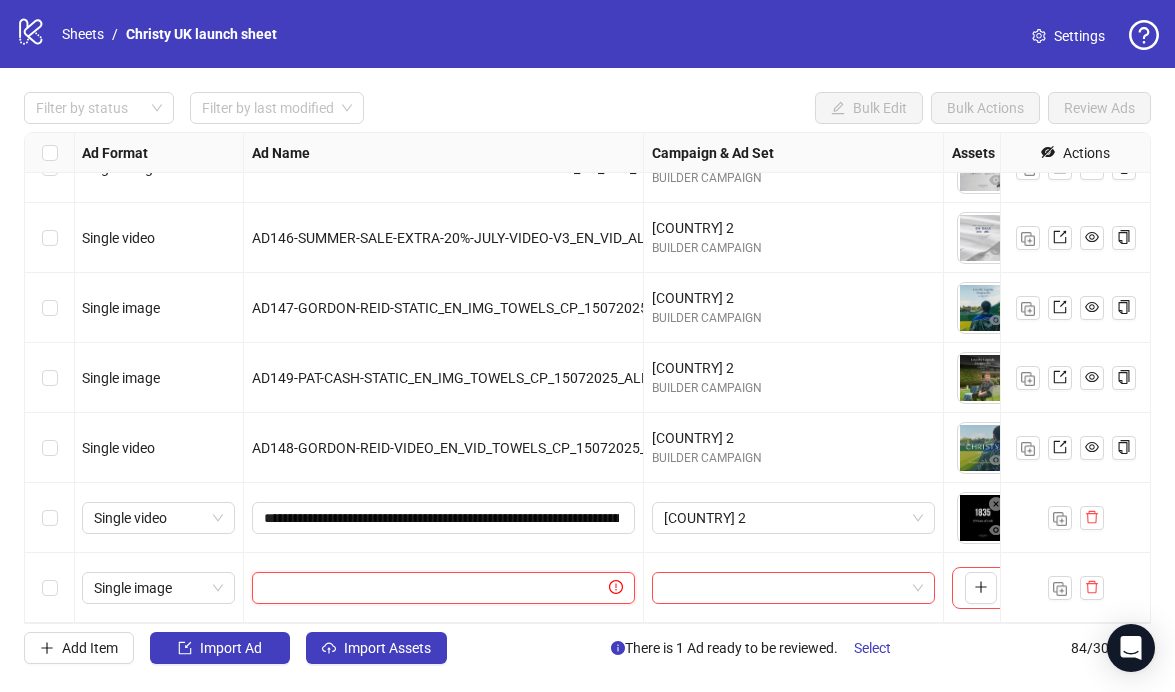 click at bounding box center (434, 588) 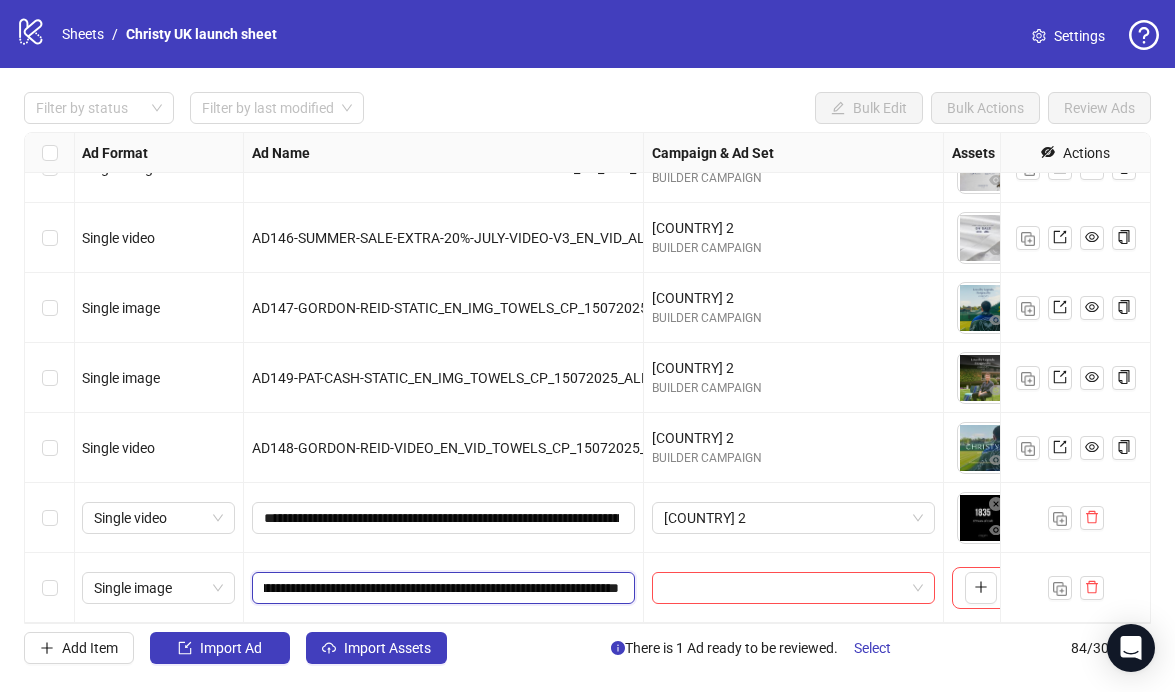scroll, scrollTop: 0, scrollLeft: 0, axis: both 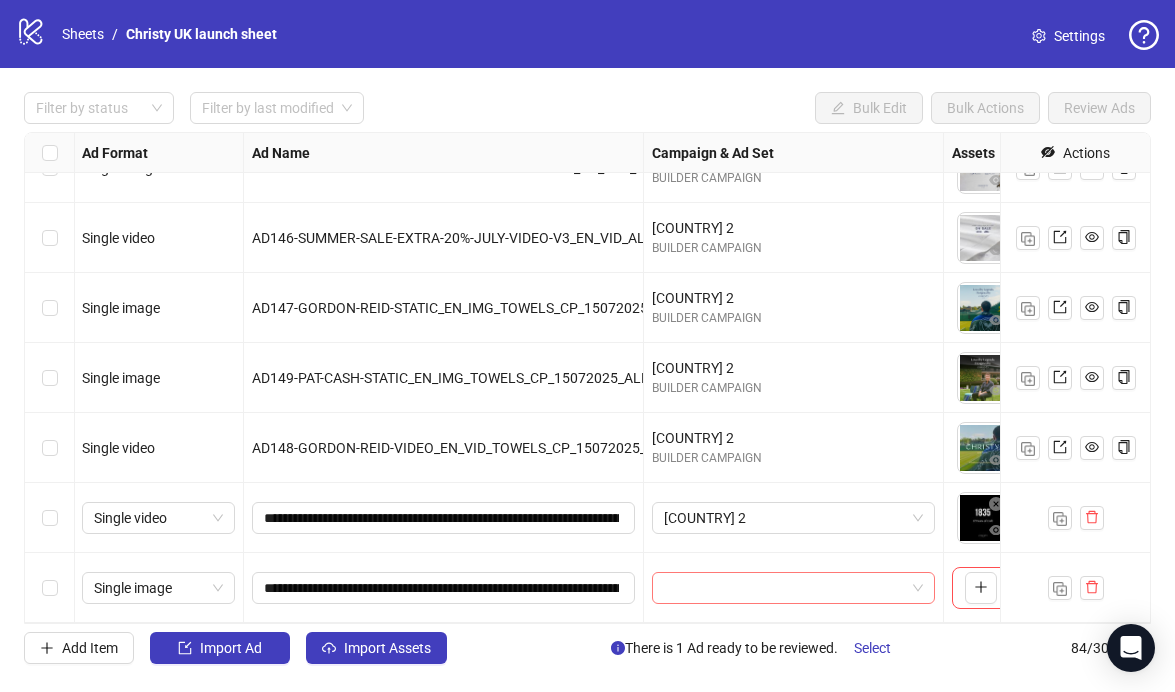 click at bounding box center [784, 588] 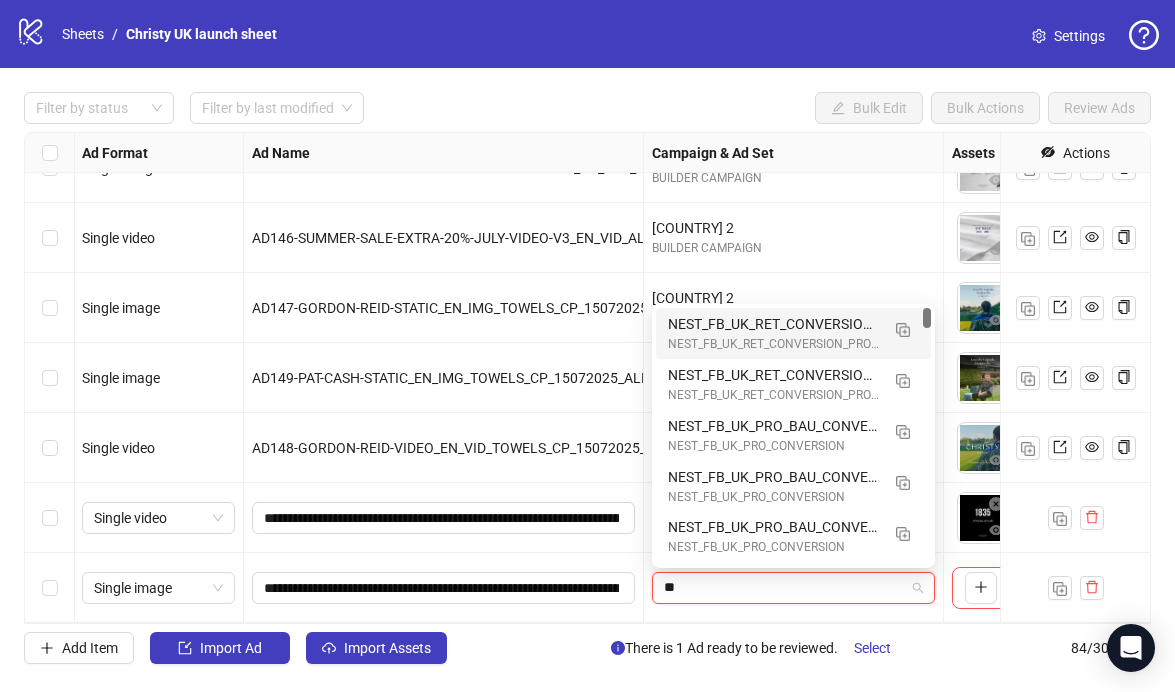 type on "**" 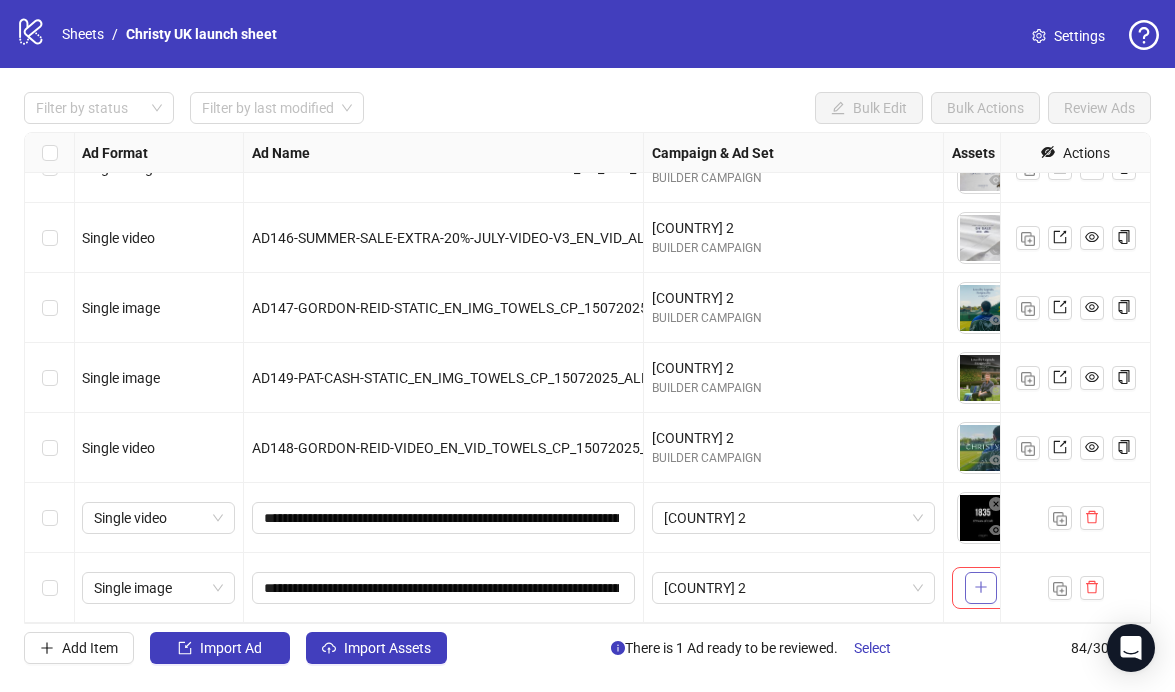 click 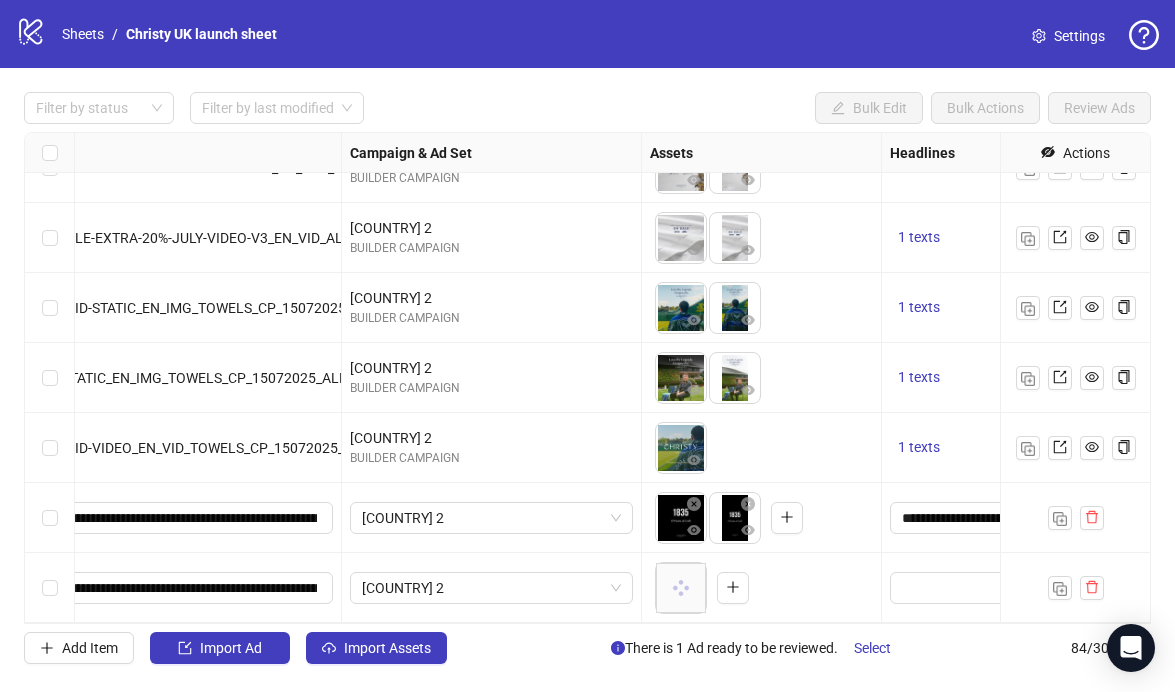 scroll, scrollTop: 5430, scrollLeft: 317, axis: both 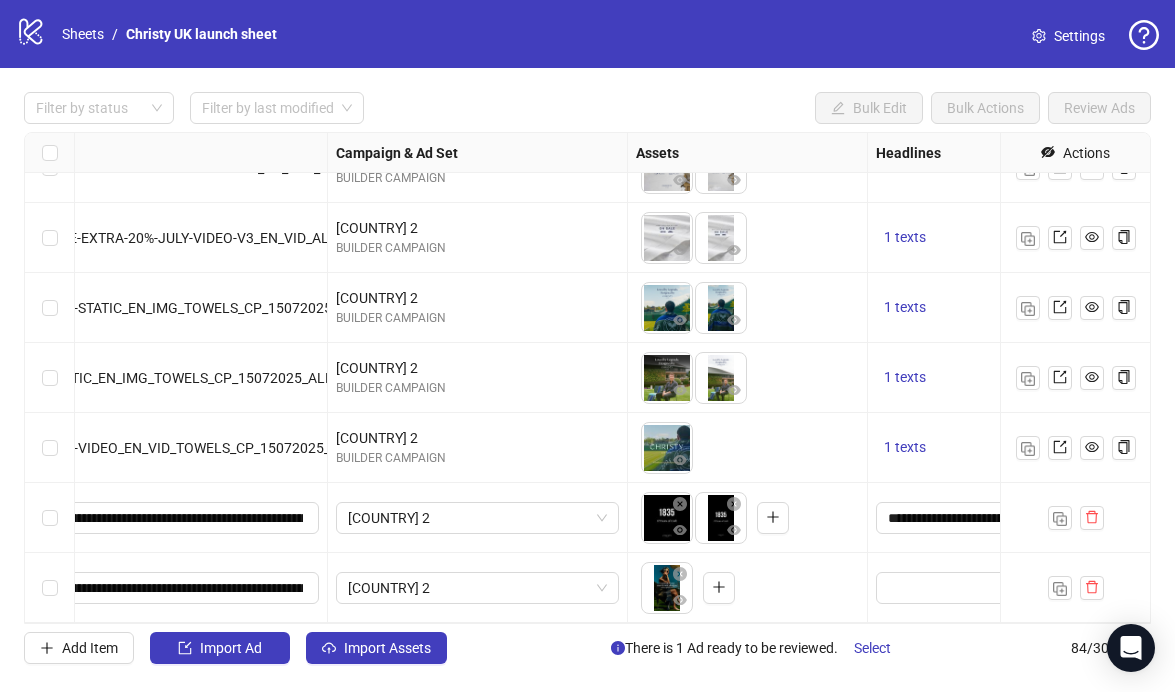 drag, startPoint x: 670, startPoint y: 585, endPoint x: 743, endPoint y: 585, distance: 73 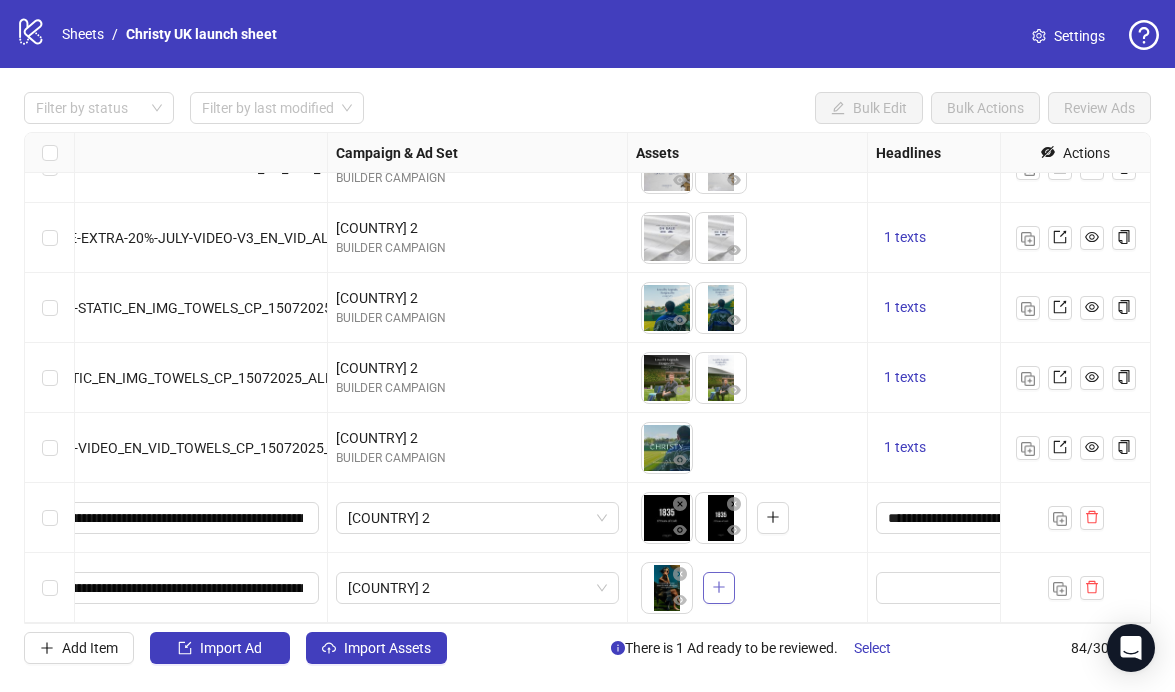 click at bounding box center (719, 588) 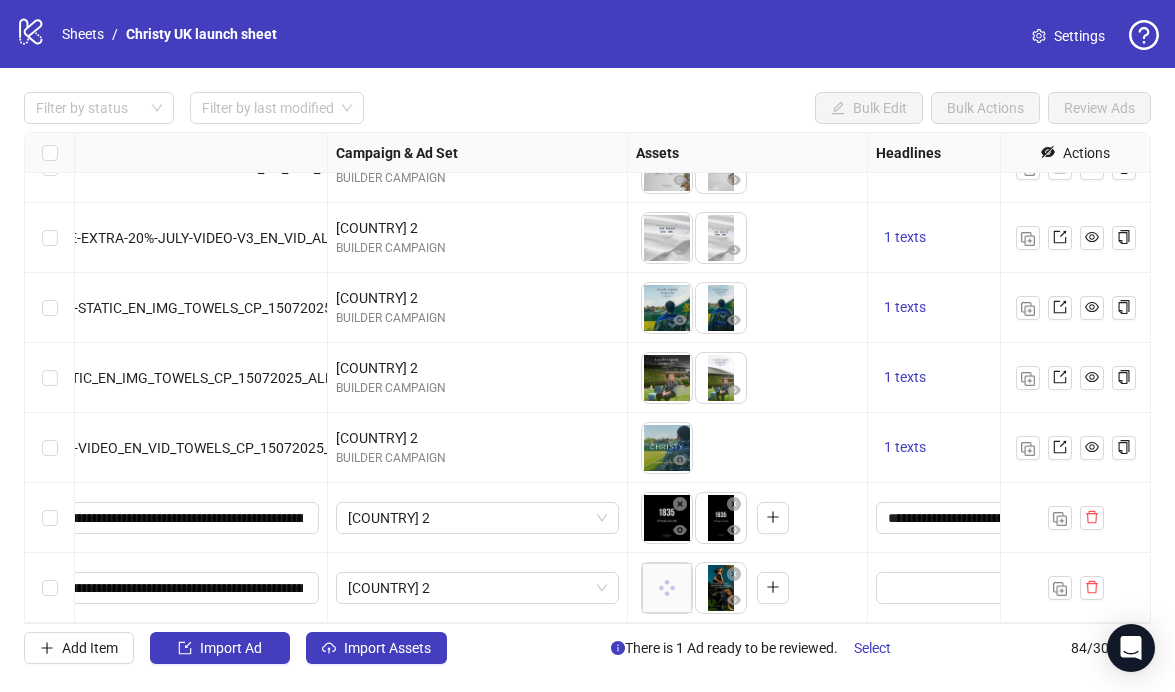 drag, startPoint x: 720, startPoint y: 582, endPoint x: 671, endPoint y: 582, distance: 49 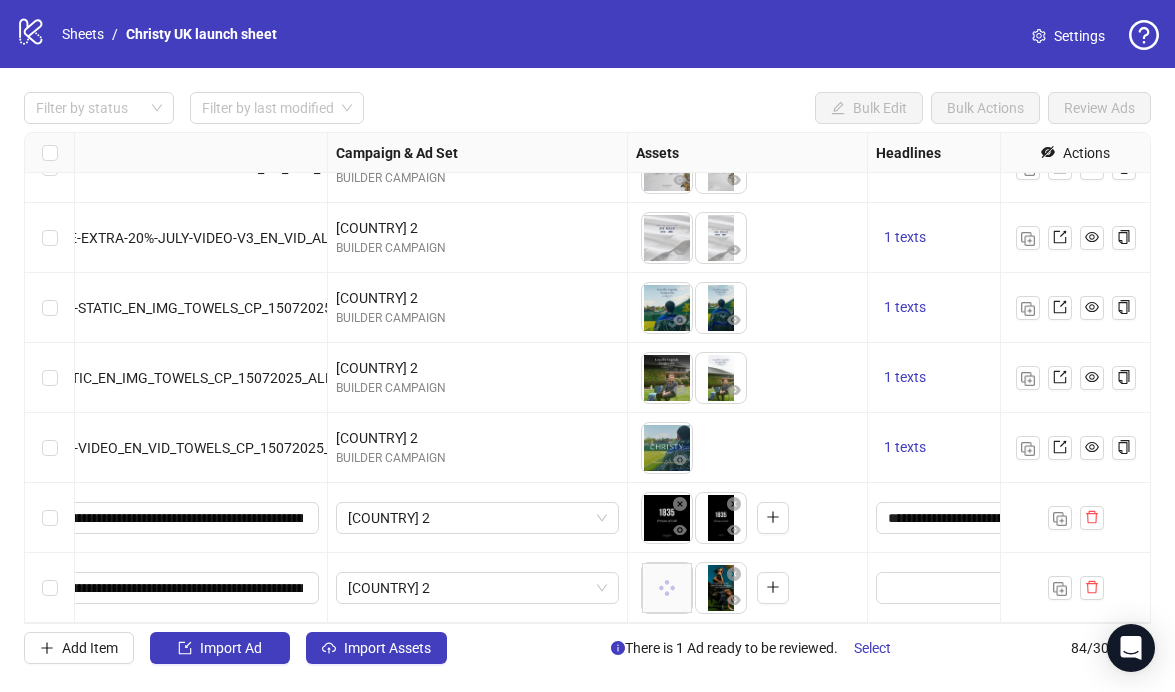 click on "logo/logo-mobile Sheets / Christy UK launch sheet Settings   Filter by status Filter by last modified Bulk Edit Bulk Actions Review Ads Ad Format Ad Name Campaign & Ad Set Assets Headlines Primary Texts Descriptions Destination URL App Product Page ID Display URL Leadgen Form Product Set ID Call to Action Actions Single video AD143-SUMMER-SALE-EXTRA-20%-JULY-VIDEO-V2_EN_VID_ALLPRODUCTS_PP_15072025_ALLG_CC_SC3_USP1_SALE50 UK 2 BUILDER CAMPAIGN
To pick up a draggable item, press the space bar.
While dragging, use the arrow keys to move the item.
Press space again to drop the item in its new position, or press escape to cancel.
1 texts 1 texts Single image AD144-SUMMER-SALE-EXTRA-20%-JULY-STATIC-V3_EN_IMG_ALLPRODUCTS_PP_15072025_ALLG_CC_SC3_USP1_SALE50 UK 2 BUILDER CAMPAIGN
To pick up a draggable item, press the space bar.
While dragging, use the arrow keys to move the item.
Press space again to drop the item in its new position, or press escape to cancel.
1 texts 1 texts UK 2 84" at bounding box center [587, 346] 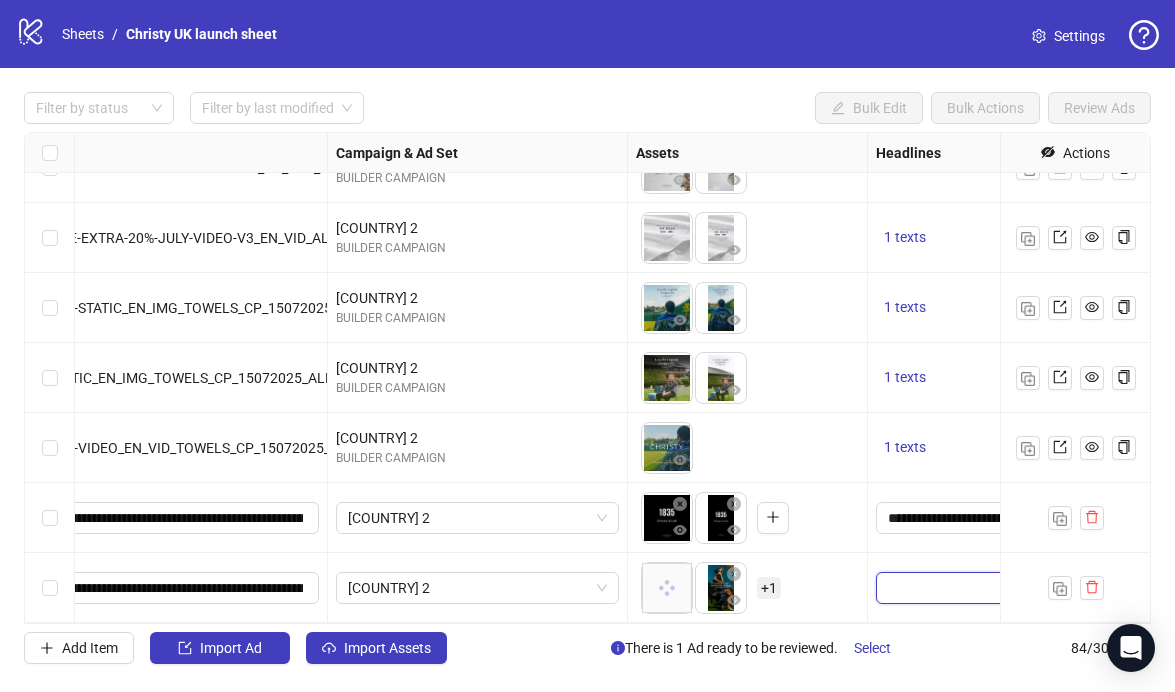 click at bounding box center (1015, 588) 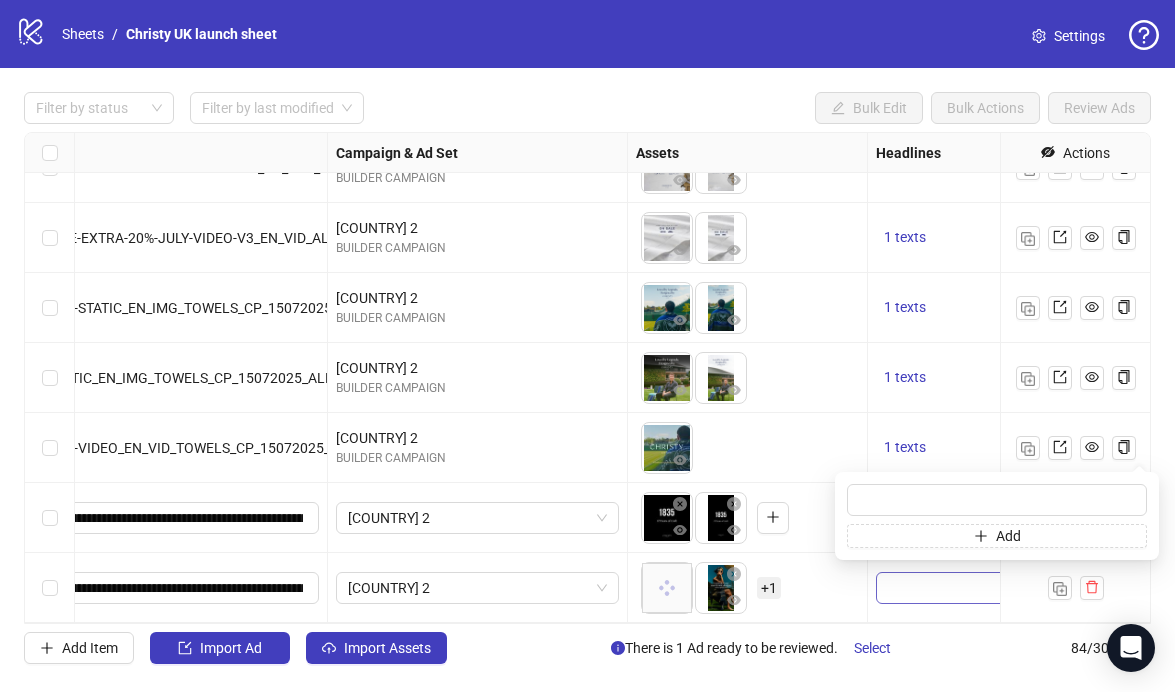 type on "**********" 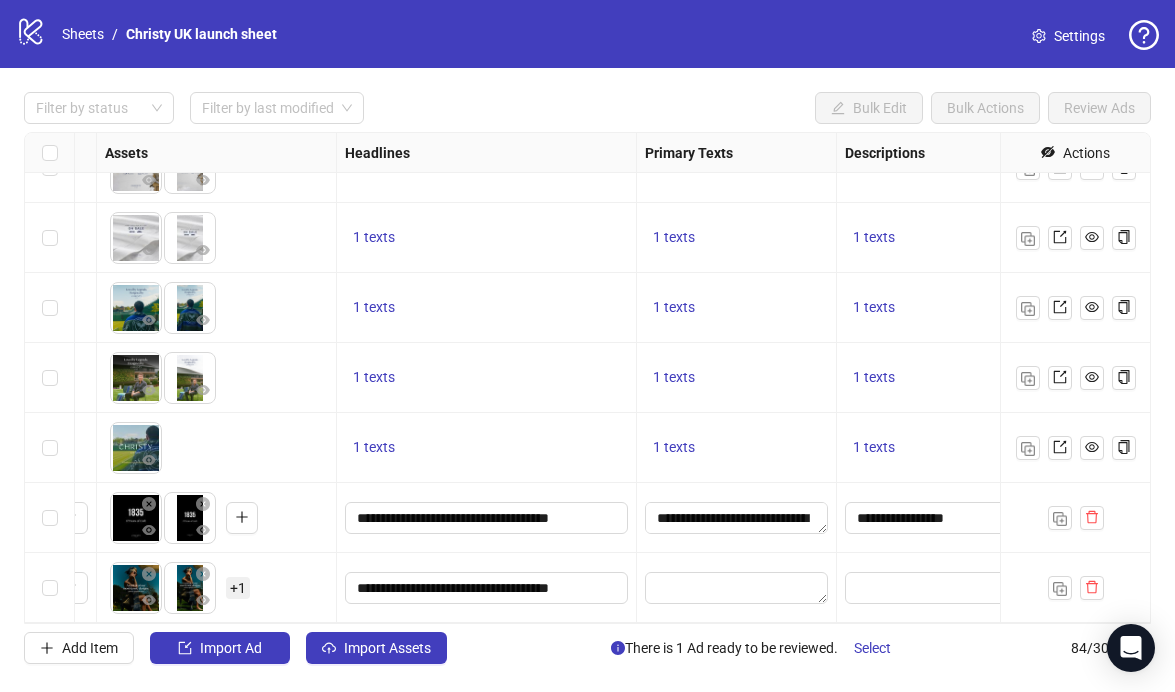 scroll, scrollTop: 5430, scrollLeft: 884, axis: both 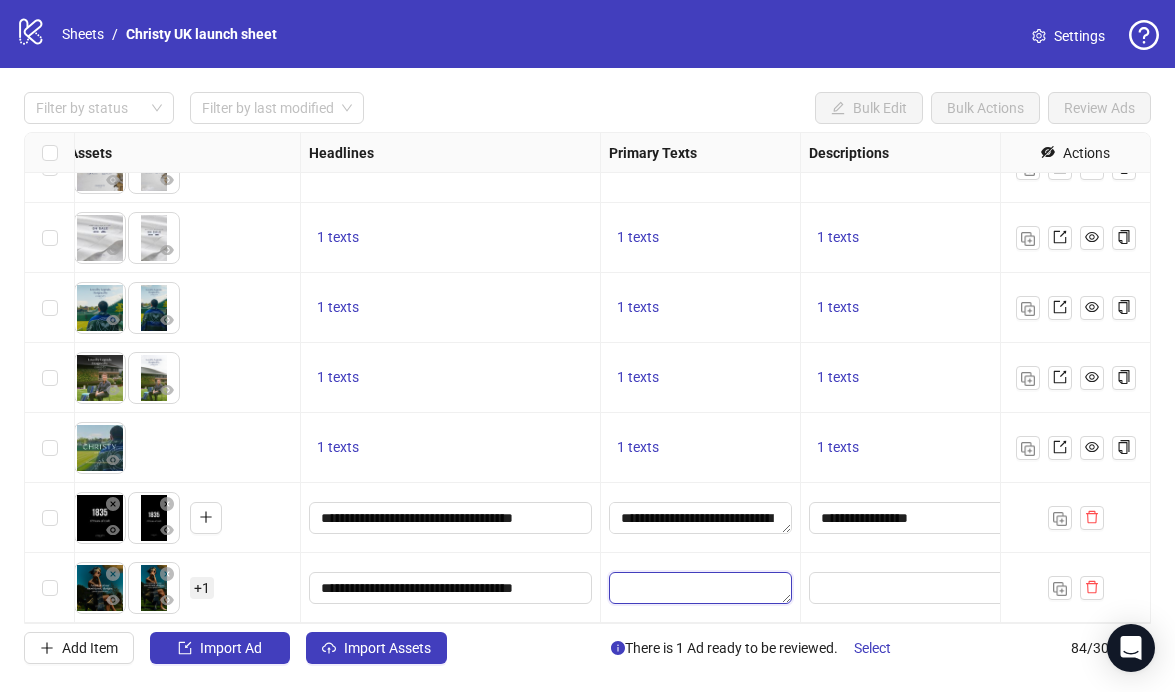 click at bounding box center [700, 588] 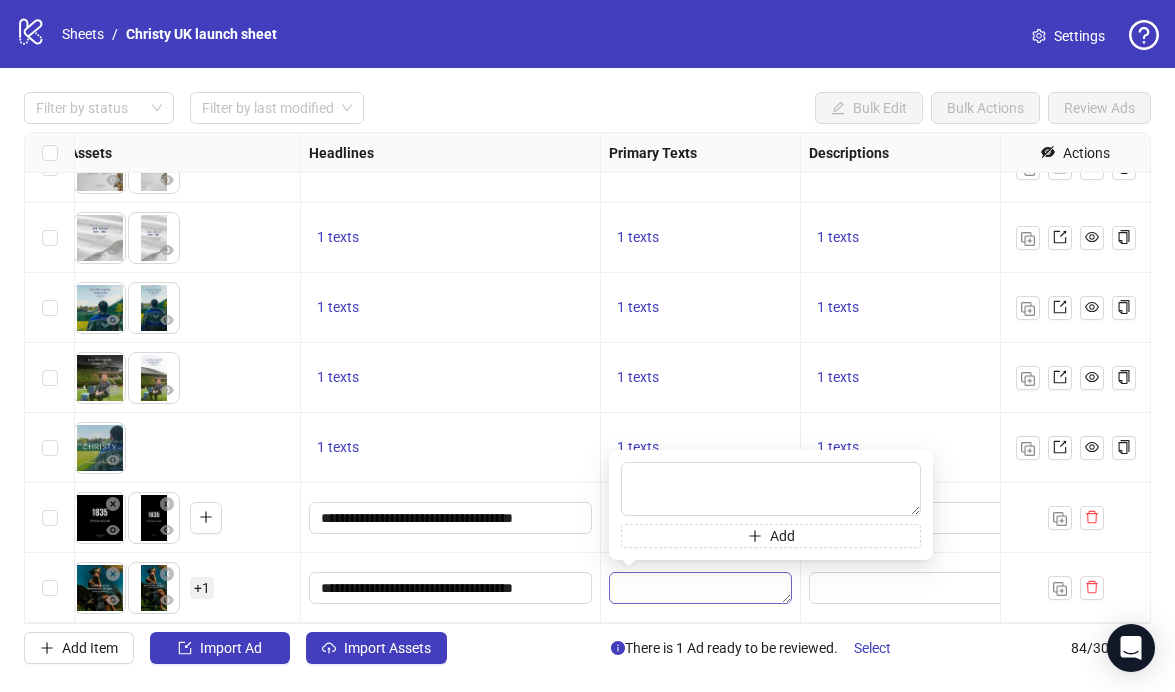 type on "**********" 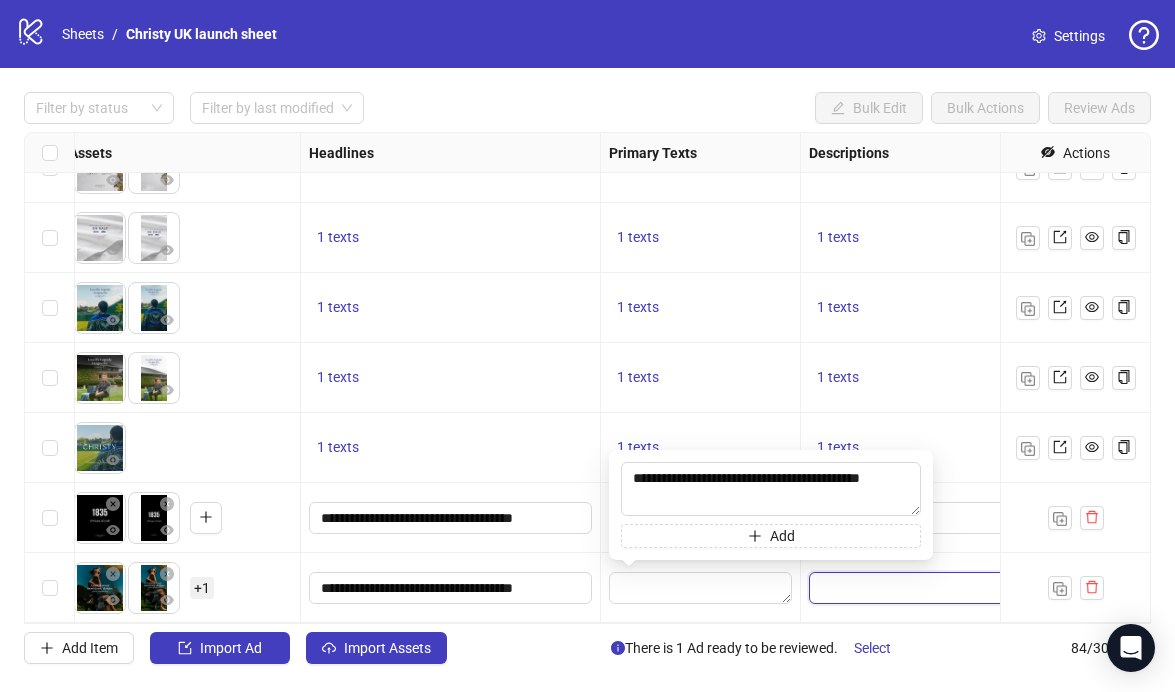 click at bounding box center (950, 588) 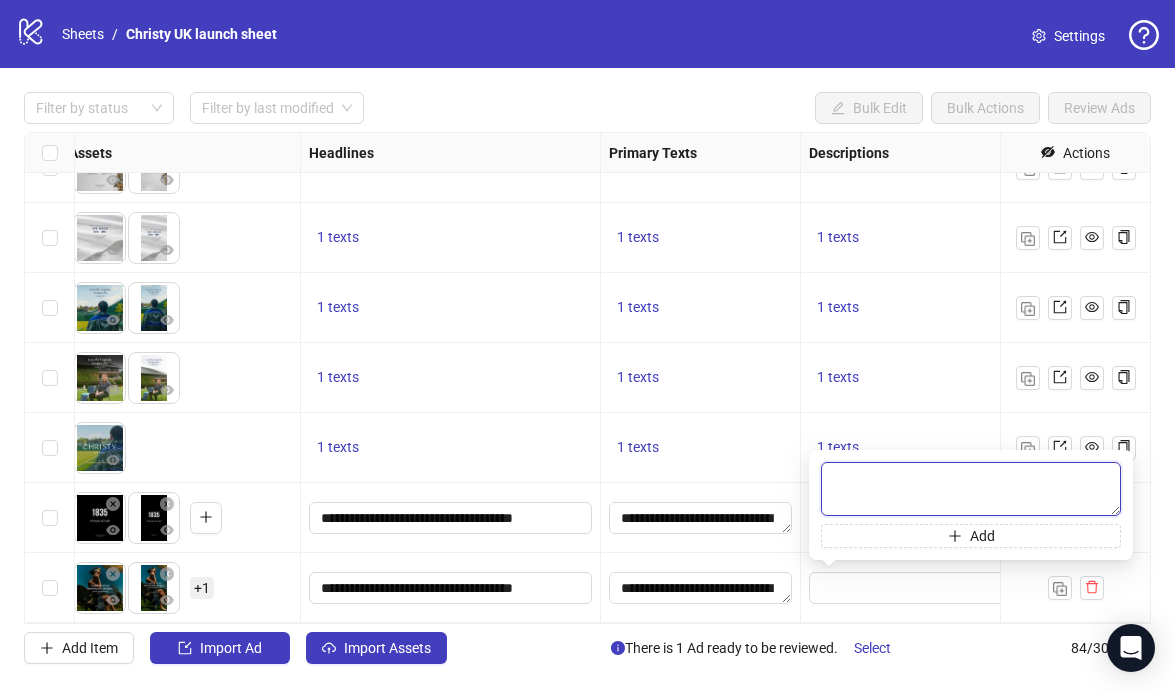 paste on "**********" 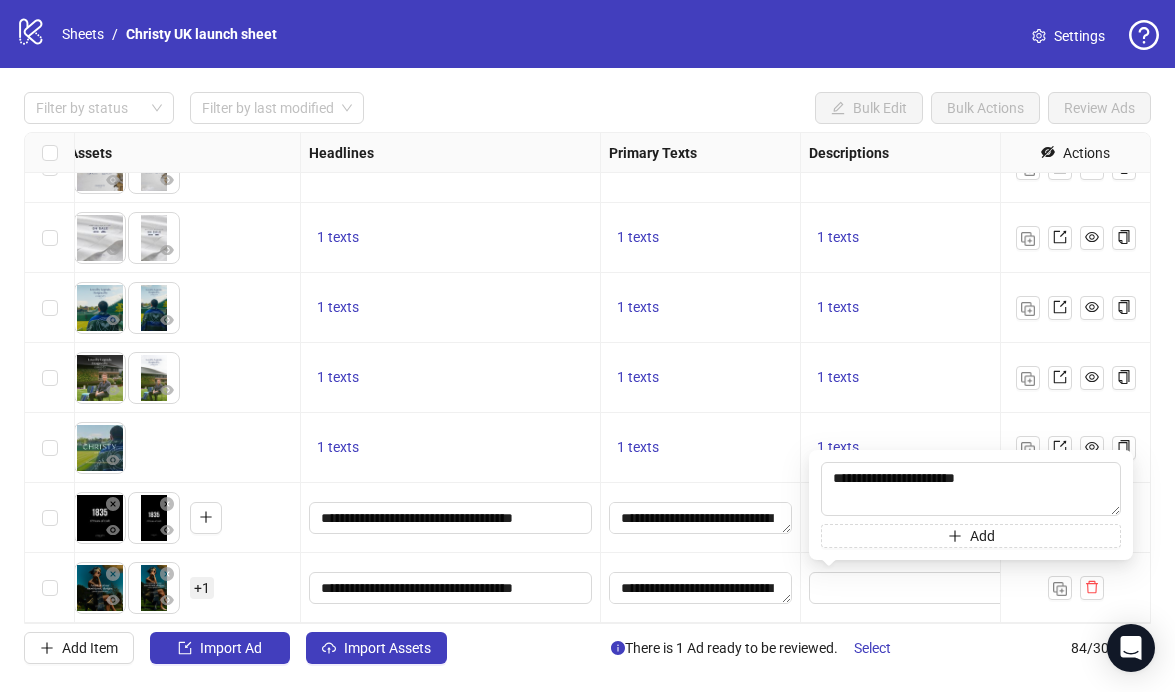 click on "1 texts" at bounding box center [950, 378] 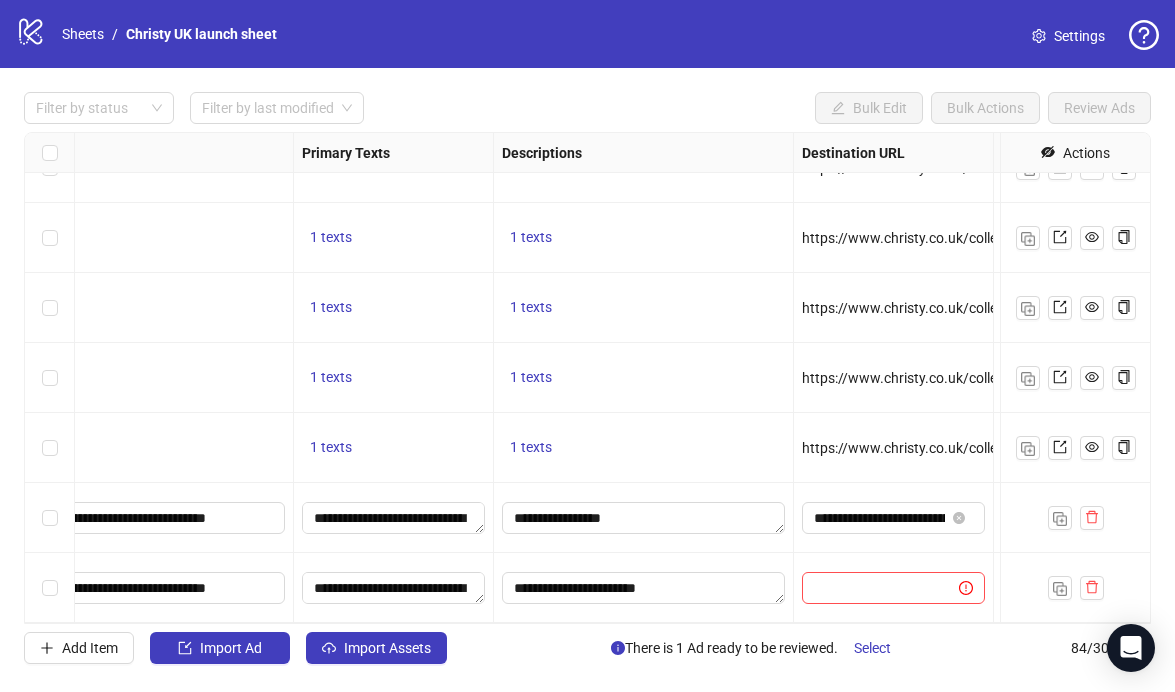 scroll, scrollTop: 5430, scrollLeft: 1360, axis: both 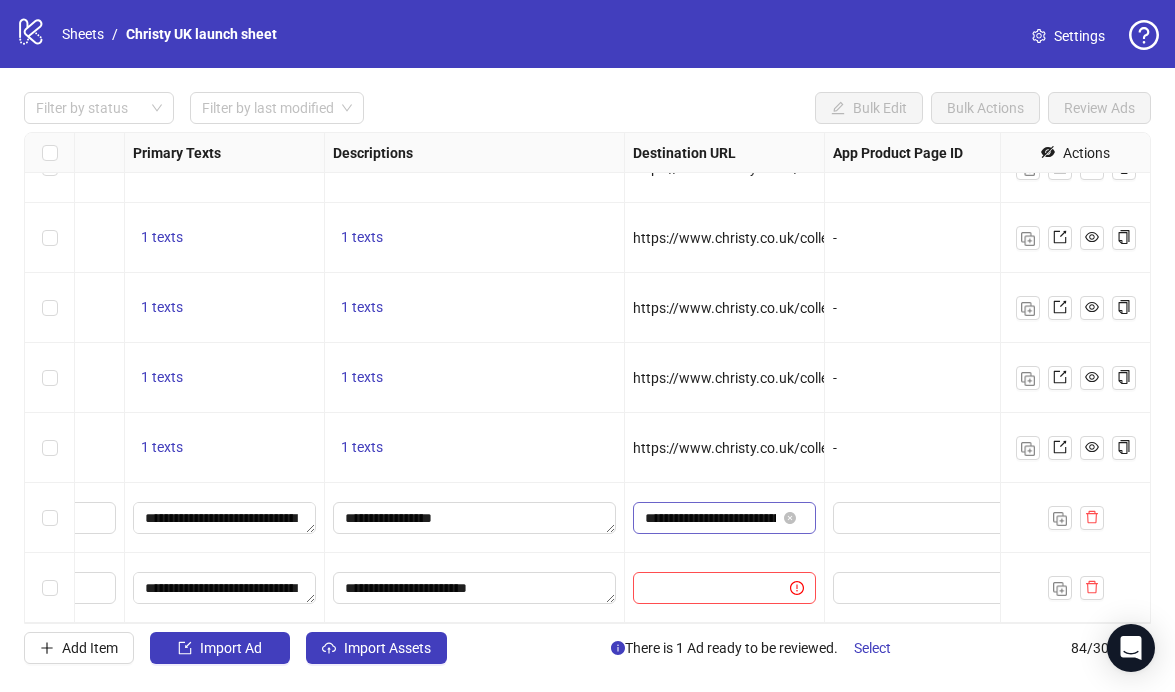 click on "**********" at bounding box center [724, 518] 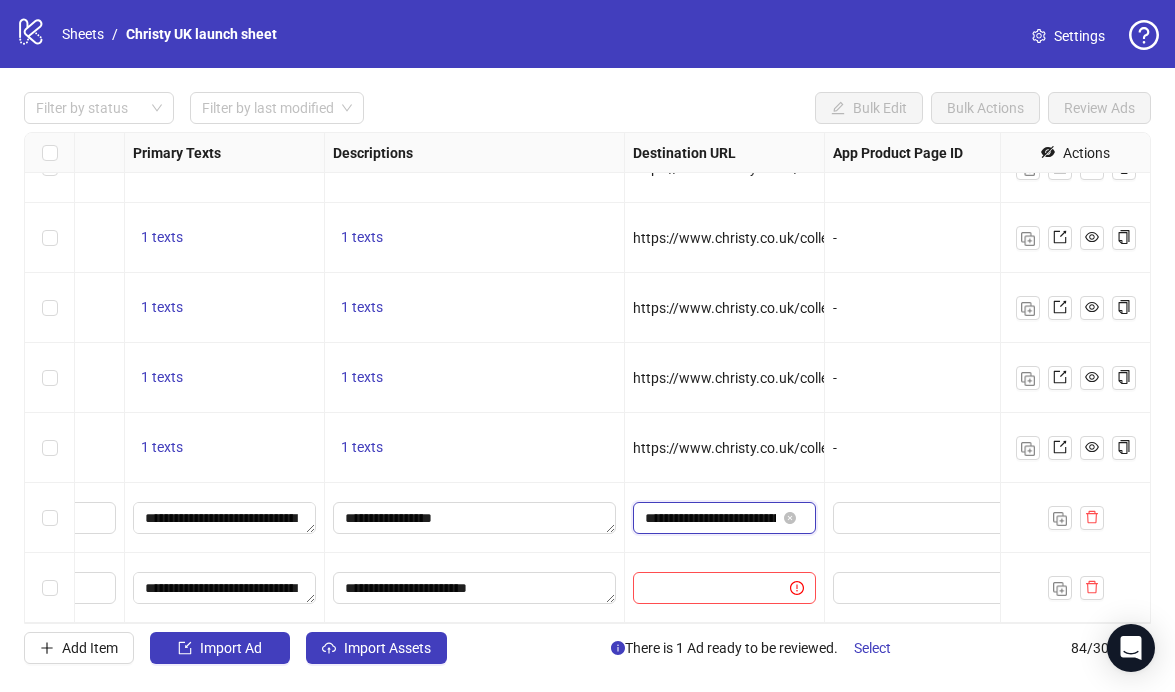 scroll, scrollTop: 0, scrollLeft: 233, axis: horizontal 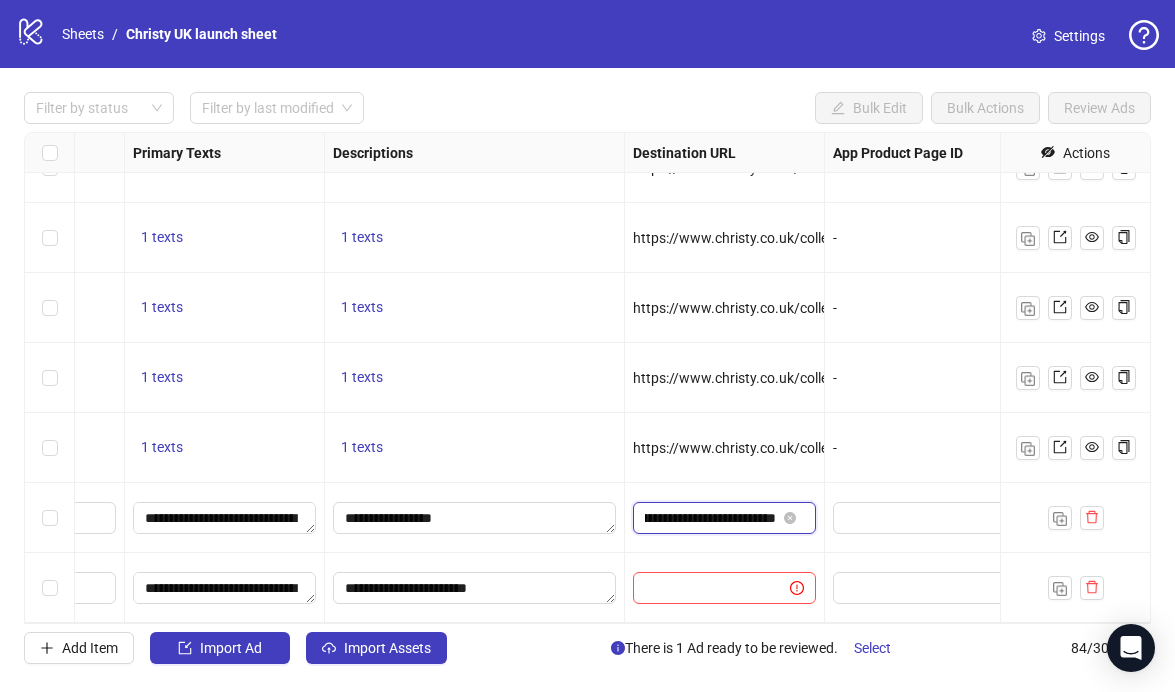 click on "**********" at bounding box center (710, 518) 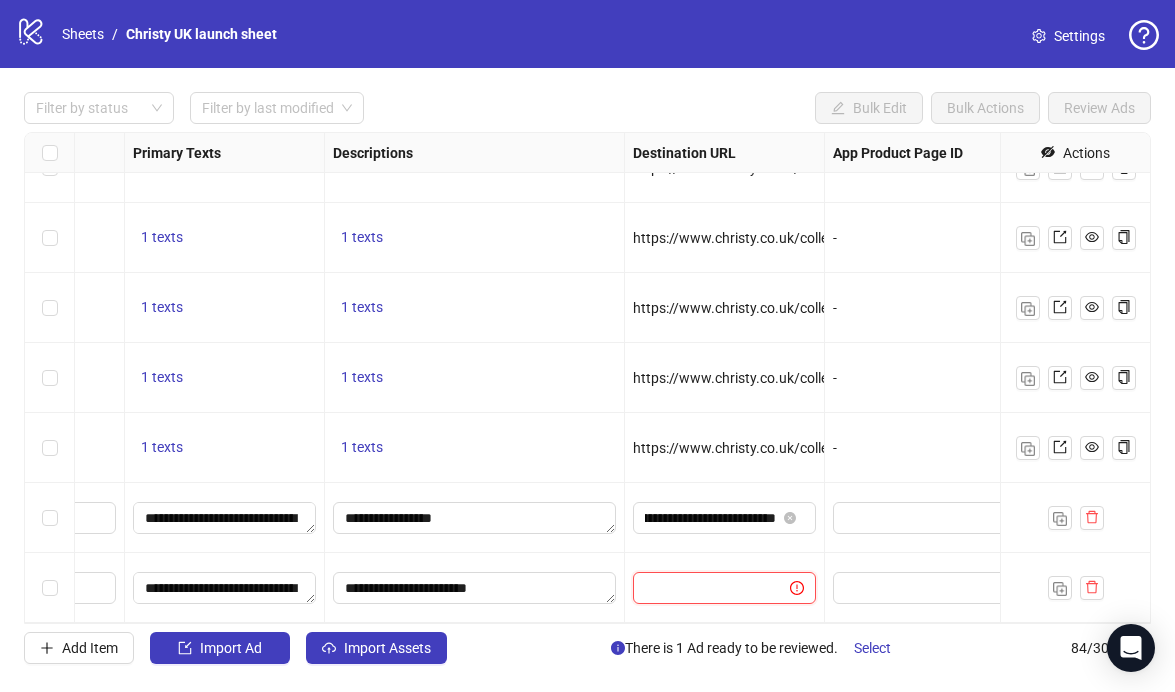 click at bounding box center [703, 588] 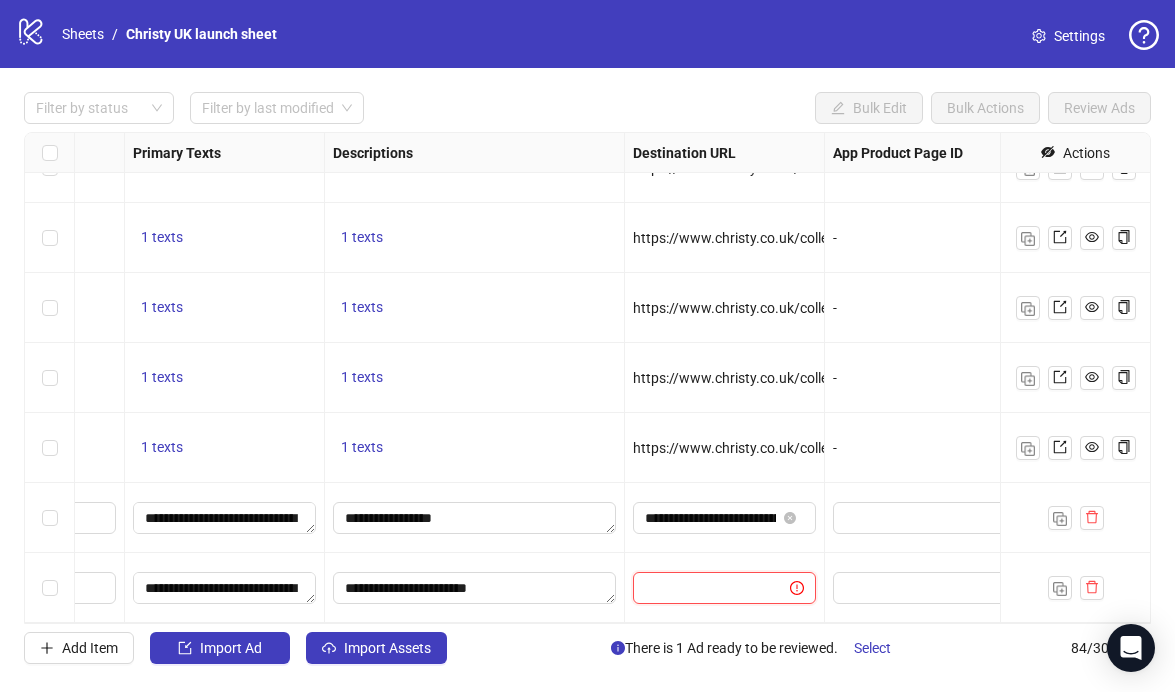 paste on "**********" 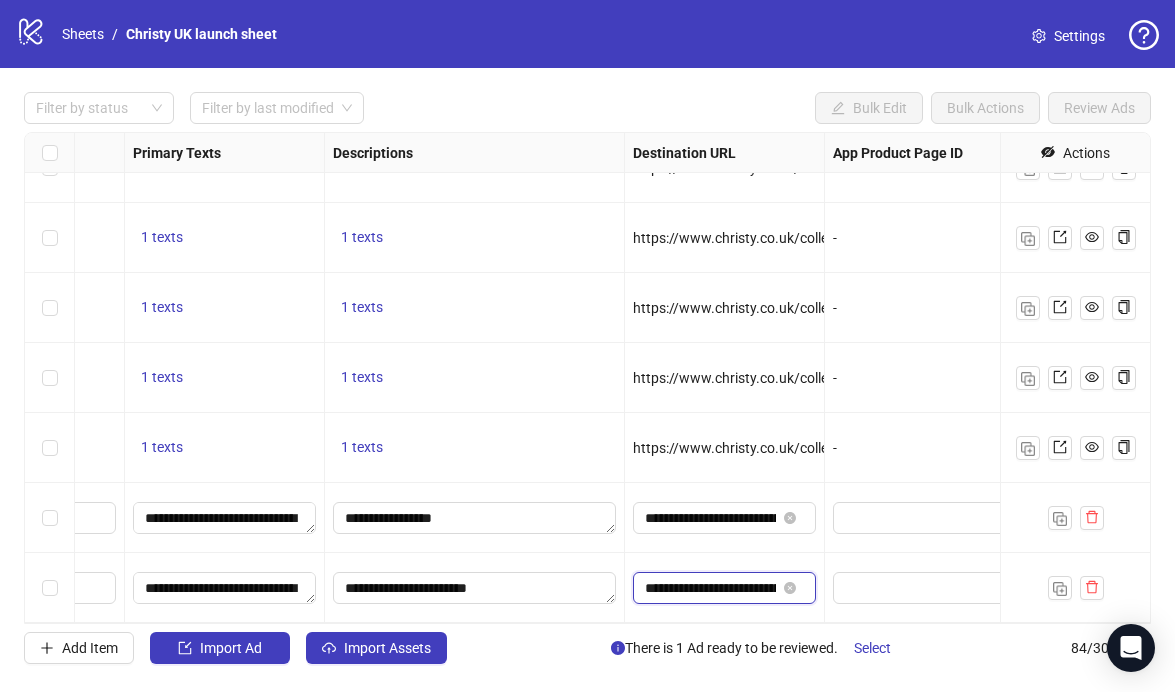 scroll, scrollTop: 0, scrollLeft: 233, axis: horizontal 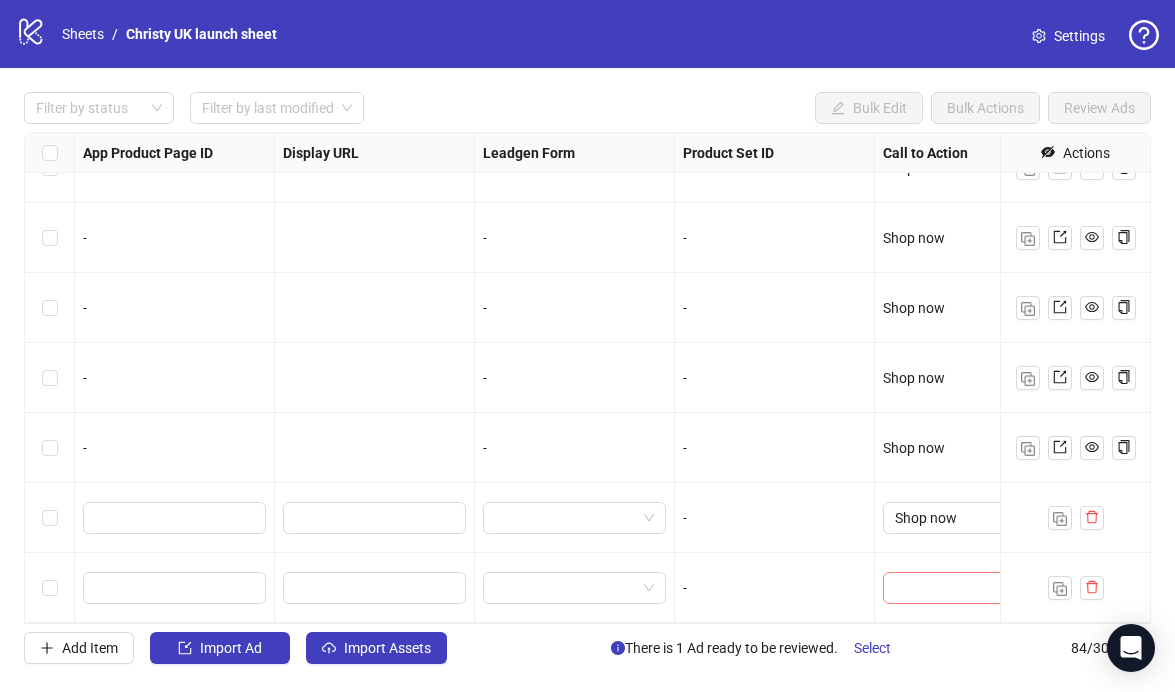 click at bounding box center (945, 588) 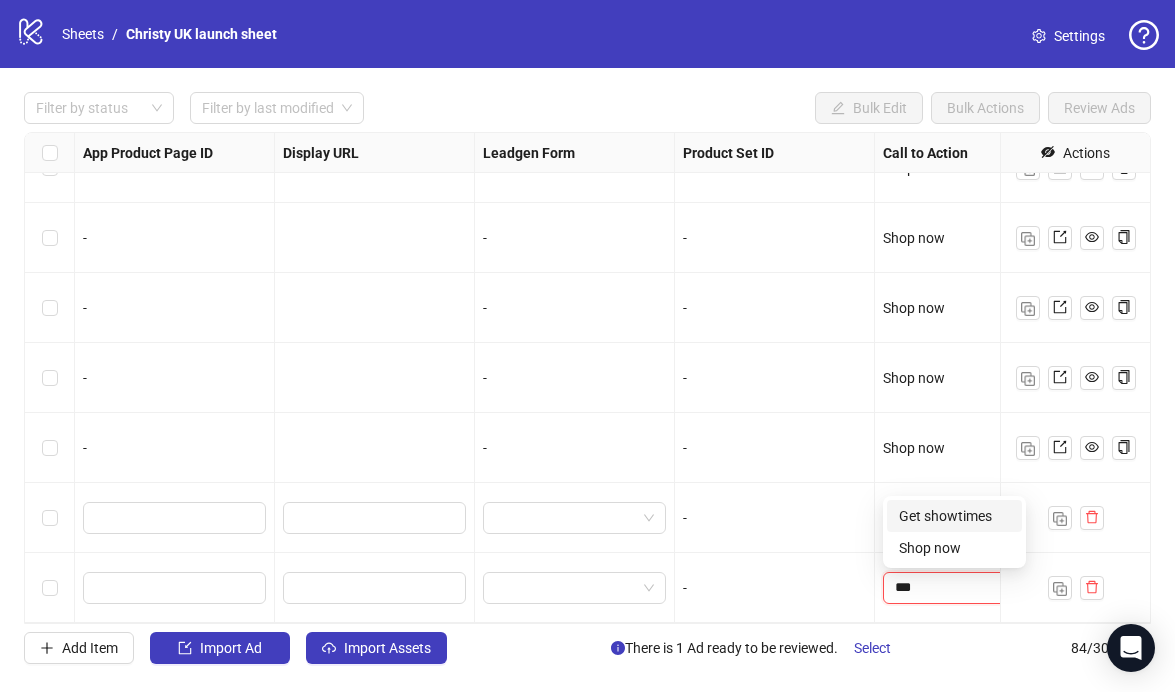 type on "****" 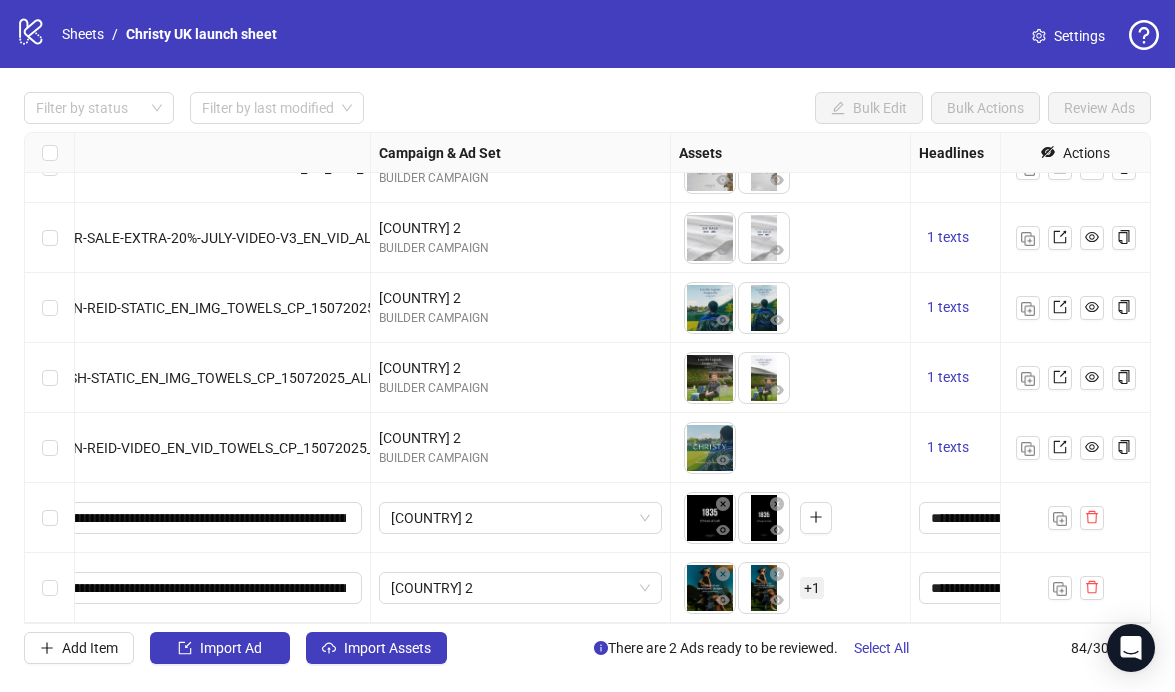 scroll, scrollTop: 5430, scrollLeft: 0, axis: vertical 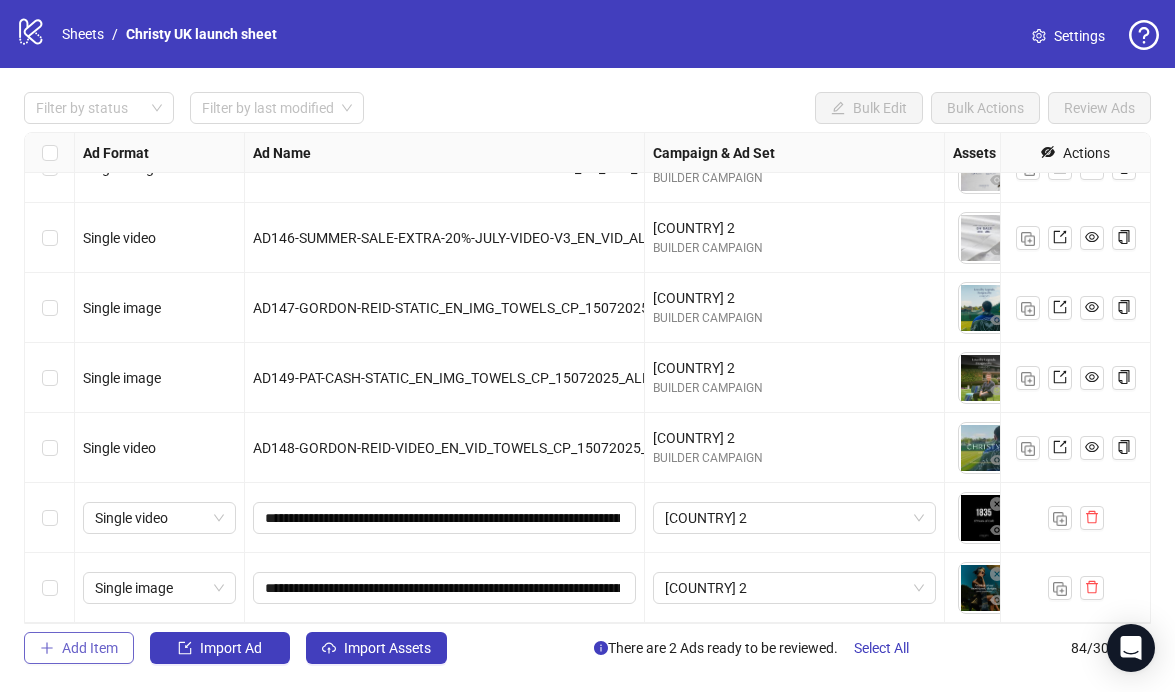 click on "Add Item" at bounding box center [90, 648] 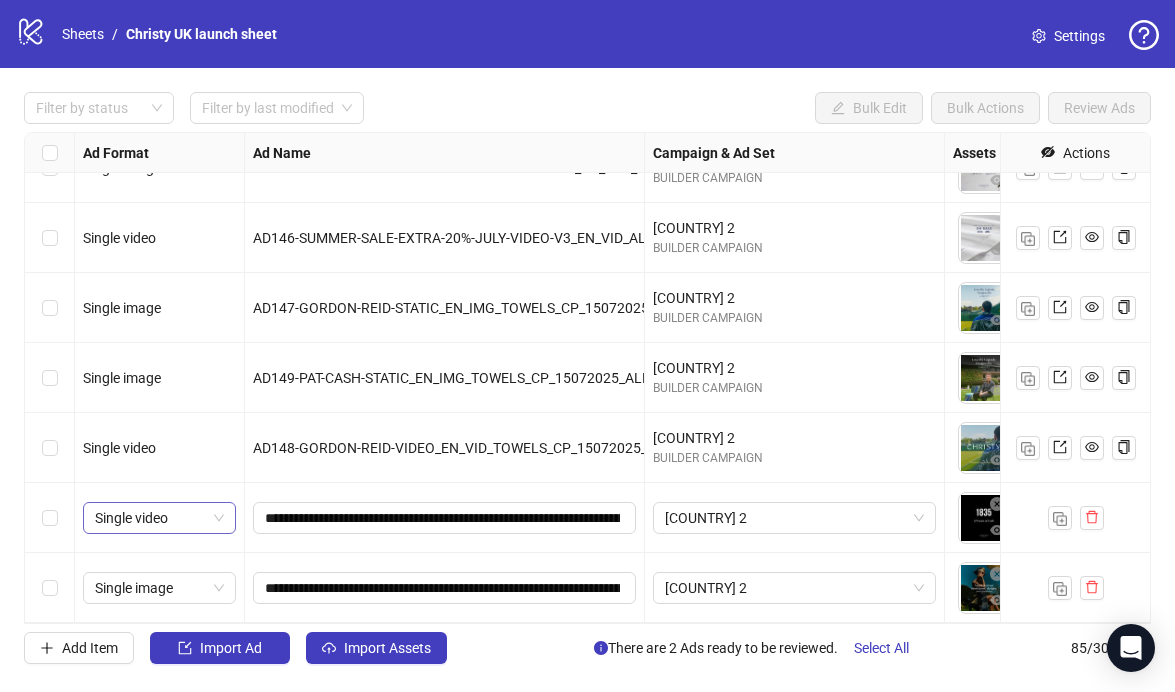 scroll, scrollTop: 5500, scrollLeft: 0, axis: vertical 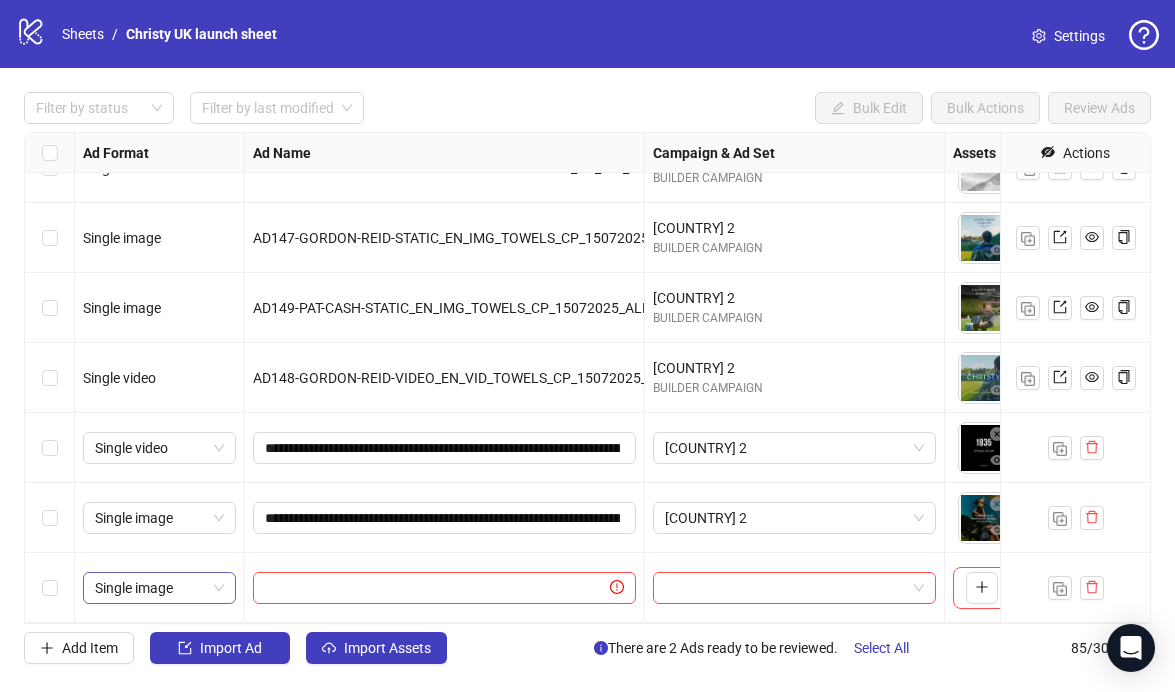 click on "Single image" at bounding box center [159, 588] 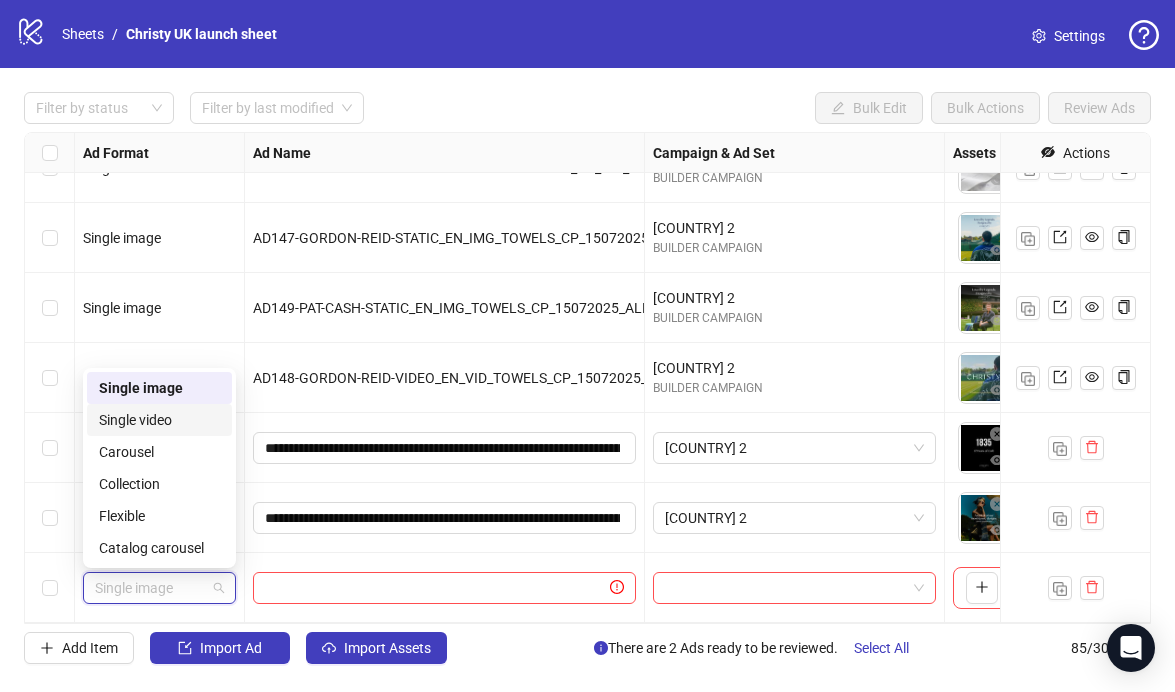 click on "Single video" at bounding box center (159, 420) 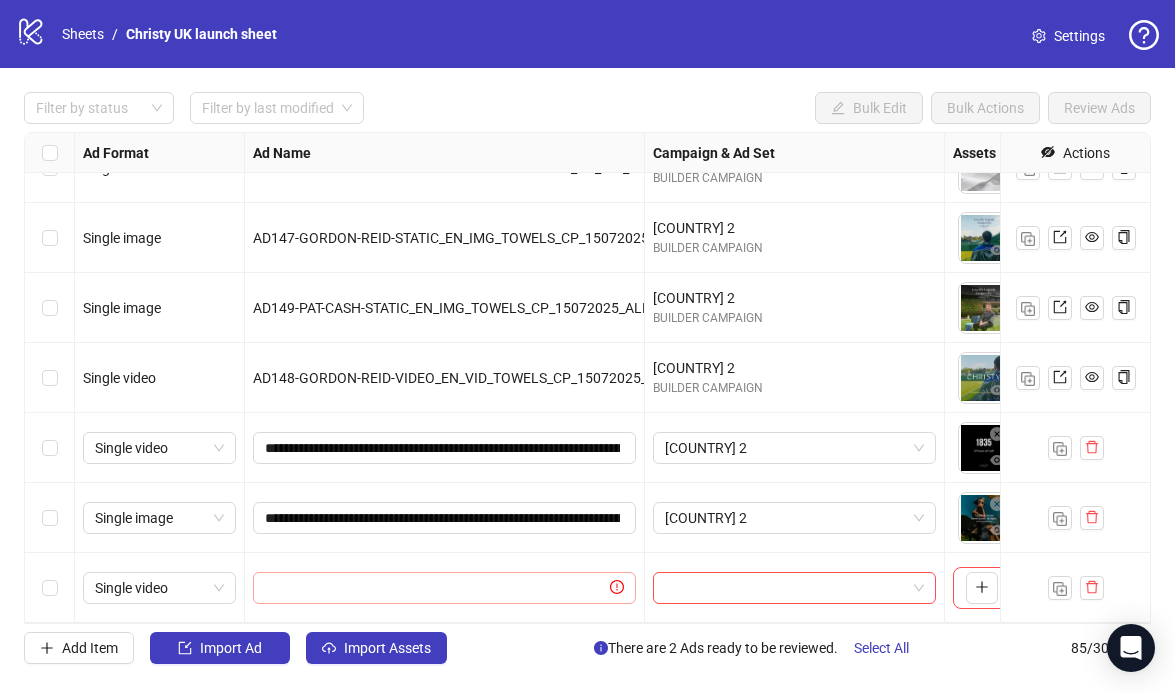 click at bounding box center (444, 588) 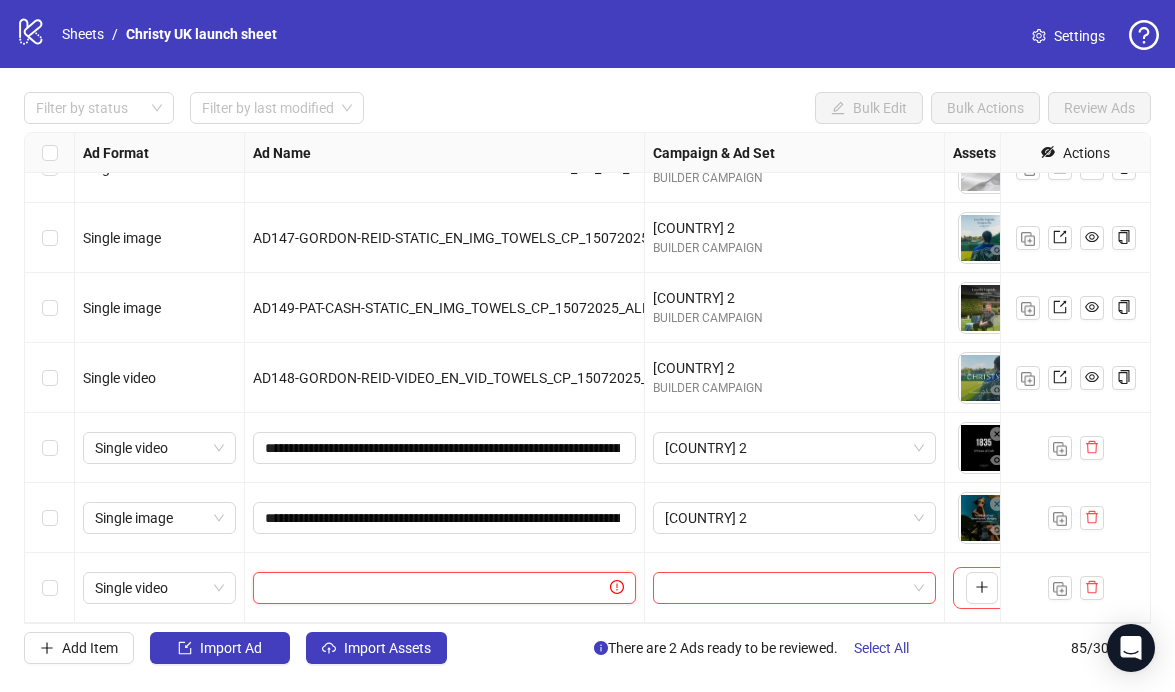 click at bounding box center (435, 588) 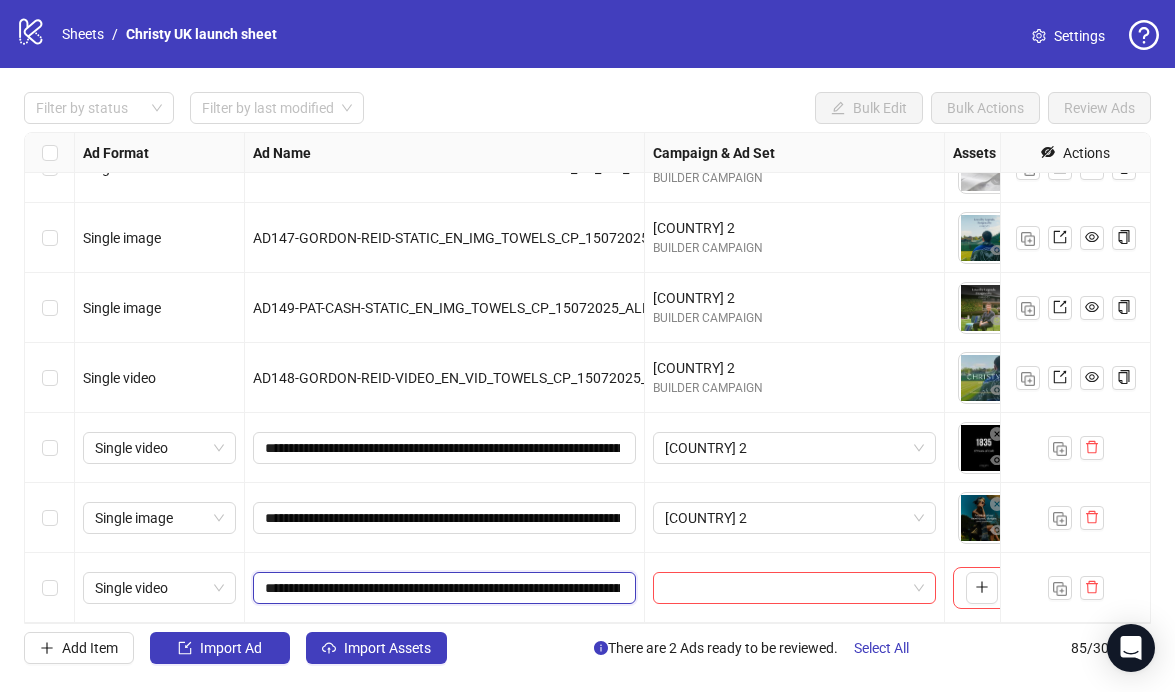 scroll, scrollTop: 0, scrollLeft: 320, axis: horizontal 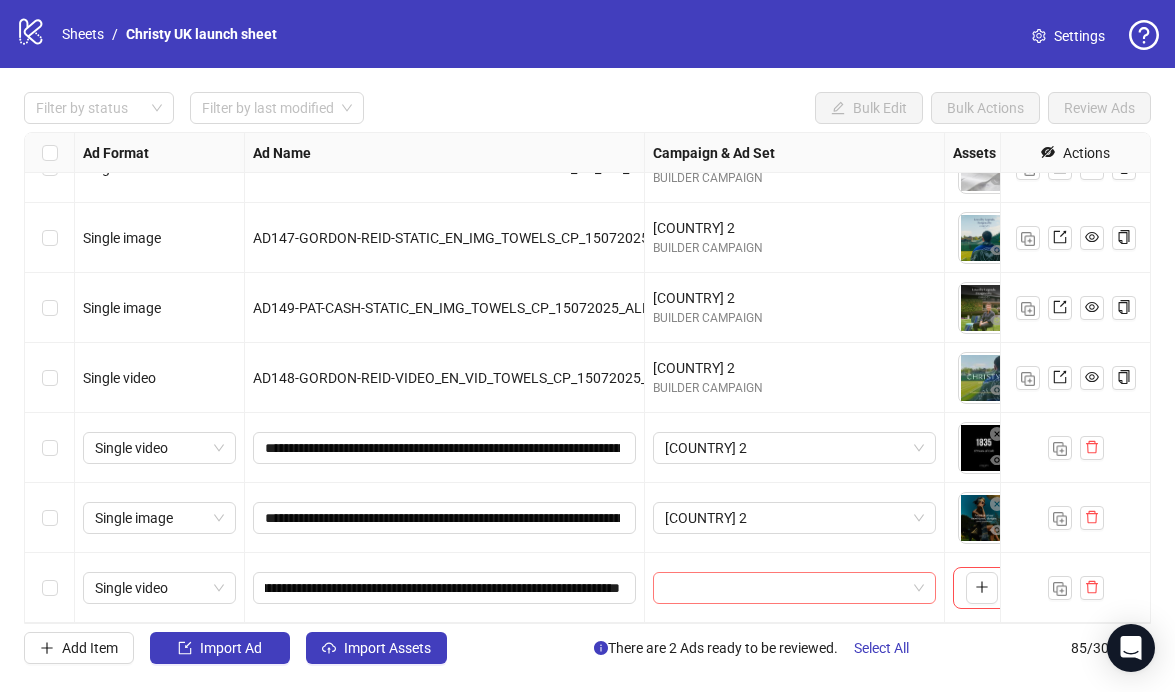 click at bounding box center (785, 588) 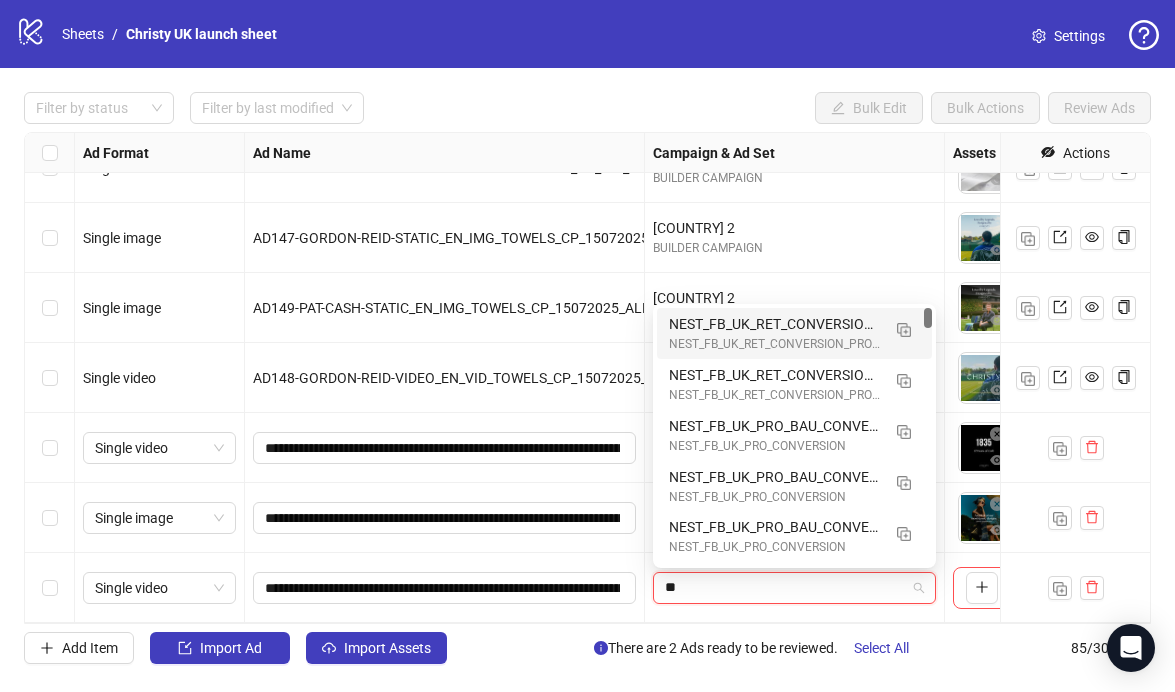 type on "**" 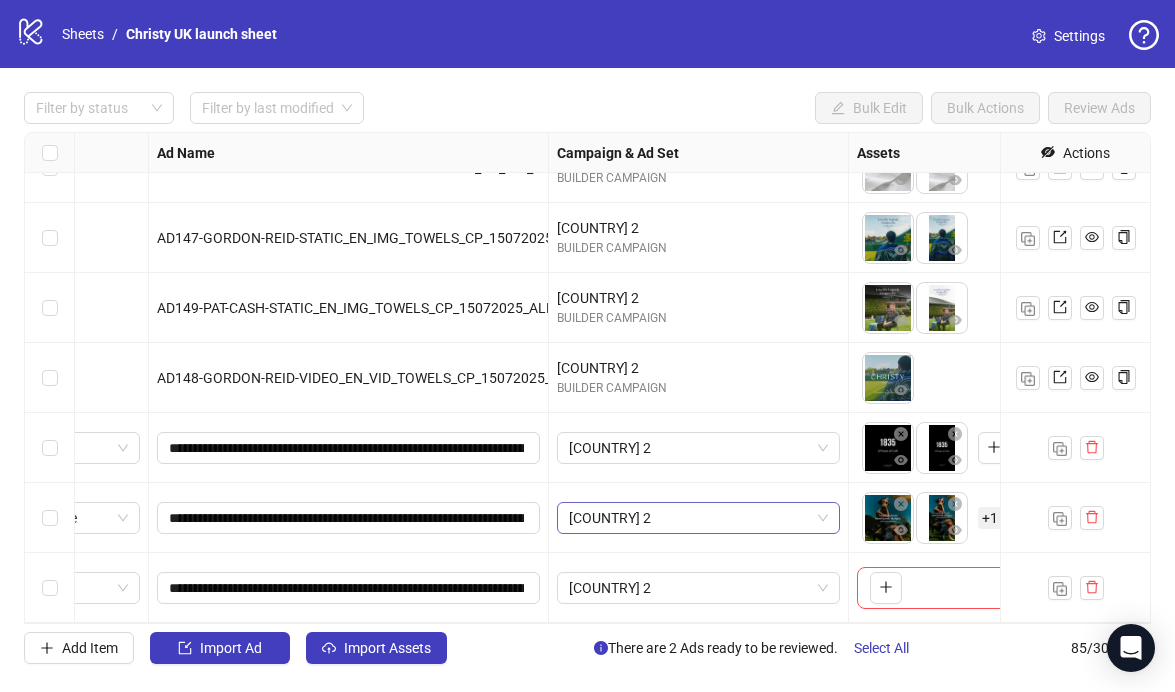 scroll, scrollTop: 5500, scrollLeft: 256, axis: both 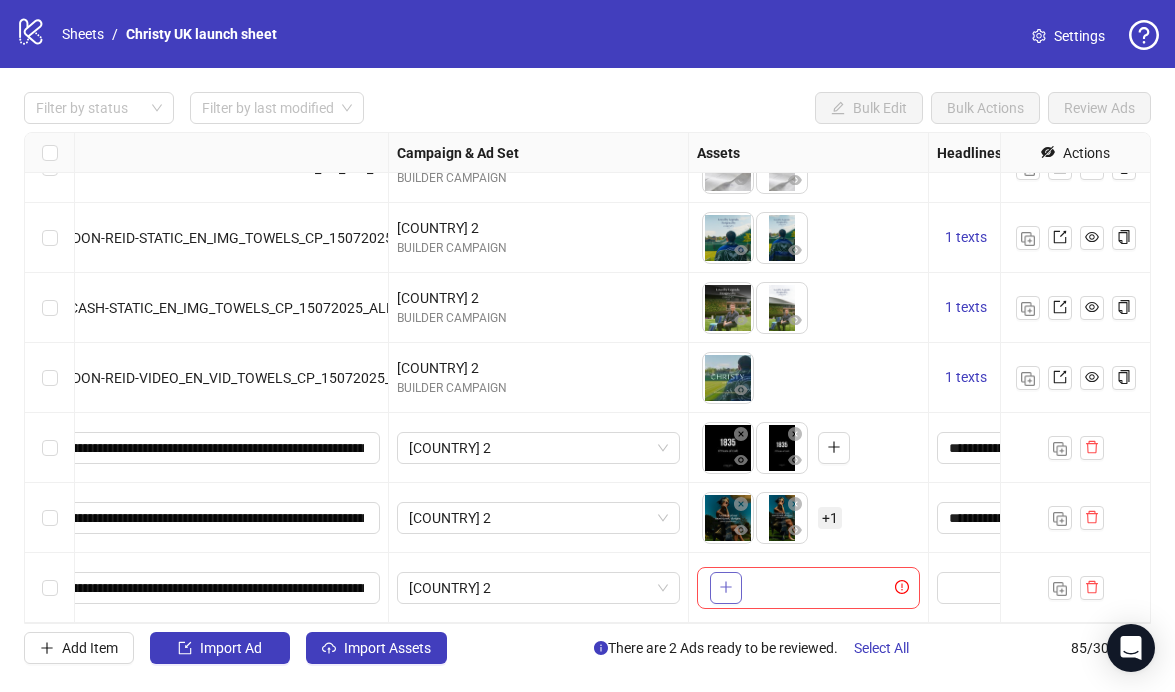 click 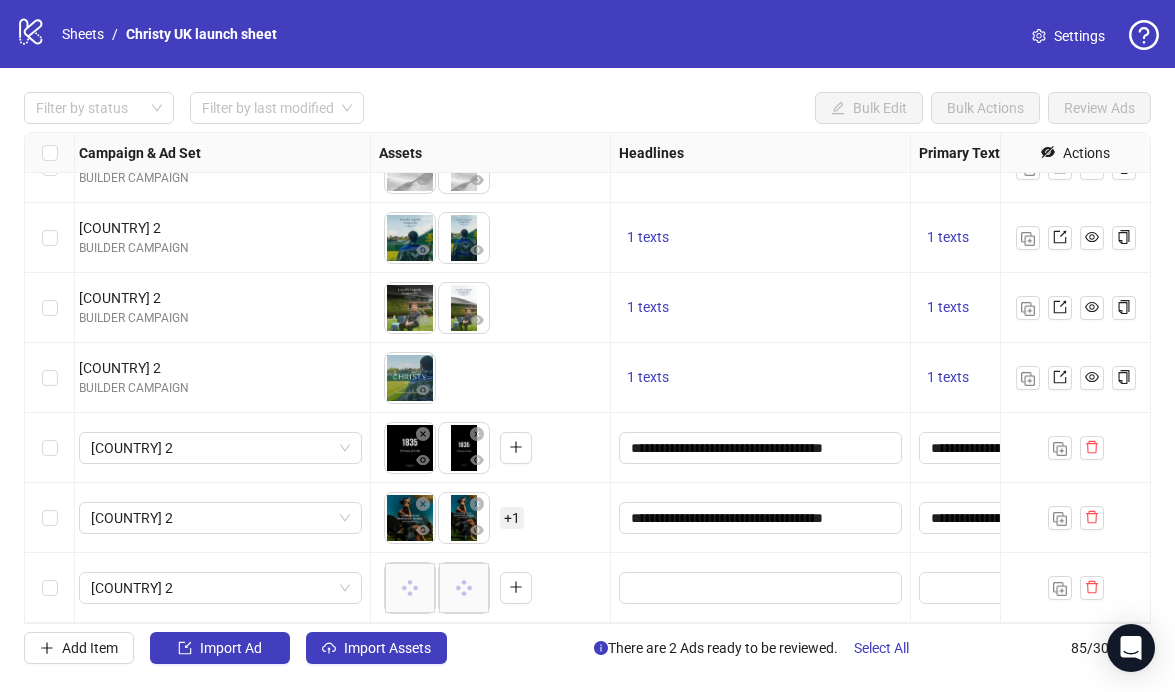 scroll, scrollTop: 5500, scrollLeft: 600, axis: both 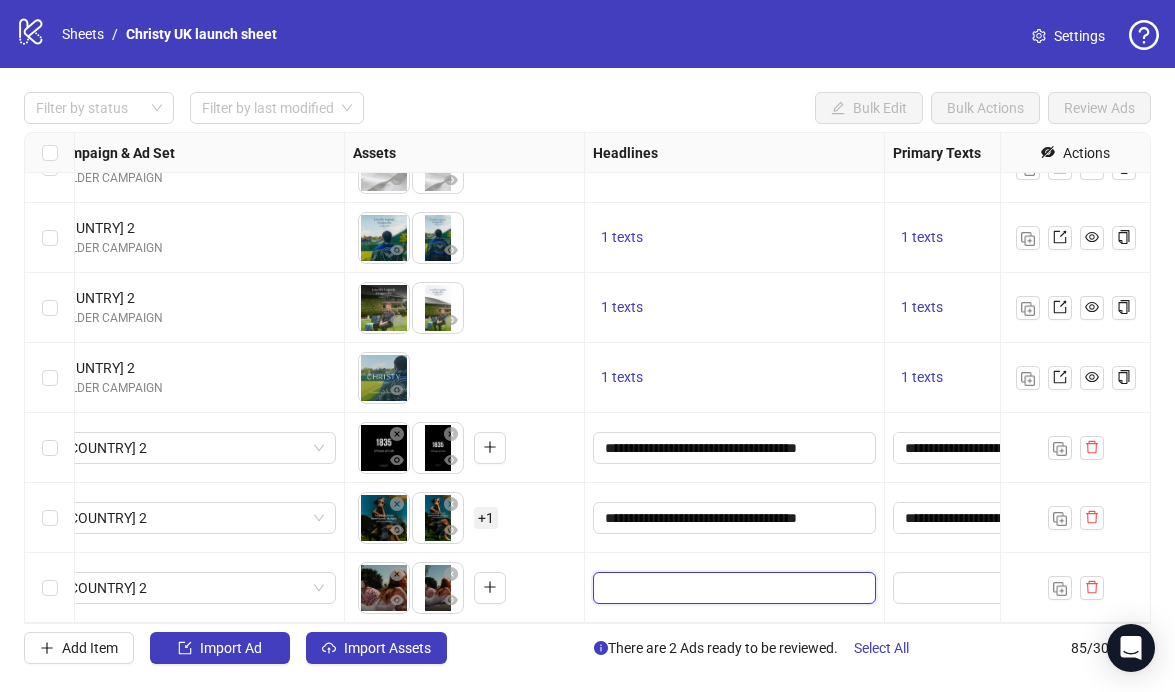 click at bounding box center [732, 588] 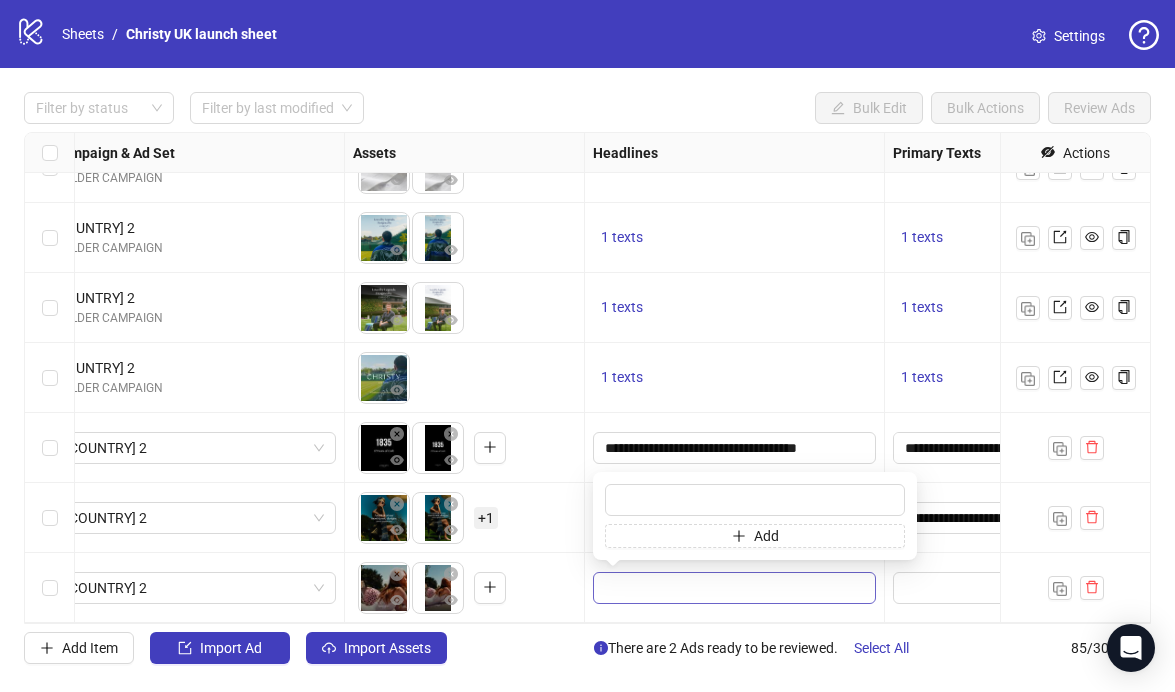 type on "**********" 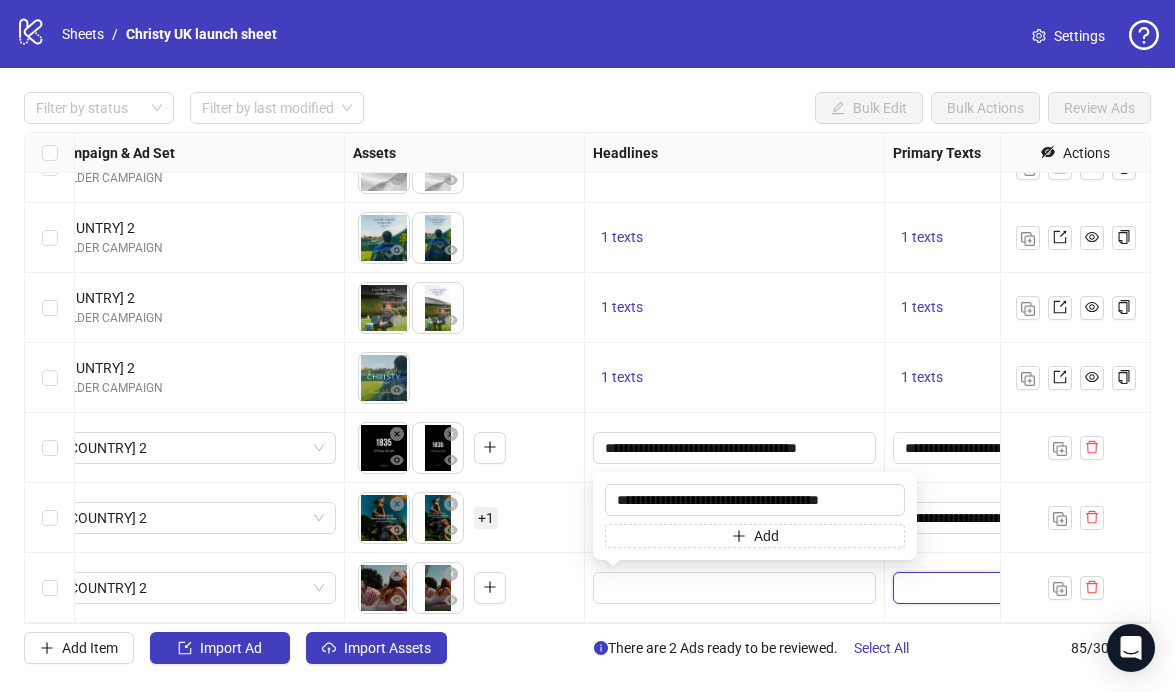 click at bounding box center [984, 588] 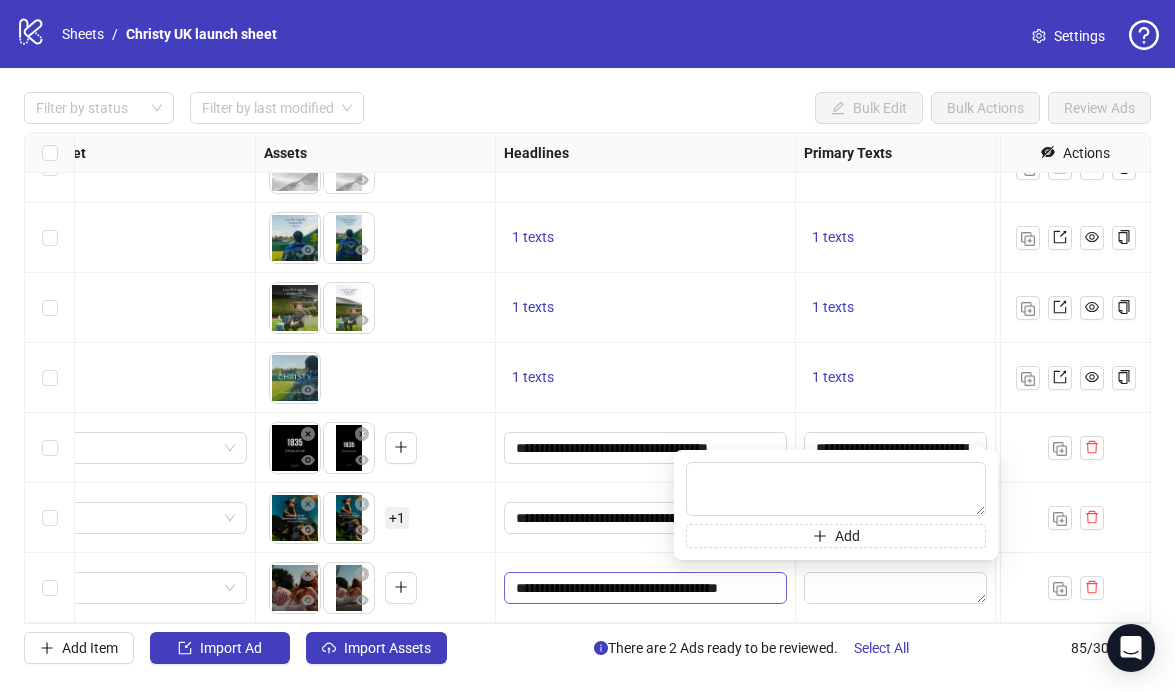 scroll, scrollTop: 5500, scrollLeft: 713, axis: both 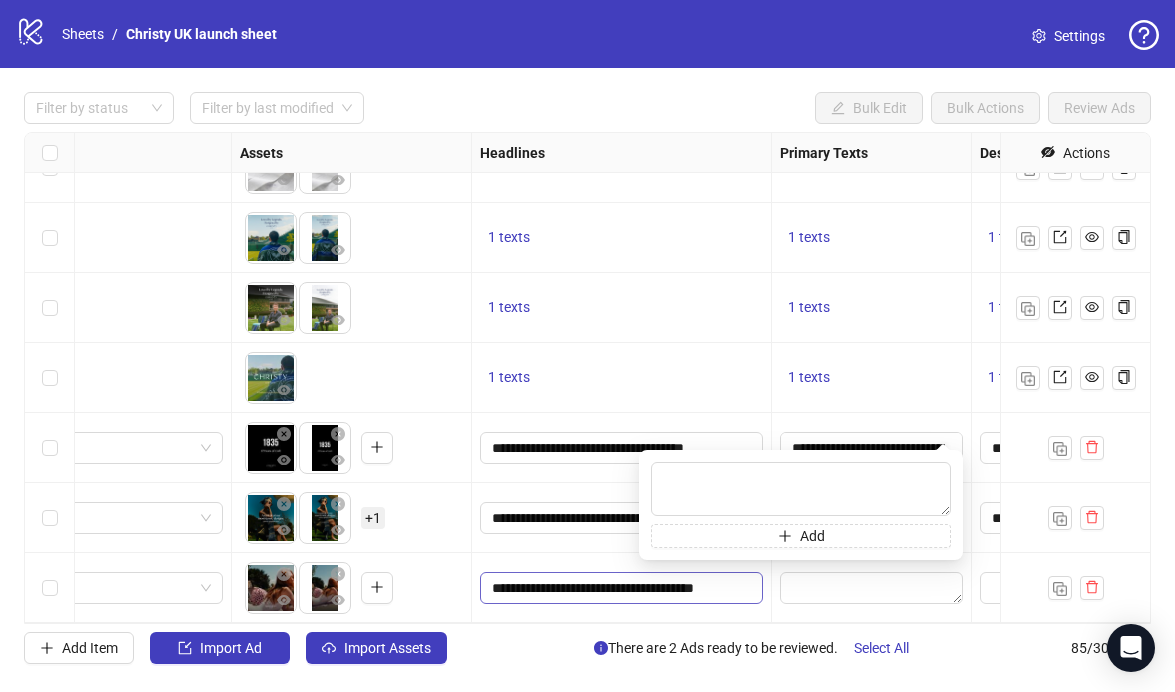 click on "Ad Format Ad Name Campaign & Ad Set Assets Headlines Primary Texts Descriptions Destination URL App Product Page ID Display URL Leadgen Form Product Set ID Call to Action Actions AD144-SUMMER-SALE-EXTRA-20%-JULY-STATIC-V3_EN_IMG_ALLPRODUCTS_PP_15072025_ALLG_CC_SC3_USP1_SALE50 UK 2 BUILDER CAMPAIGN
To pick up a draggable item, press the space bar.
While dragging, use the arrow keys to move the item.
Press space again to drop the item in its new position, or press escape to cancel.
1 texts 1 texts 1 texts https://www.christy.co.uk/collections/summer-sale AD146-SUMMER-SALE-EXTRA-20%-JULY-VIDEO-V3_EN_VID_ALLPRODUCTS_PP_15072025_ALLG_CC_SC3_USP1_SALE50 UK 2 BUILDER CAMPAIGN
To pick up a draggable item, press the space bar.
While dragging, use the arrow keys to move the item.
Press space again to drop the item in its new position, or press escape to cancel.
1 texts 1 texts 1 texts https://www.christy.co.uk/collections/summer-sale UK 2 BUILDER CAMPAIGN 1 texts 1 texts 1 texts UK 2 + 1" at bounding box center (587, 378) 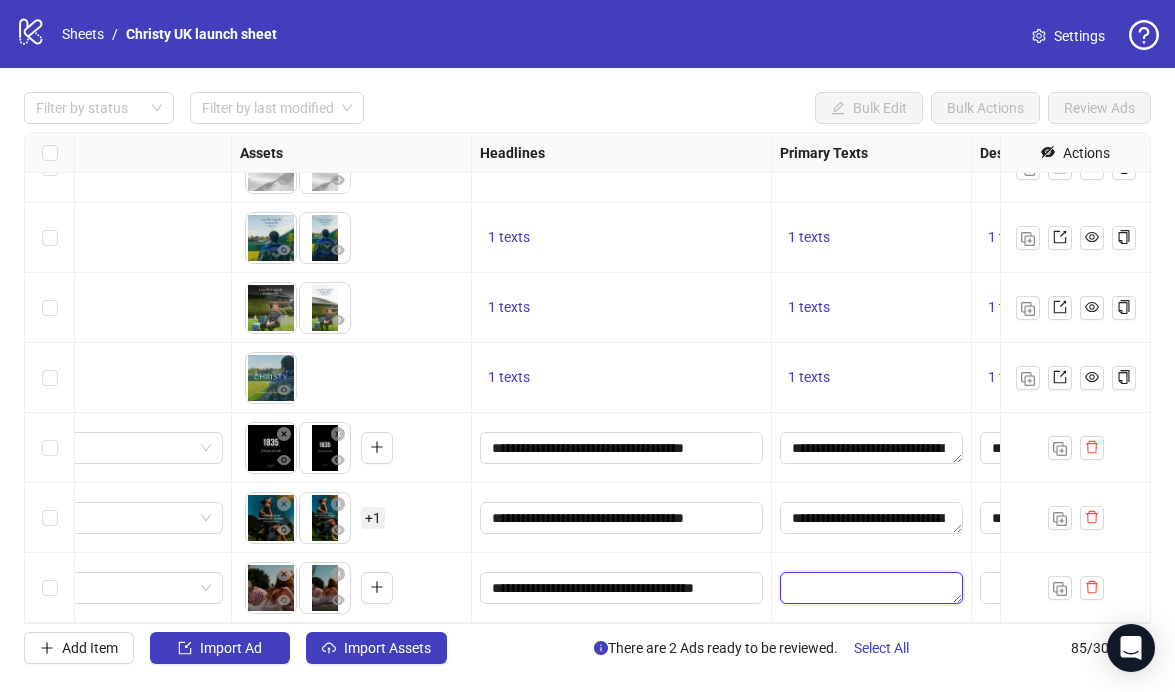 click at bounding box center [871, 588] 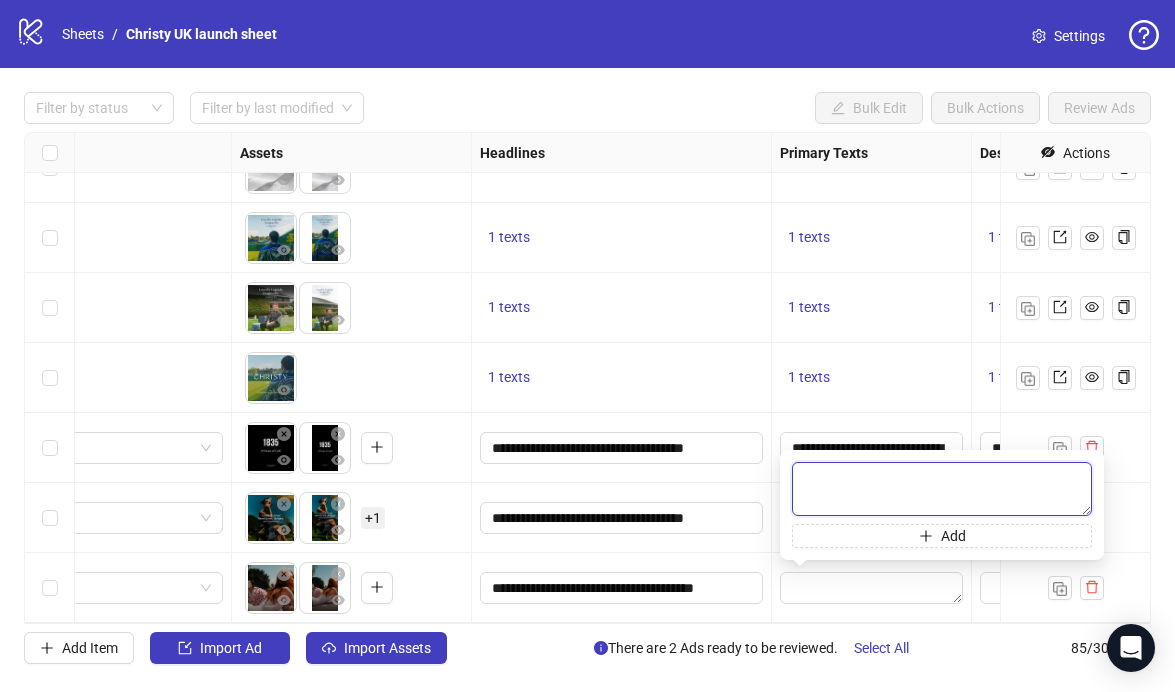 paste on "**********" 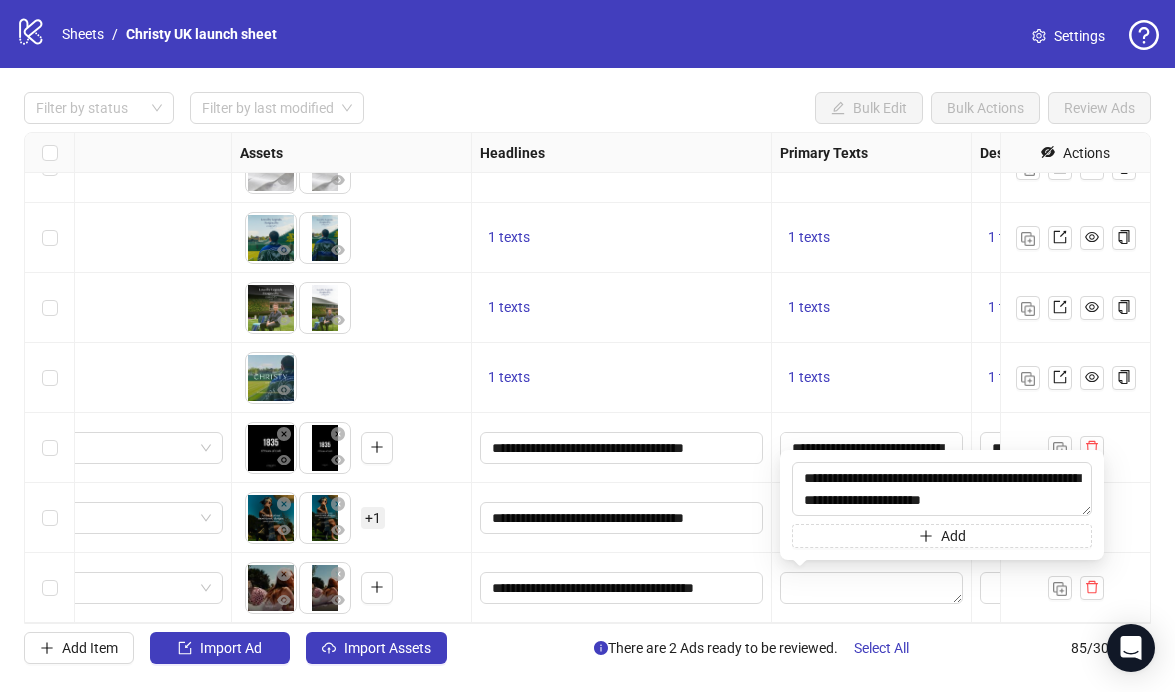click on "1 texts" at bounding box center [871, 378] 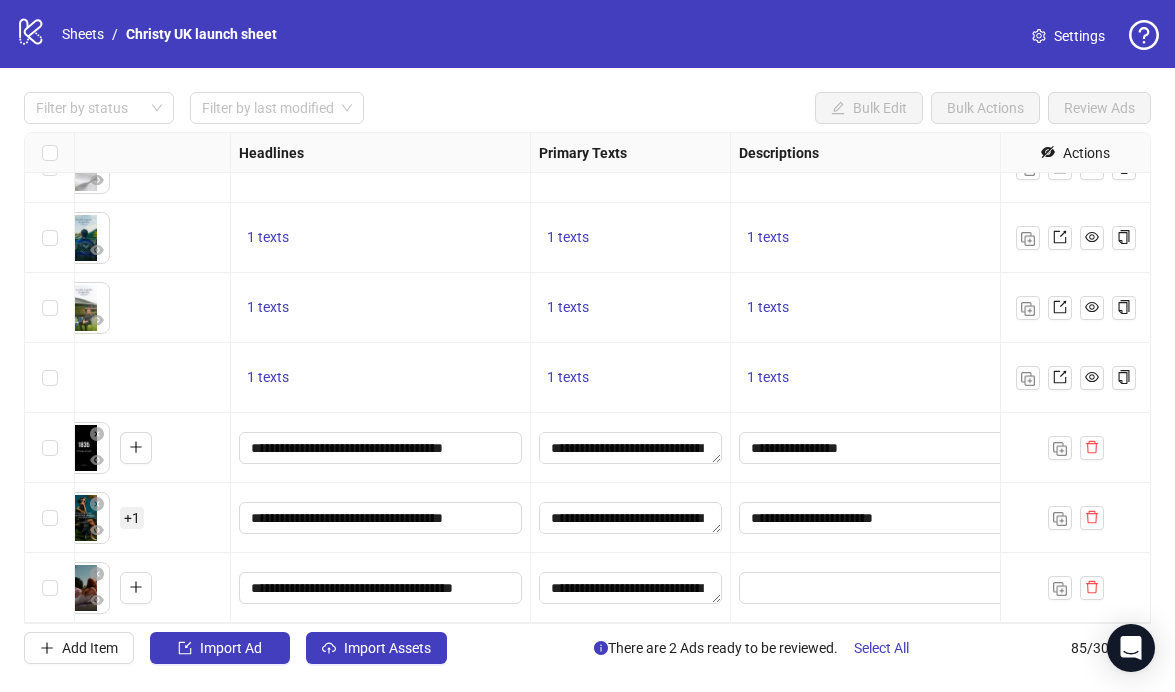 scroll, scrollTop: 5500, scrollLeft: 1056, axis: both 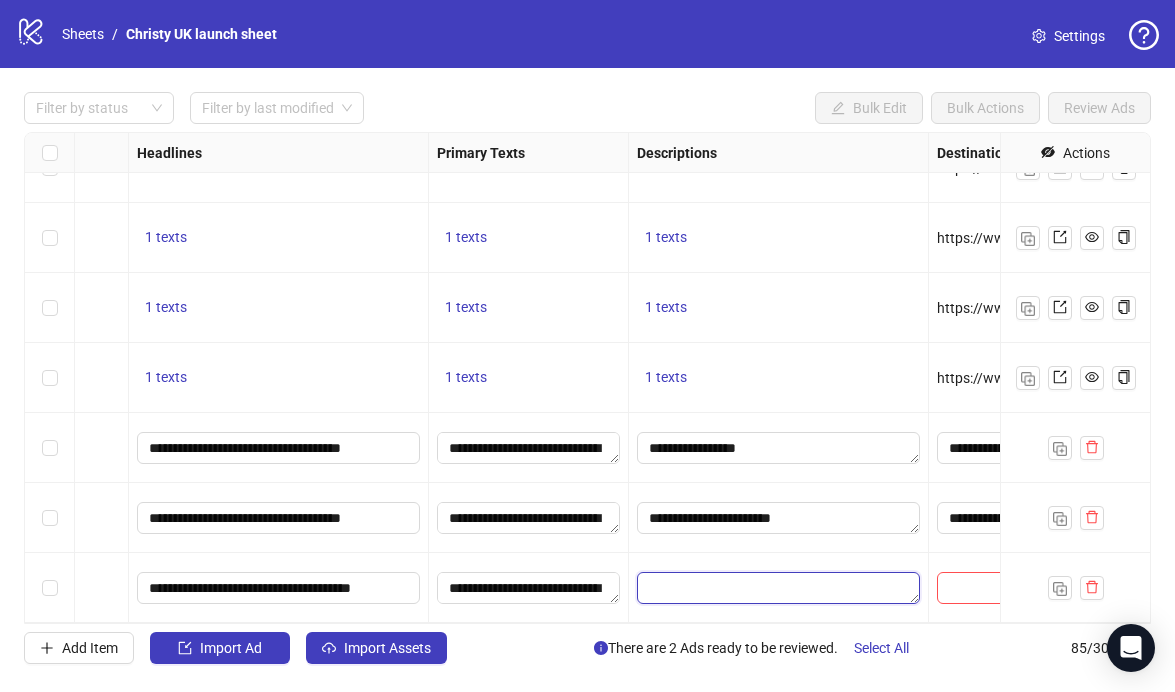click at bounding box center [778, 588] 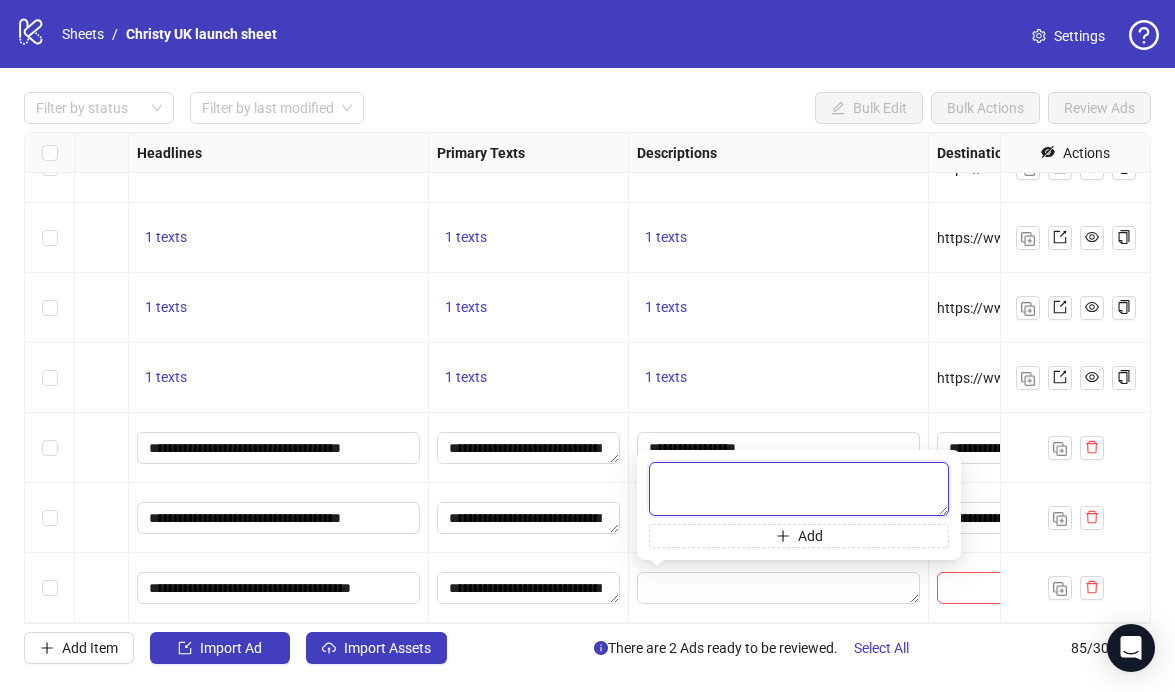 paste on "**********" 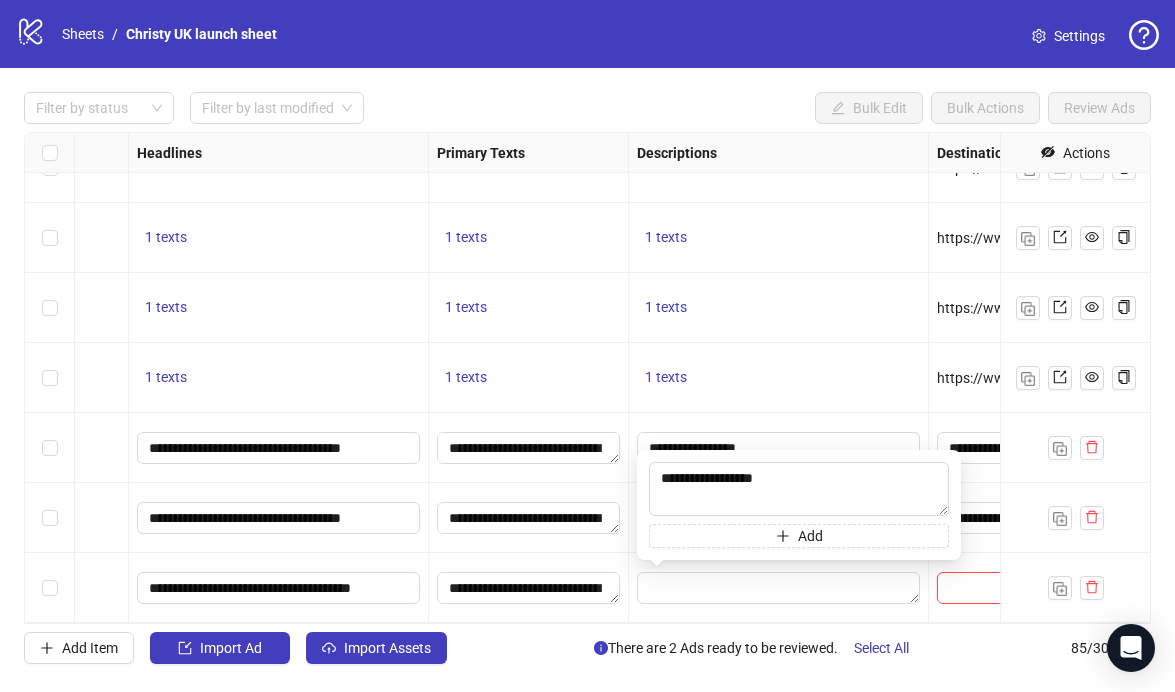click at bounding box center [779, 588] 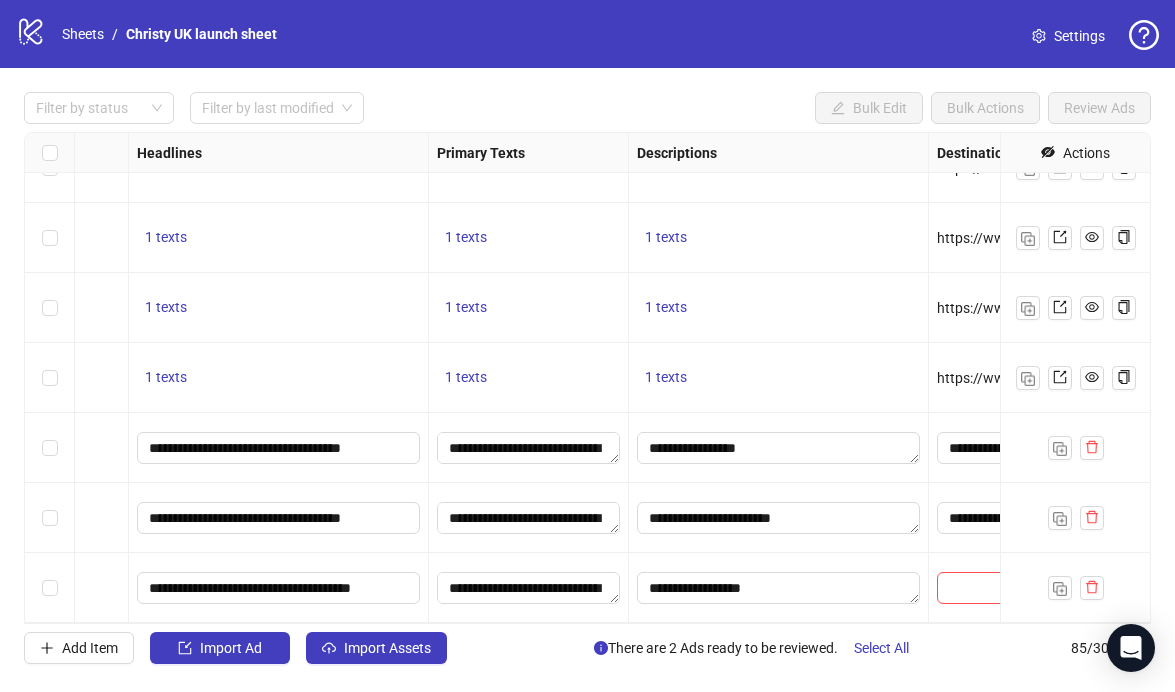 scroll, scrollTop: 5500, scrollLeft: 1240, axis: both 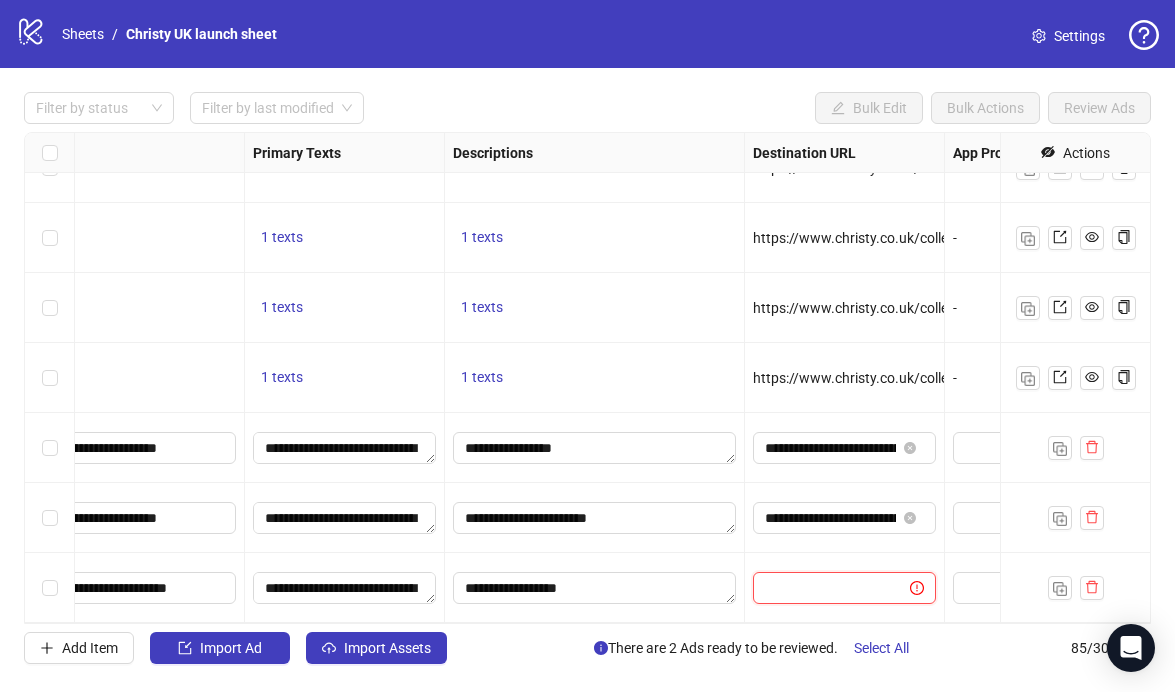 click at bounding box center [823, 588] 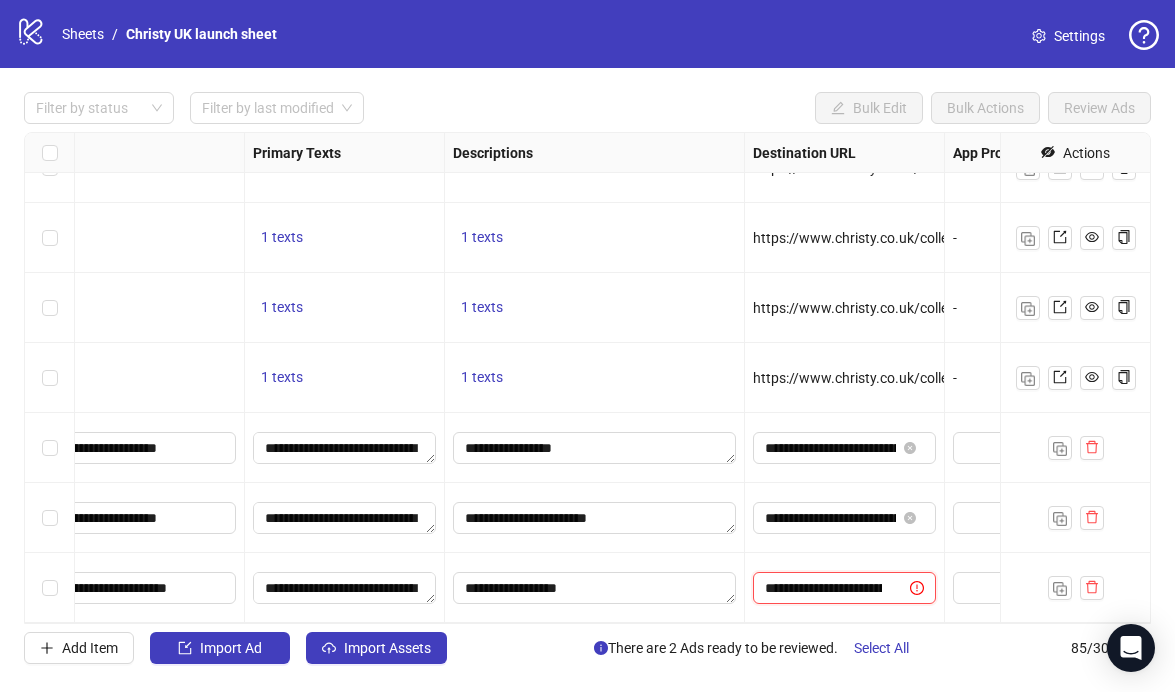 scroll, scrollTop: 0, scrollLeft: 233, axis: horizontal 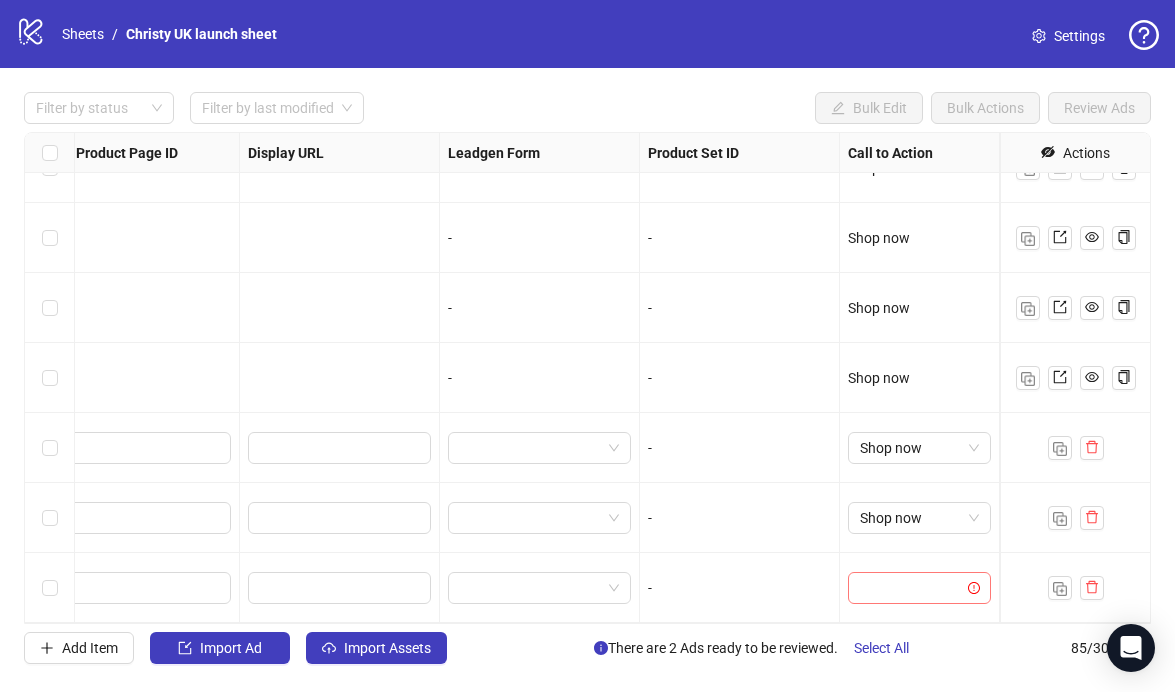 click at bounding box center [910, 588] 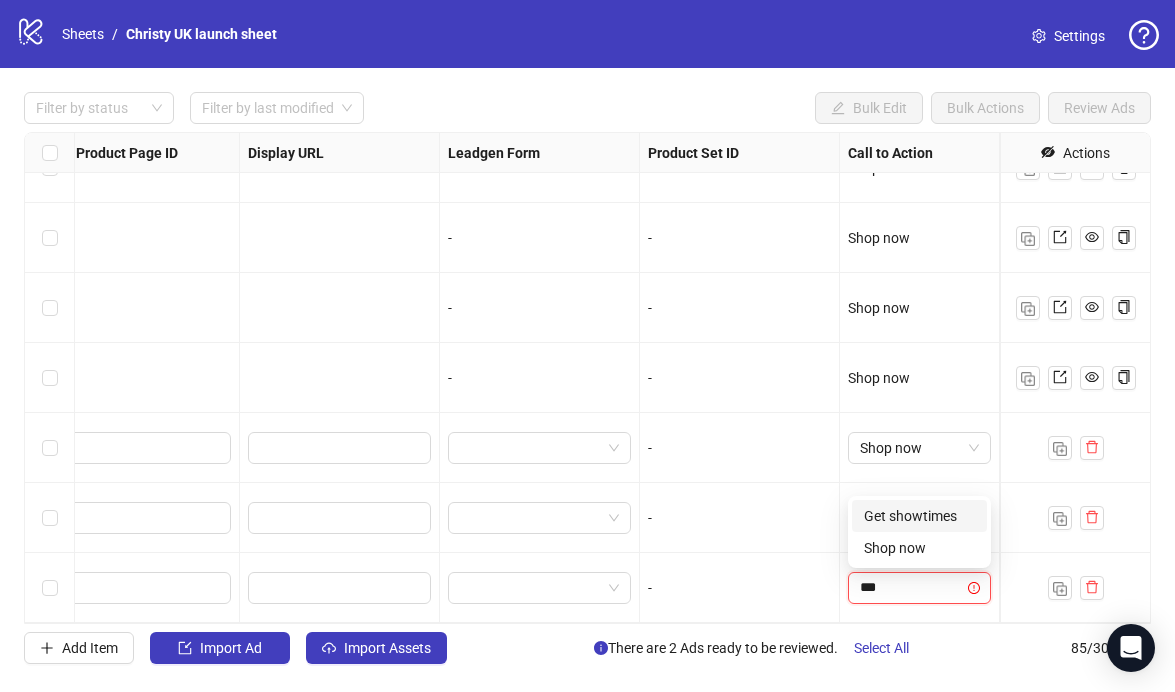 type on "****" 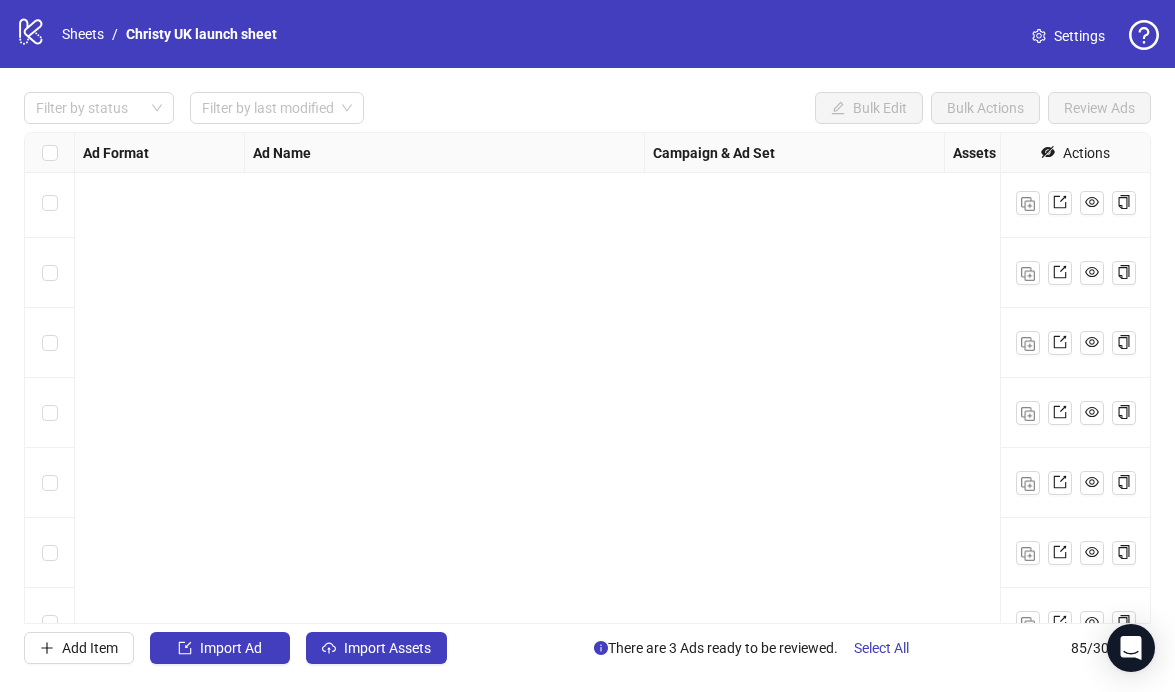 scroll, scrollTop: 5500, scrollLeft: 0, axis: vertical 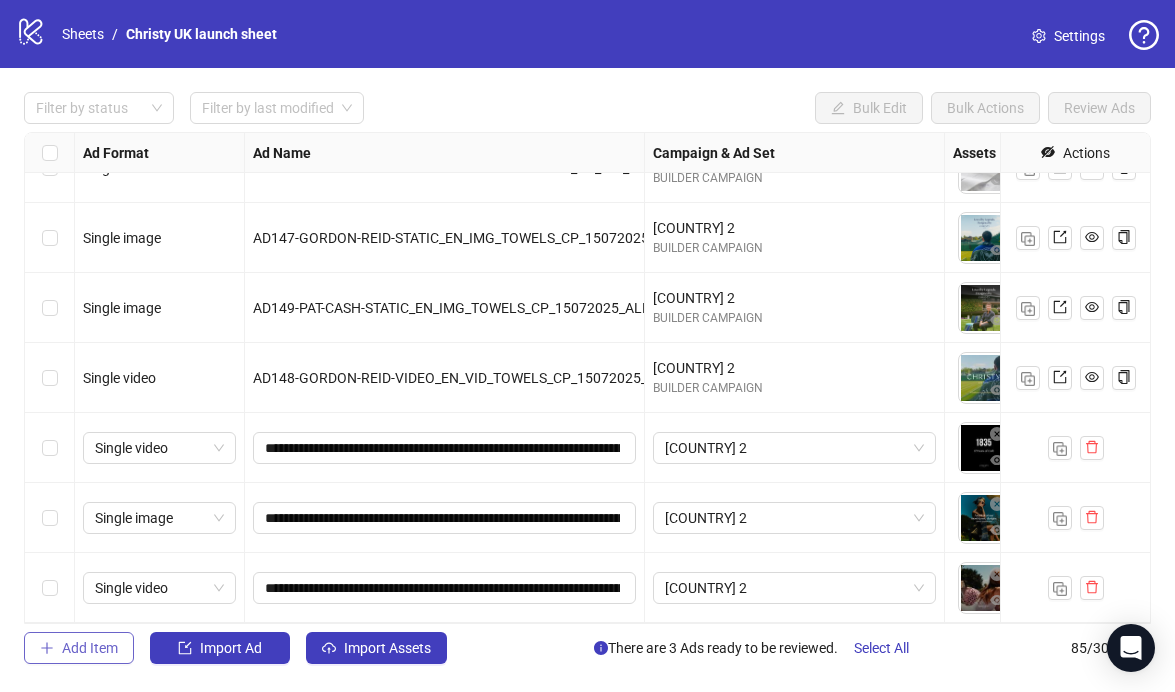 click on "Add Item" at bounding box center (90, 648) 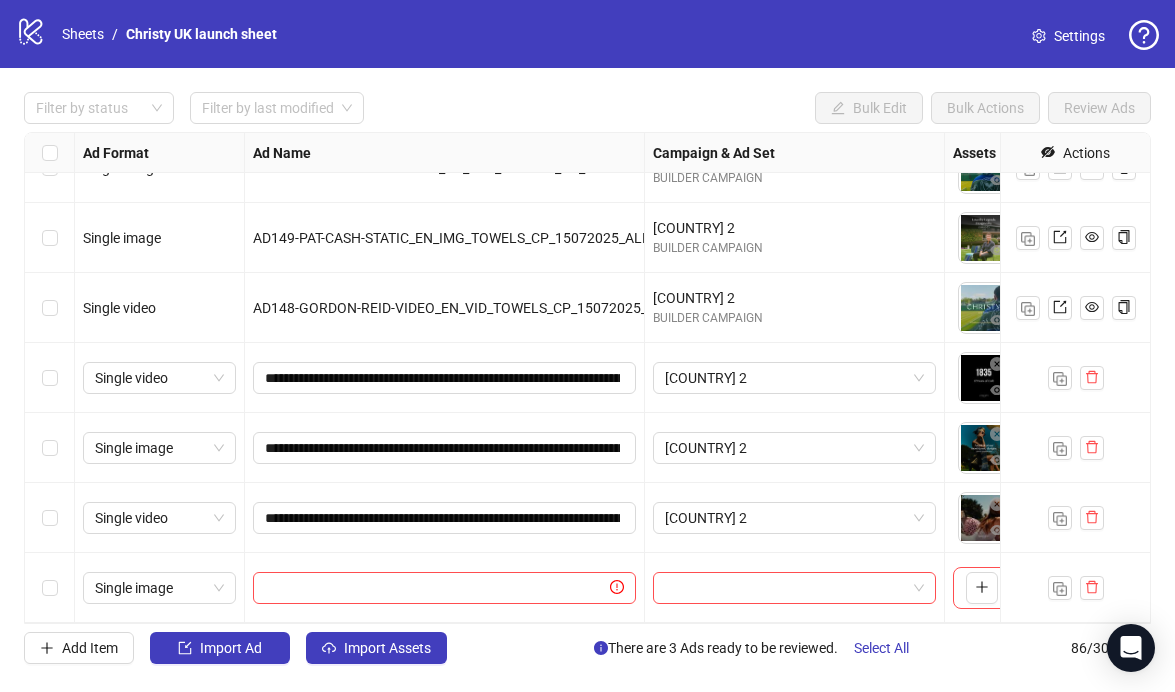 scroll, scrollTop: 5570, scrollLeft: 1, axis: both 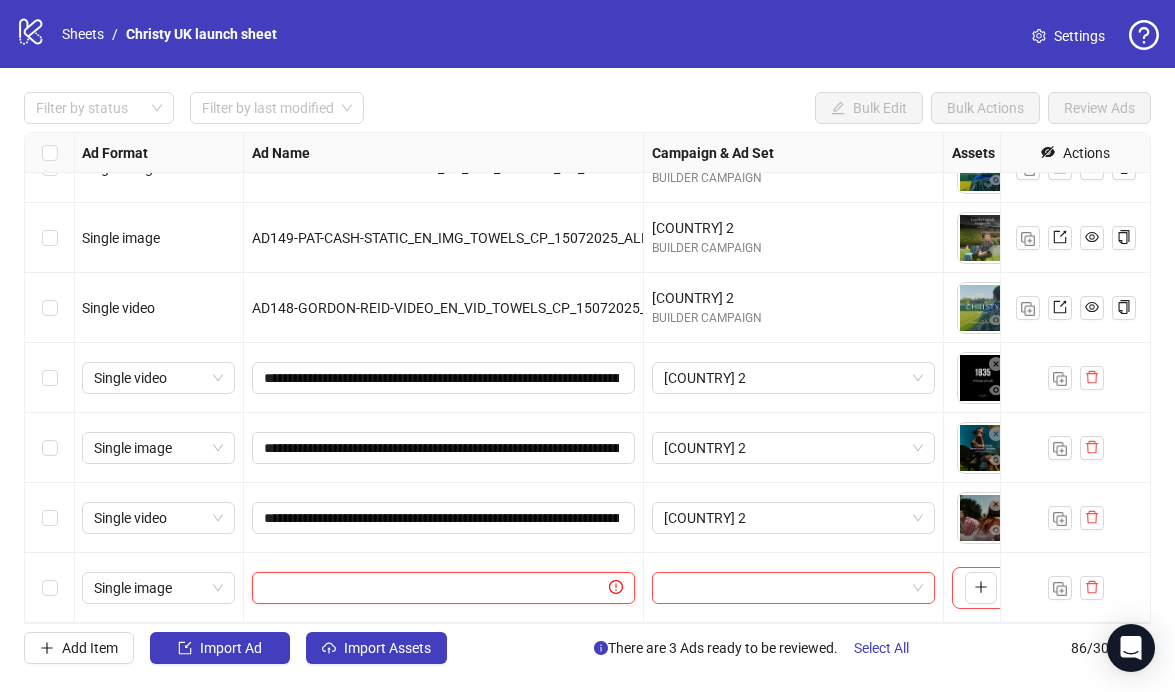 click at bounding box center (434, 588) 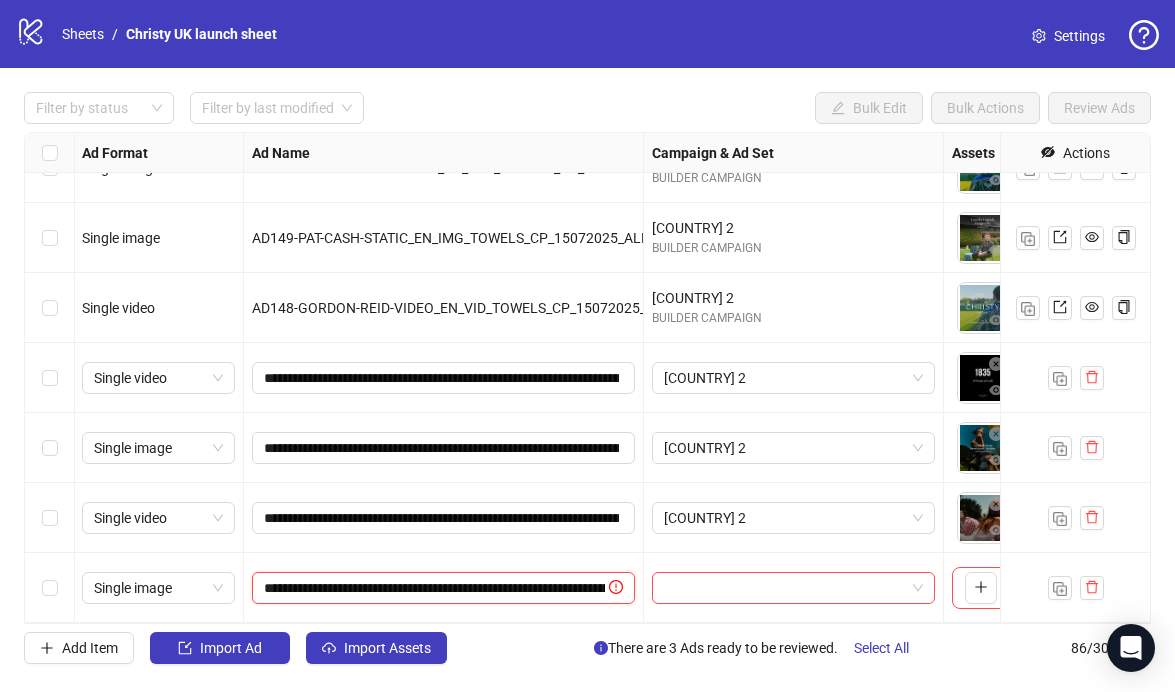 scroll, scrollTop: 0, scrollLeft: 329, axis: horizontal 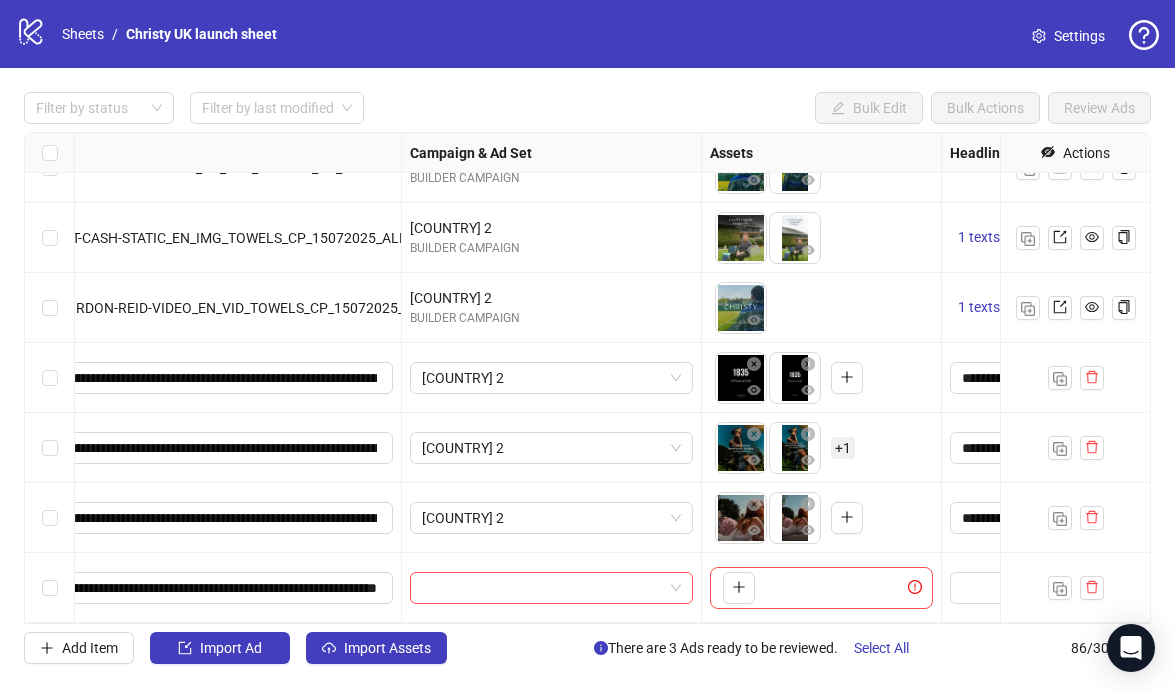 click at bounding box center [542, 588] 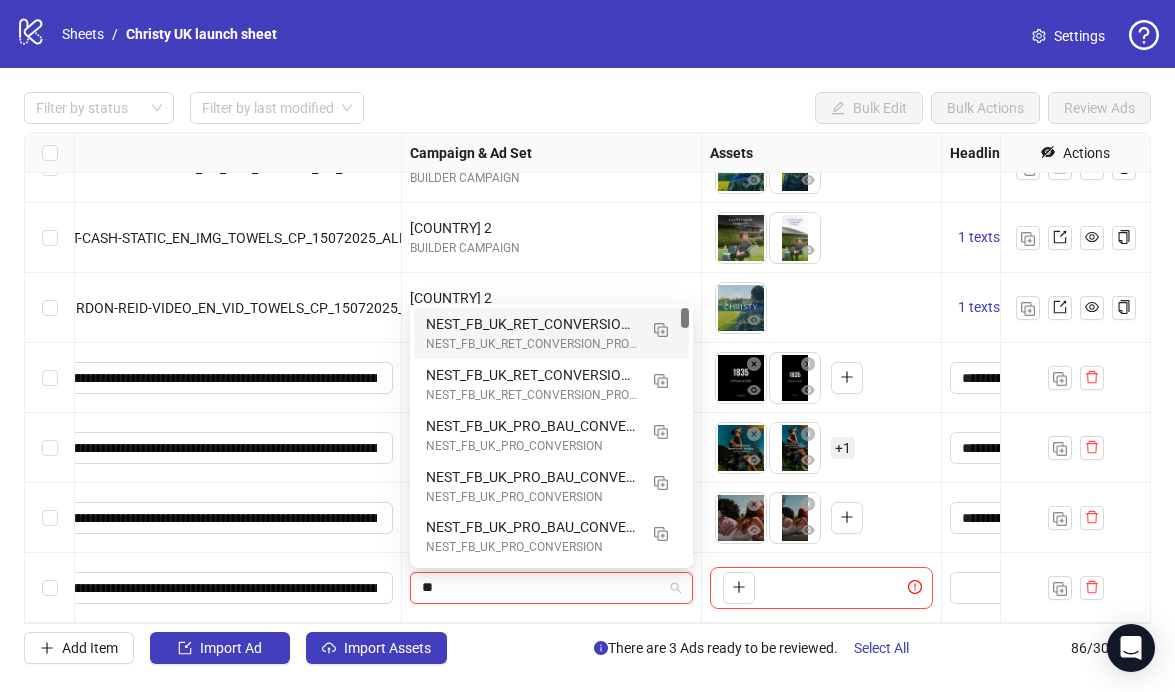 type on "**" 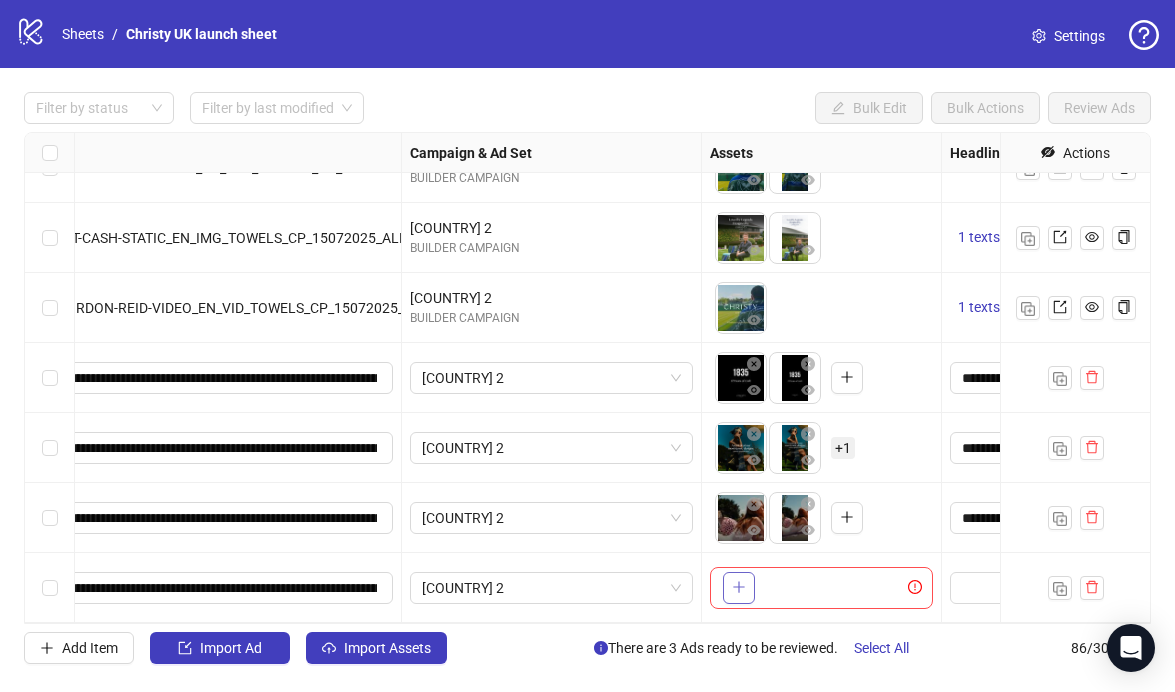 click 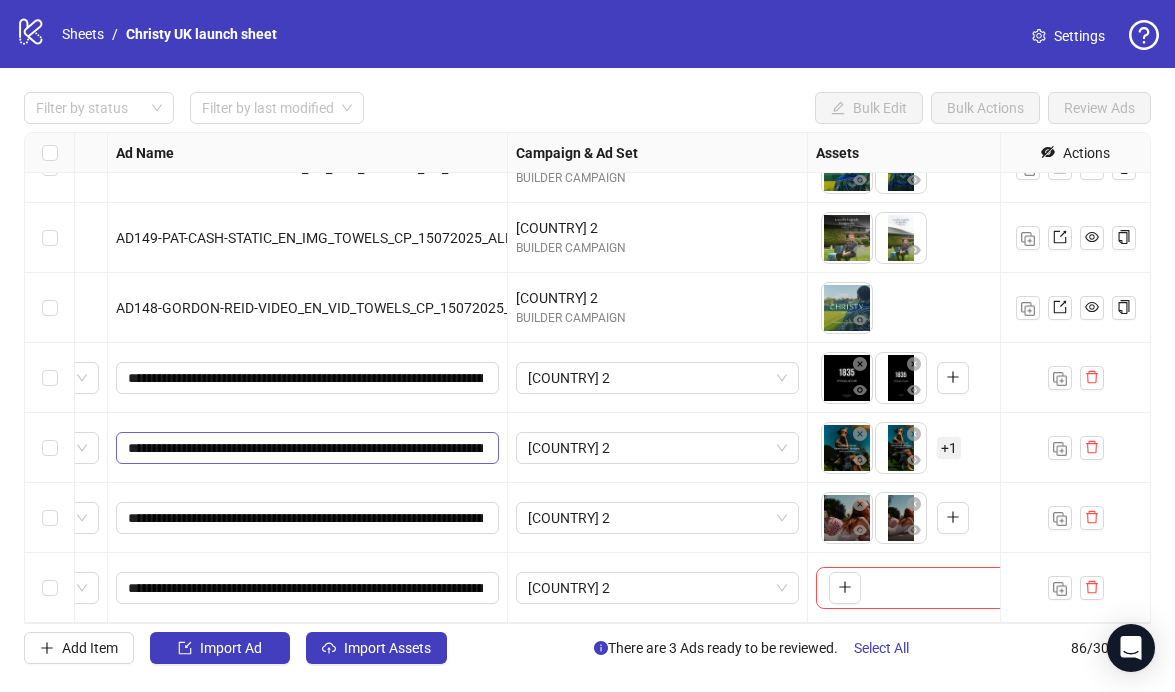 scroll, scrollTop: 5570, scrollLeft: 53, axis: both 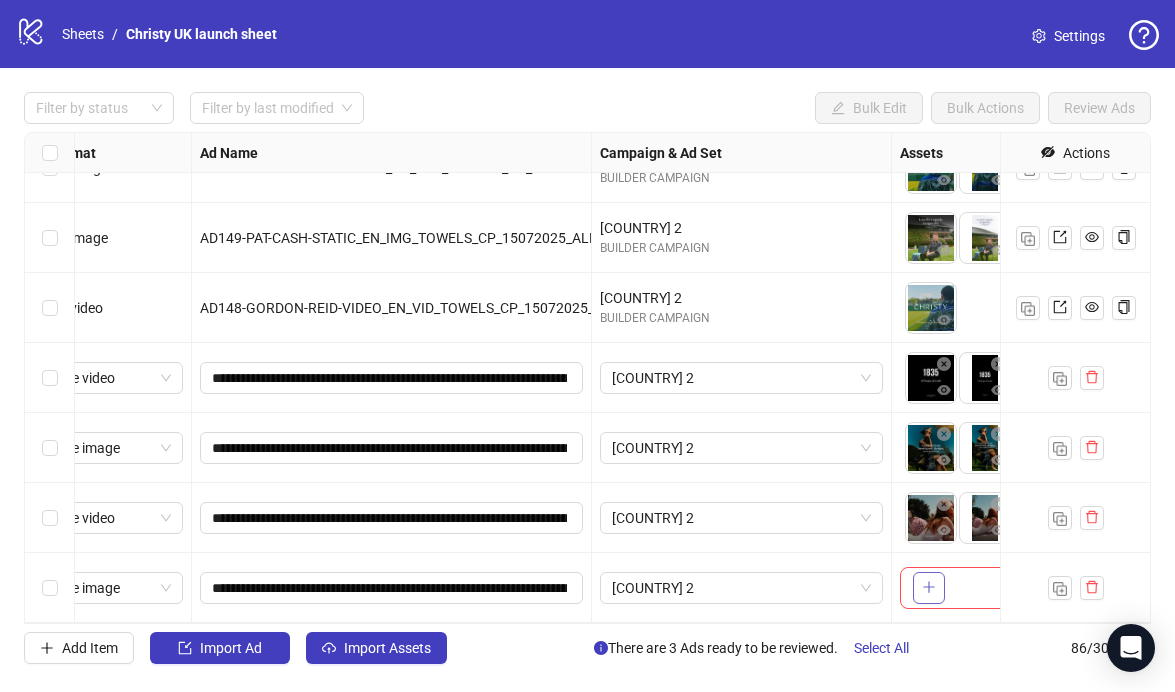 click 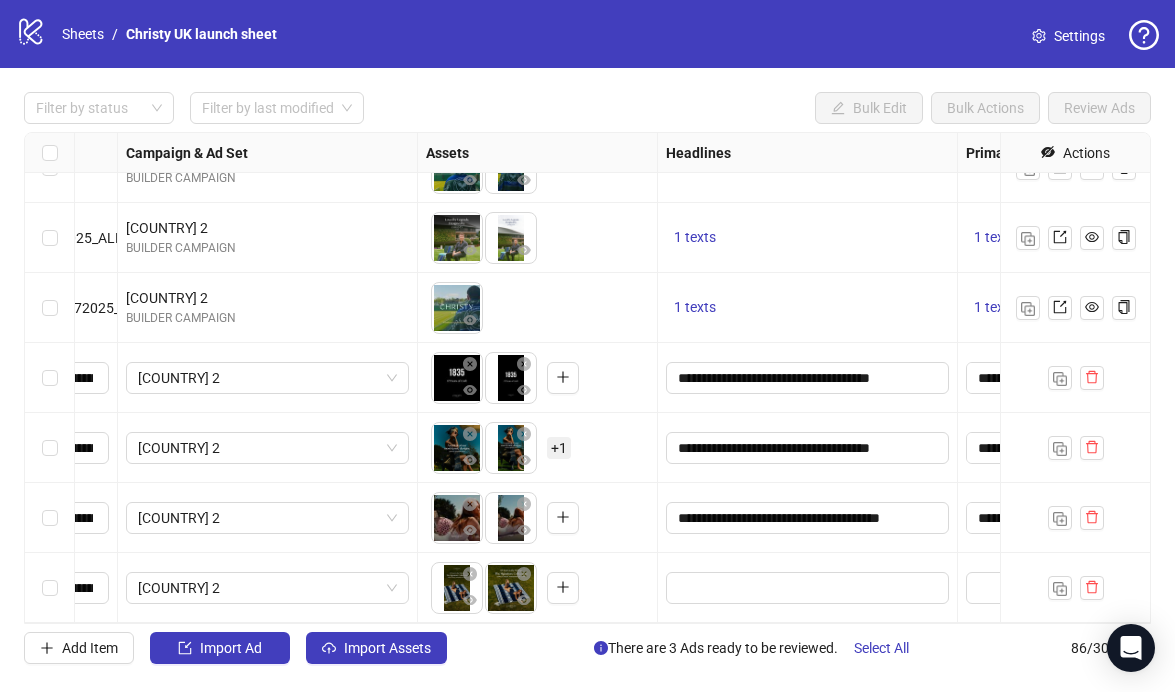 scroll, scrollTop: 5570, scrollLeft: 535, axis: both 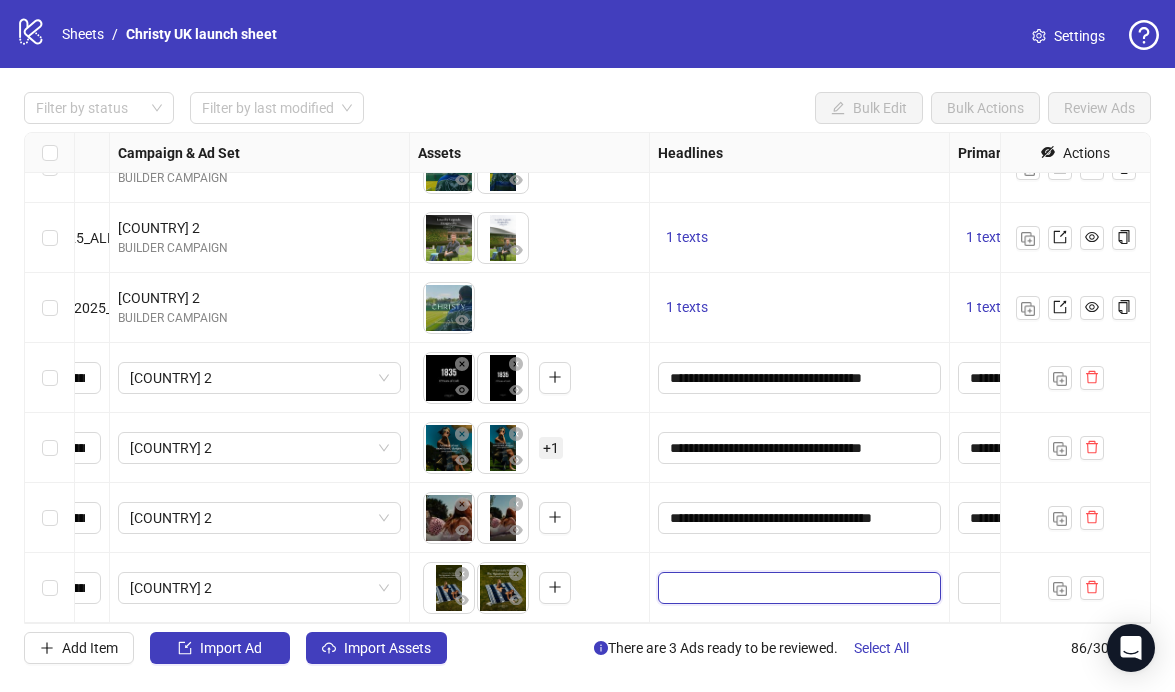 click at bounding box center [797, 588] 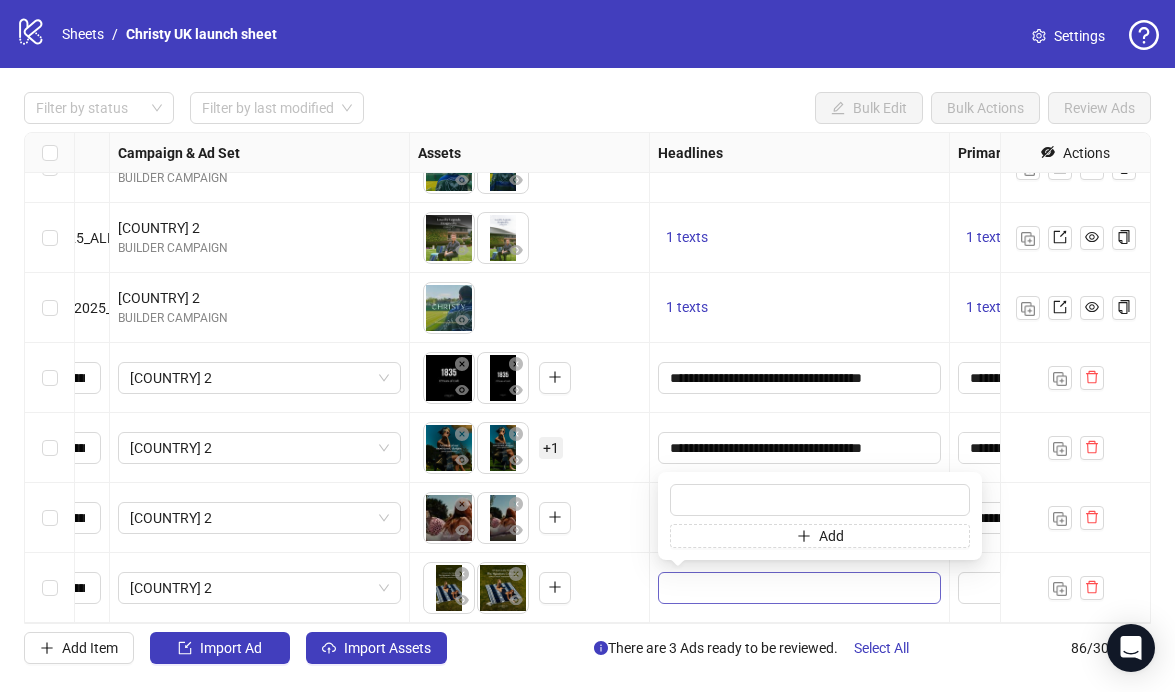 type on "**********" 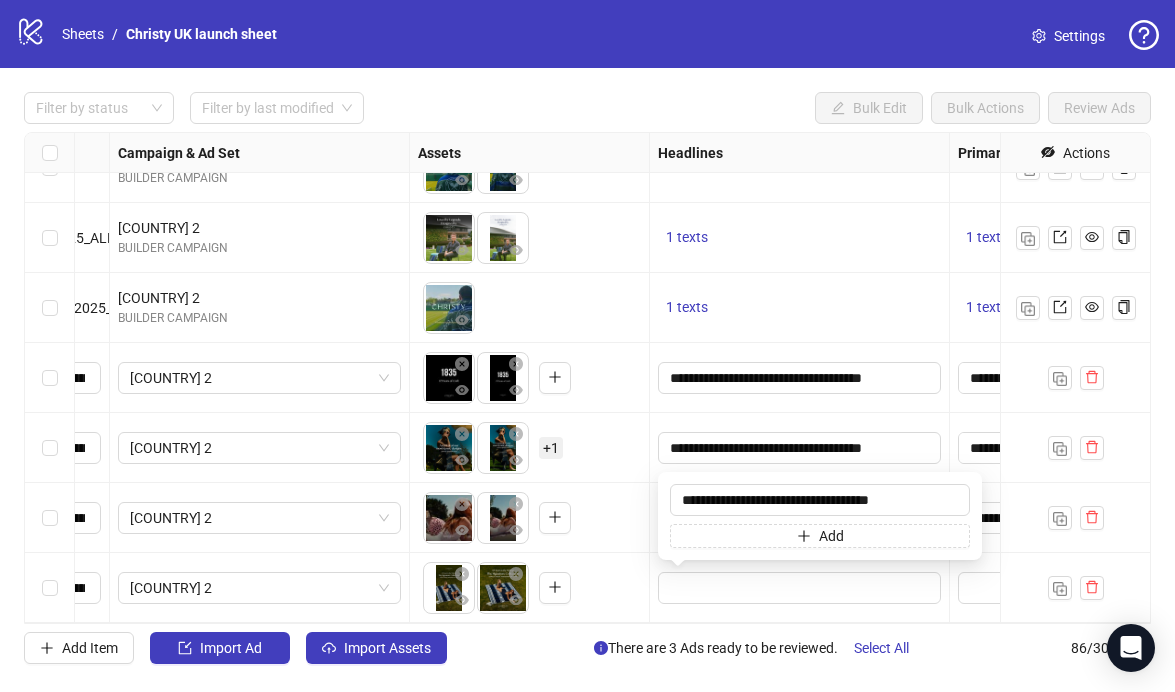 click at bounding box center (800, 588) 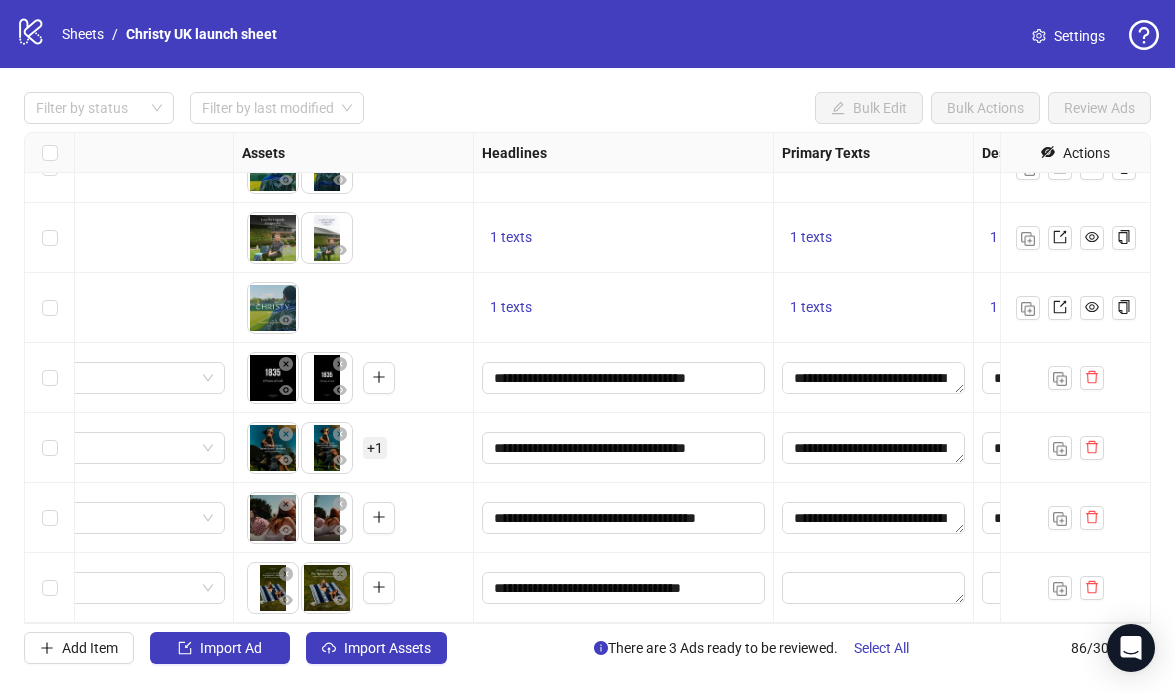scroll, scrollTop: 5570, scrollLeft: 713, axis: both 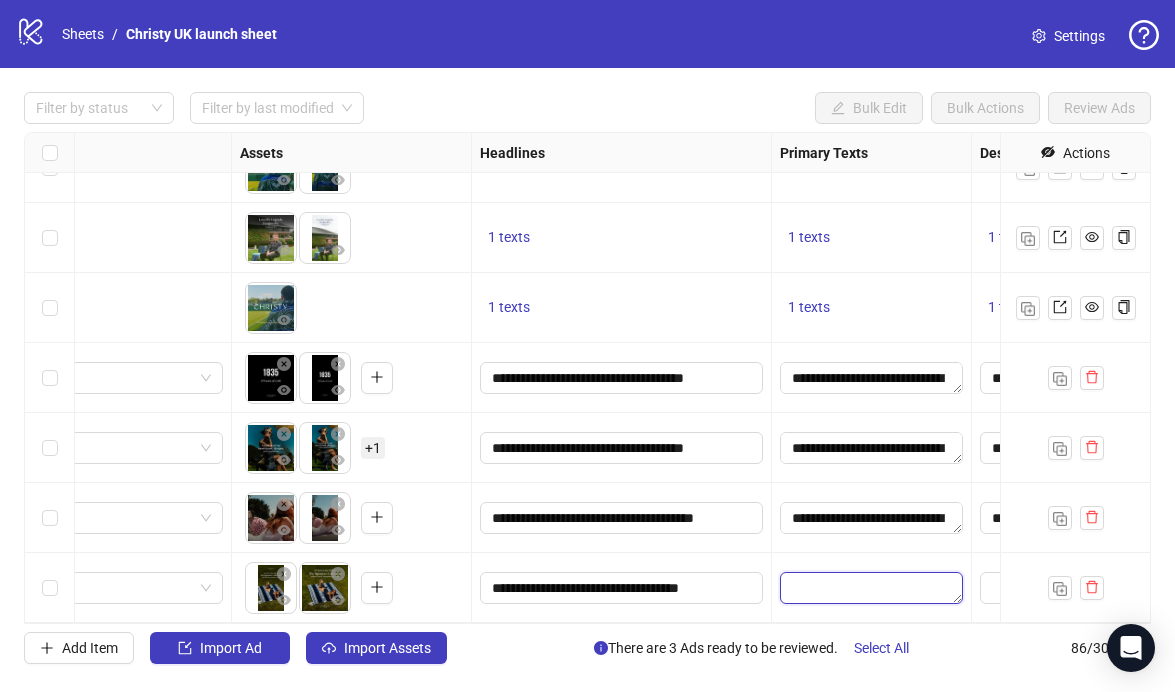 click at bounding box center (871, 588) 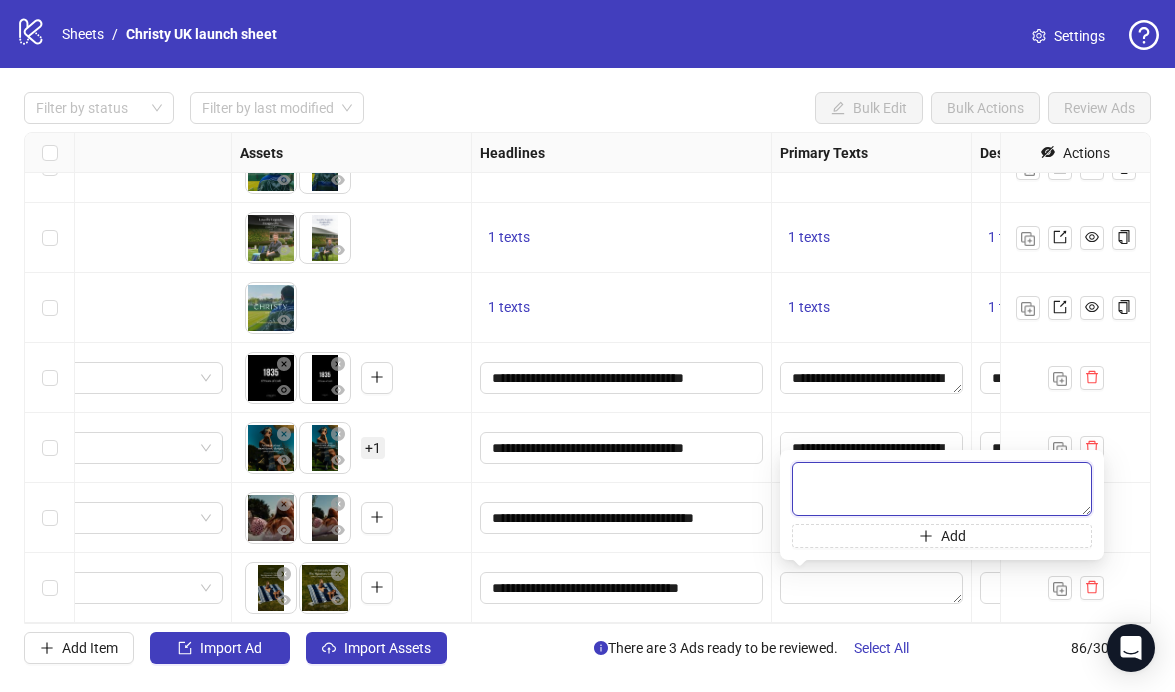 paste on "**********" 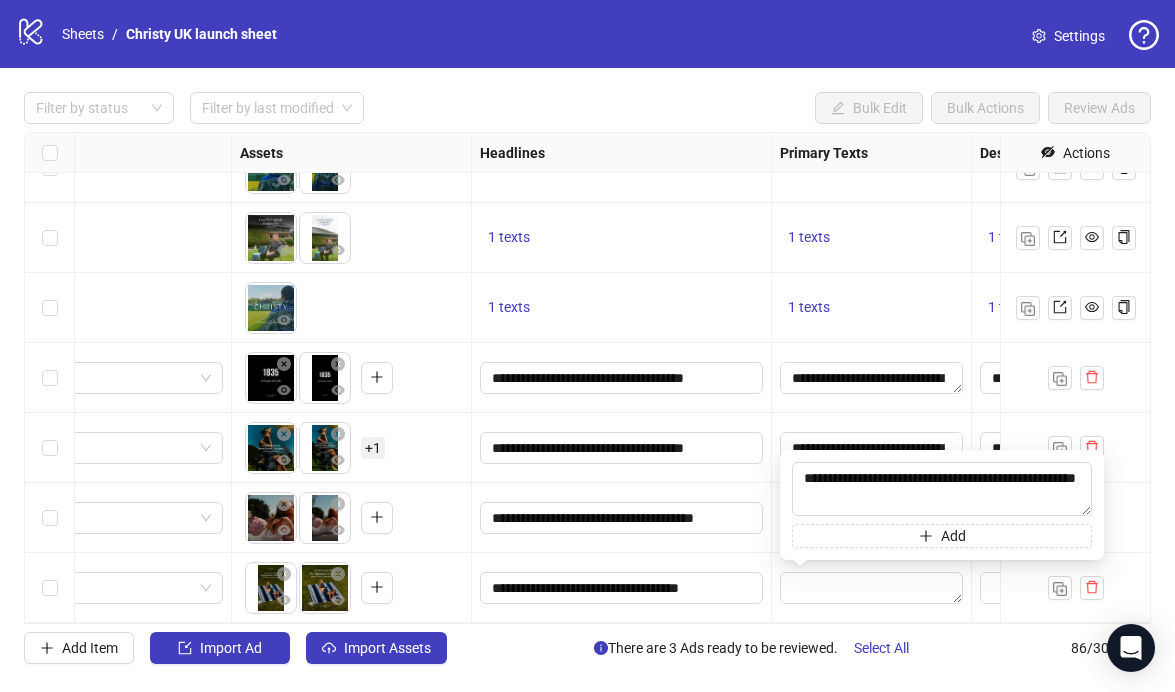 click at bounding box center (872, 588) 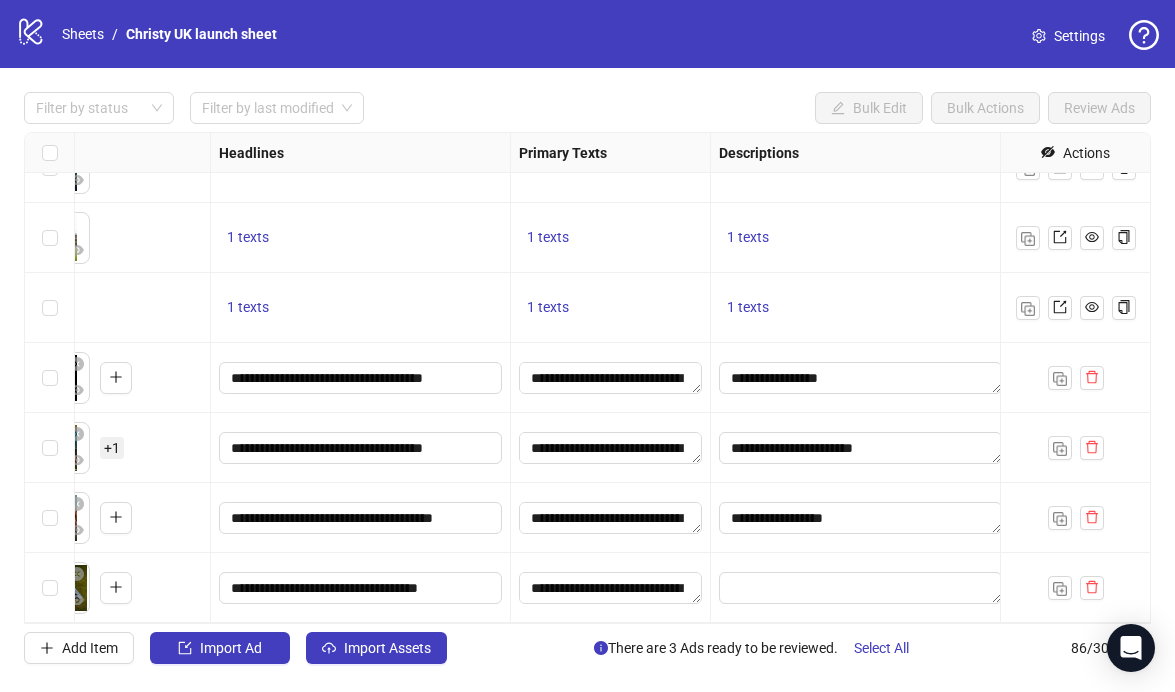 scroll, scrollTop: 5570, scrollLeft: 1051, axis: both 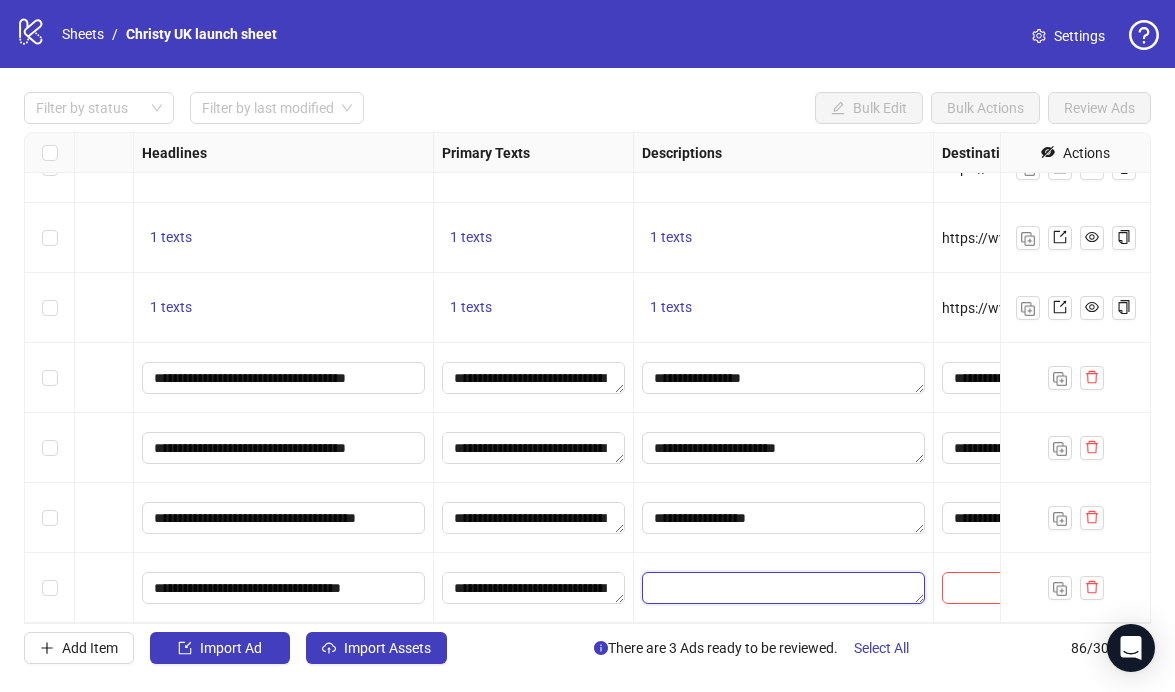 click at bounding box center [783, 588] 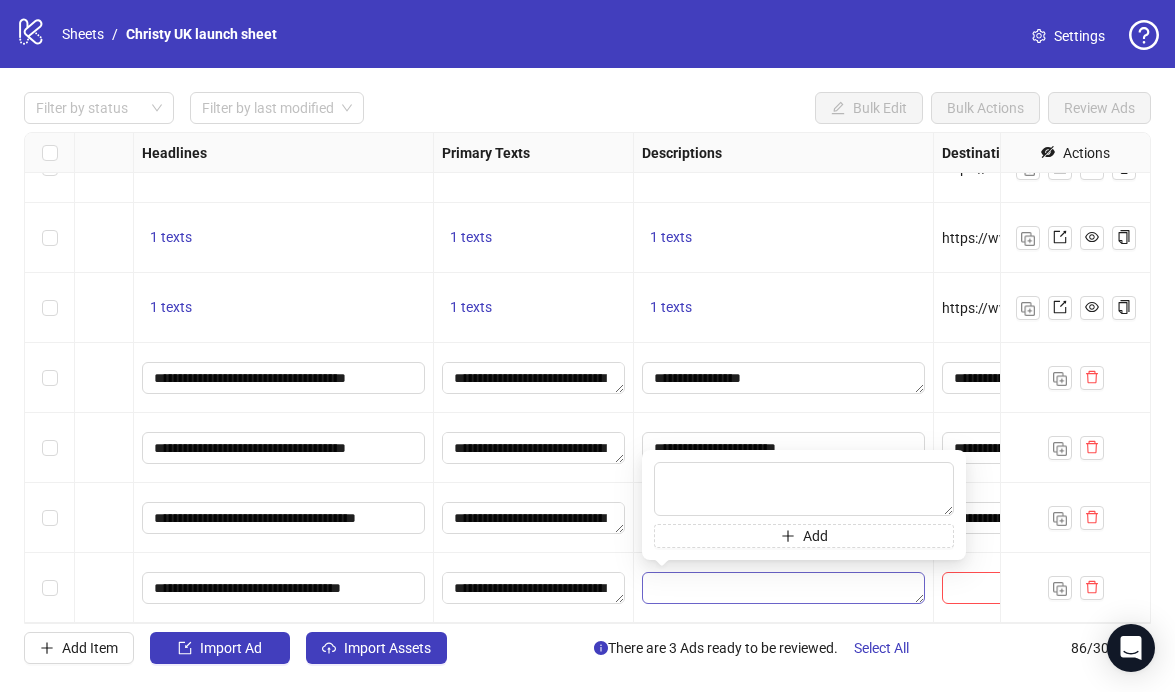 type on "**********" 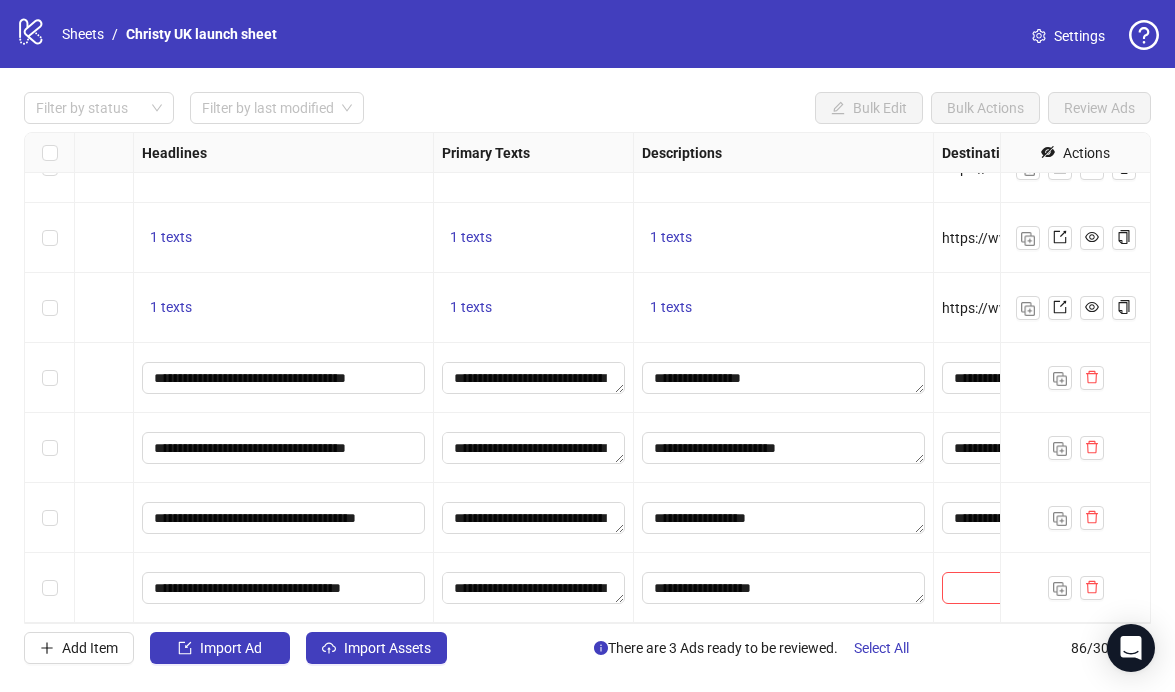 scroll, scrollTop: 5570, scrollLeft: 1259, axis: both 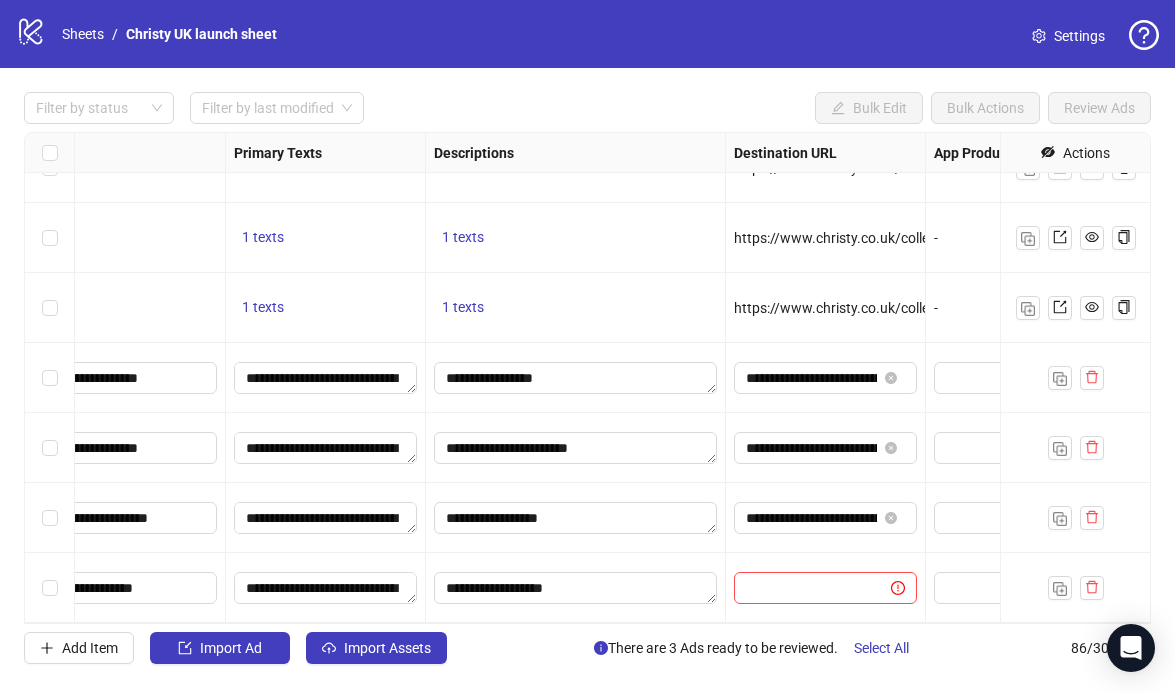click at bounding box center [826, 588] 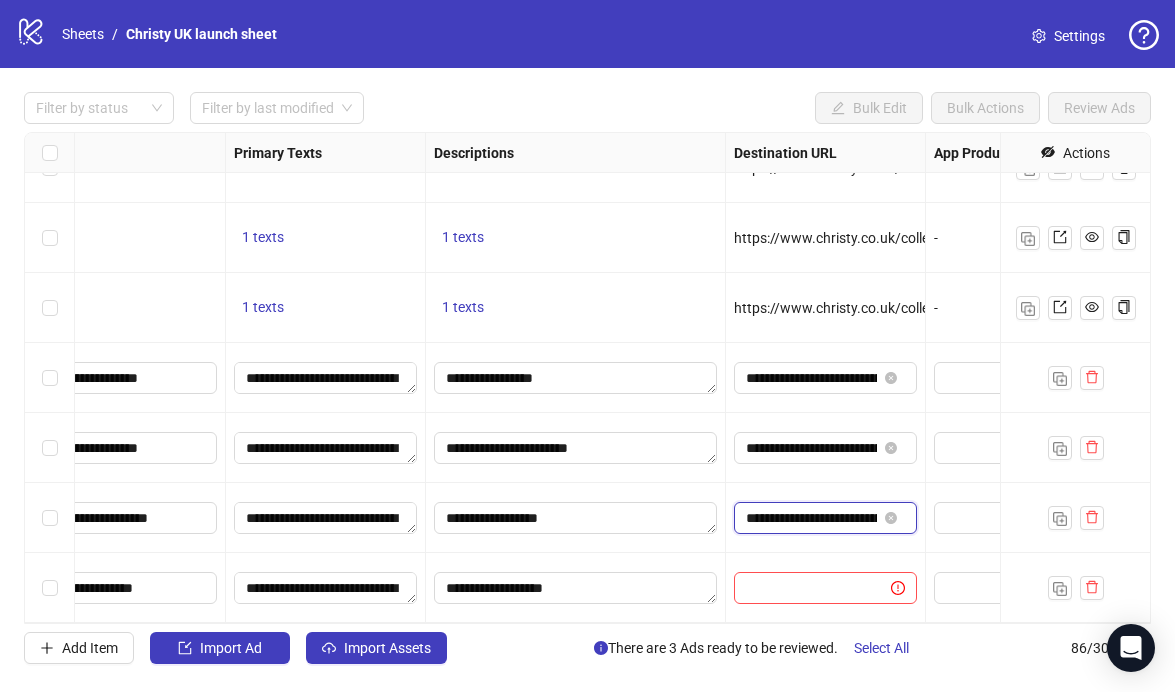click on "**********" at bounding box center (811, 518) 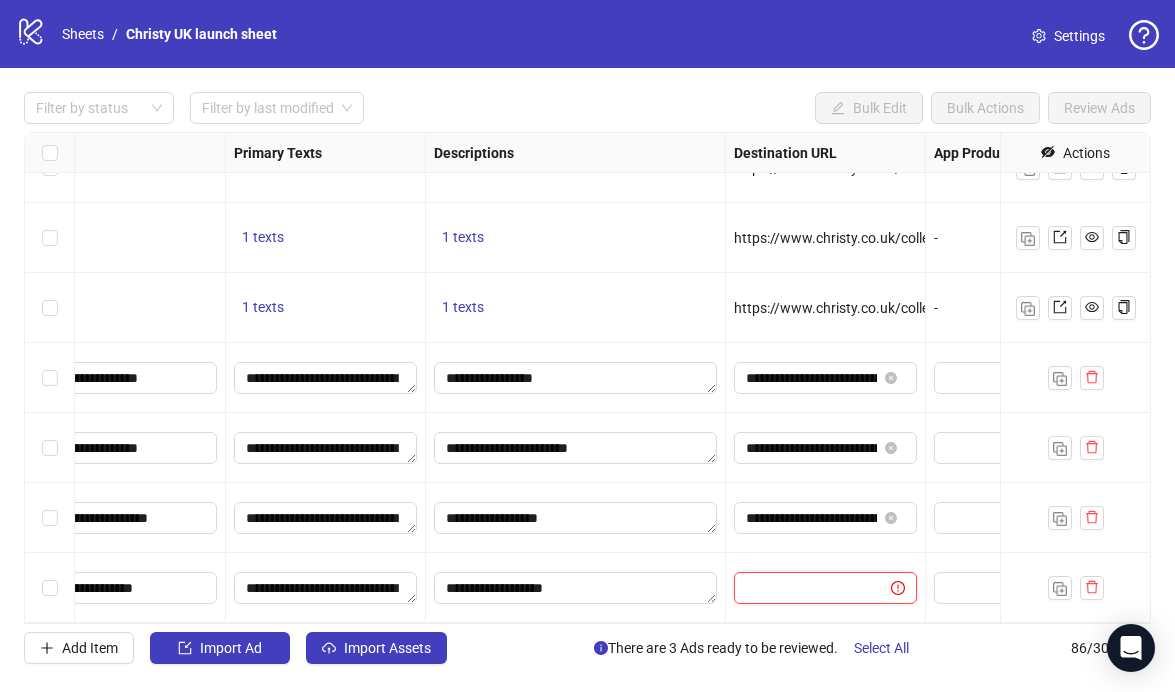 click at bounding box center [804, 588] 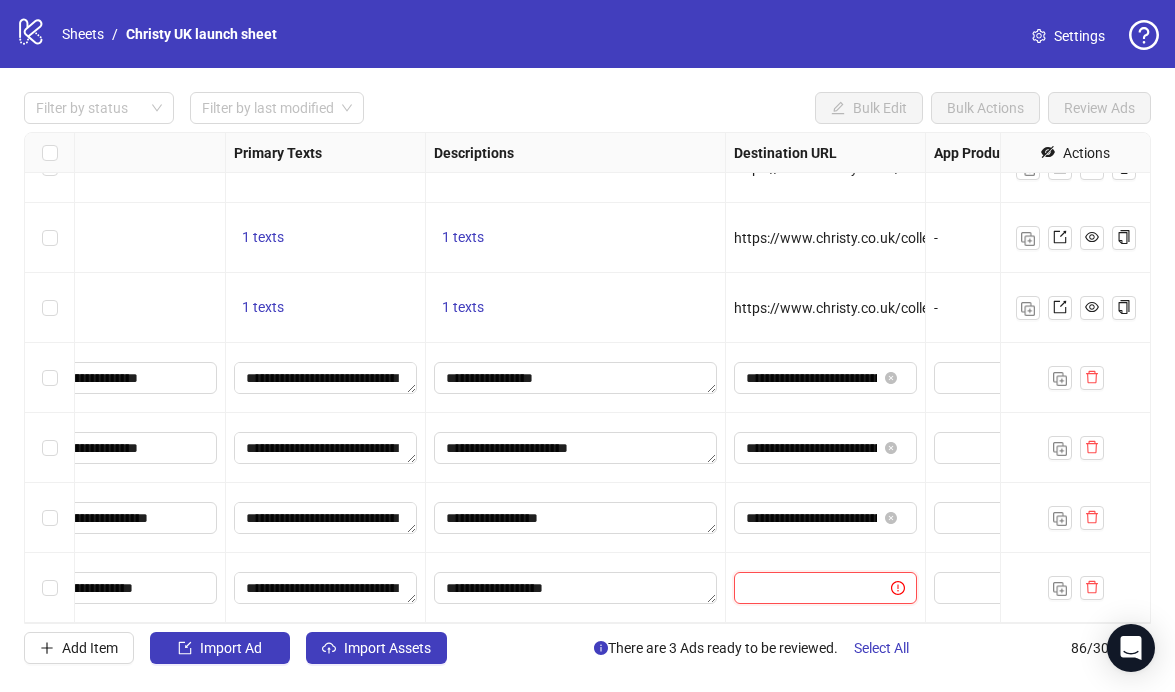 paste on "**********" 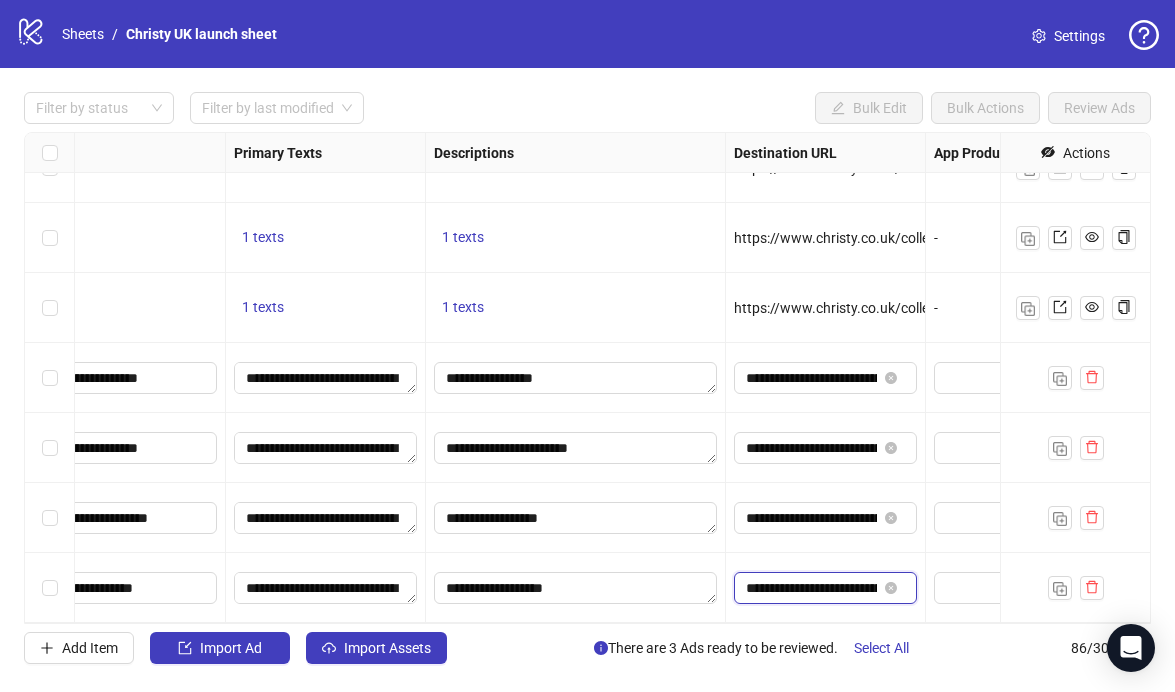 scroll, scrollTop: 0, scrollLeft: 233, axis: horizontal 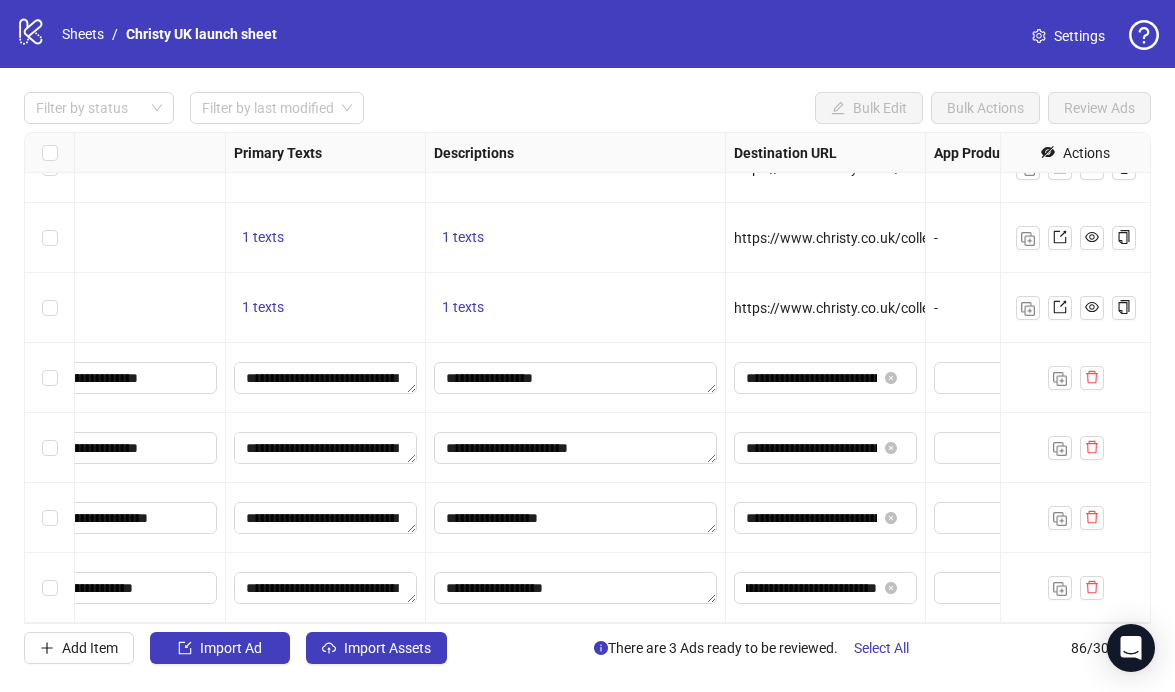 click on "**********" at bounding box center [826, 588] 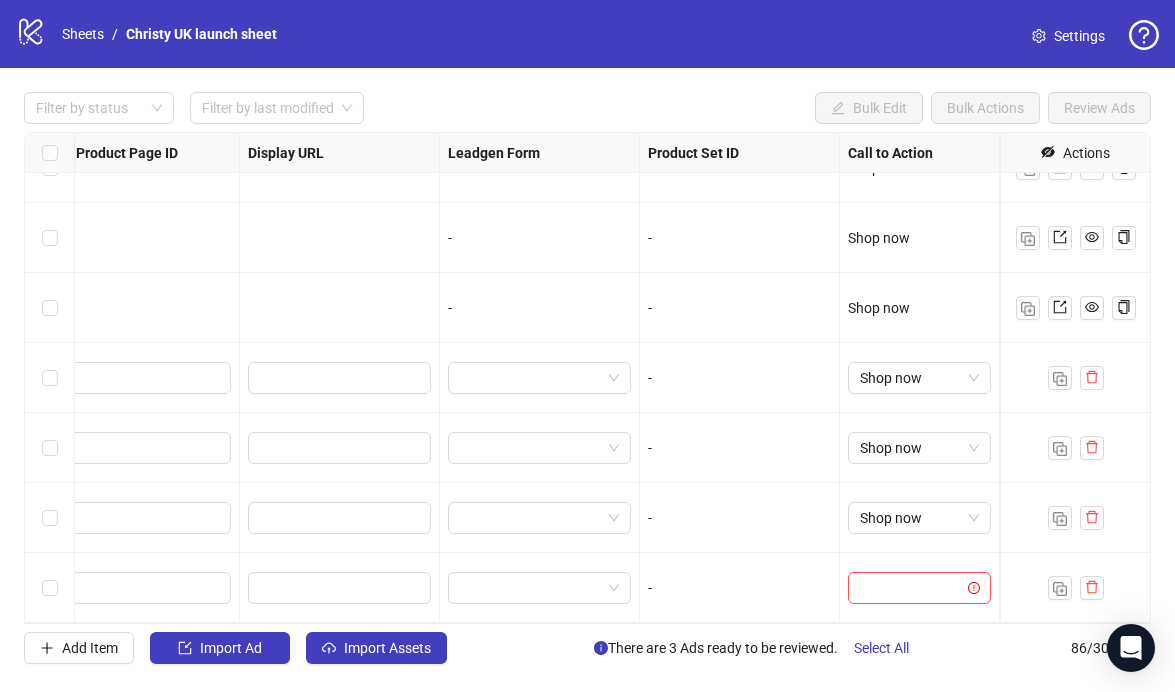 scroll, scrollTop: 5570, scrollLeft: 2144, axis: both 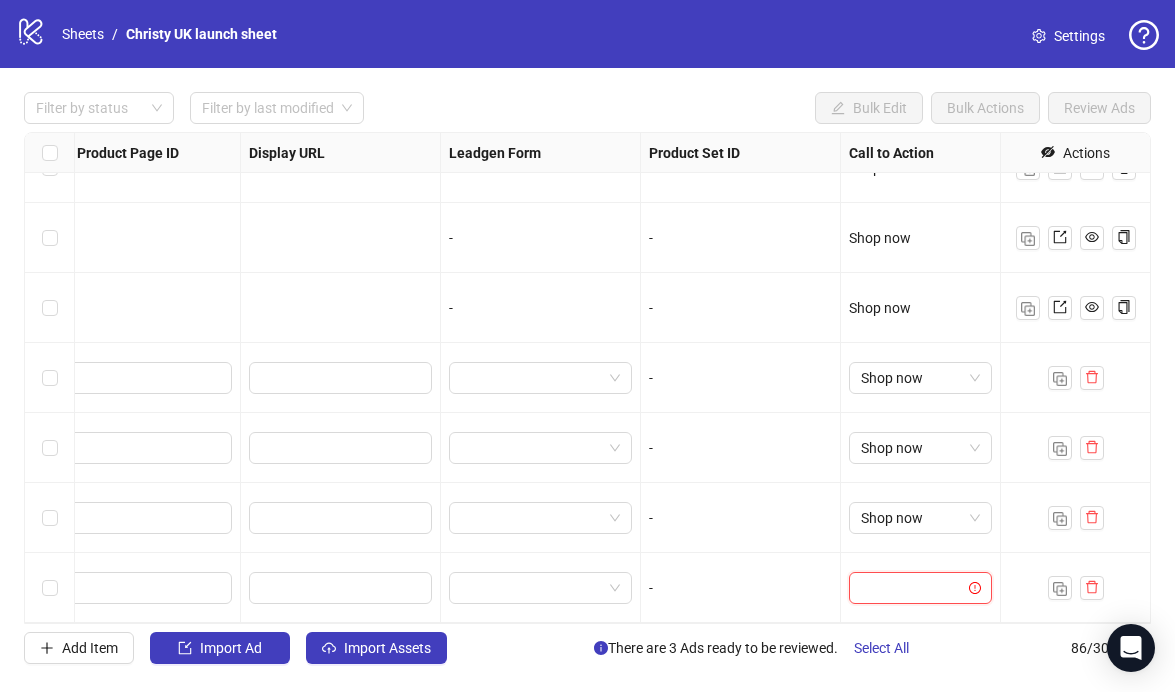 click at bounding box center (911, 588) 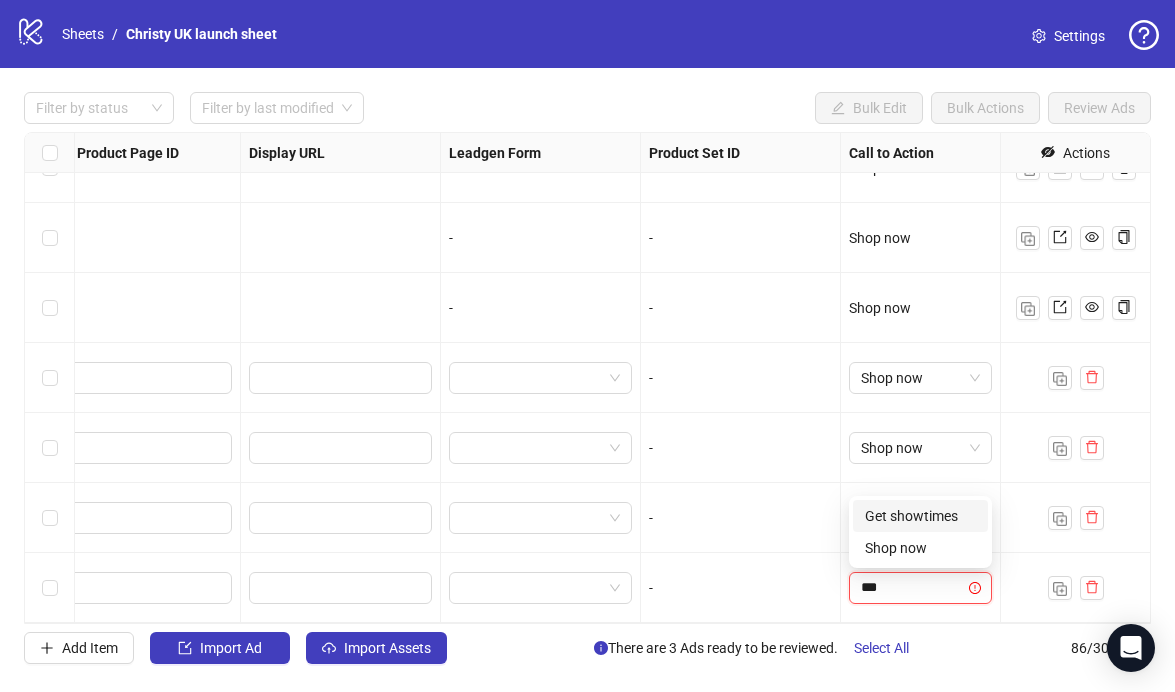 type on "****" 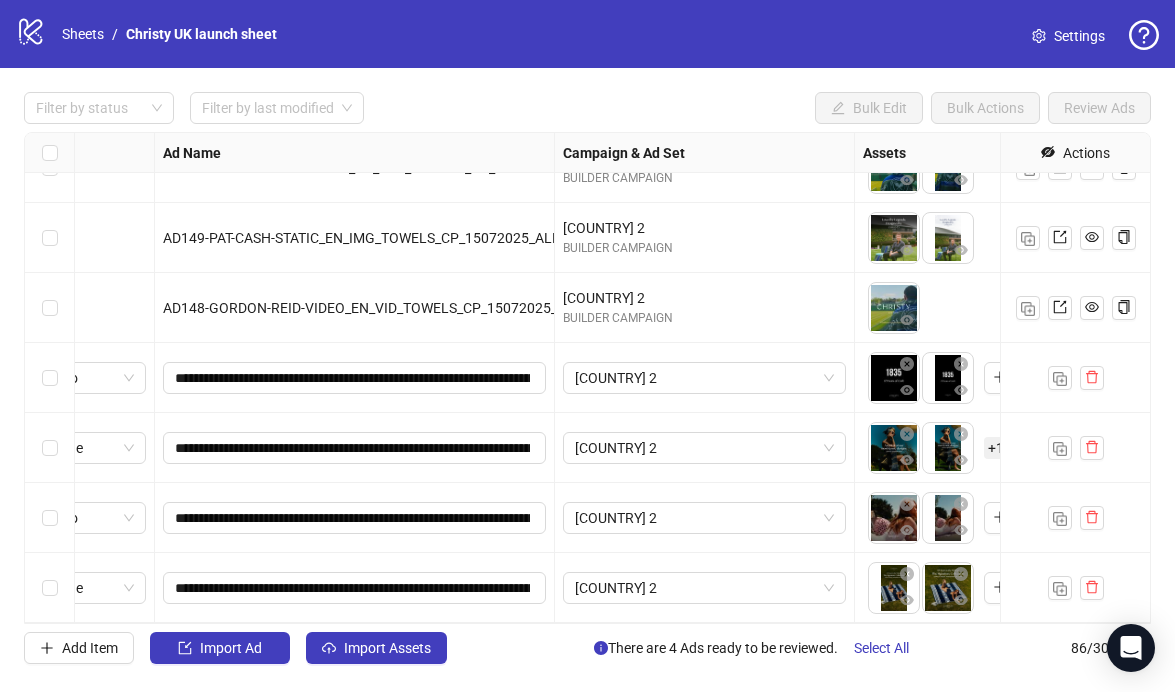 scroll, scrollTop: 5570, scrollLeft: 0, axis: vertical 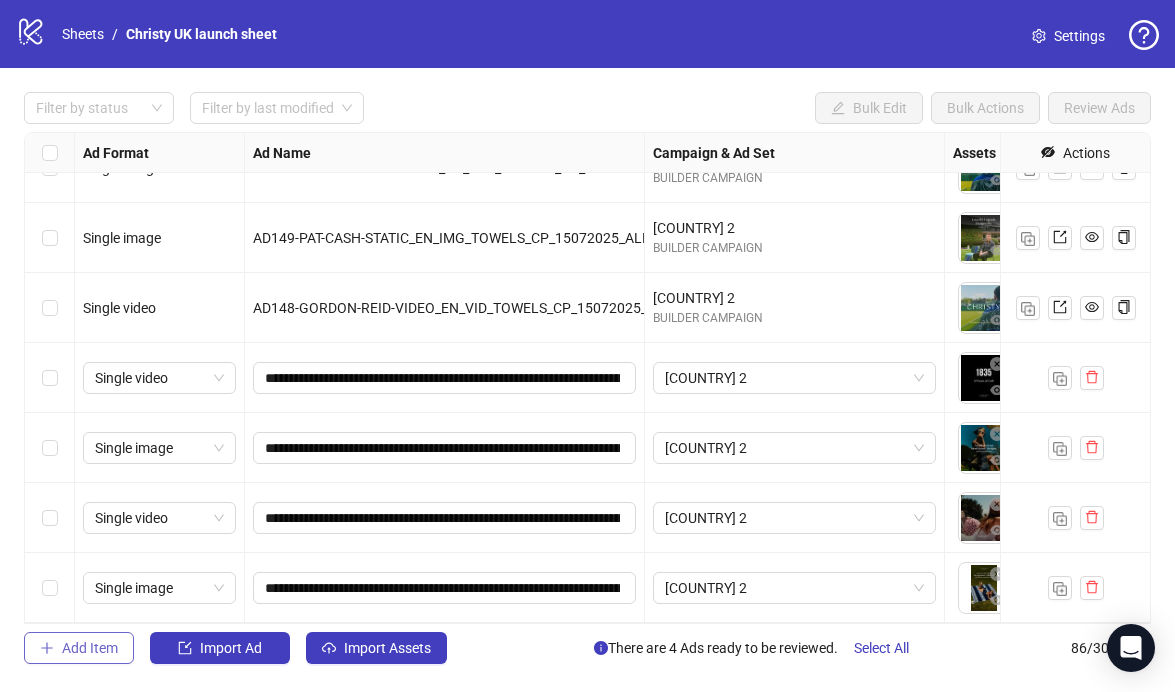 click on "Add Item" at bounding box center [90, 648] 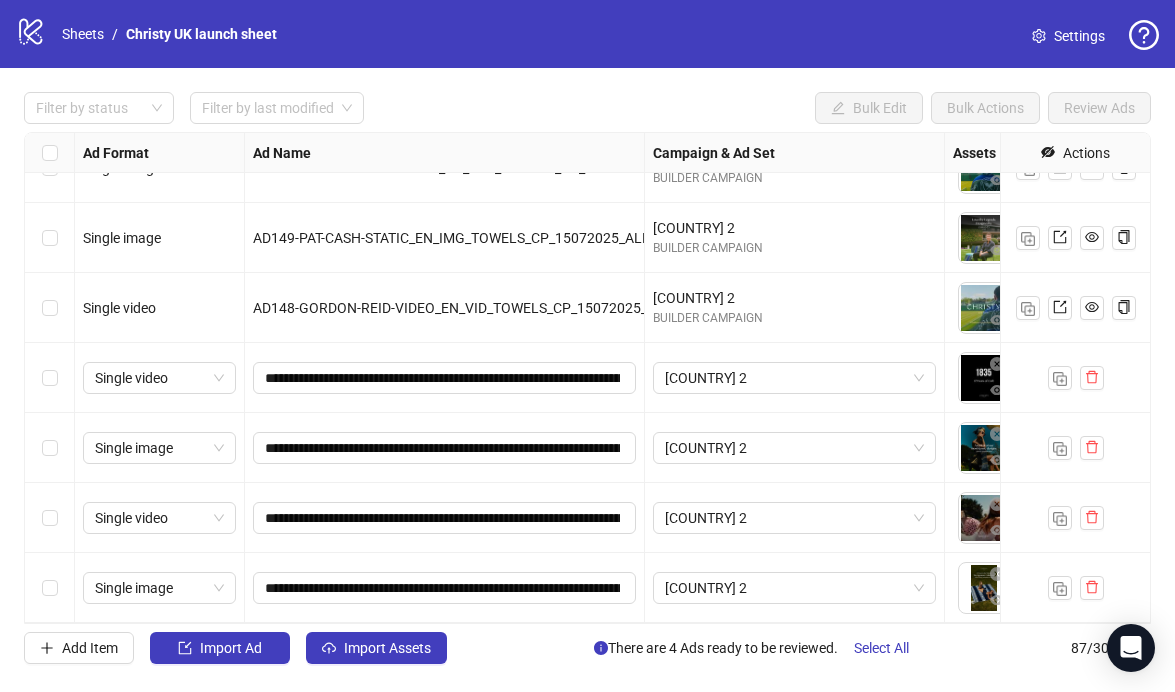 scroll, scrollTop: 5640, scrollLeft: 0, axis: vertical 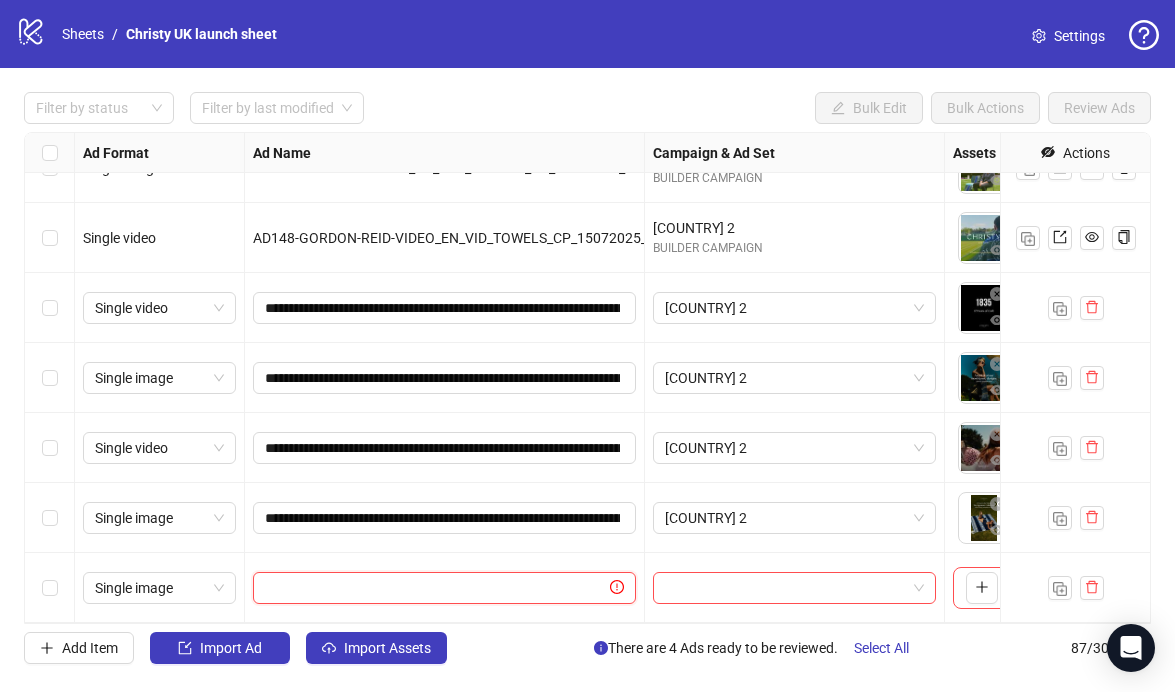 click at bounding box center (435, 588) 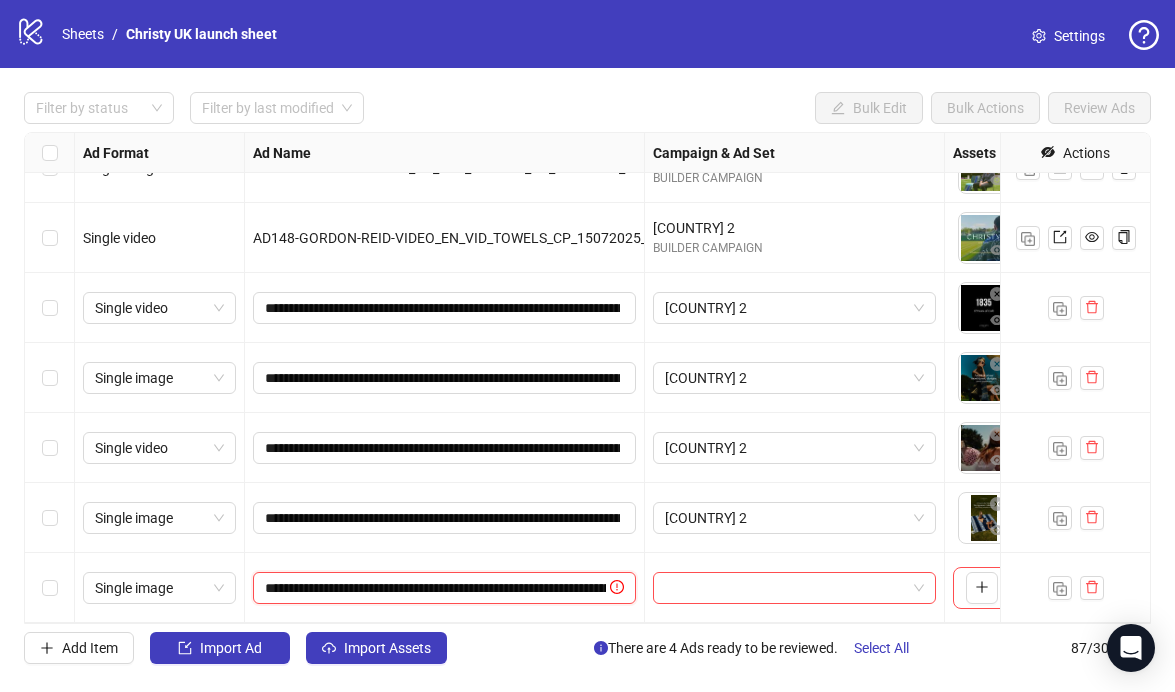 scroll, scrollTop: 0, scrollLeft: 320, axis: horizontal 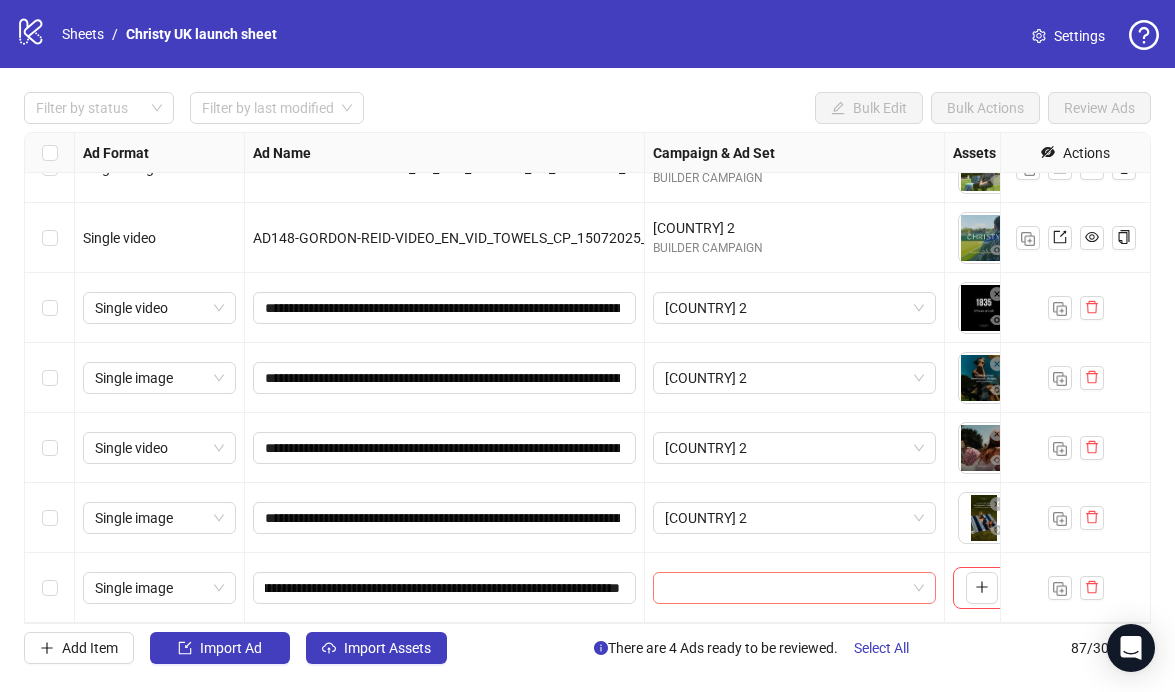 click at bounding box center (785, 588) 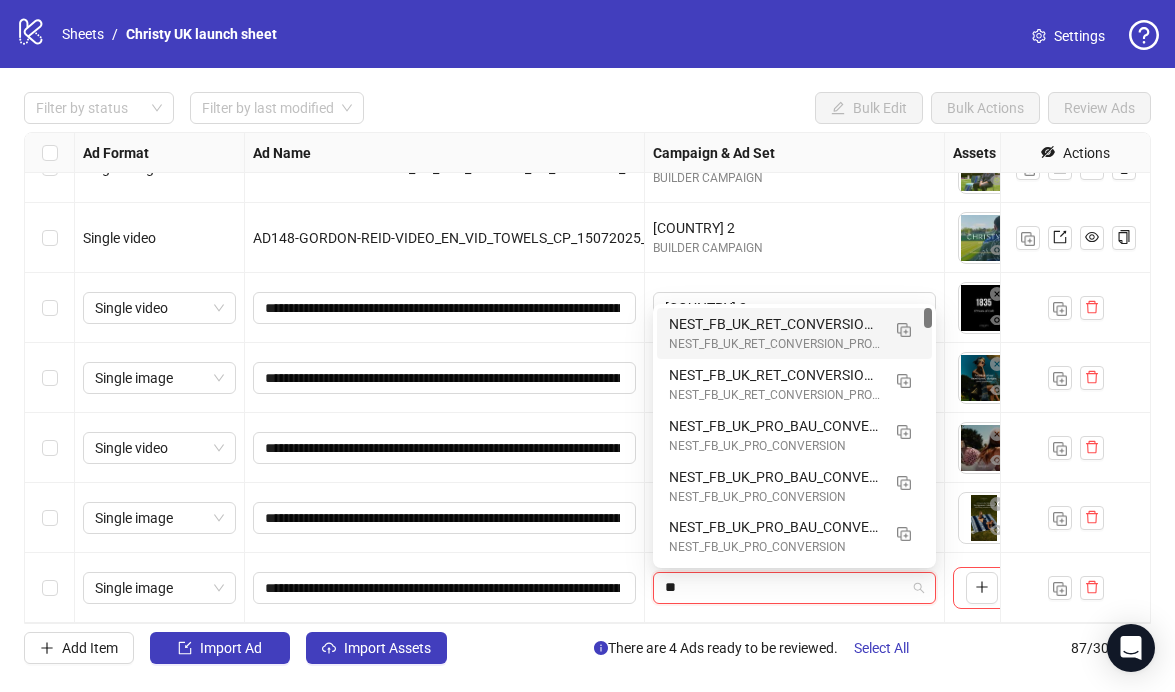 type on "**" 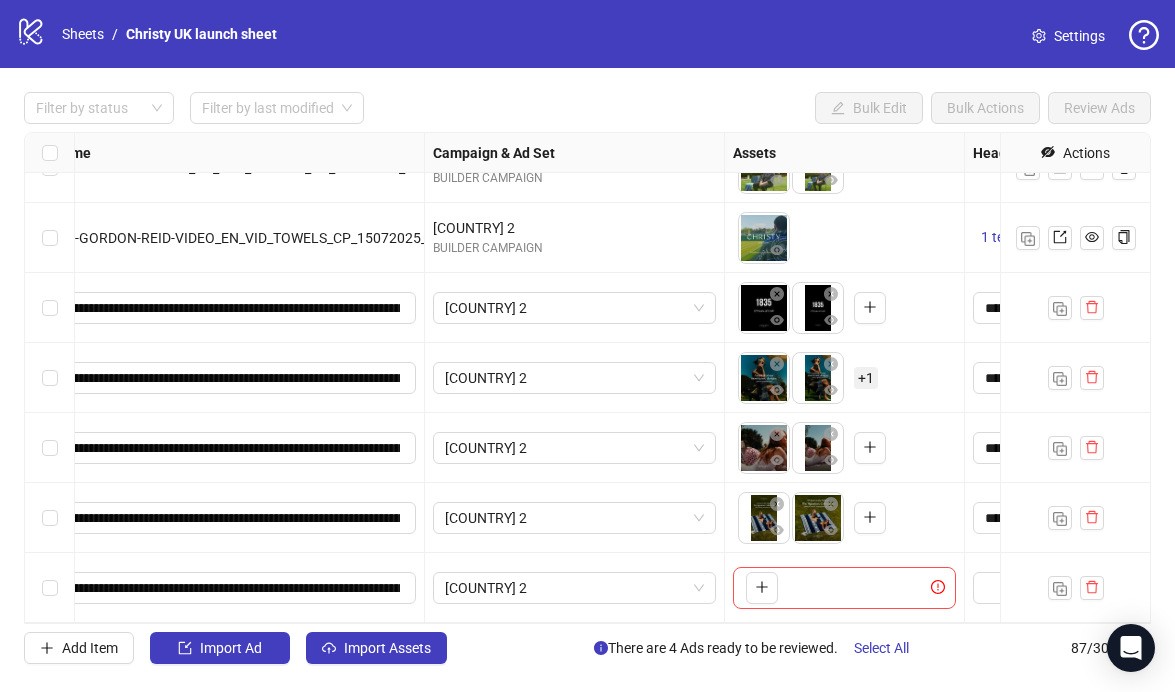 scroll, scrollTop: 5640, scrollLeft: 224, axis: both 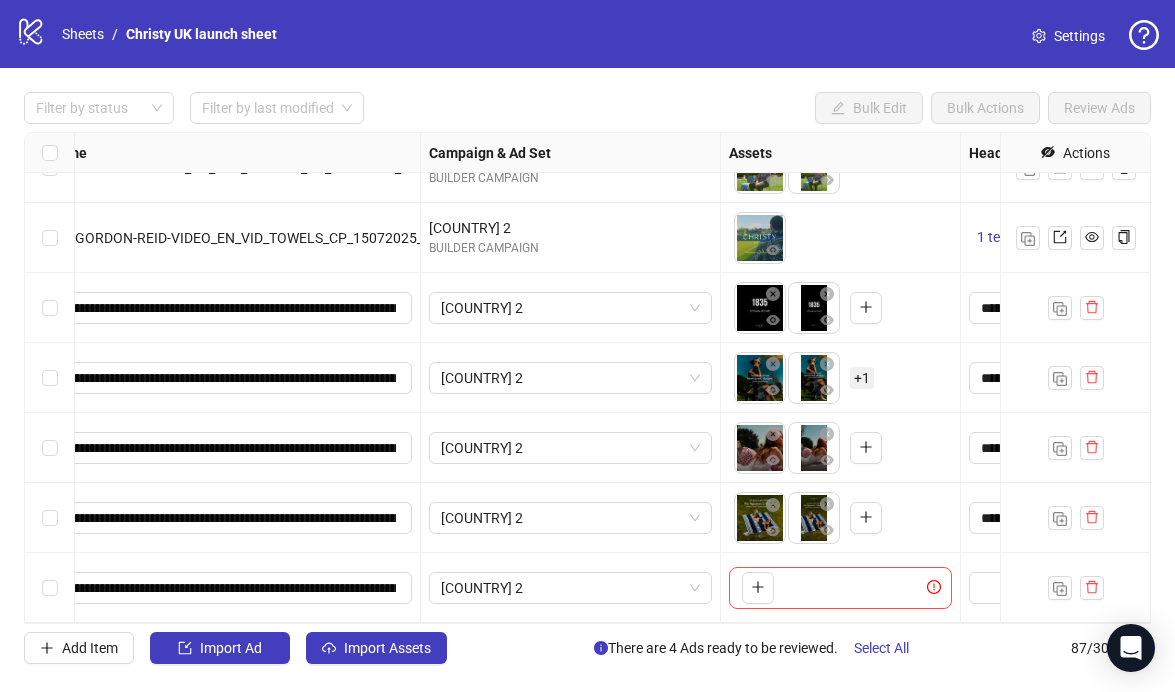 drag, startPoint x: 814, startPoint y: 524, endPoint x: 777, endPoint y: 524, distance: 37 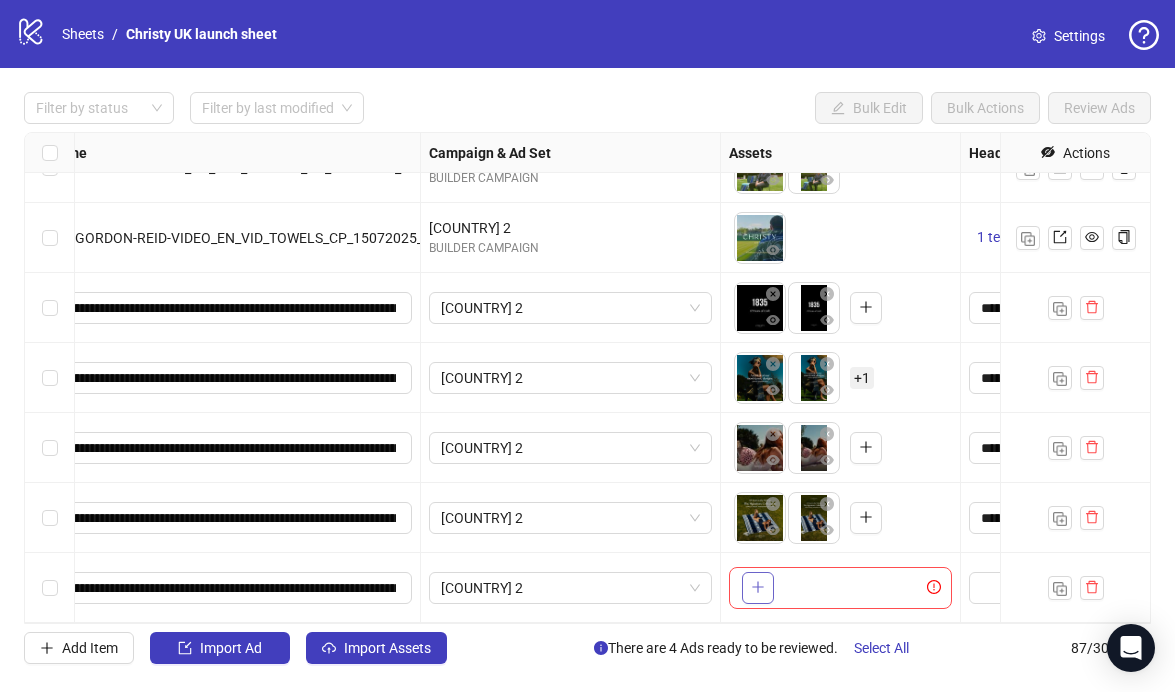 click 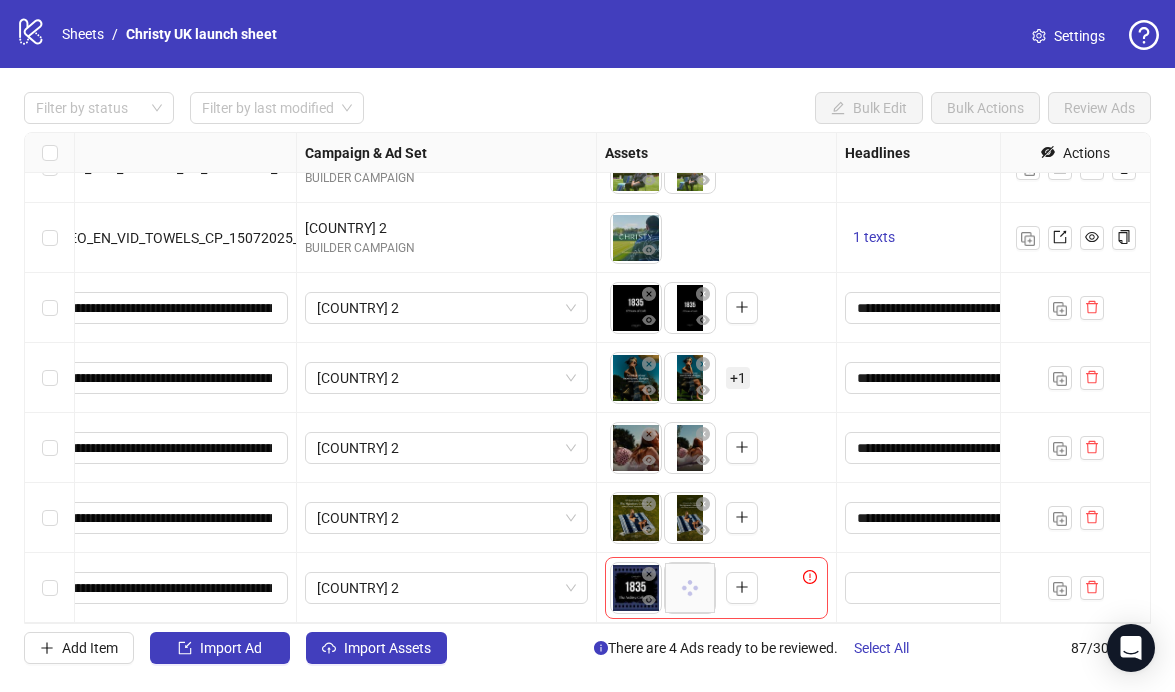 scroll, scrollTop: 5640, scrollLeft: 0, axis: vertical 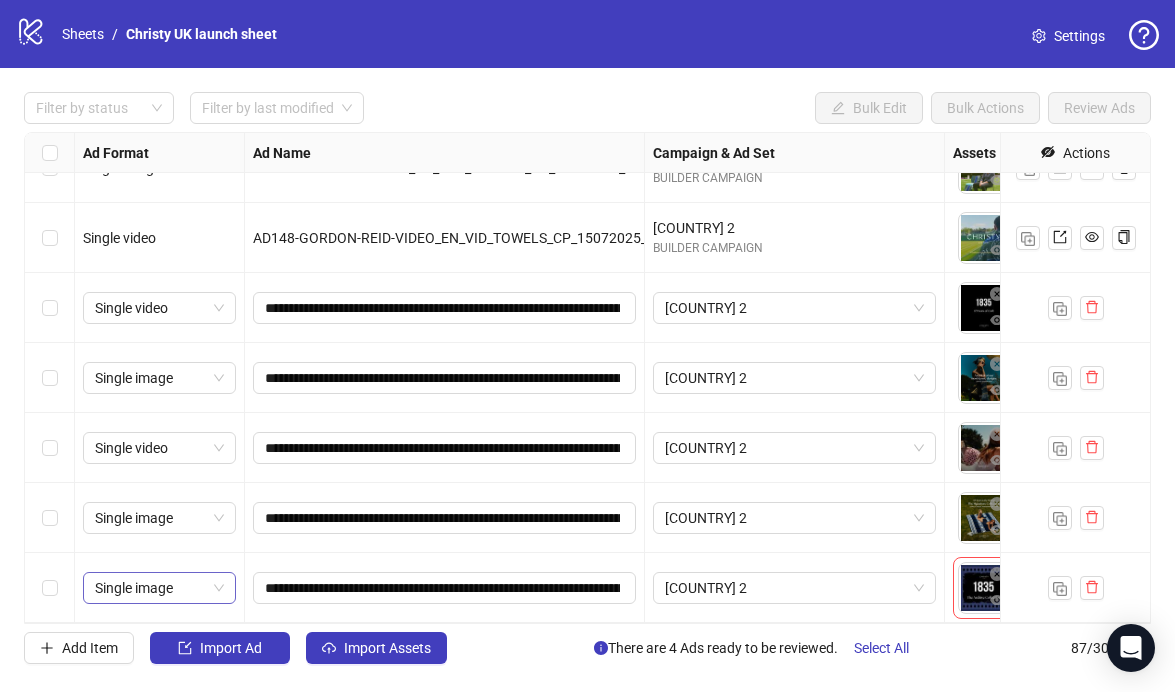 click on "Single image" at bounding box center (159, 588) 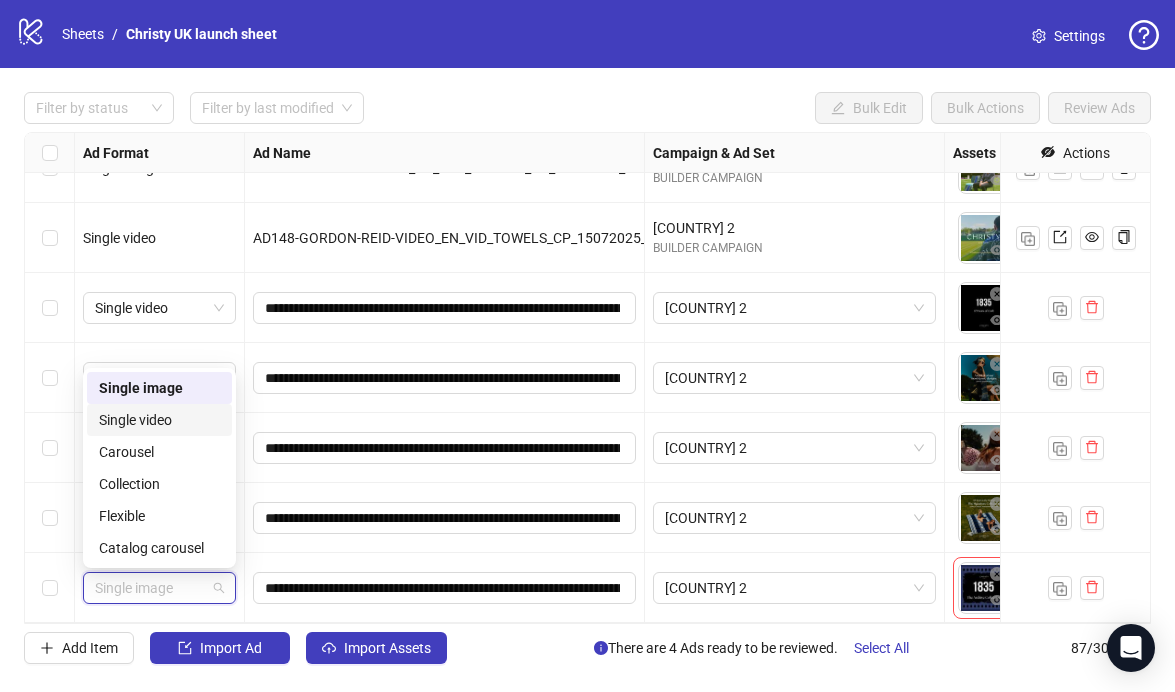click on "Single video" at bounding box center (159, 420) 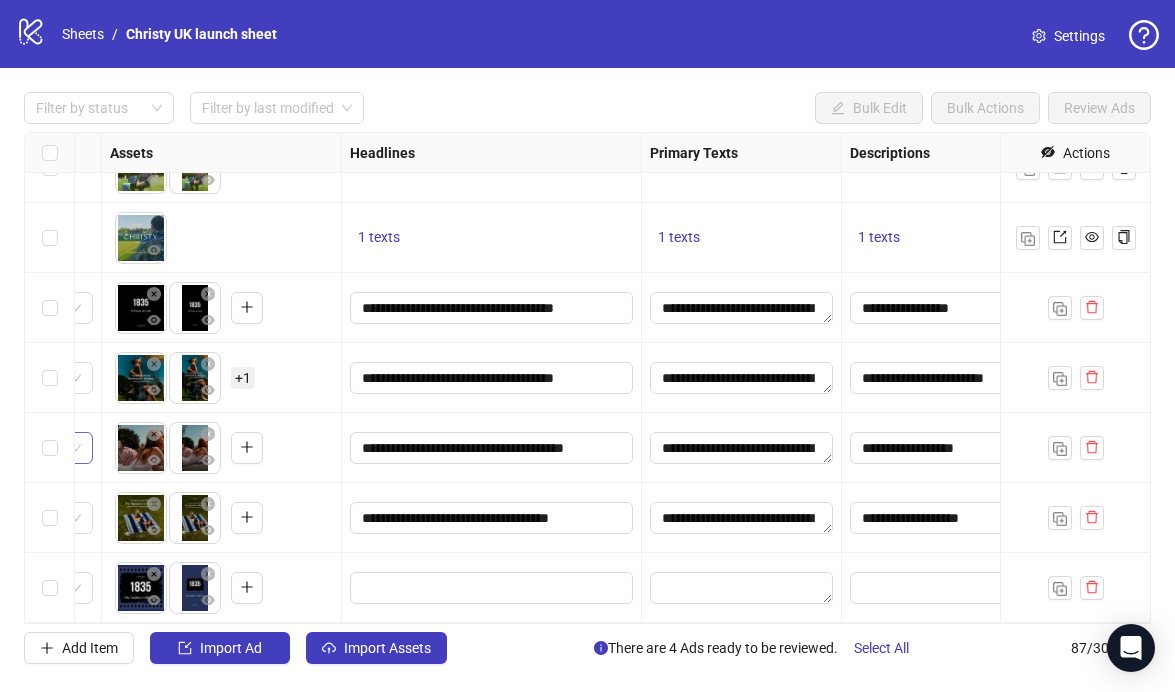 scroll, scrollTop: 5640, scrollLeft: 849, axis: both 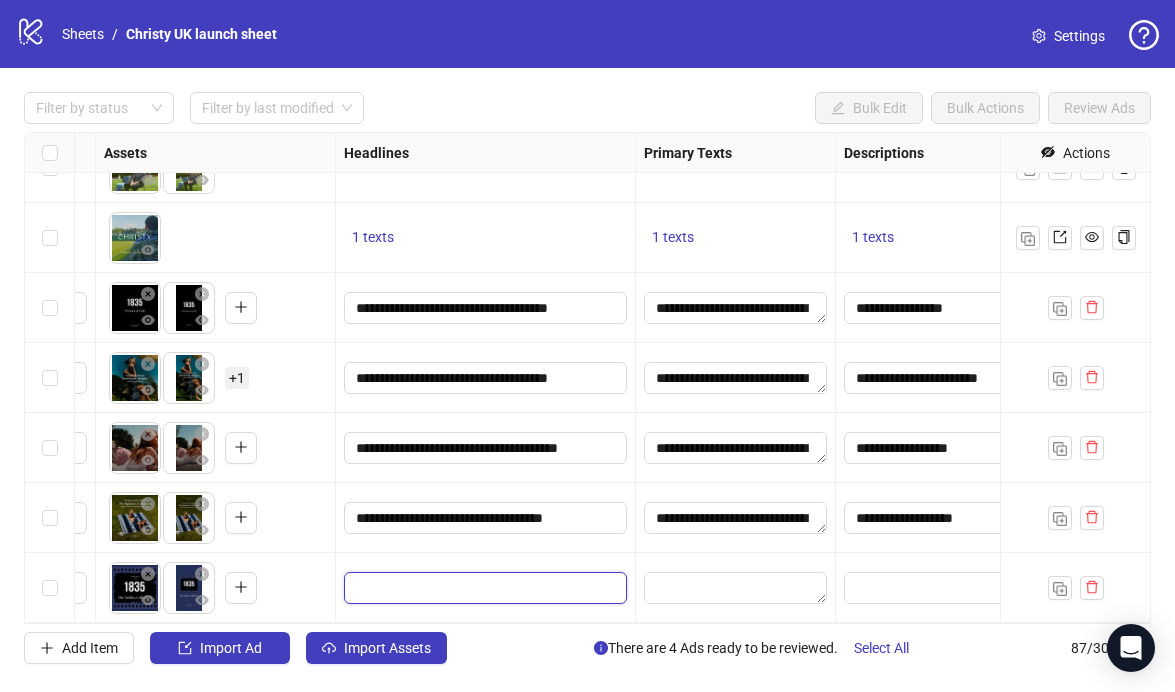 click at bounding box center (483, 588) 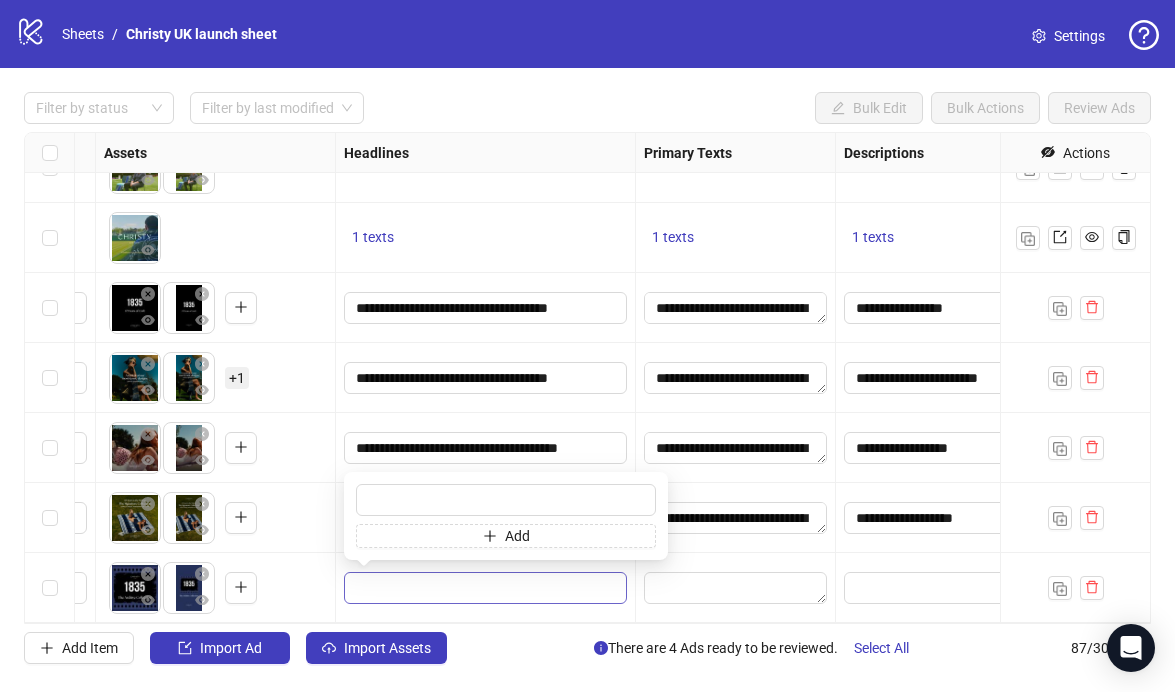 type on "**********" 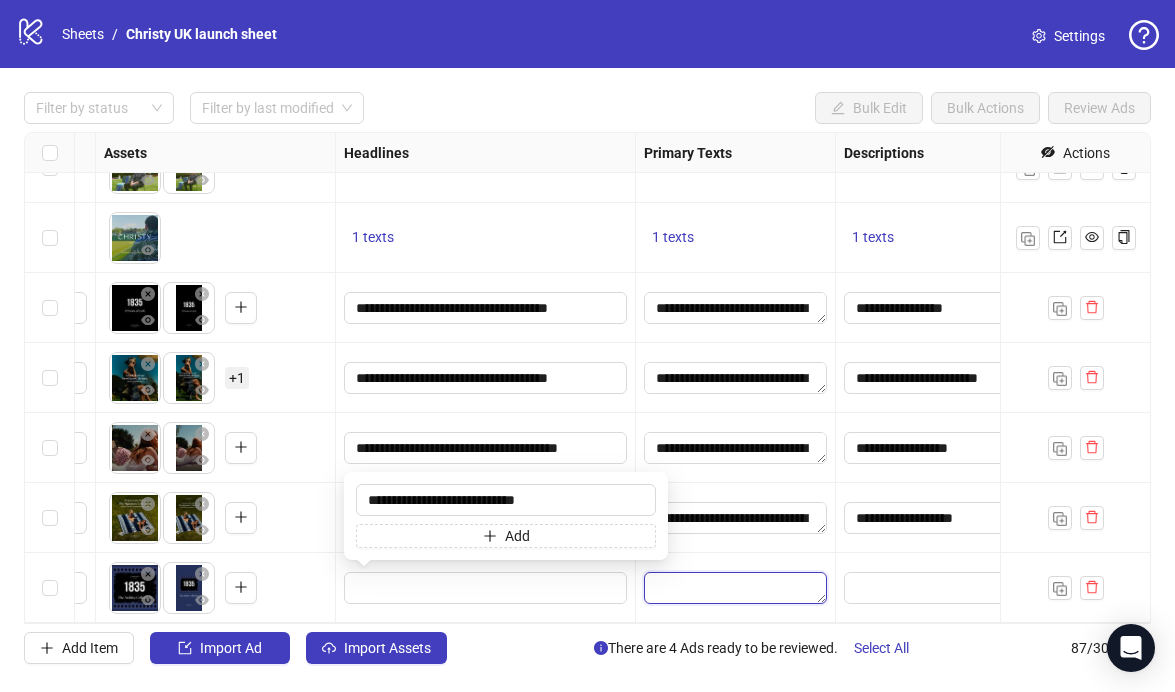 click at bounding box center [735, 588] 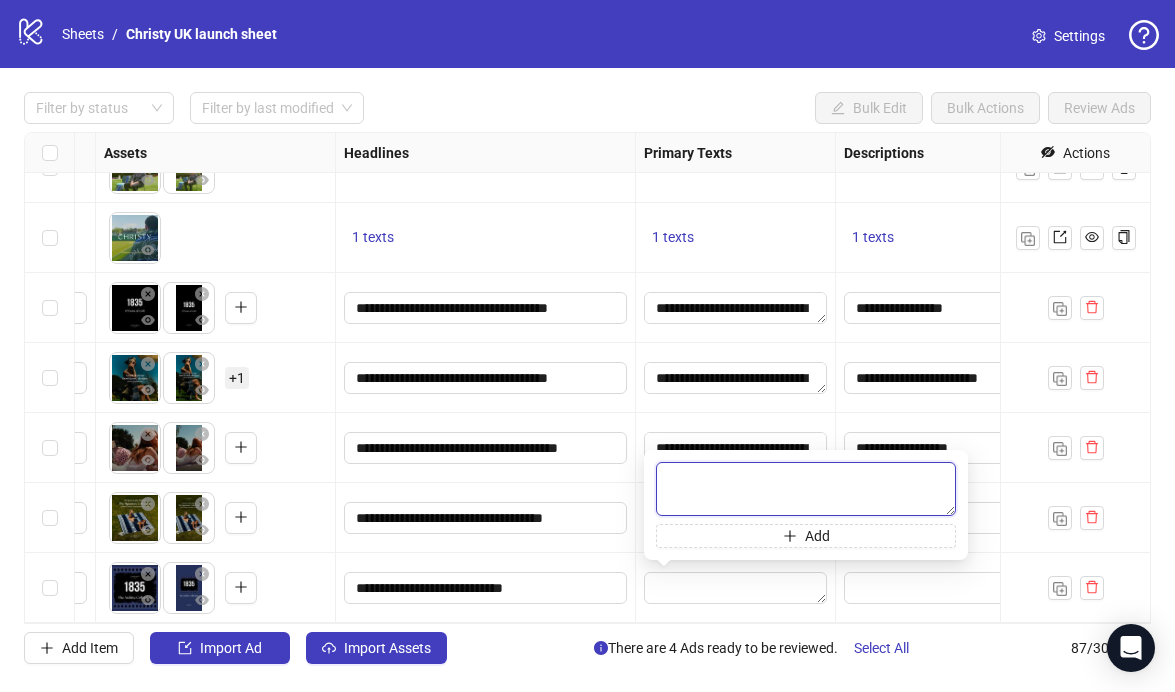 paste on "**********" 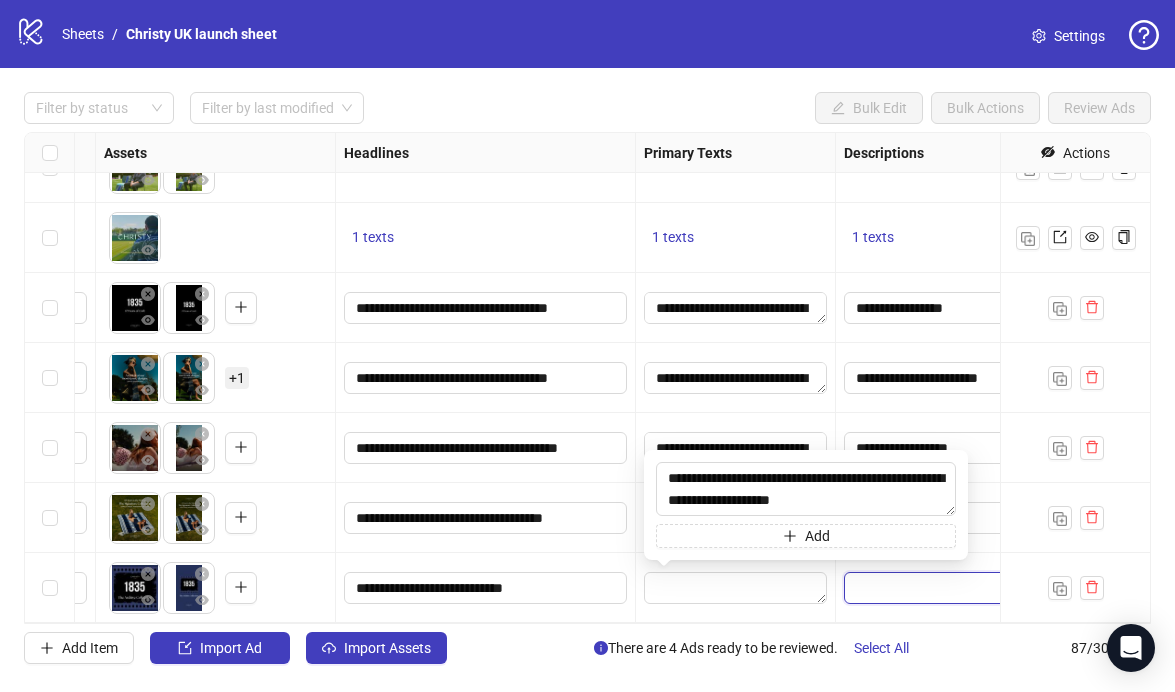 click at bounding box center (985, 588) 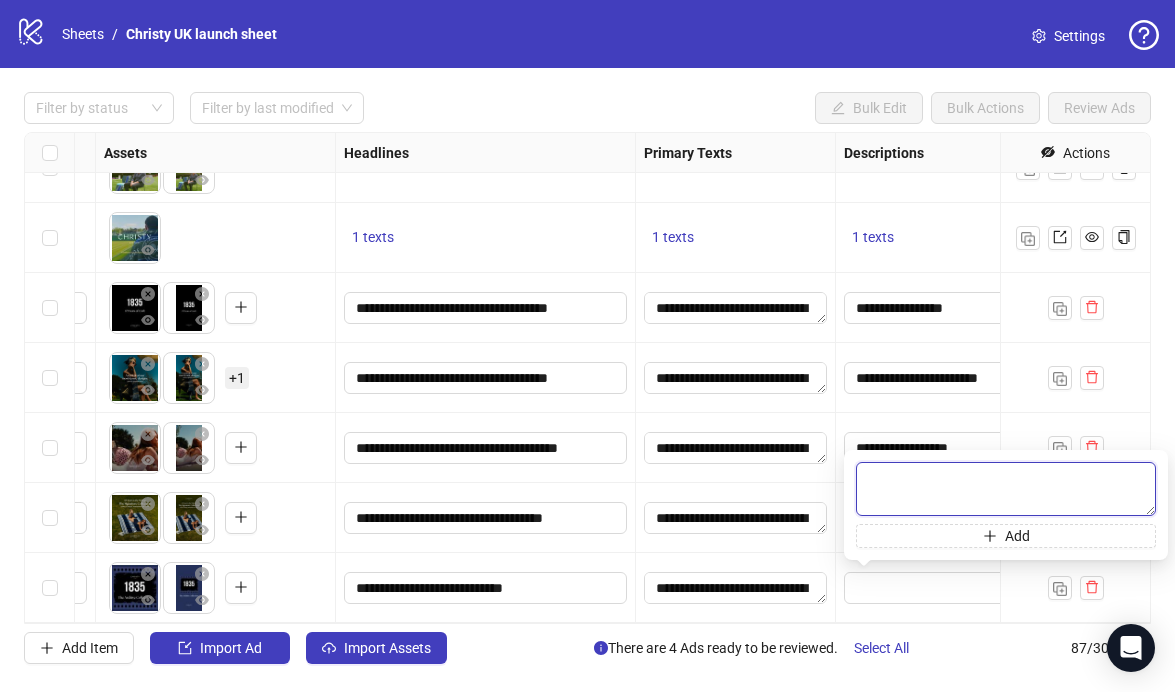 paste on "**********" 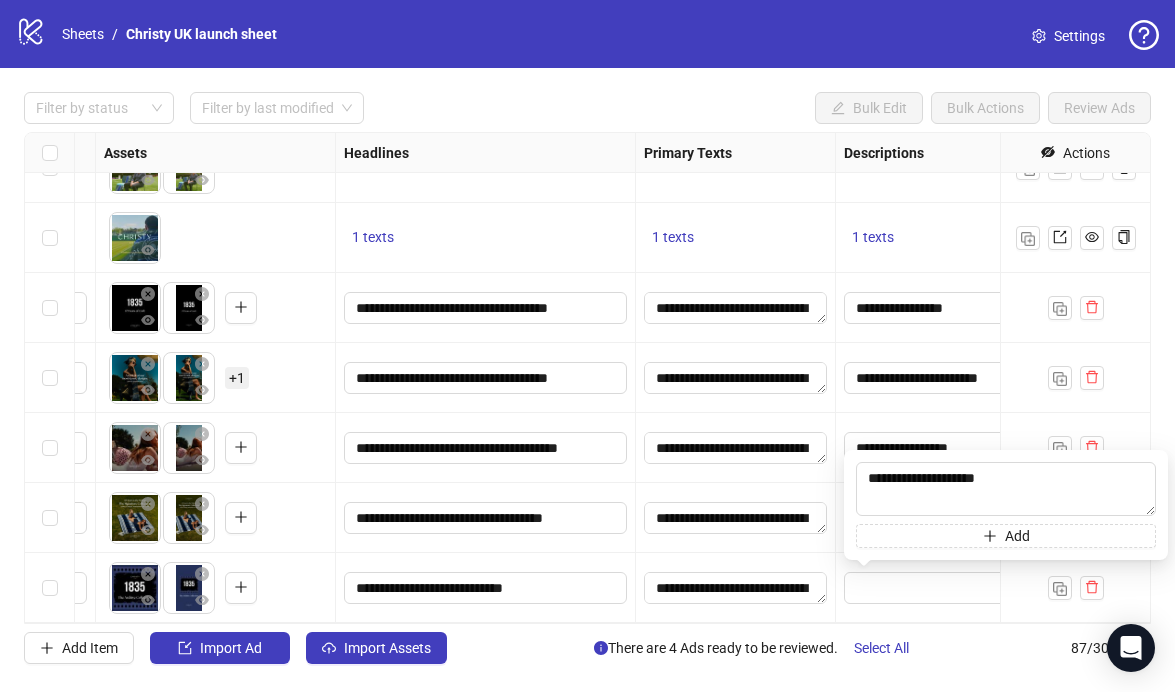 click at bounding box center (986, 588) 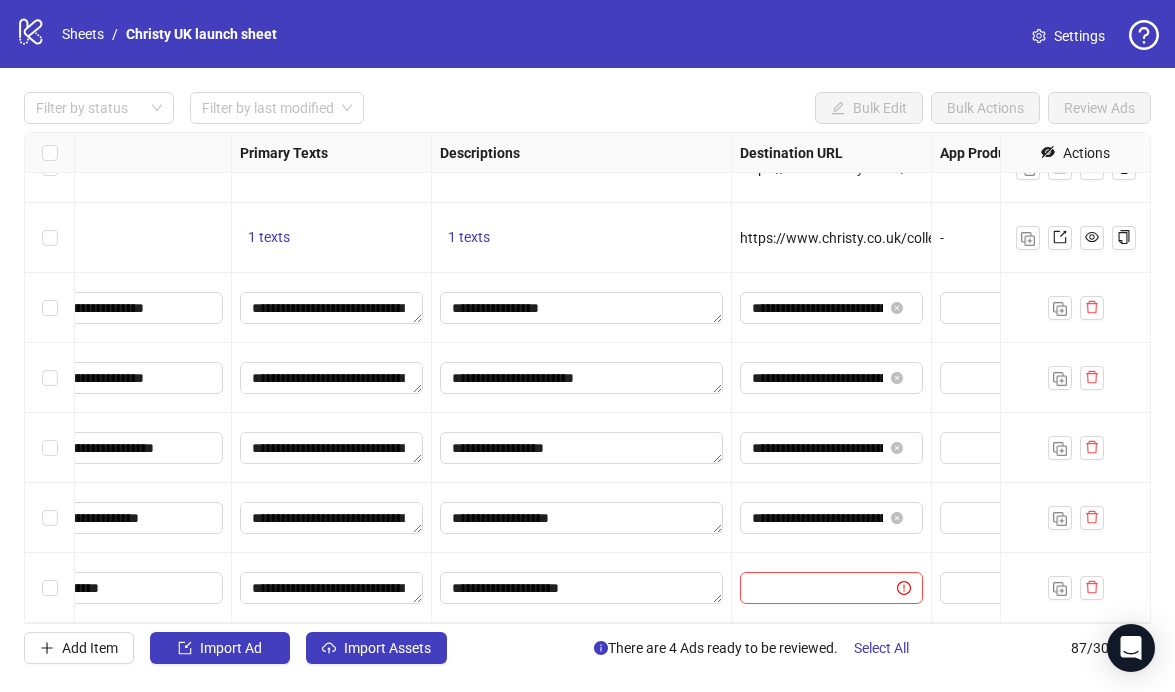 scroll, scrollTop: 5640, scrollLeft: 1261, axis: both 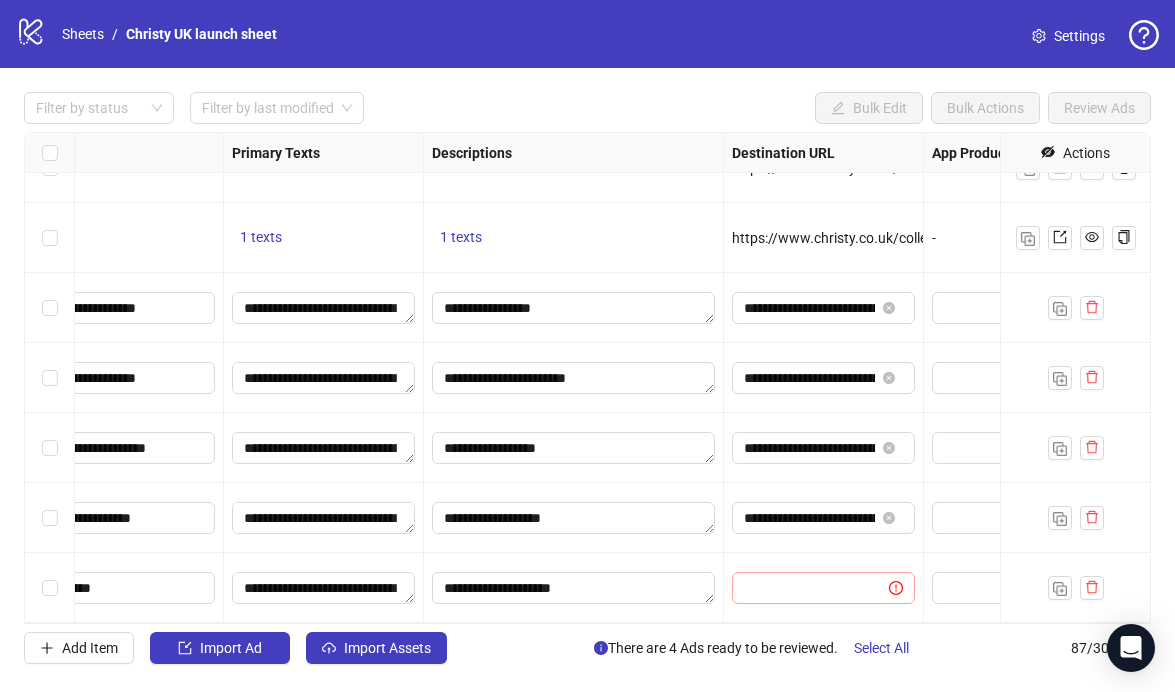 click at bounding box center [823, 588] 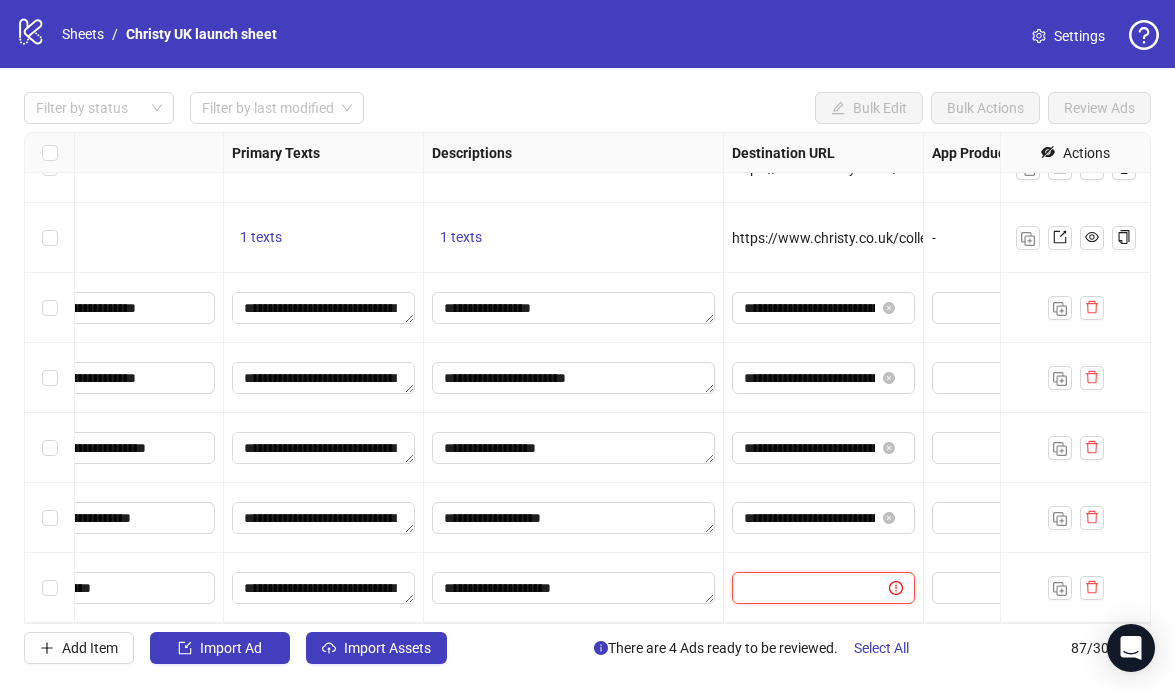 paste on "**********" 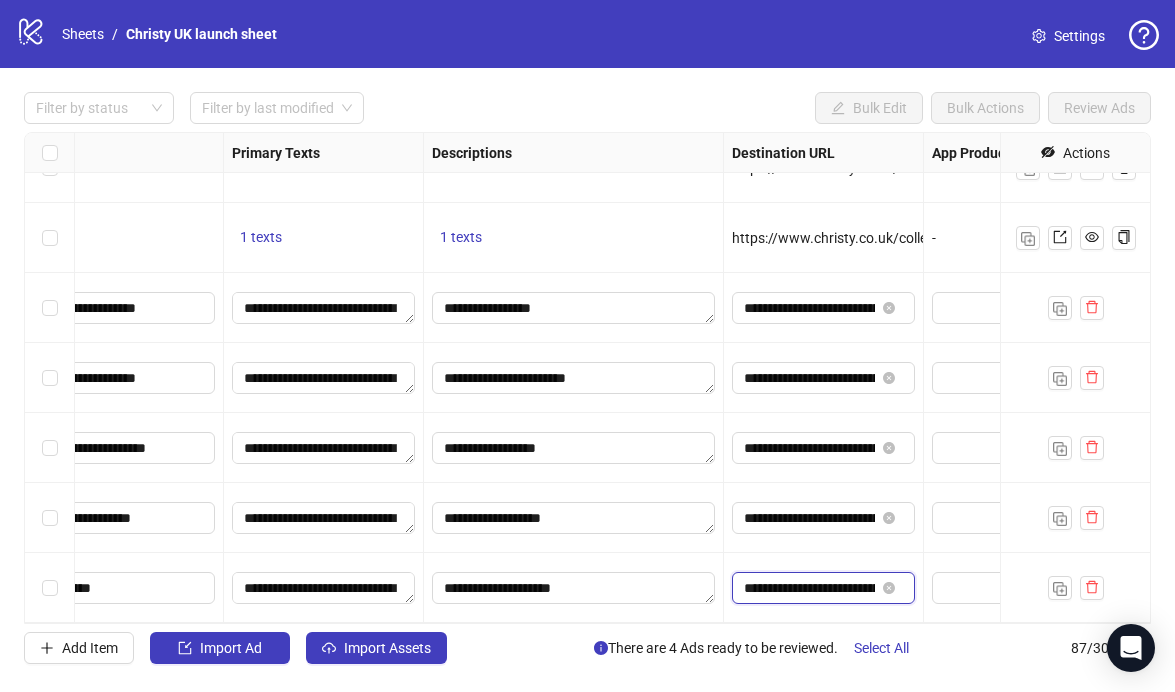 scroll, scrollTop: 0, scrollLeft: 233, axis: horizontal 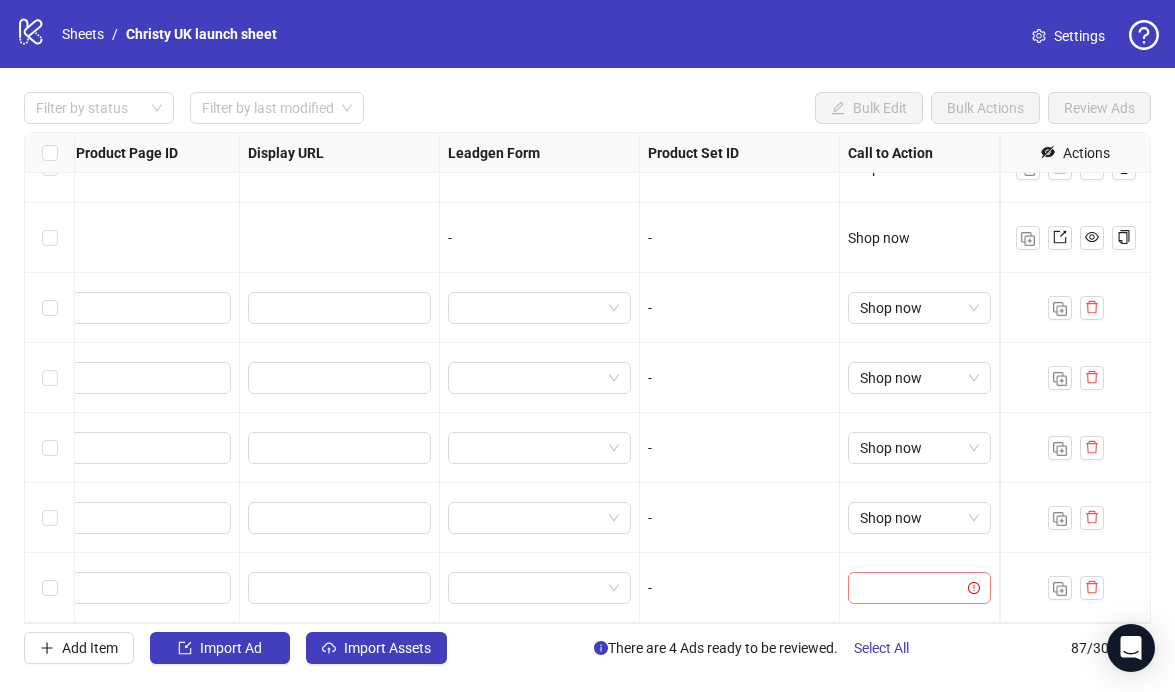 click at bounding box center (910, 588) 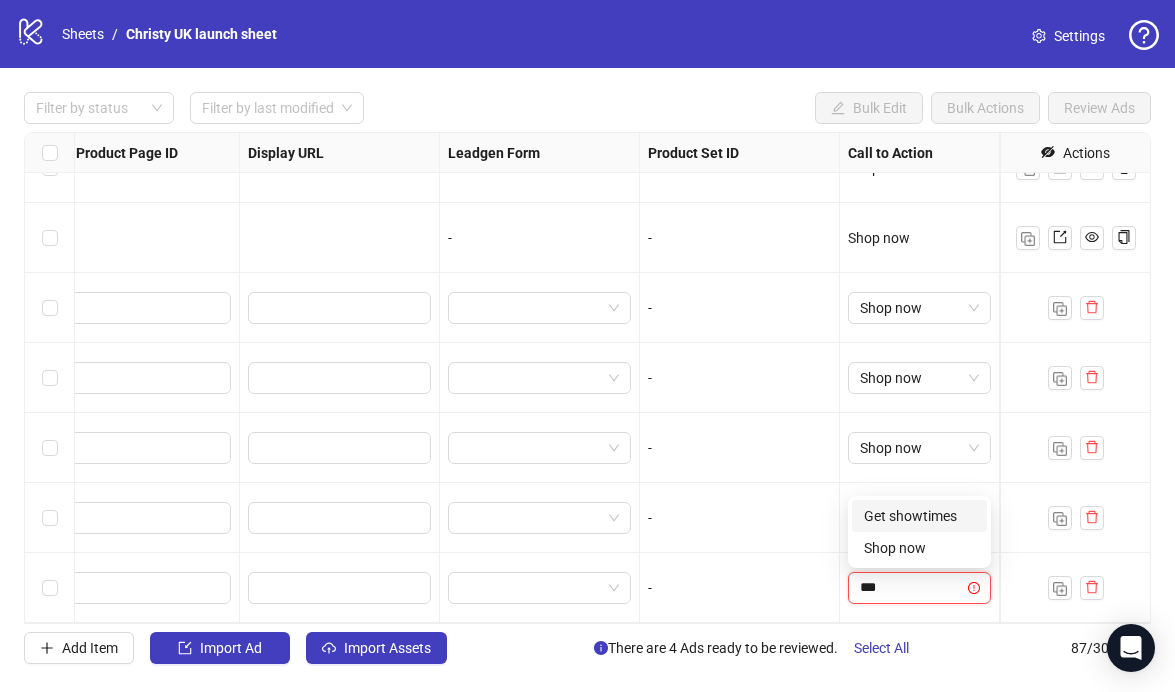 type on "****" 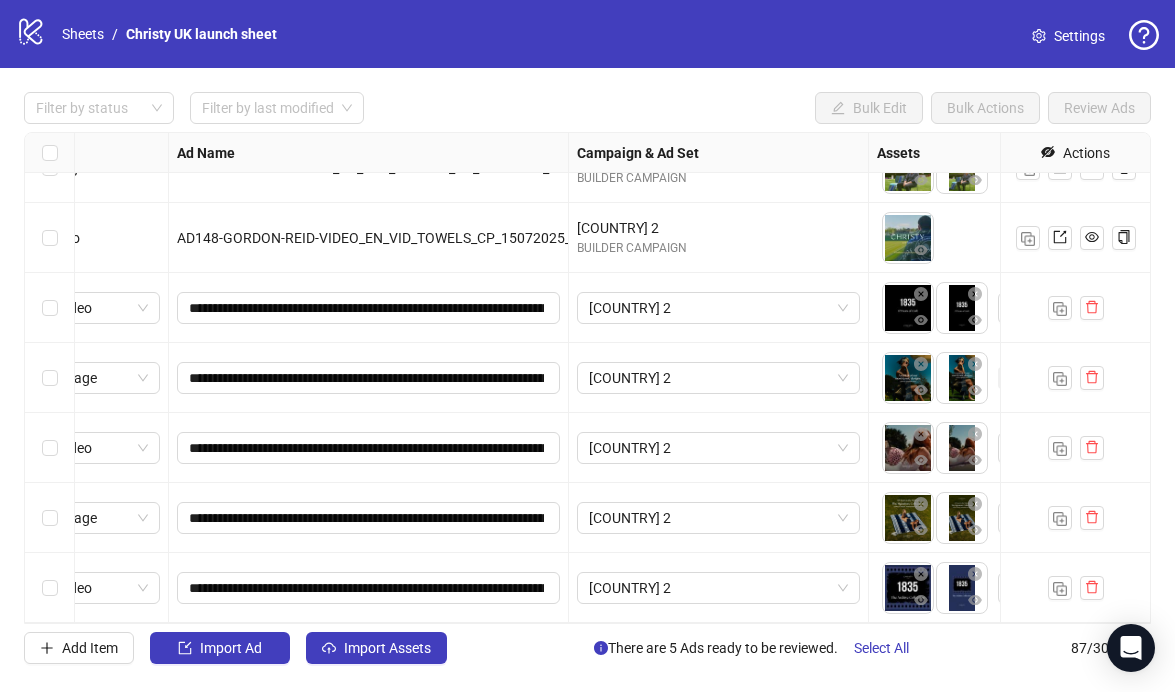 scroll, scrollTop: 5640, scrollLeft: 0, axis: vertical 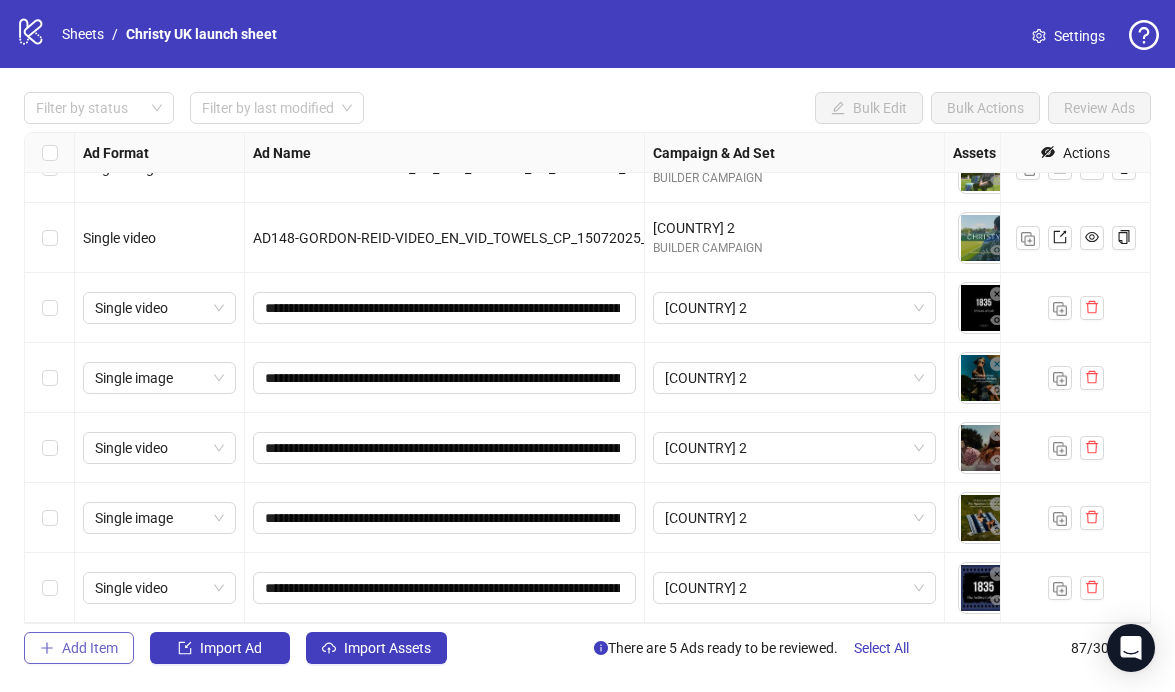 click on "Add Item" at bounding box center (90, 648) 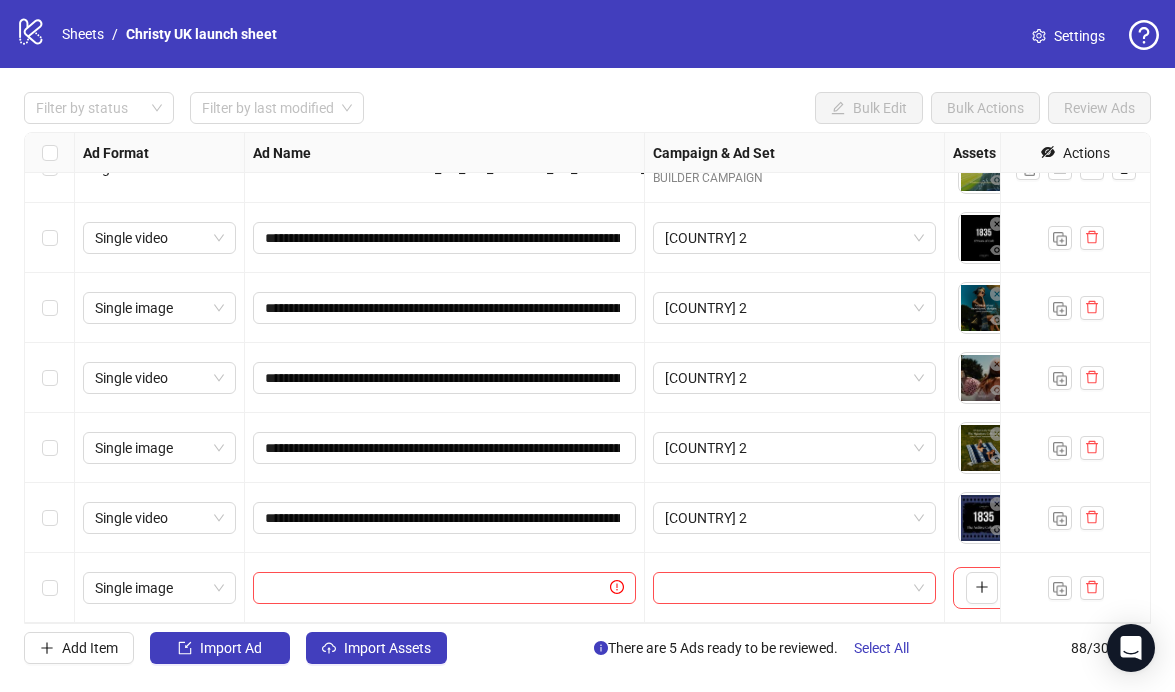 scroll, scrollTop: 5709, scrollLeft: 0, axis: vertical 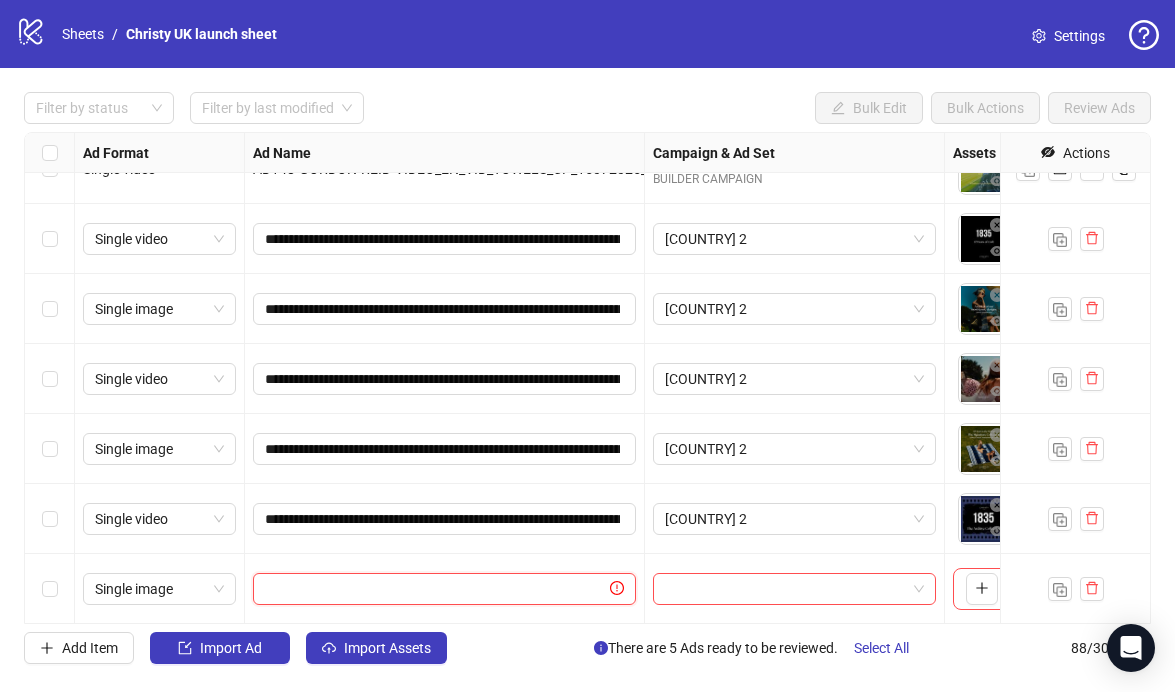 click at bounding box center [435, 589] 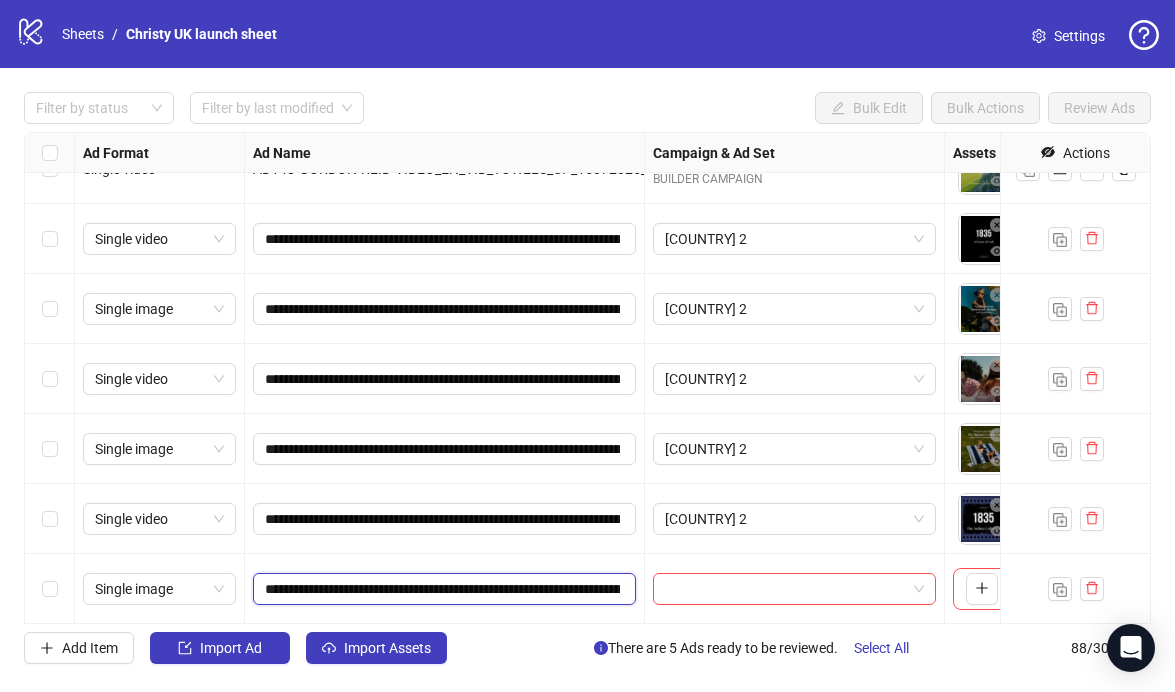 scroll, scrollTop: 0, scrollLeft: 304, axis: horizontal 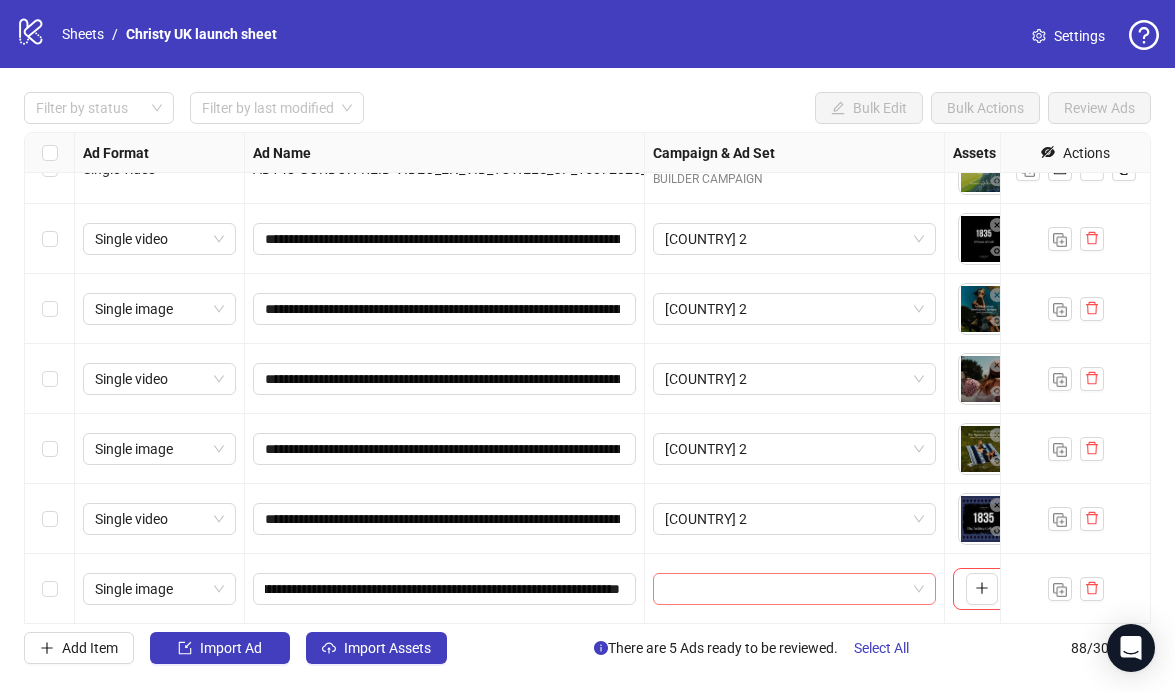 click at bounding box center (785, 589) 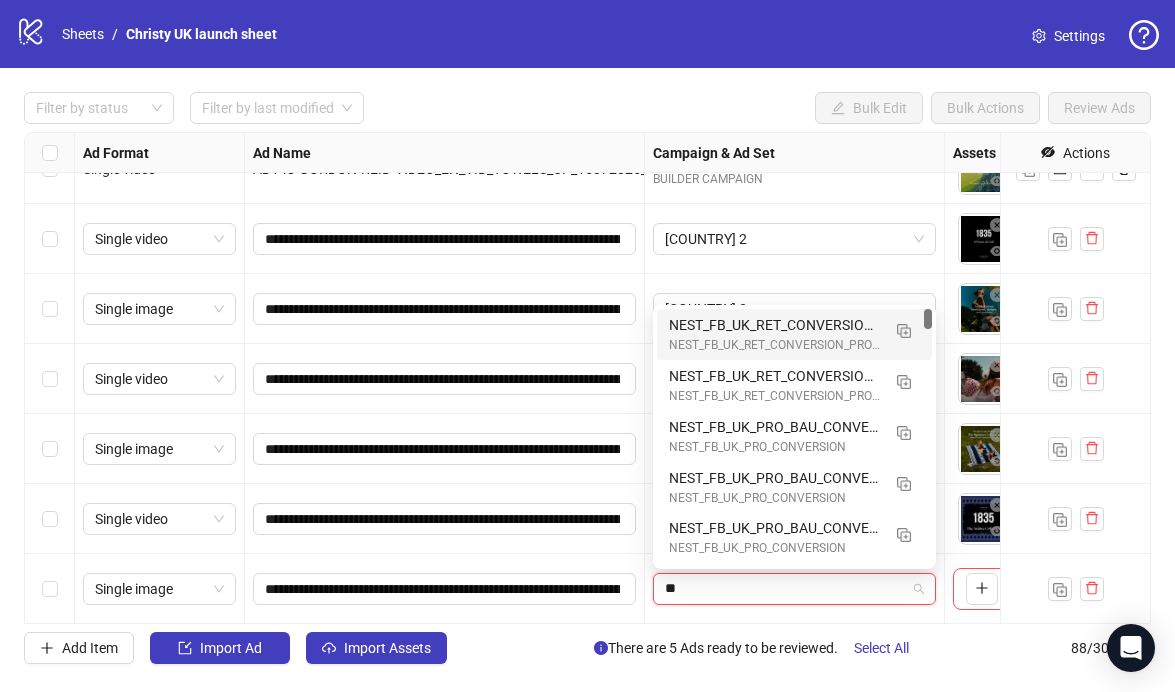 type on "**" 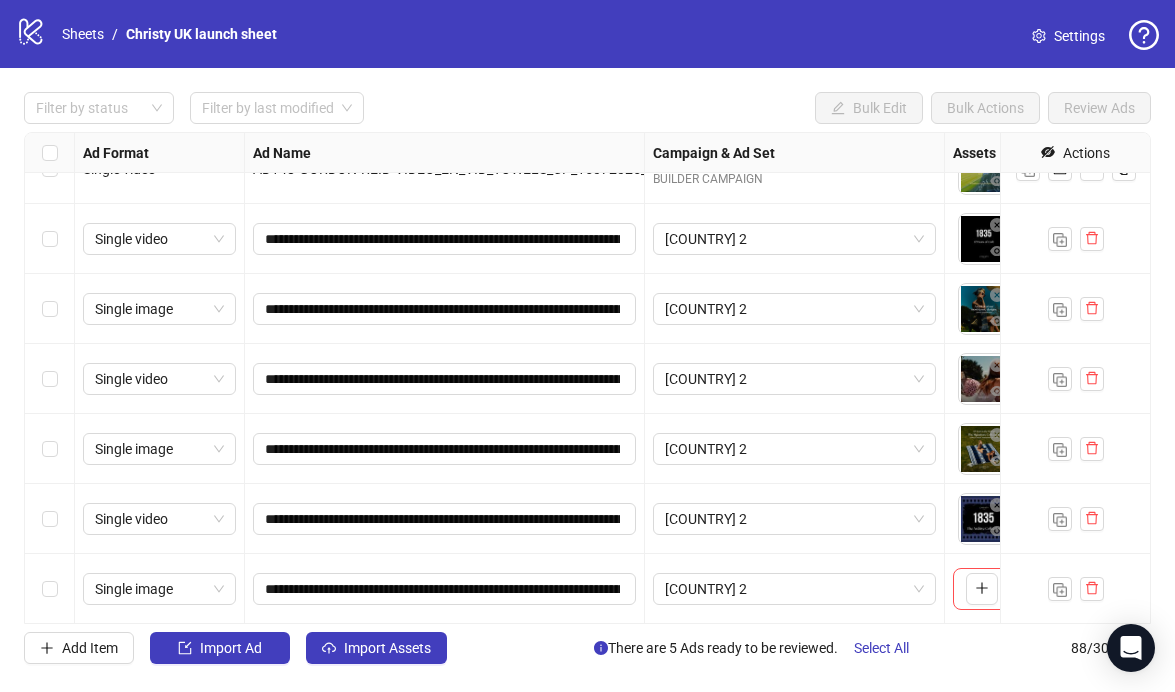 scroll, scrollTop: 5709, scrollLeft: 193, axis: both 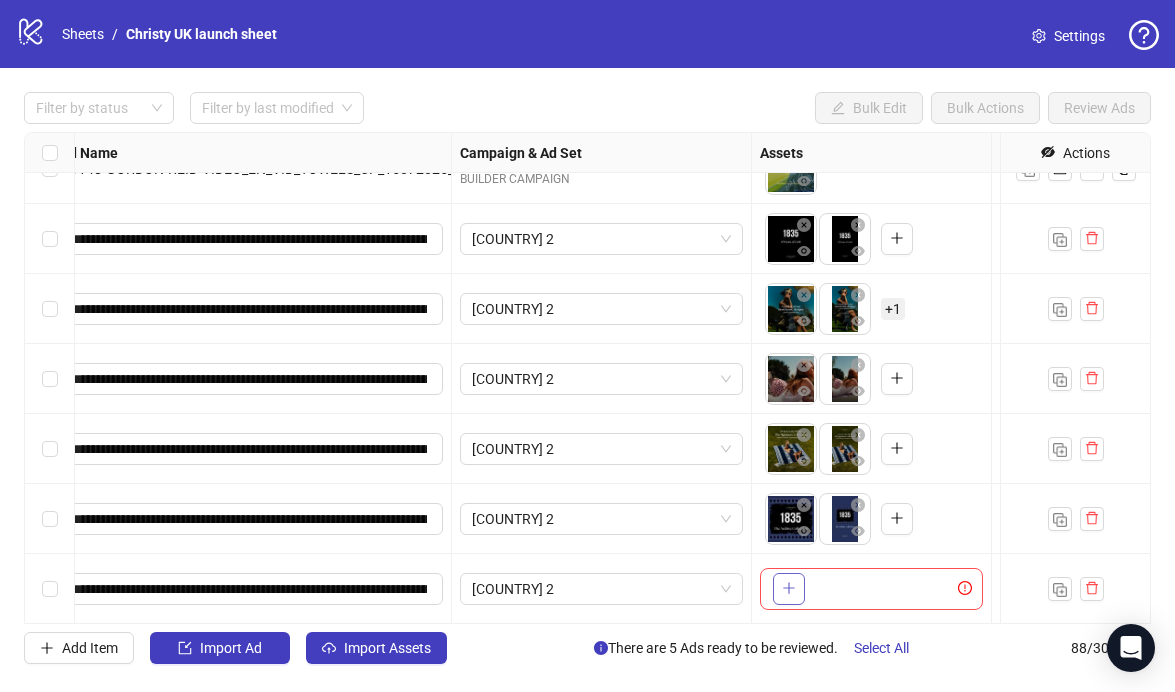 click 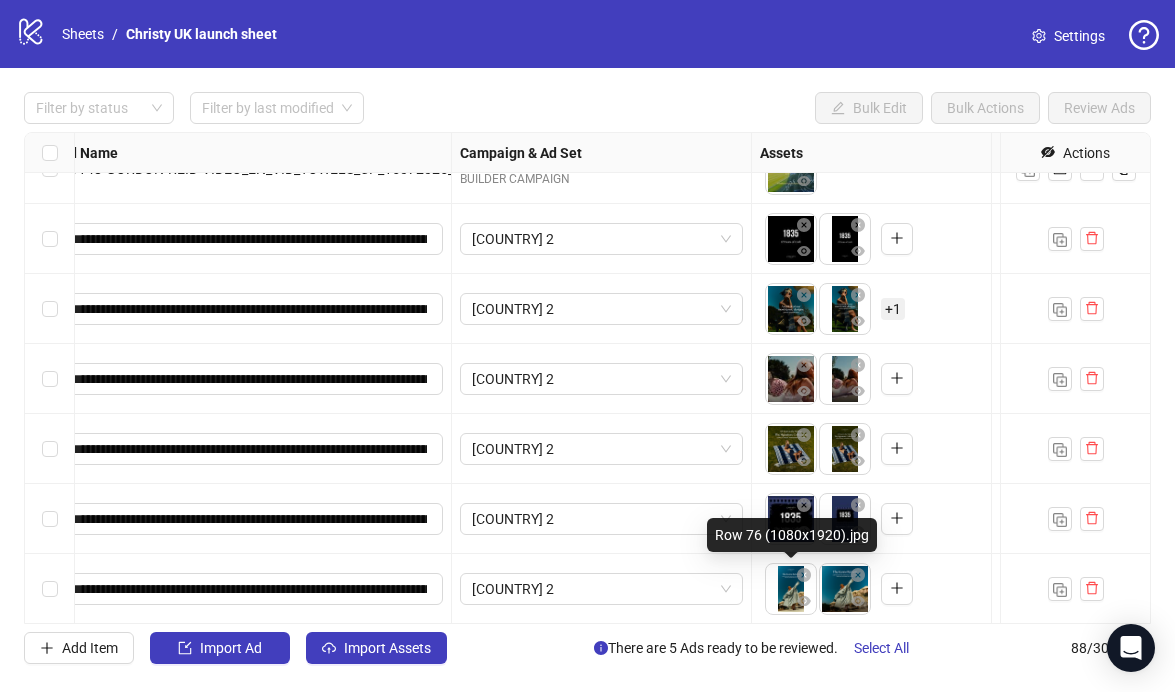 drag, startPoint x: 849, startPoint y: 603, endPoint x: 786, endPoint y: 603, distance: 63 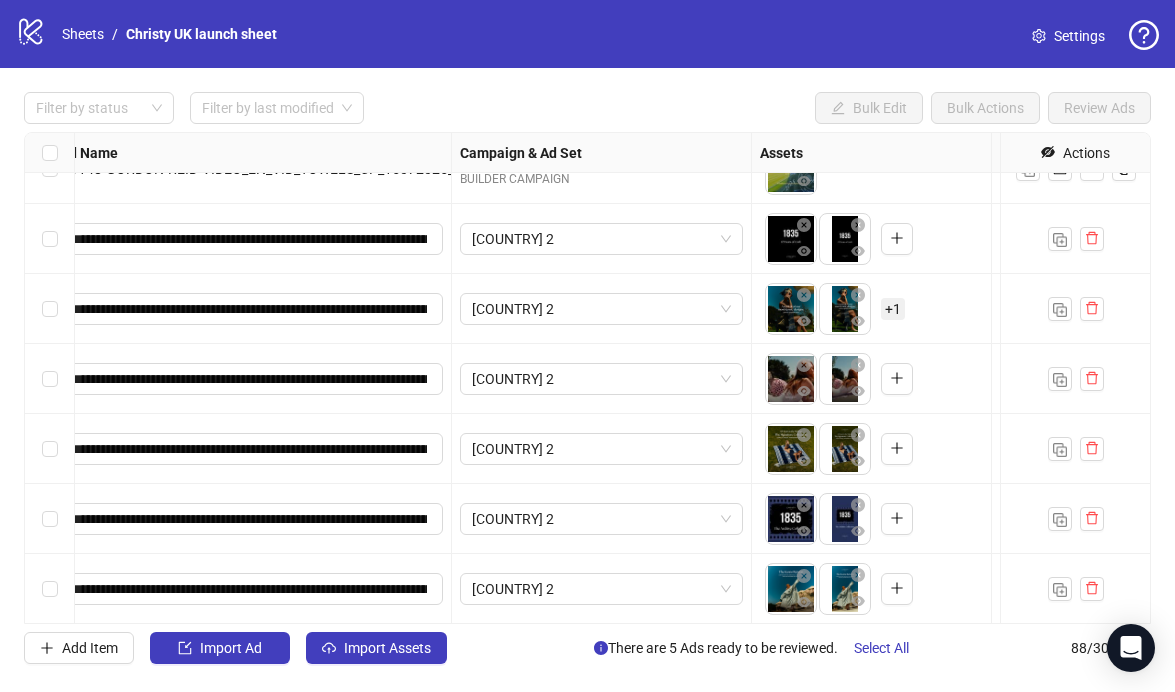 drag, startPoint x: 840, startPoint y: 594, endPoint x: 792, endPoint y: 594, distance: 48 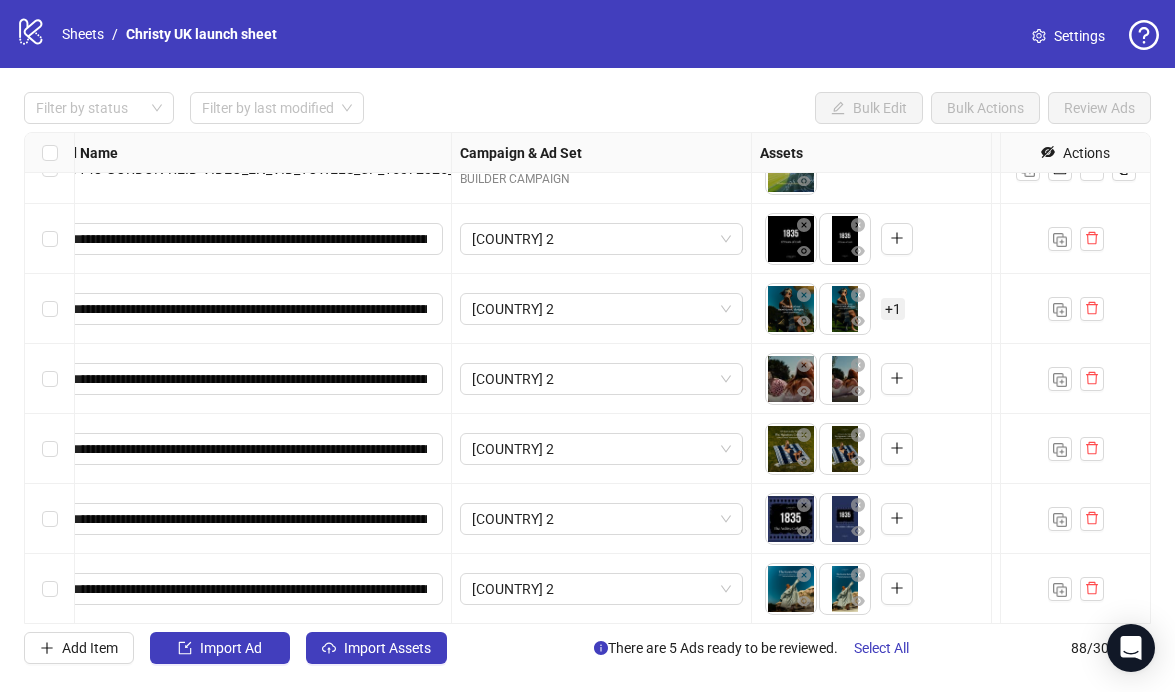 scroll, scrollTop: 5709, scrollLeft: 641, axis: both 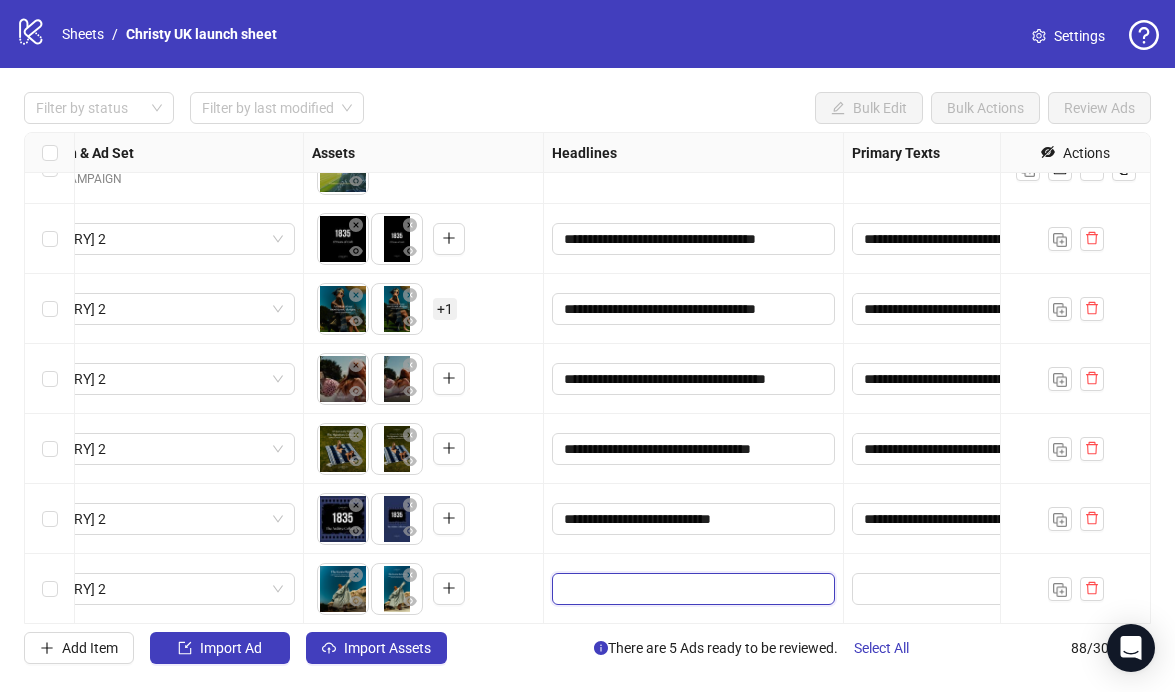 click at bounding box center (691, 589) 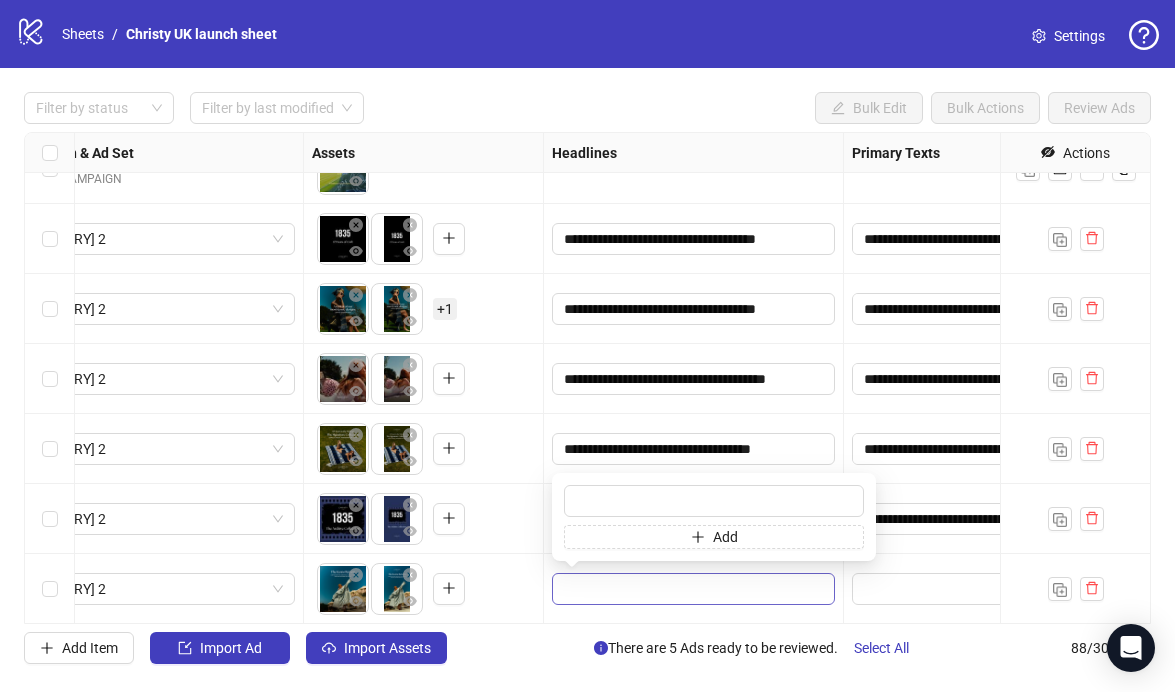 type on "**********" 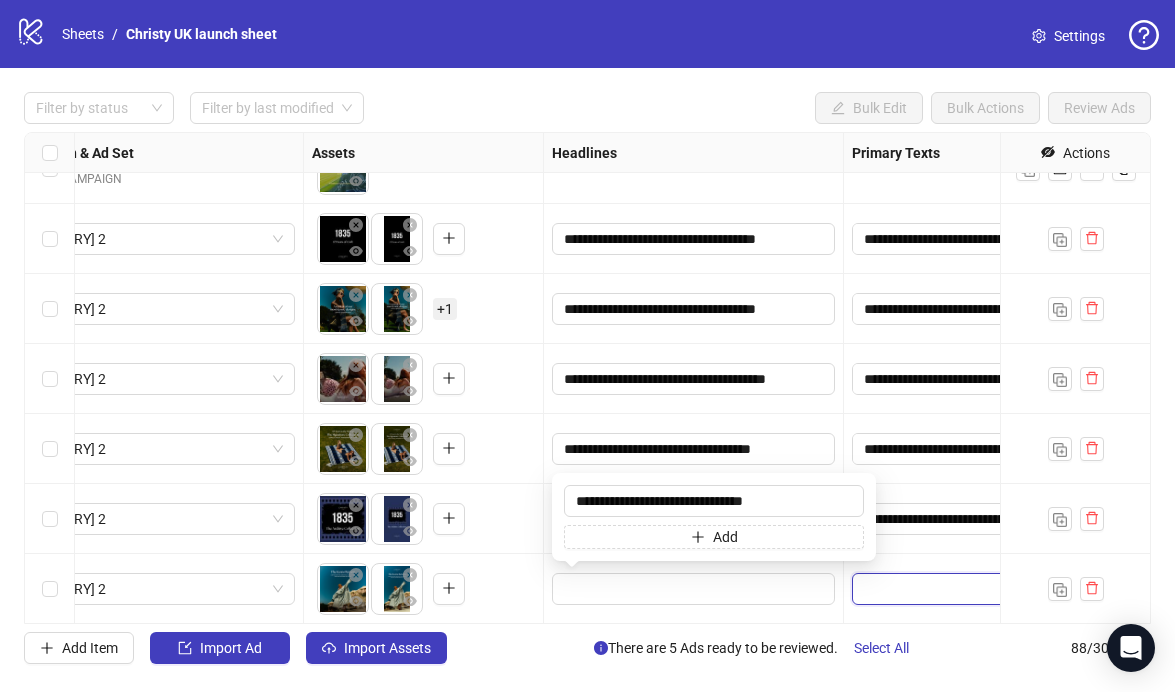 click at bounding box center [943, 589] 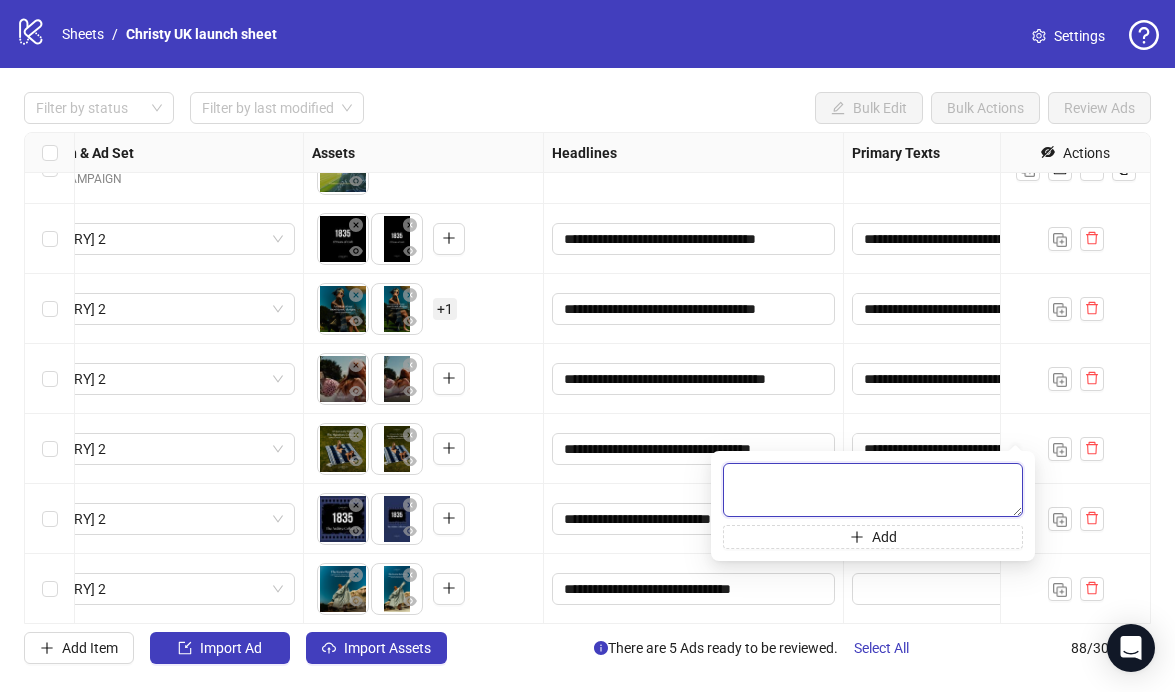 paste on "**********" 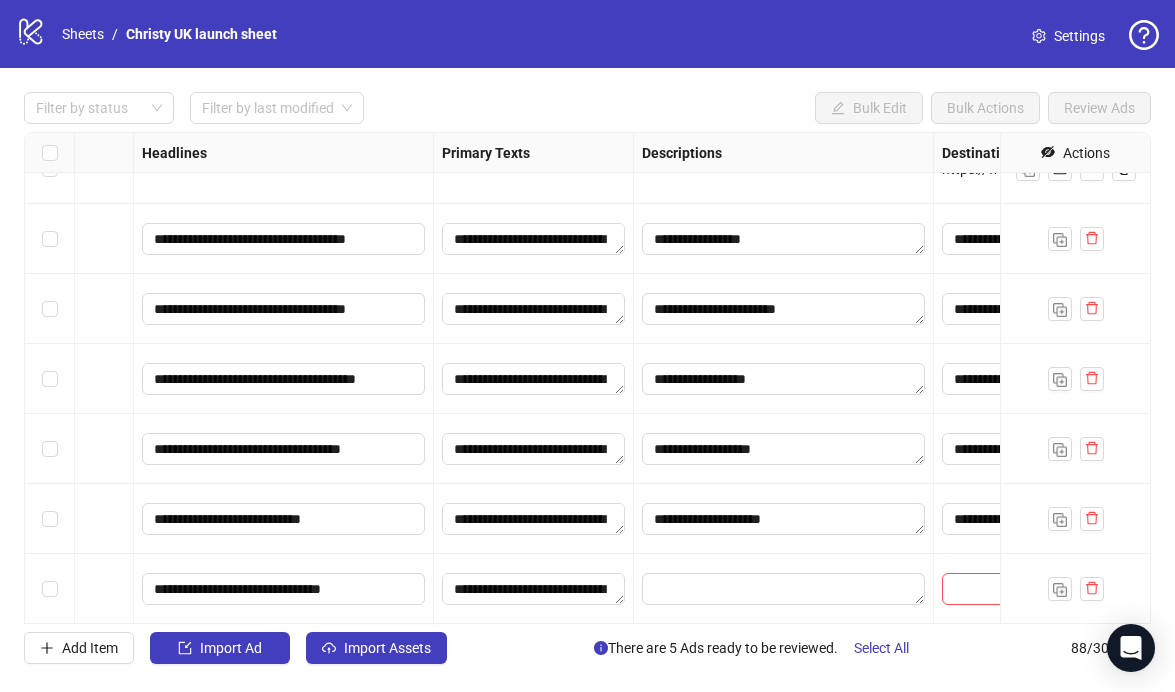 scroll, scrollTop: 5709, scrollLeft: 1066, axis: both 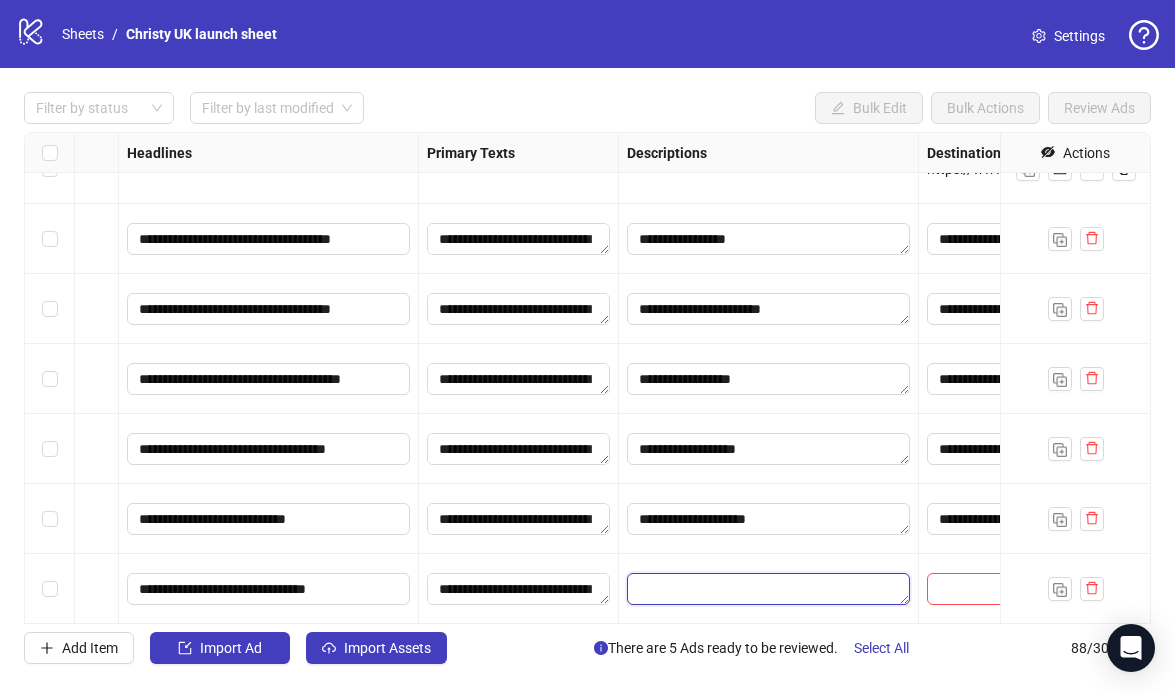 click at bounding box center [768, 589] 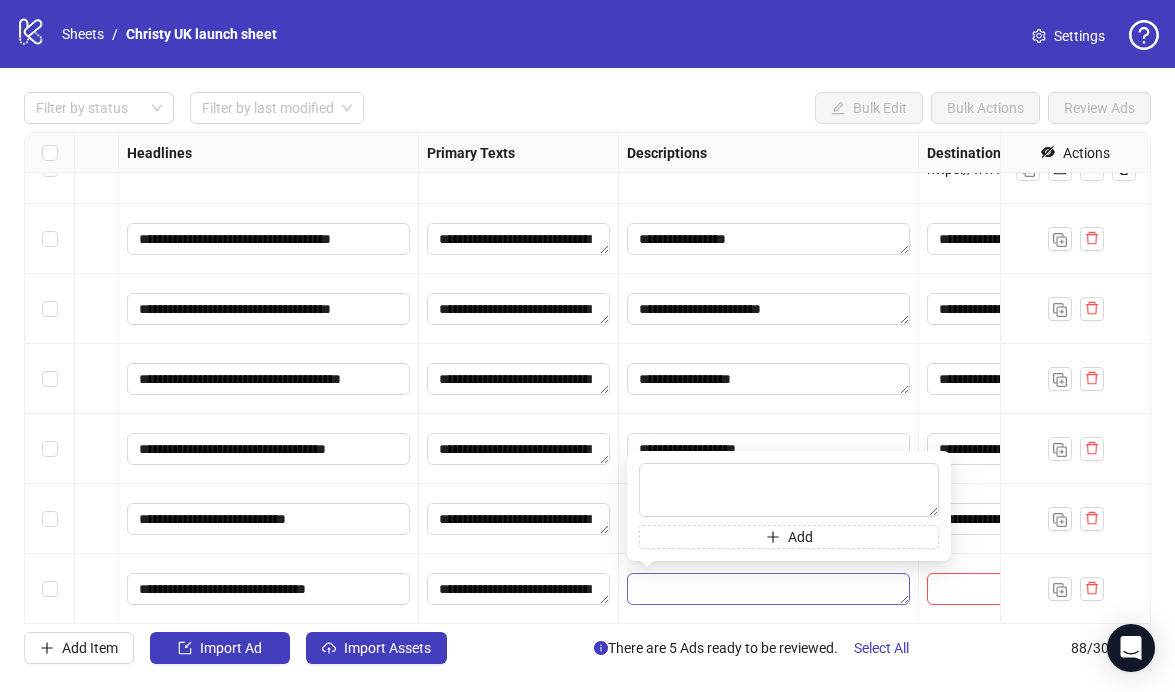 type on "**********" 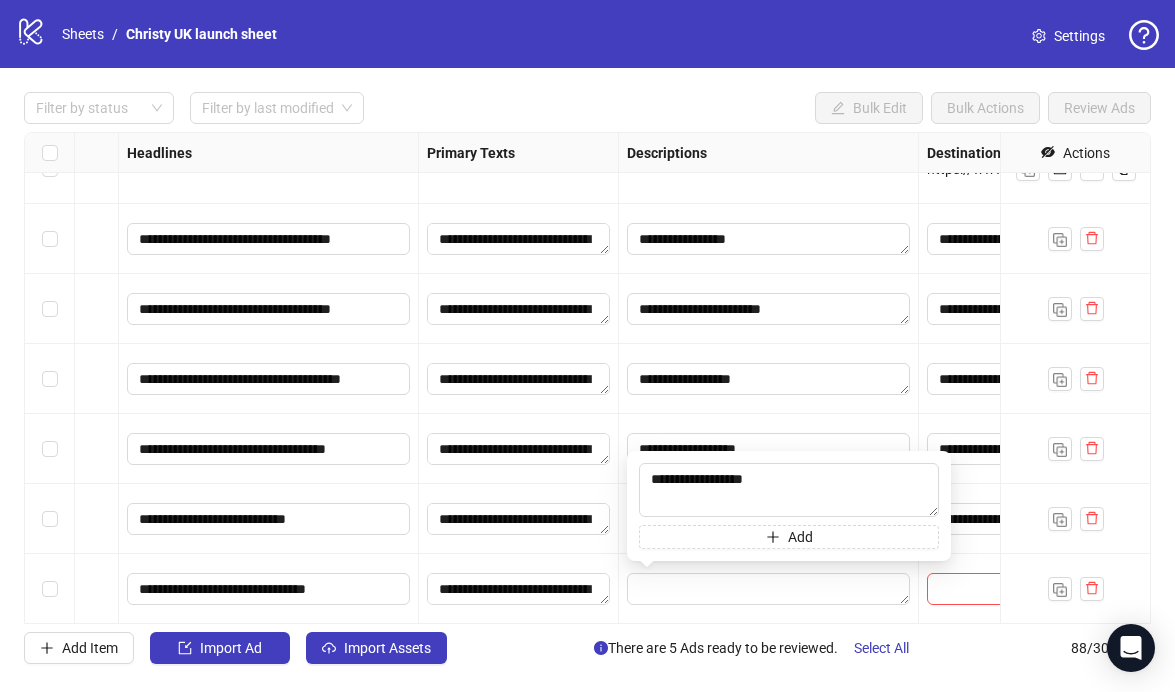 click at bounding box center [769, 589] 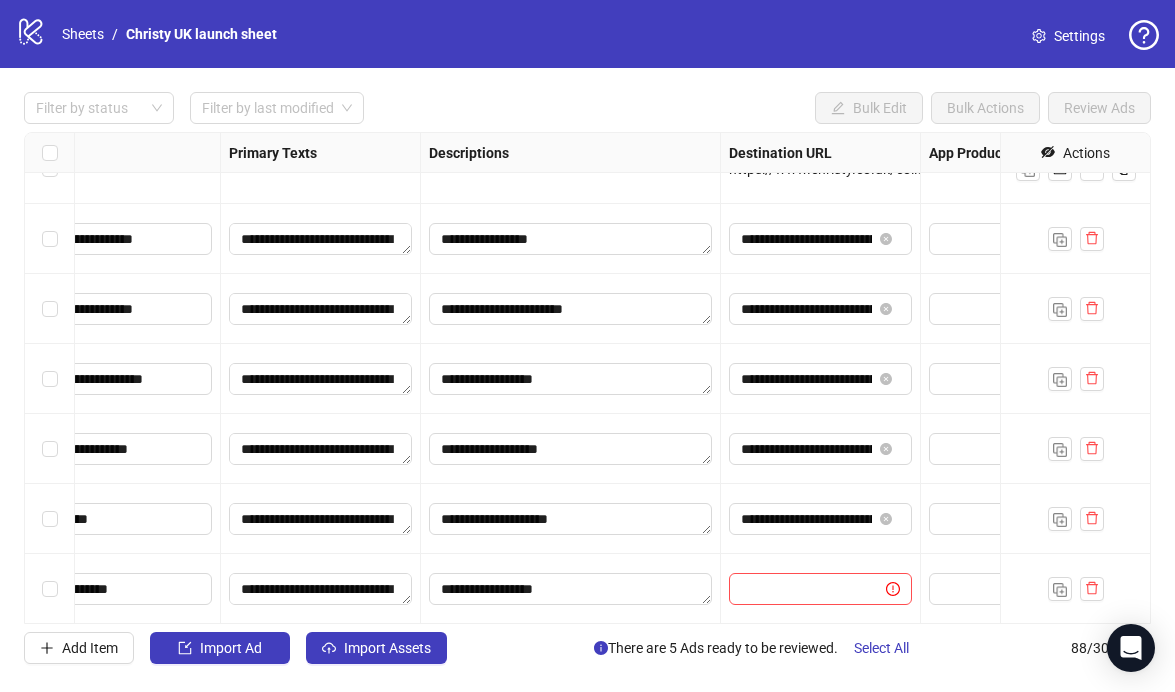 scroll, scrollTop: 5709, scrollLeft: 1280, axis: both 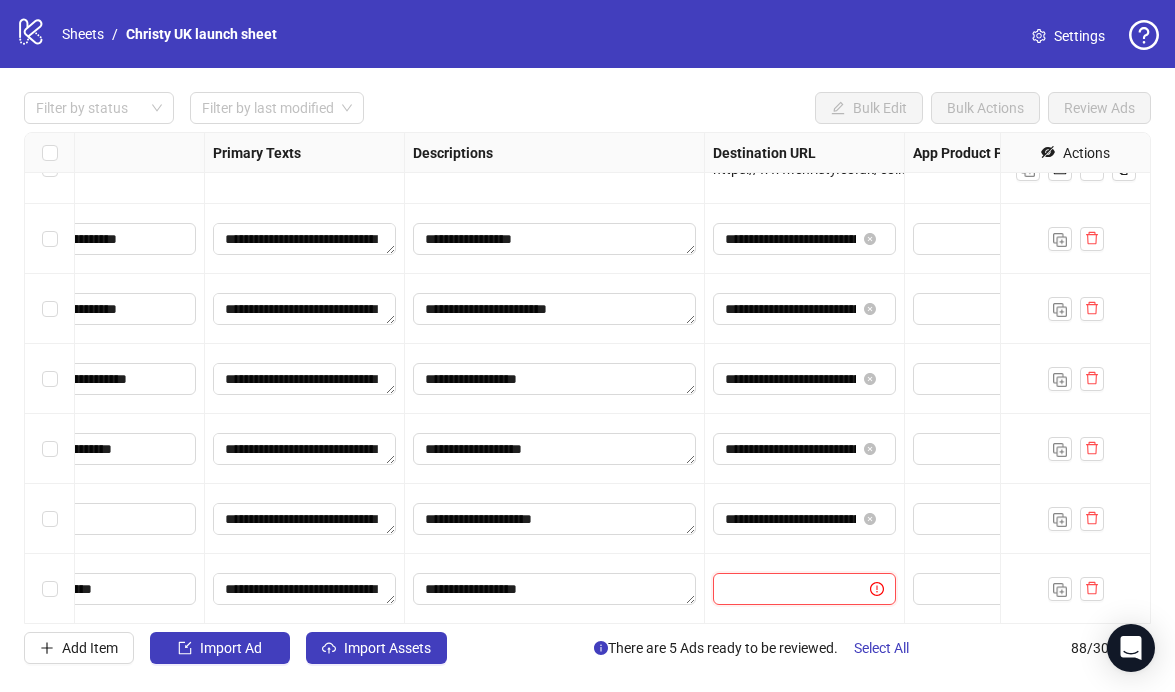 click at bounding box center (783, 589) 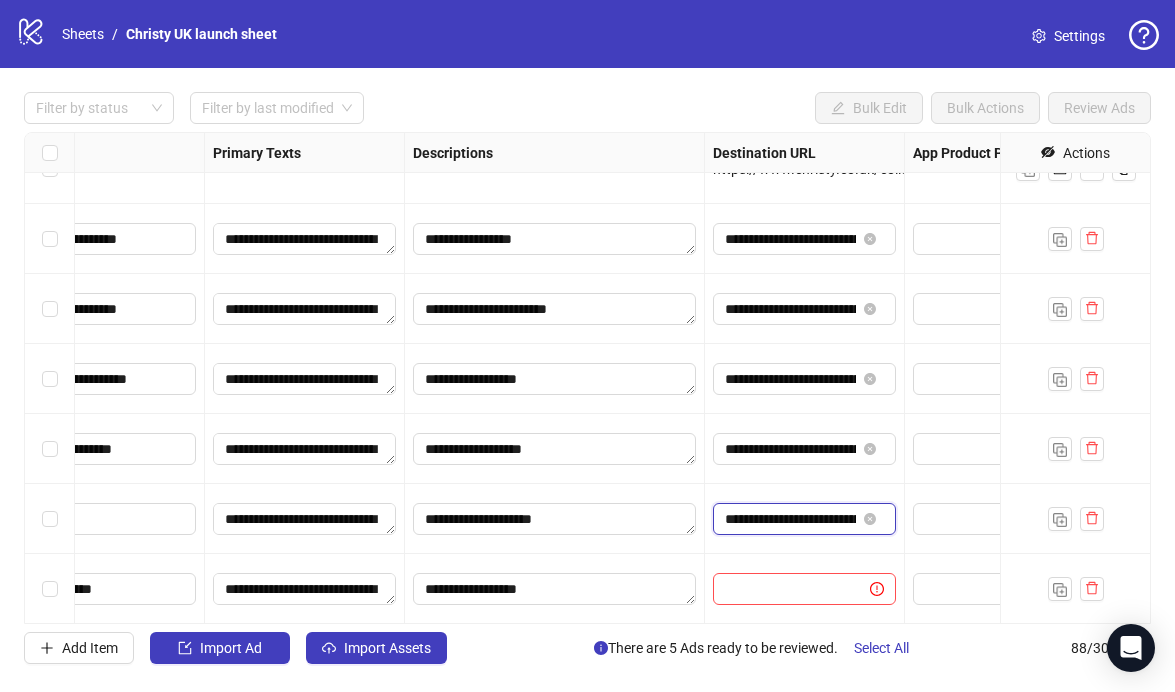 click on "**********" at bounding box center [790, 519] 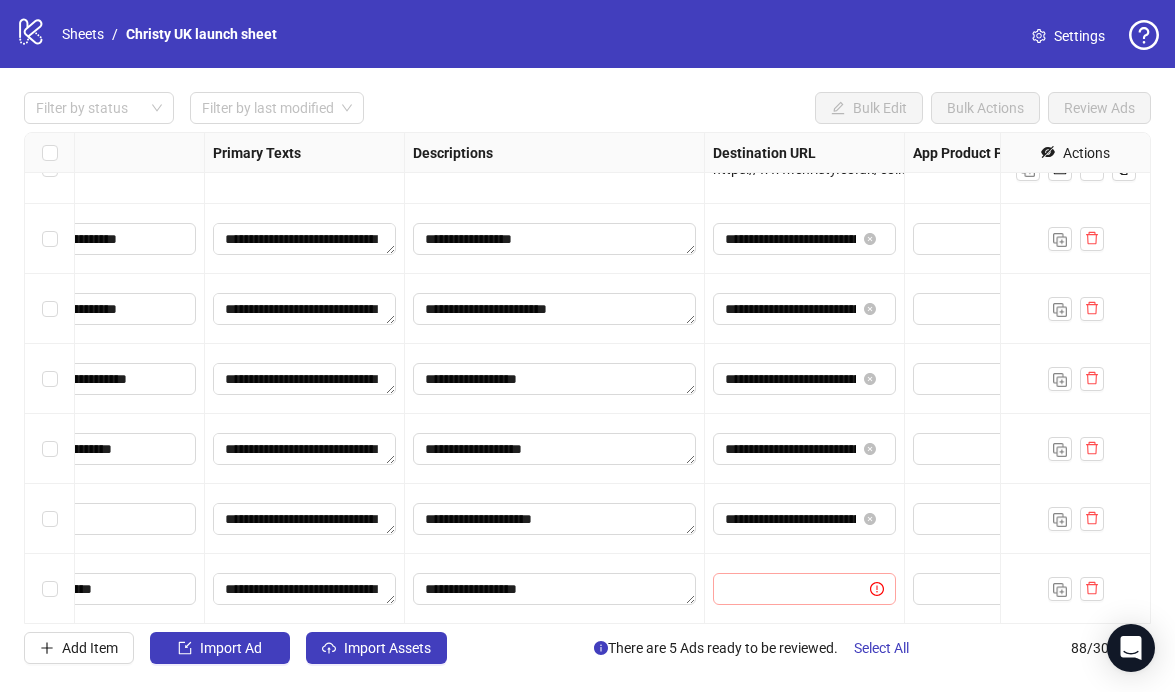 click at bounding box center (804, 589) 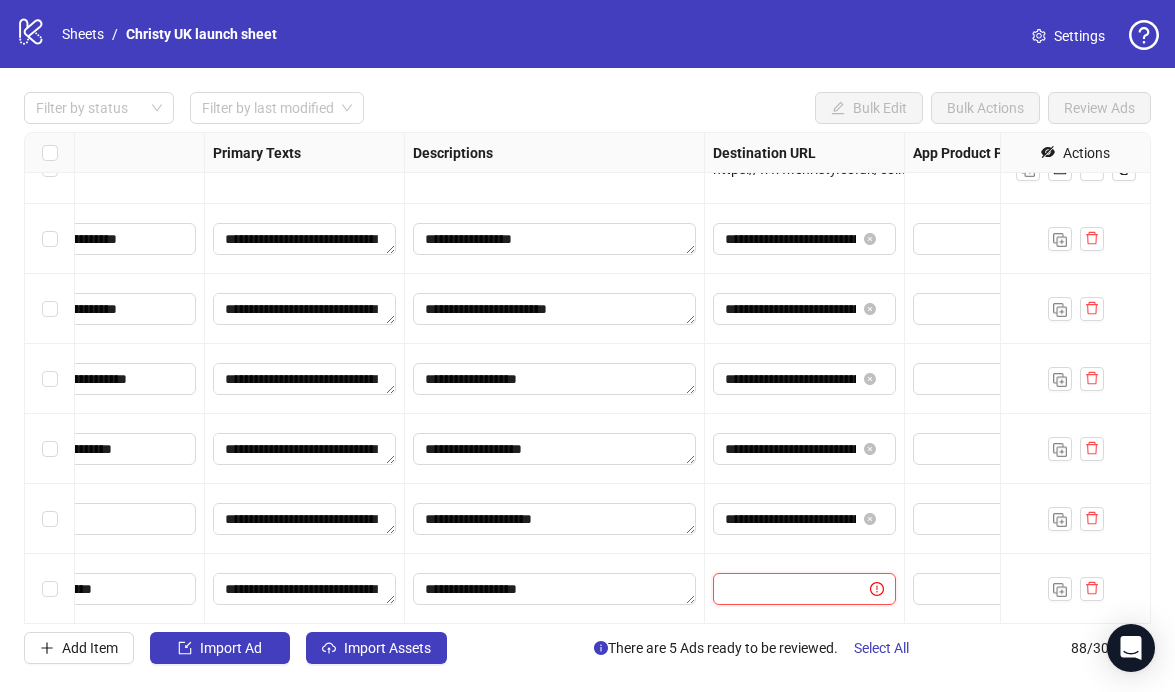 paste on "**********" 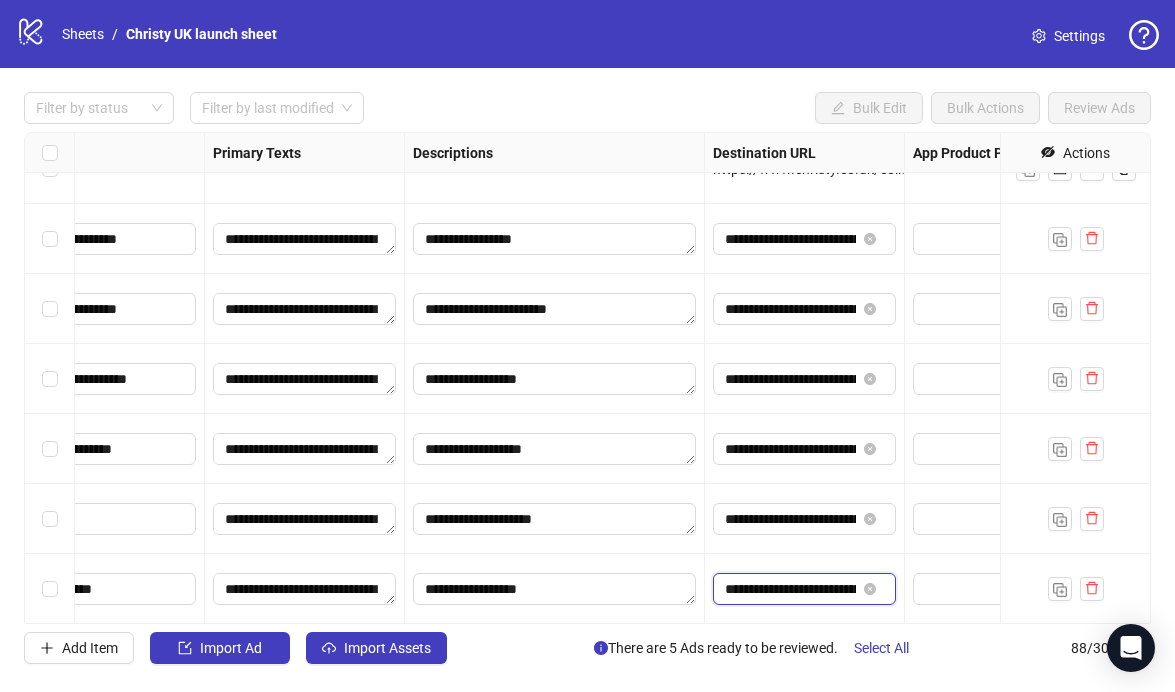 scroll, scrollTop: 0, scrollLeft: 233, axis: horizontal 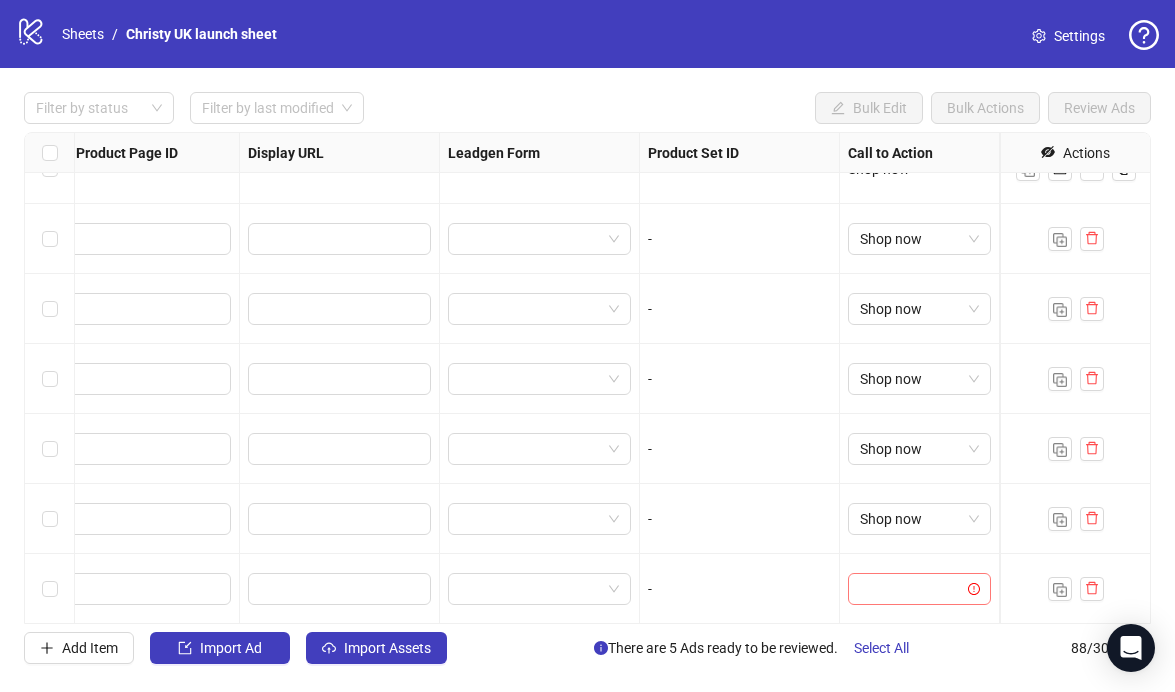 click at bounding box center [910, 589] 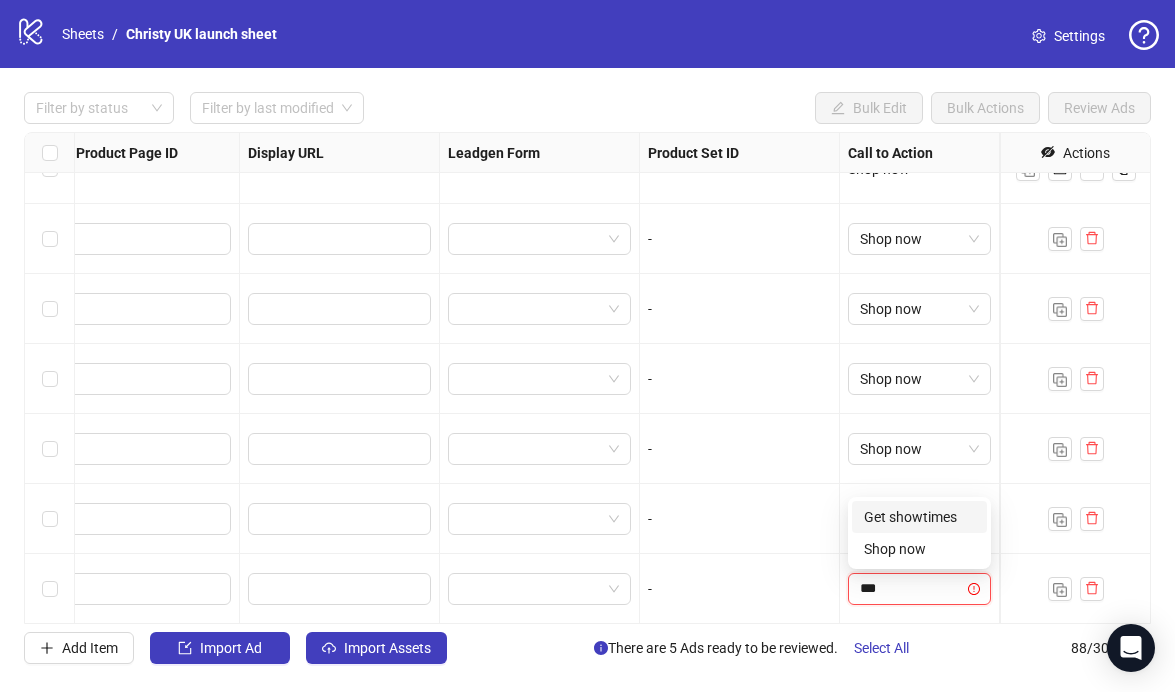 type on "****" 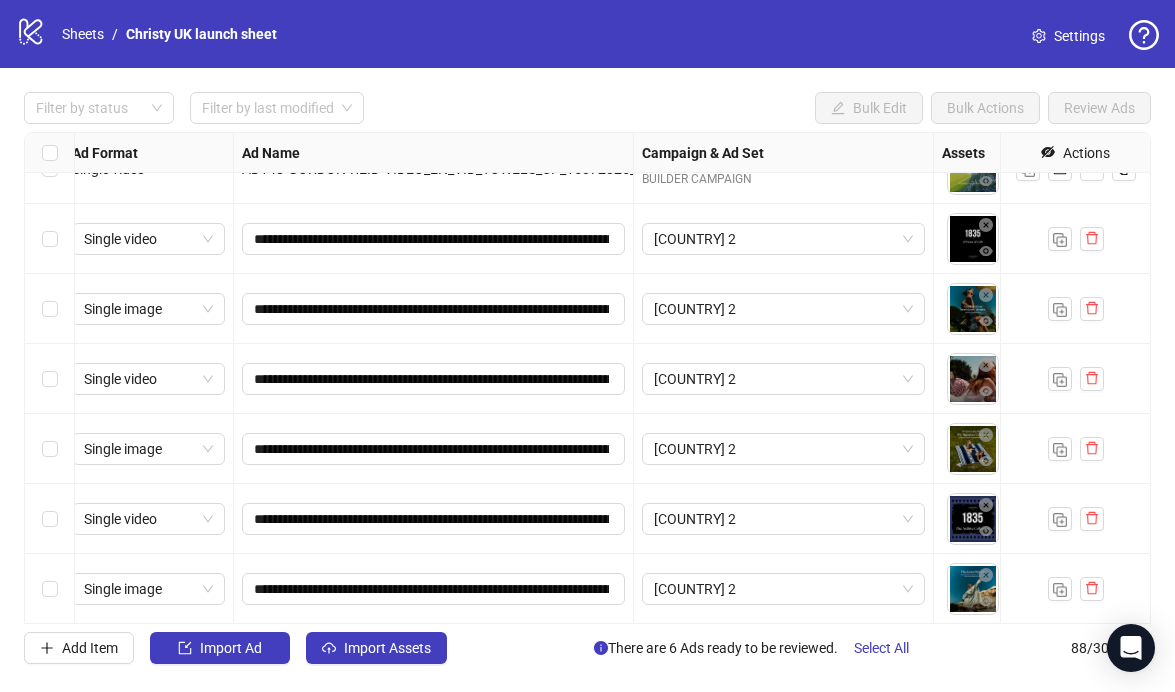 scroll, scrollTop: 5709, scrollLeft: 0, axis: vertical 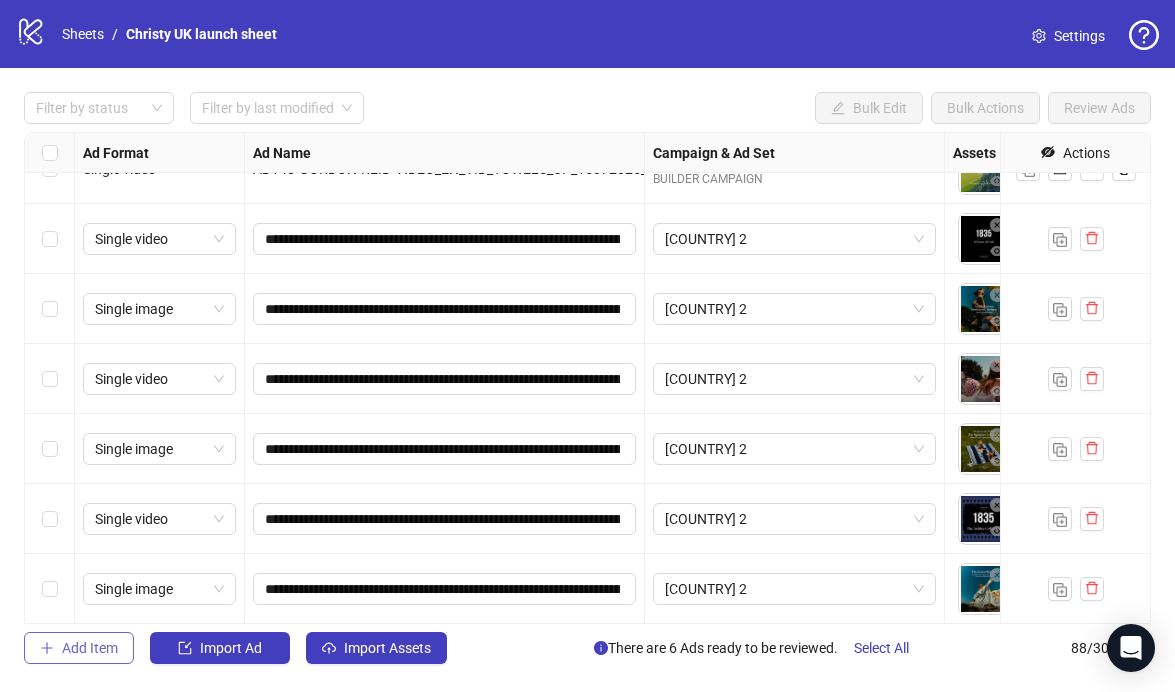 click on "Add Item" at bounding box center (90, 648) 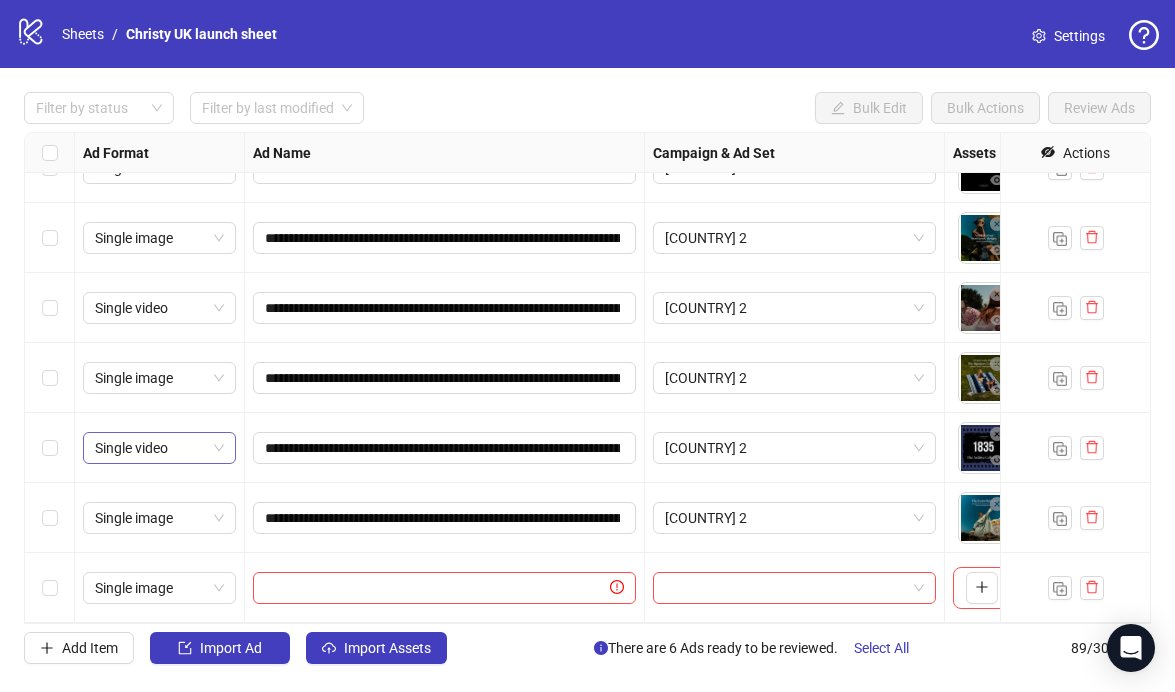 scroll, scrollTop: 5779, scrollLeft: 0, axis: vertical 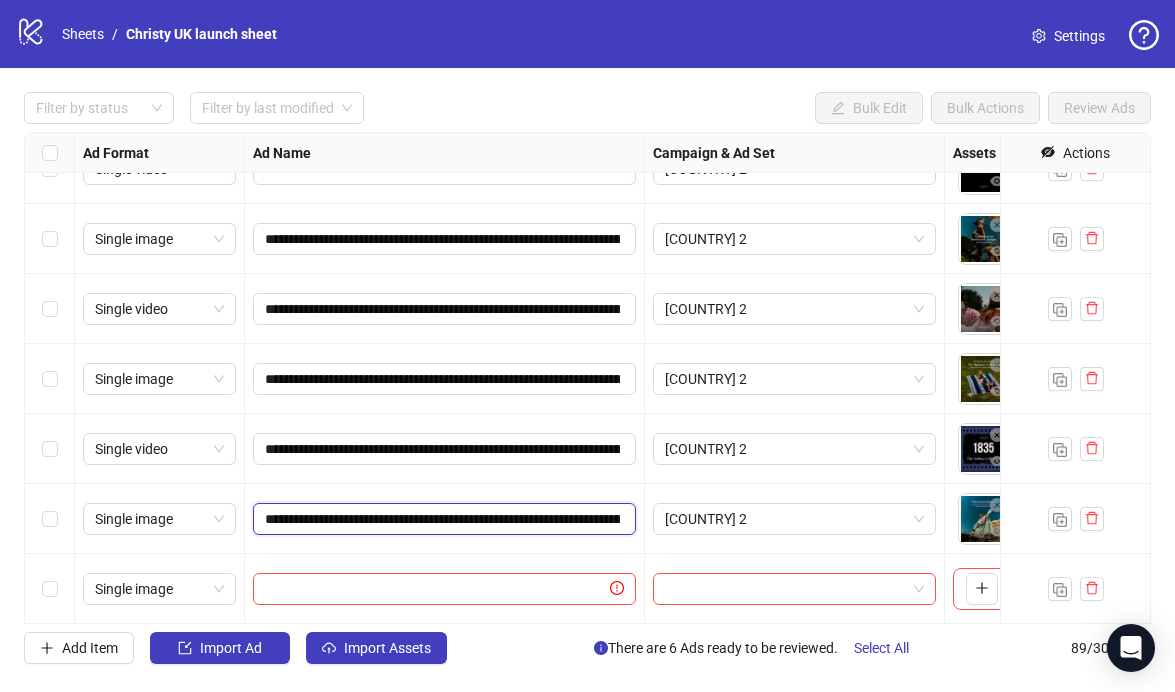 click on "**********" at bounding box center (442, 519) 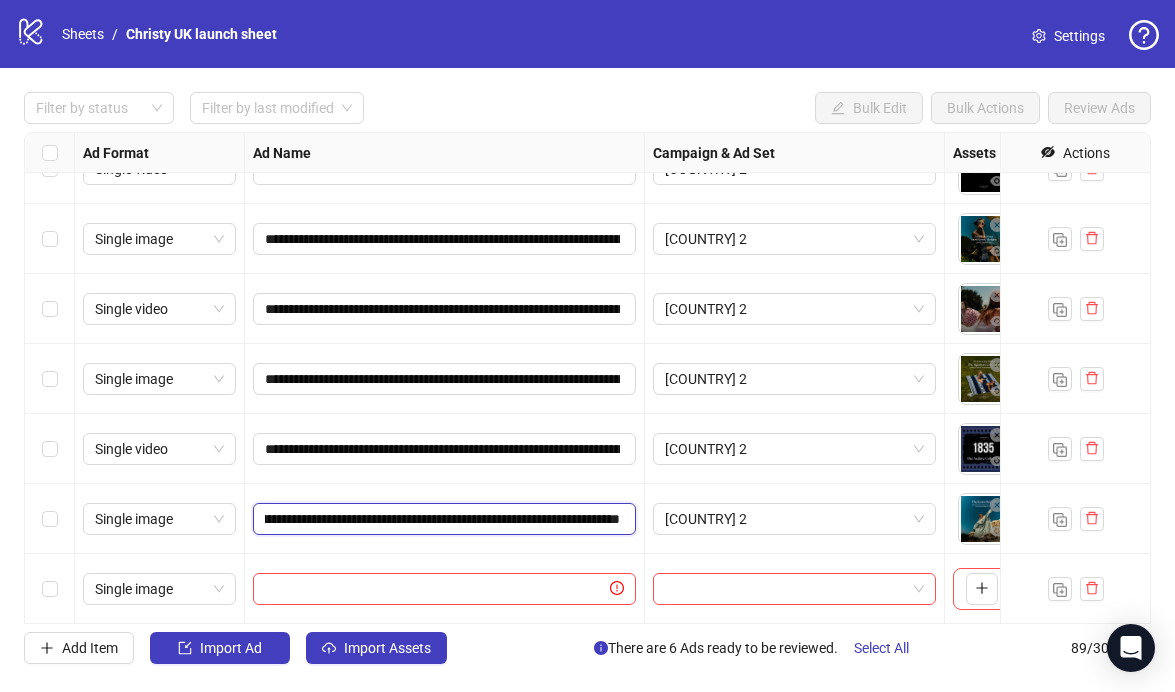 scroll, scrollTop: 0, scrollLeft: 0, axis: both 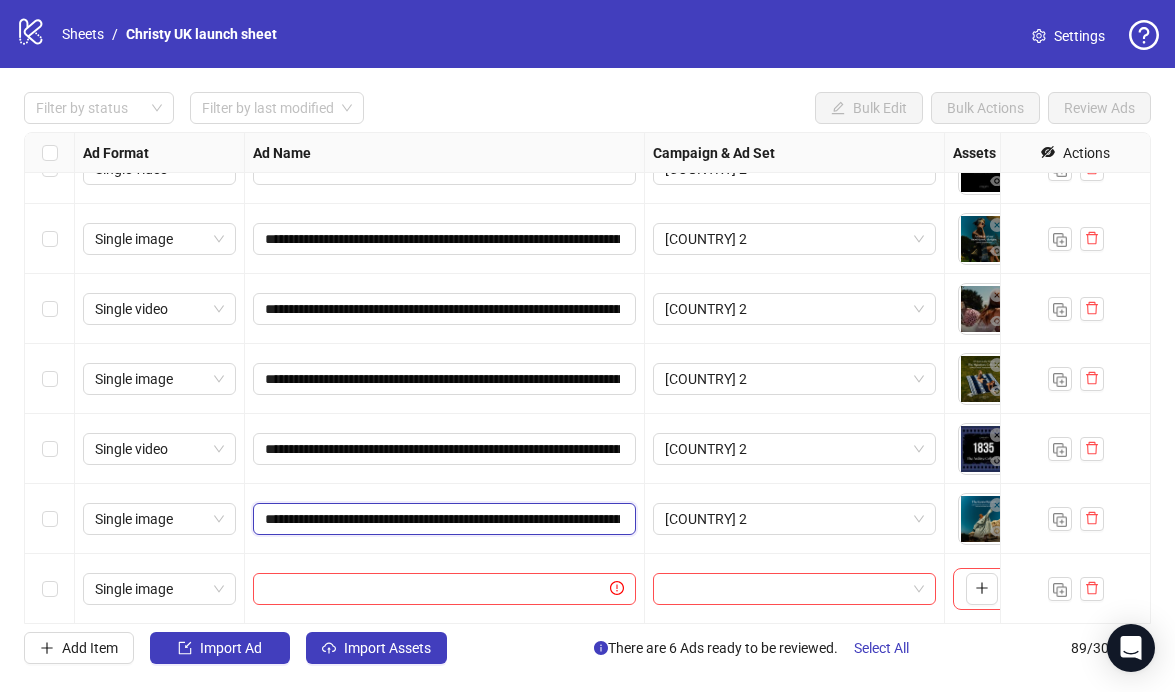 paste on "***" 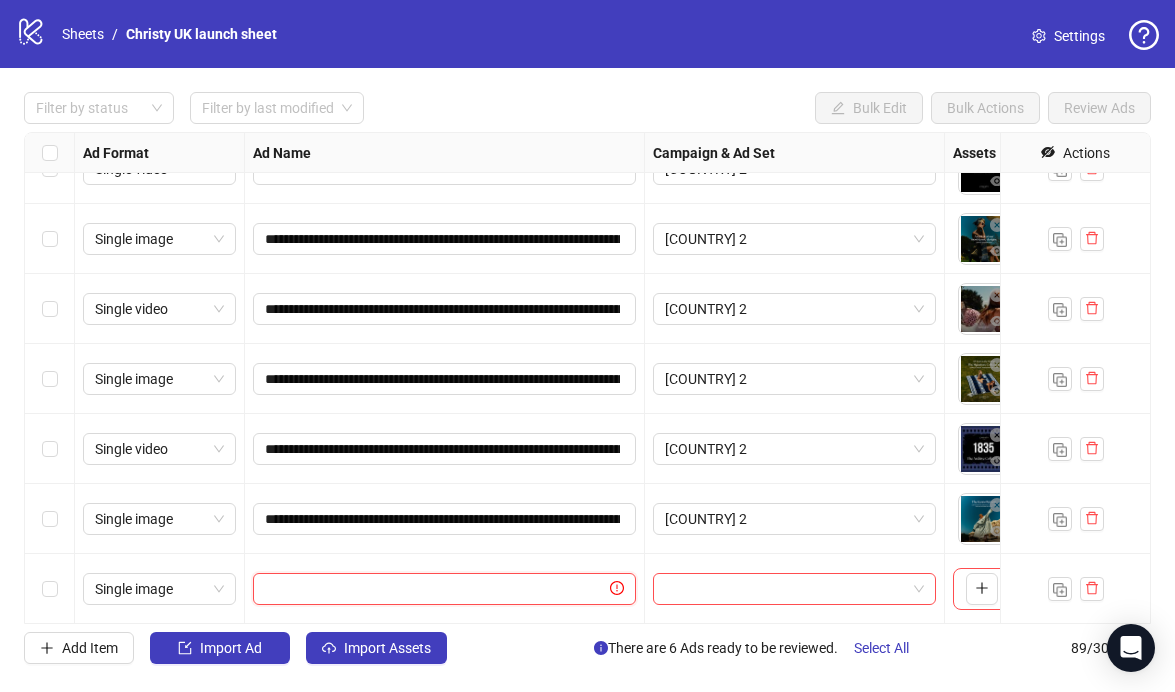click at bounding box center (435, 589) 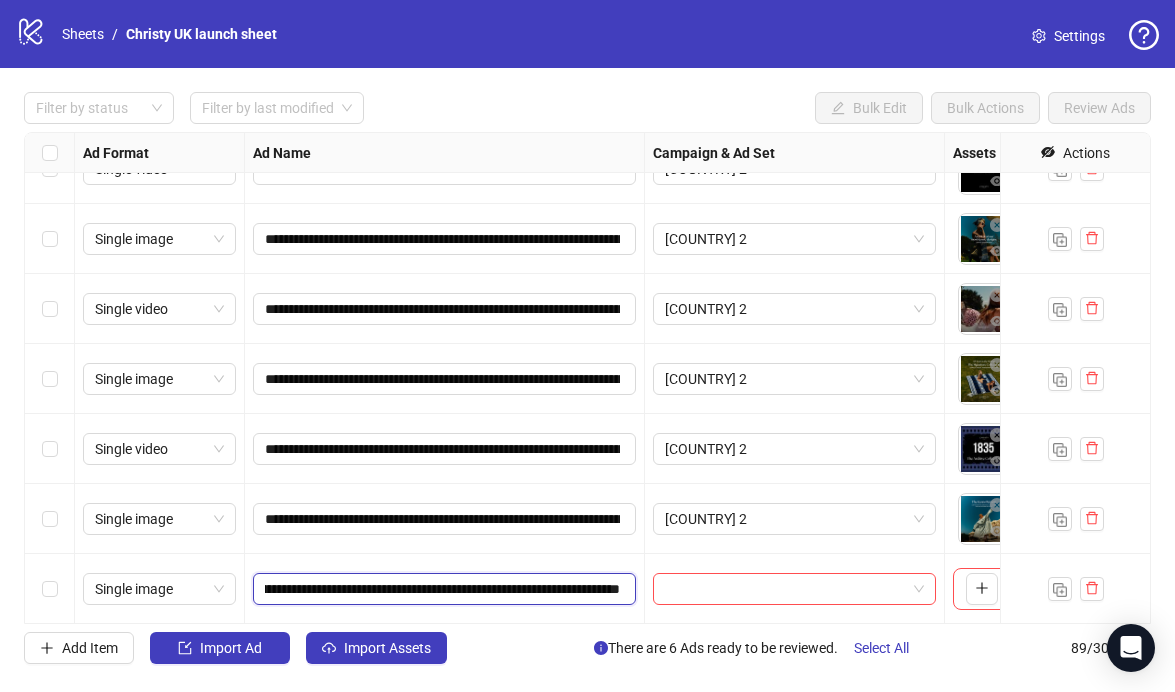 scroll, scrollTop: 0, scrollLeft: 0, axis: both 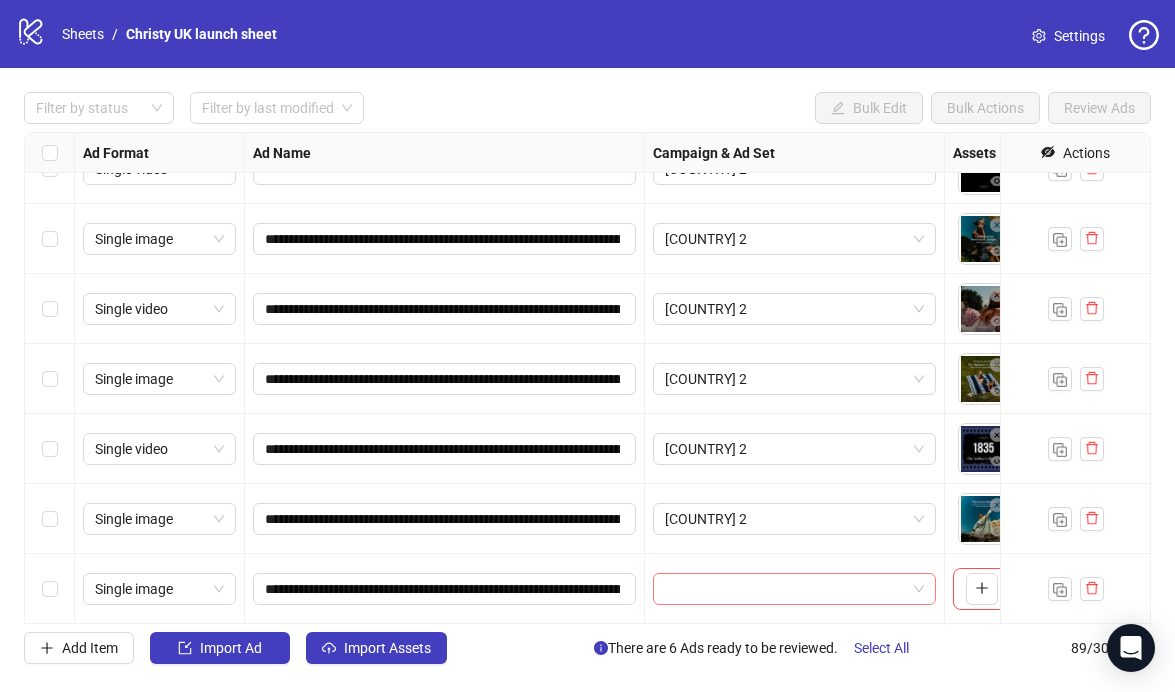 click at bounding box center [785, 589] 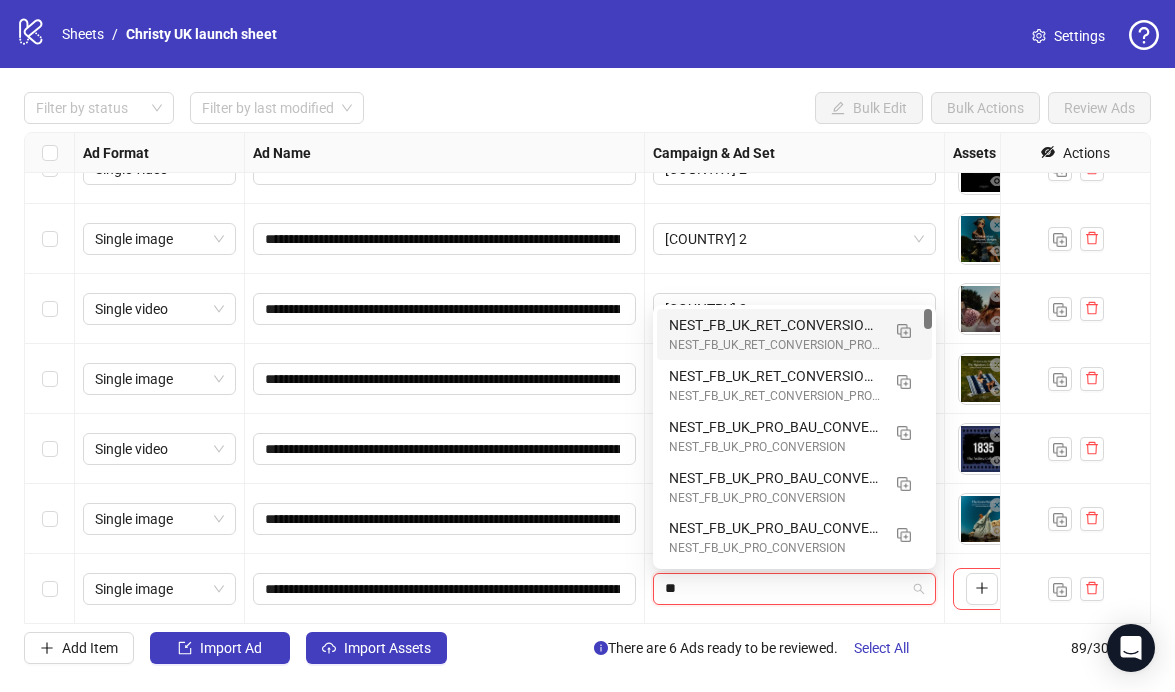 type on "**" 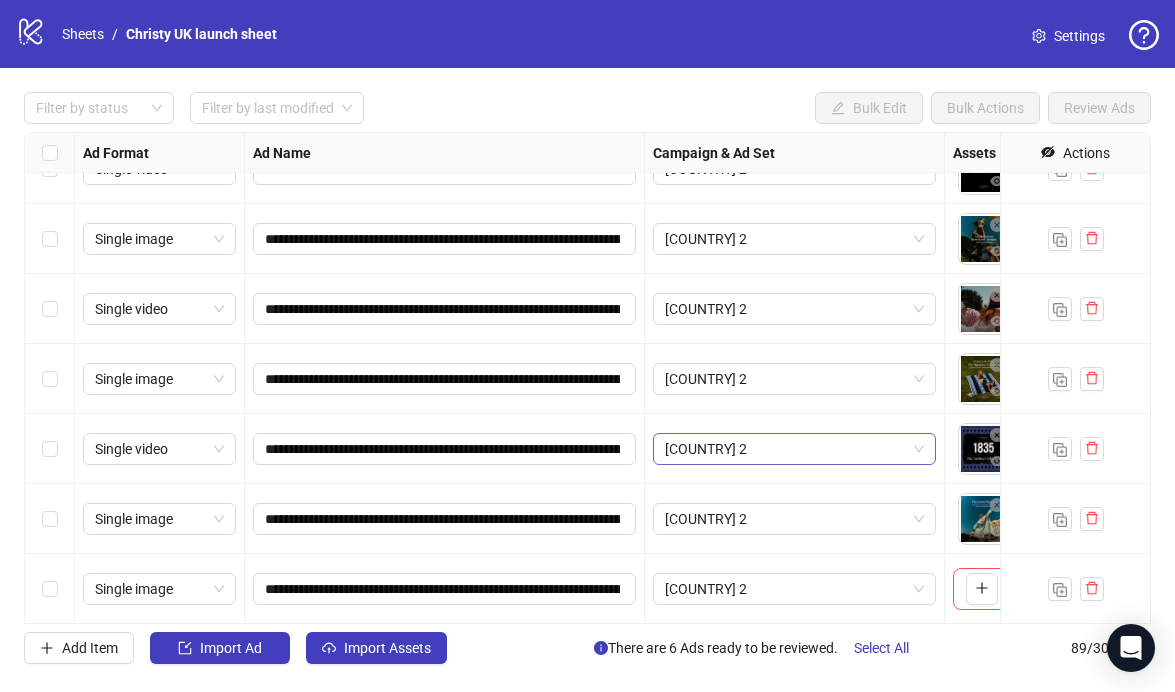 scroll, scrollTop: 5779, scrollLeft: 227, axis: both 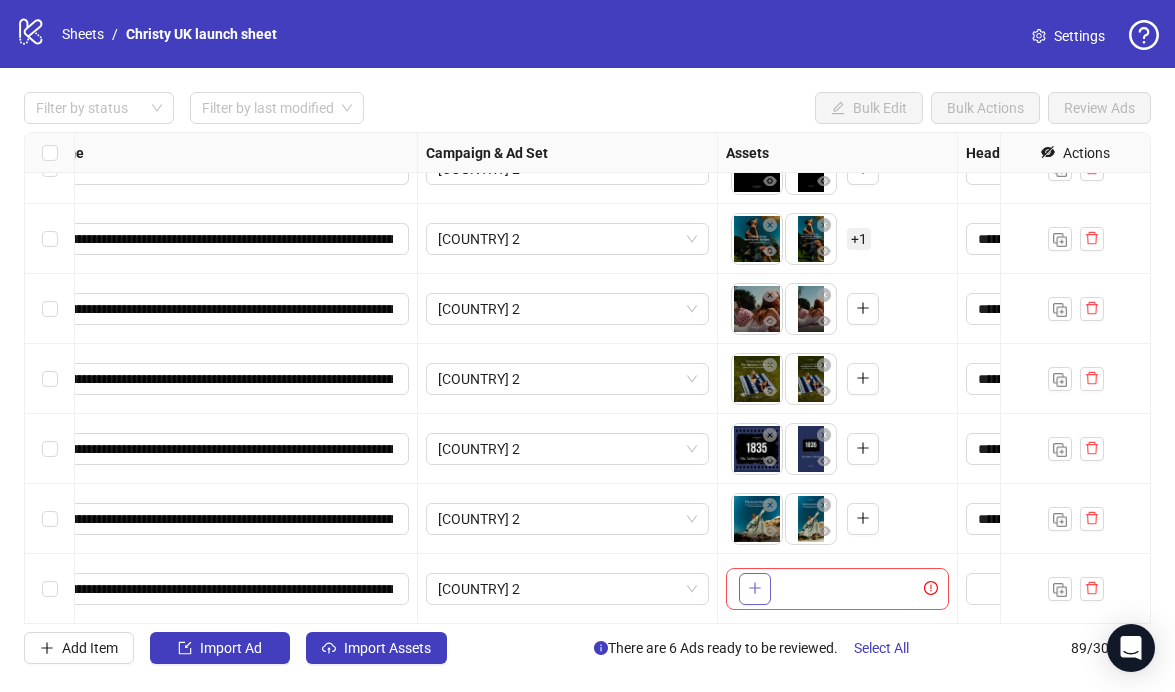 click 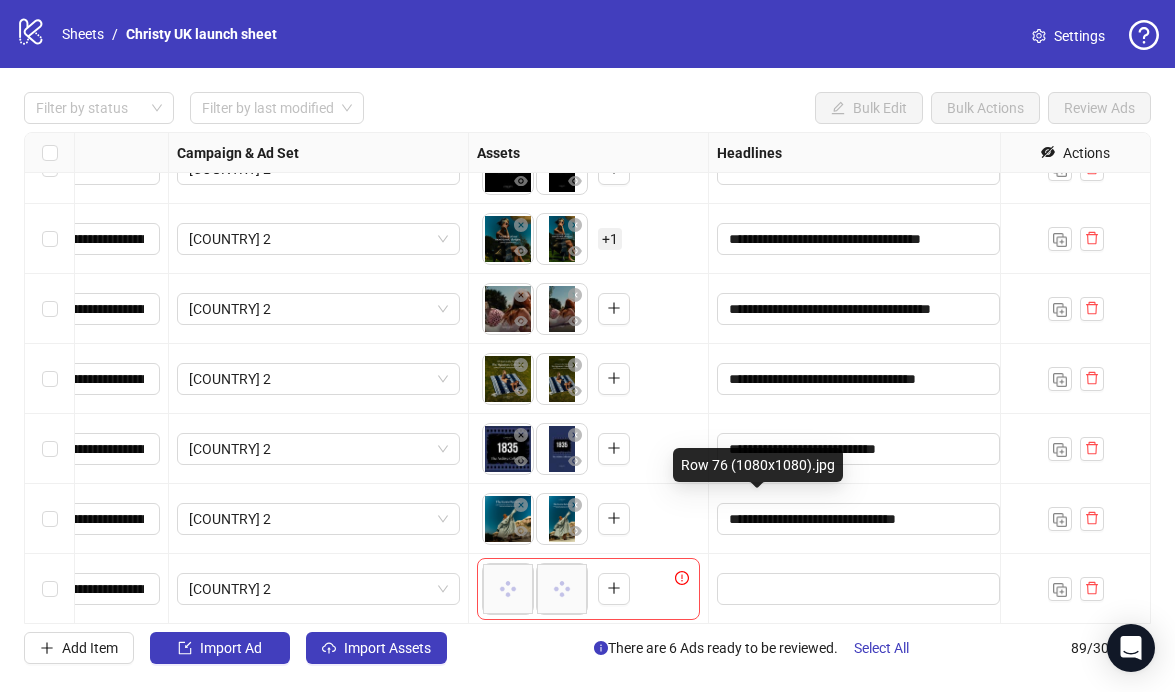 scroll, scrollTop: 5779, scrollLeft: 493, axis: both 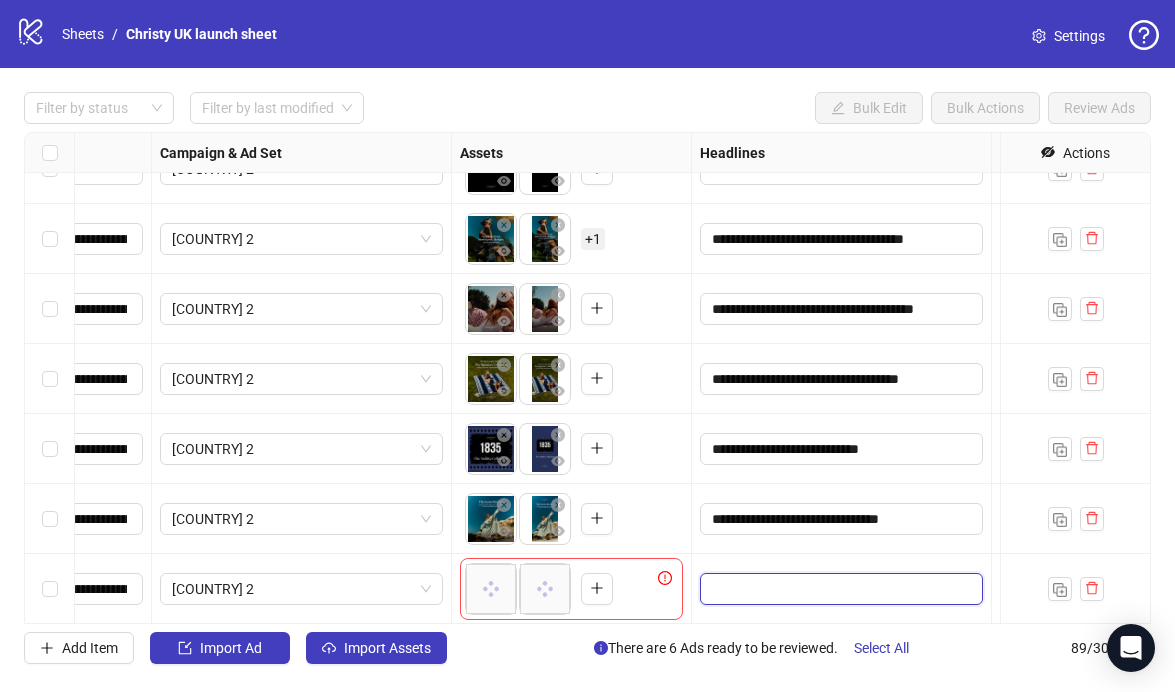 click at bounding box center (839, 589) 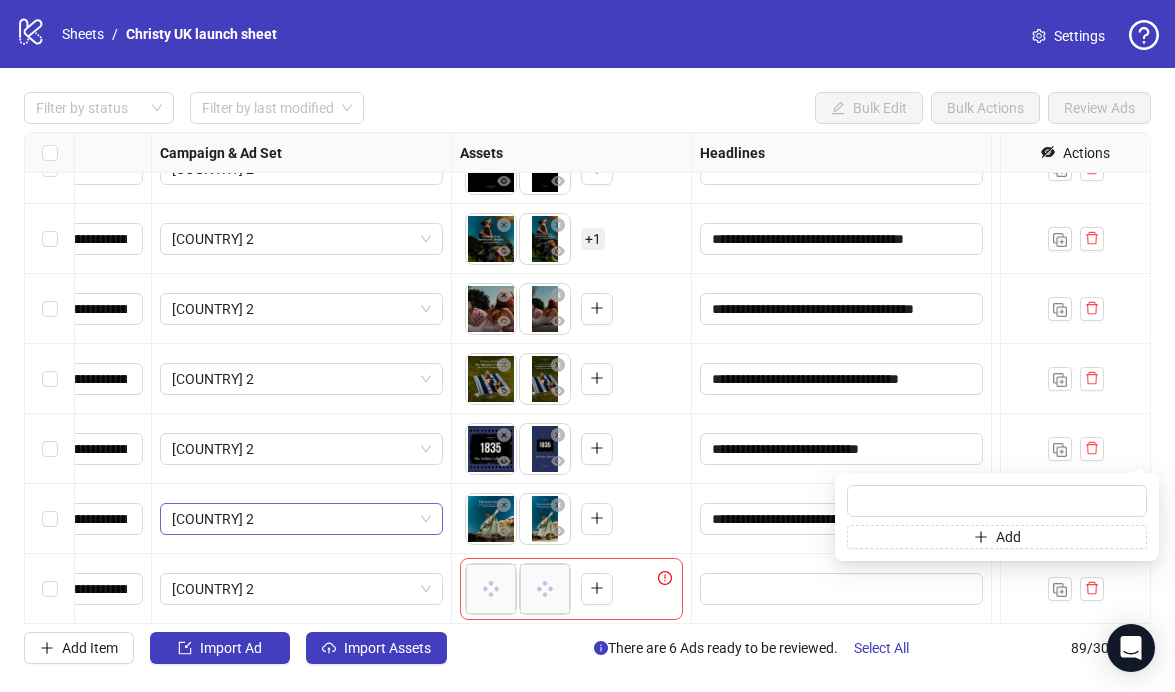 scroll, scrollTop: 5779, scrollLeft: 0, axis: vertical 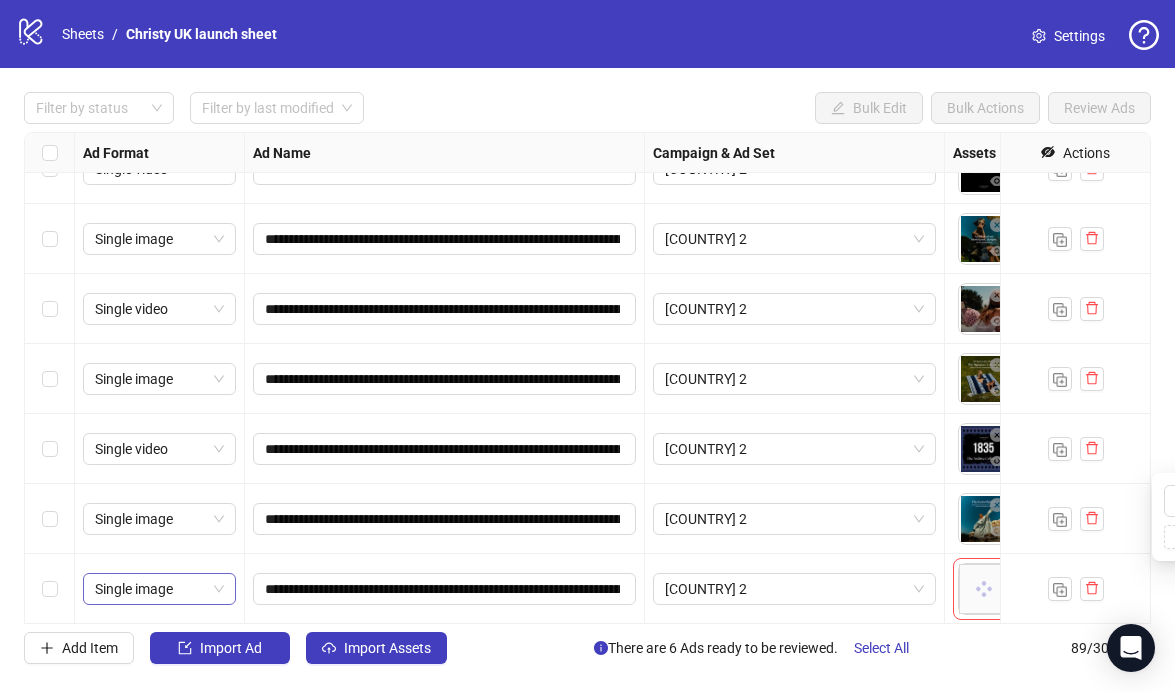 click on "Single image" at bounding box center [159, 589] 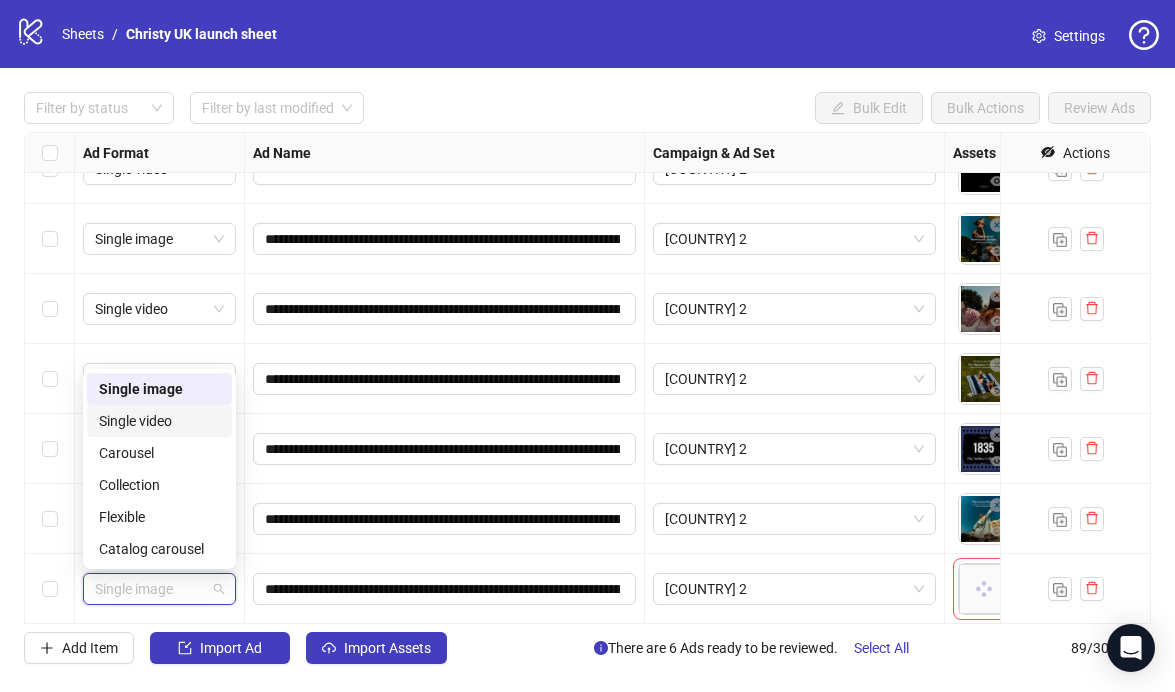 click on "Single video" at bounding box center [159, 421] 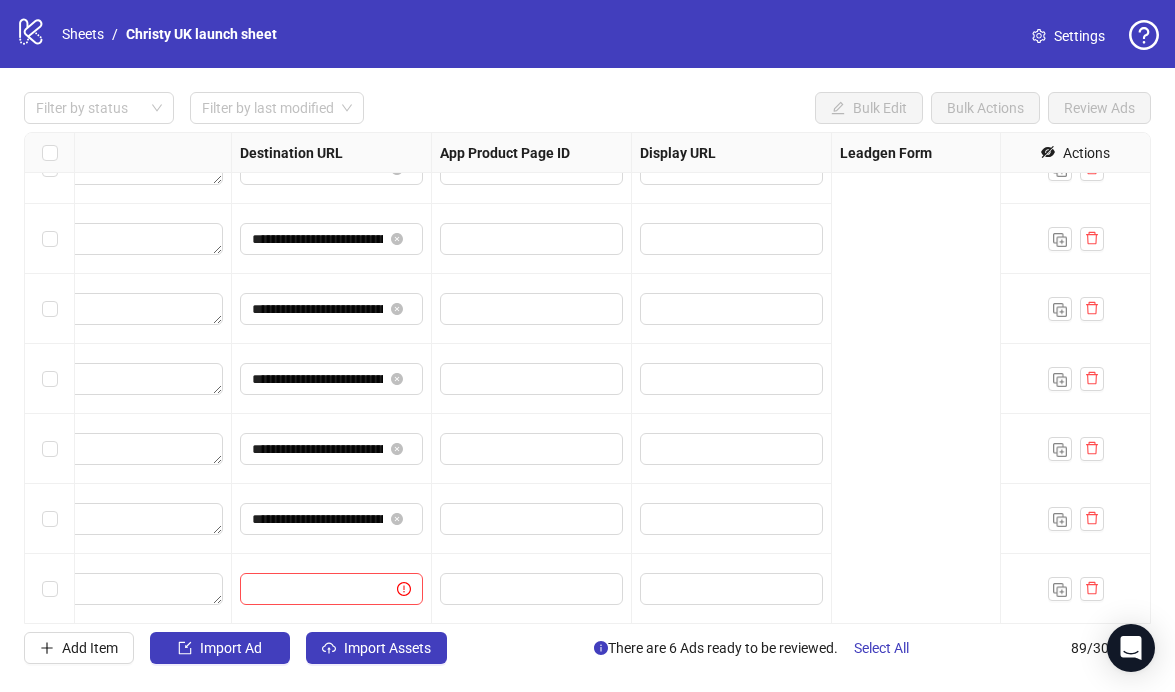 scroll, scrollTop: 5779, scrollLeft: 850, axis: both 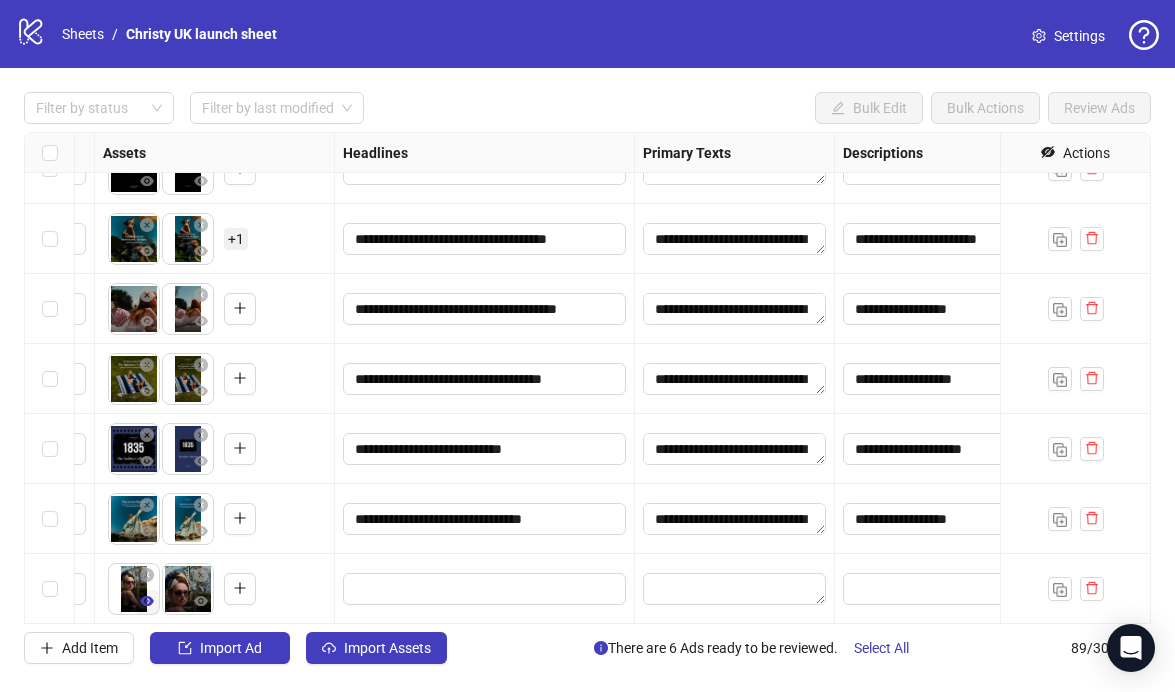 drag, startPoint x: 191, startPoint y: 591, endPoint x: 145, endPoint y: 591, distance: 46 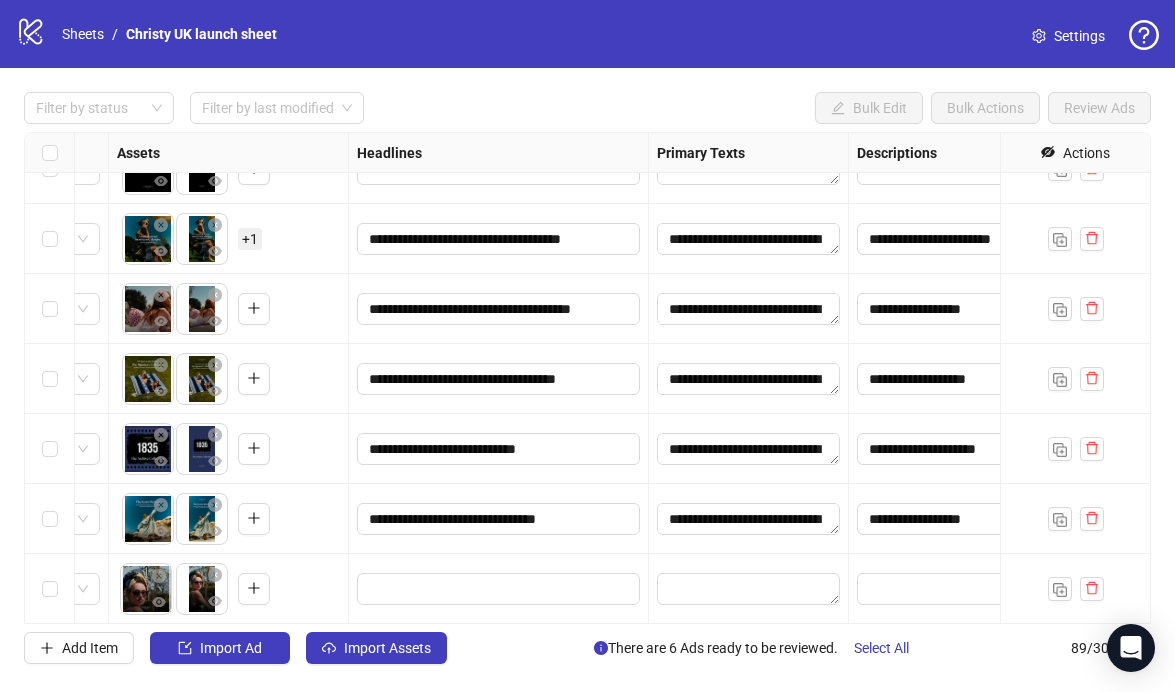 drag, startPoint x: 178, startPoint y: 592, endPoint x: 142, endPoint y: 591, distance: 36.013885 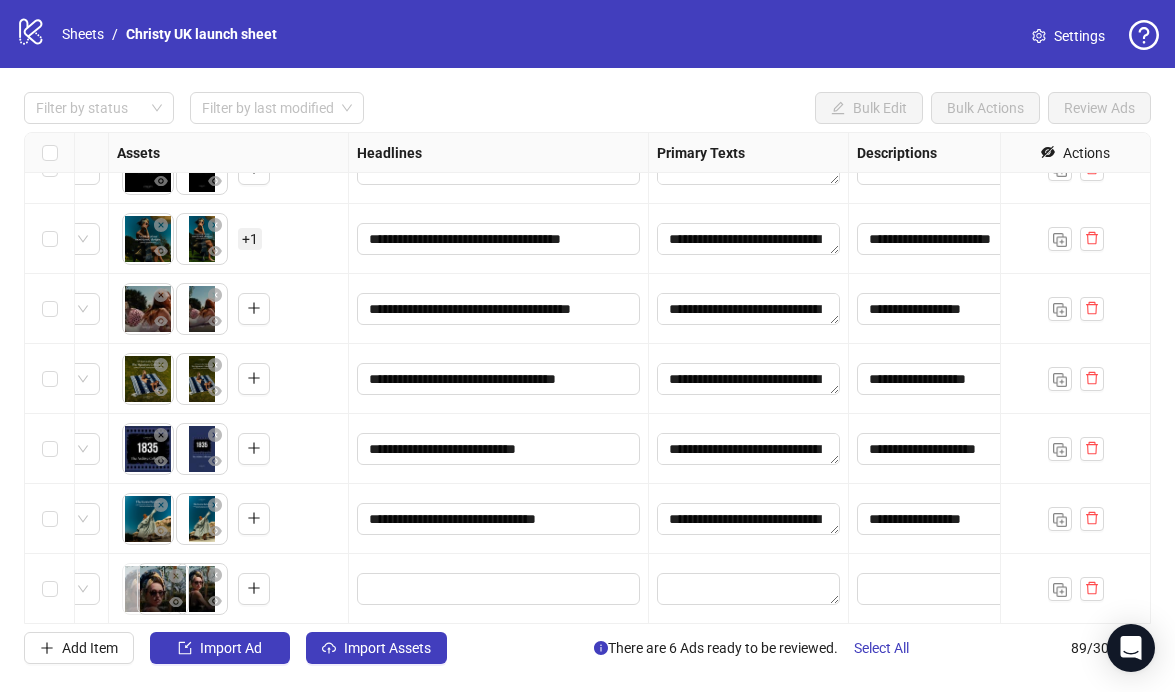 click on "logo/logo-mobile Sheets / Christy UK launch sheet Settings   Filter by status Filter by last modified Bulk Edit Bulk Actions Review Ads Ad Format Ad Name Campaign & Ad Set Assets Headlines Primary Texts Descriptions Destination URL App Product Page ID Display URL Leadgen Form Product Set ID Call to Action Actions AD149-PAT-CASH-STATIC_EN_IMG_TOWELS_CP_15072025_ALLG_CC_SC10_USP1_WIMBLEDON UK 2 BUILDER CAMPAIGN
To pick up a draggable item, press the space bar.
While dragging, use the arrow keys to move the item.
Press space again to drop the item in its new position, or press escape to cancel.
1 texts 1 texts 1 texts https://www.christy.co.uk/collections/wimbledon-collection AD148-GORDON-REID-VIDEO_EN_VID_TOWELS_CP_15072025_ALLG_CC_SC10_USP1_WIMBLEDON UK 2 BUILDER CAMPAIGN
To pick up a draggable item, press the space bar.
While dragging, use the arrow keys to move the item.
Press space again to drop the item in its new position, or press escape to cancel.
1 texts 1 texts 1 texts" at bounding box center (587, 346) 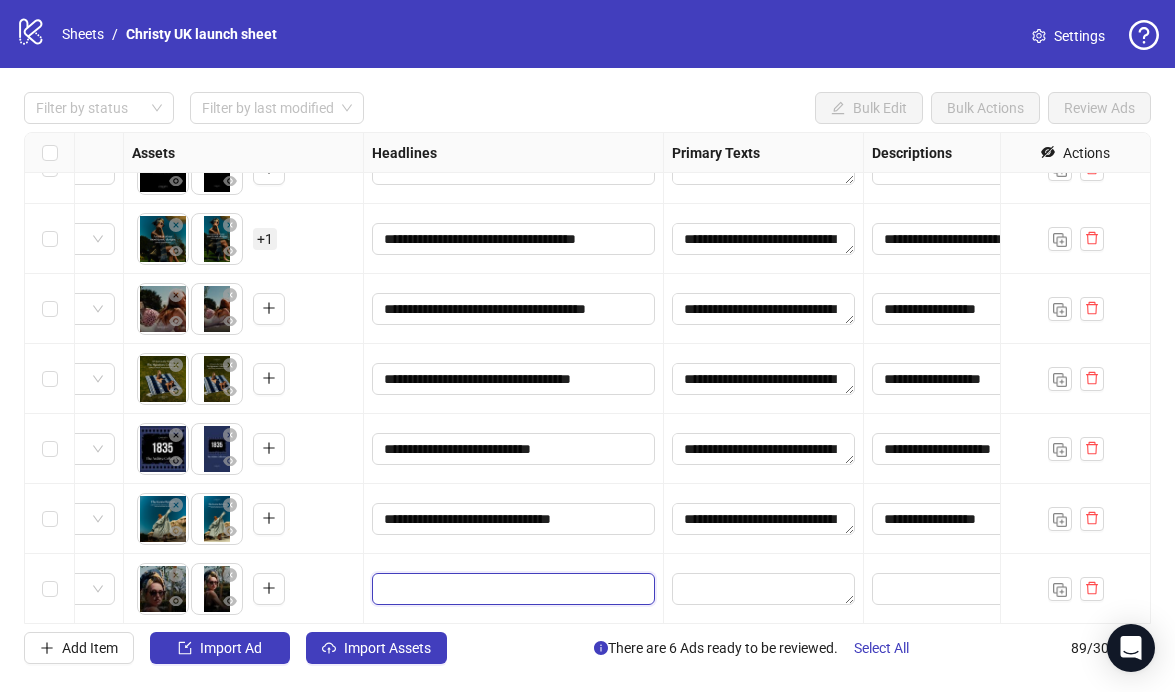 click at bounding box center (511, 589) 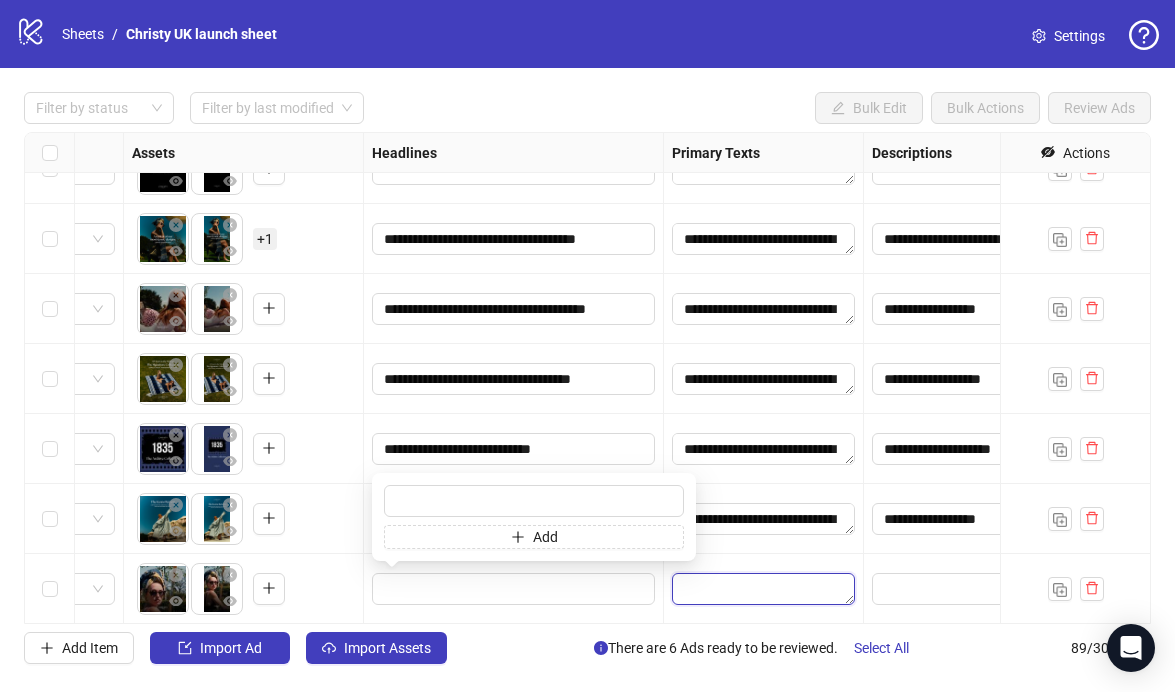 click at bounding box center [763, 589] 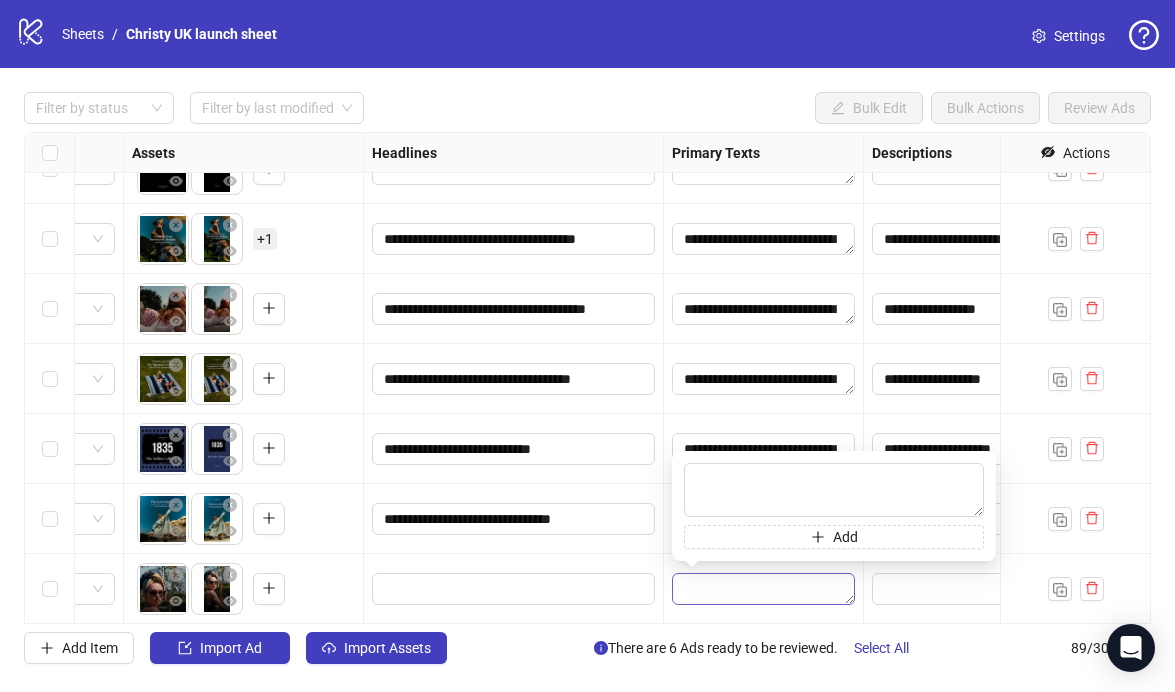 type on "**********" 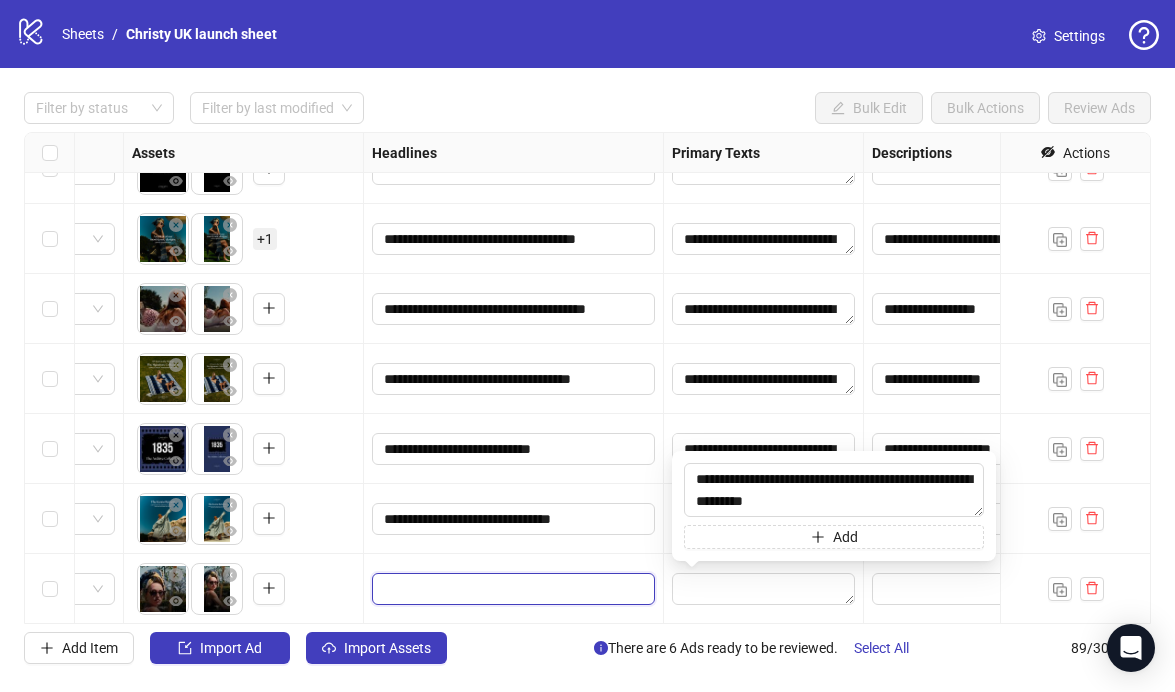 click at bounding box center (511, 589) 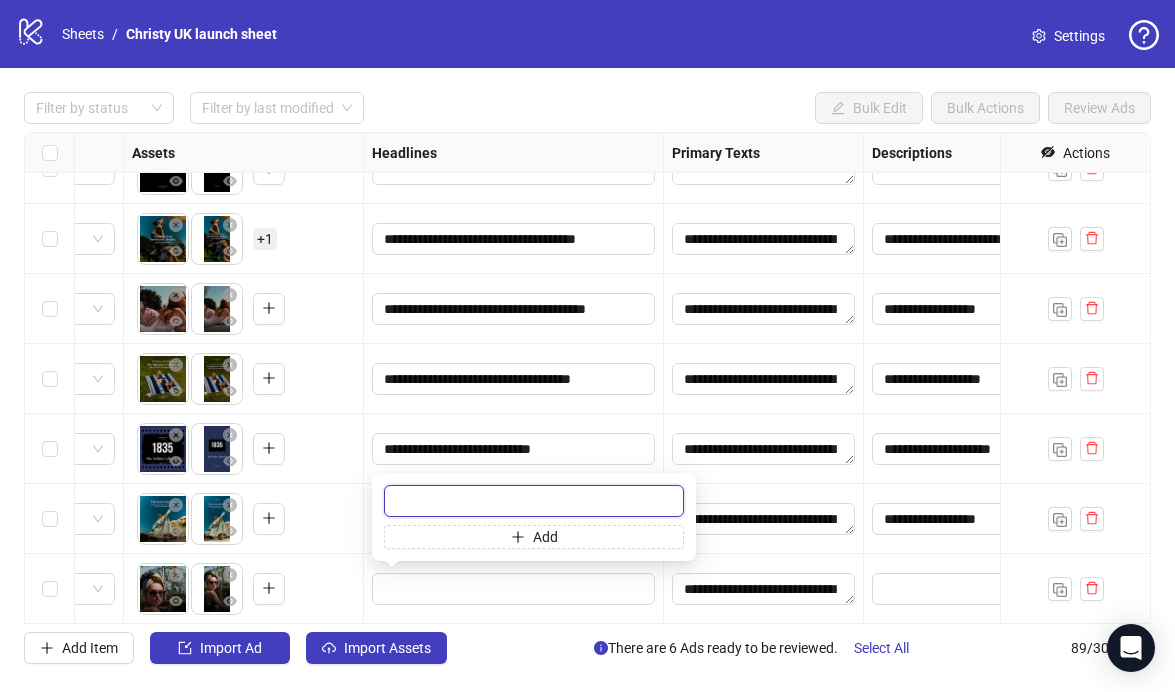 paste on "**********" 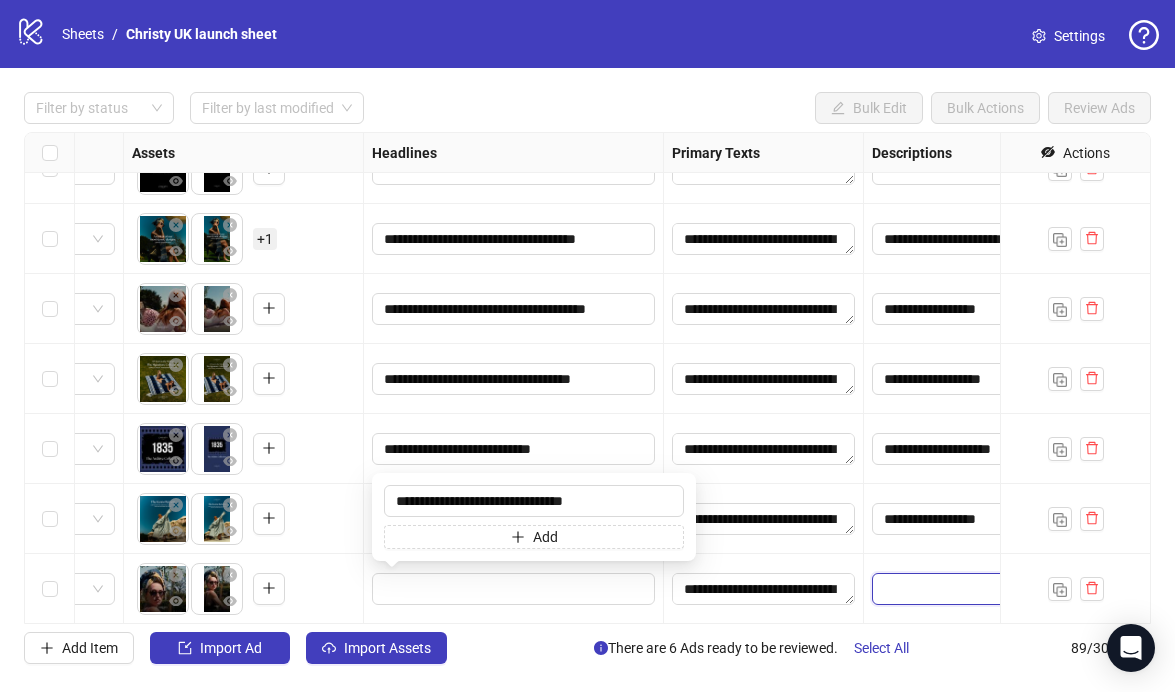 click at bounding box center [1013, 589] 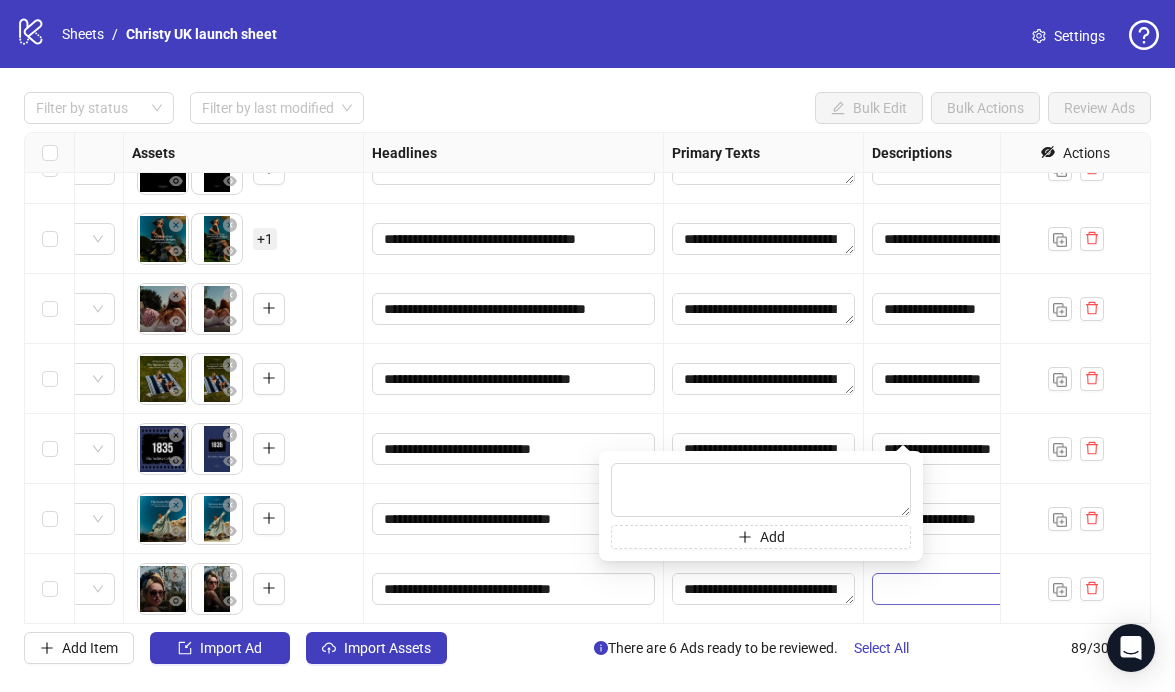 scroll, scrollTop: 5779, scrollLeft: 1061, axis: both 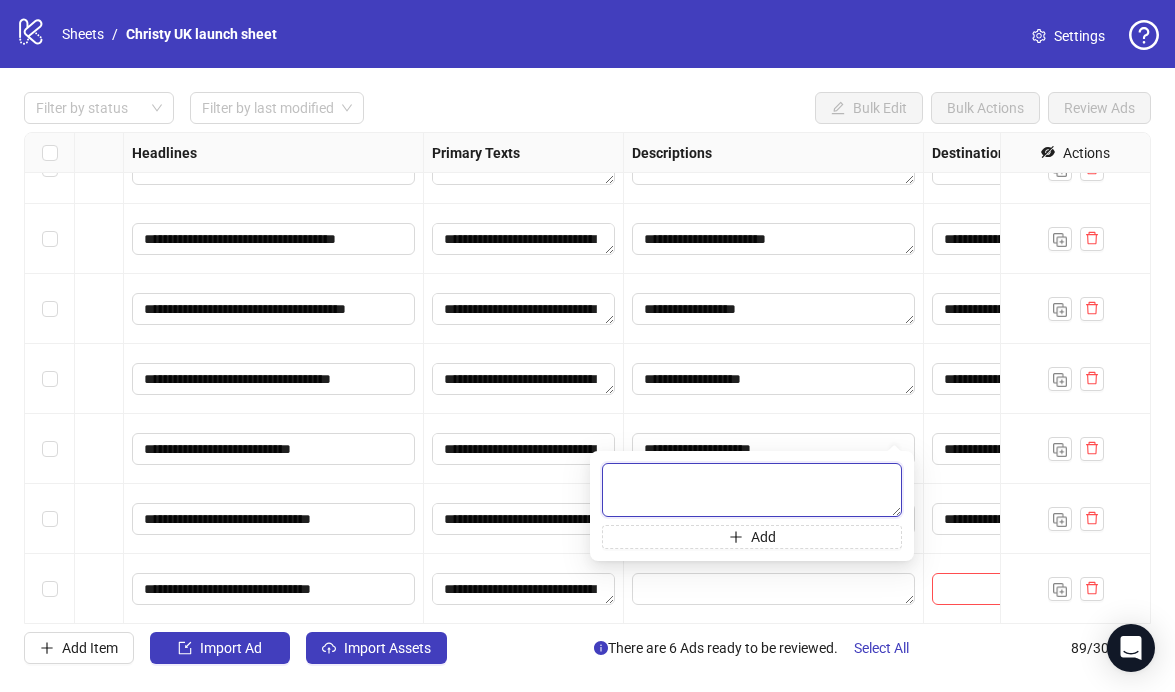 paste on "**********" 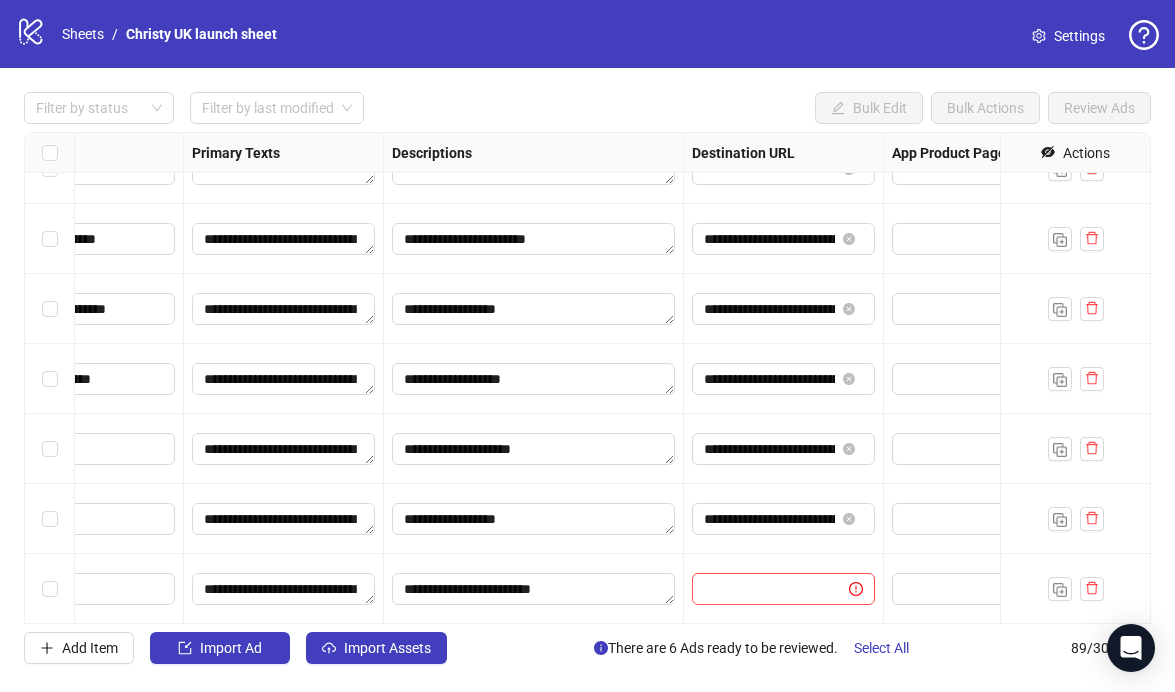 scroll, scrollTop: 5779, scrollLeft: 1302, axis: both 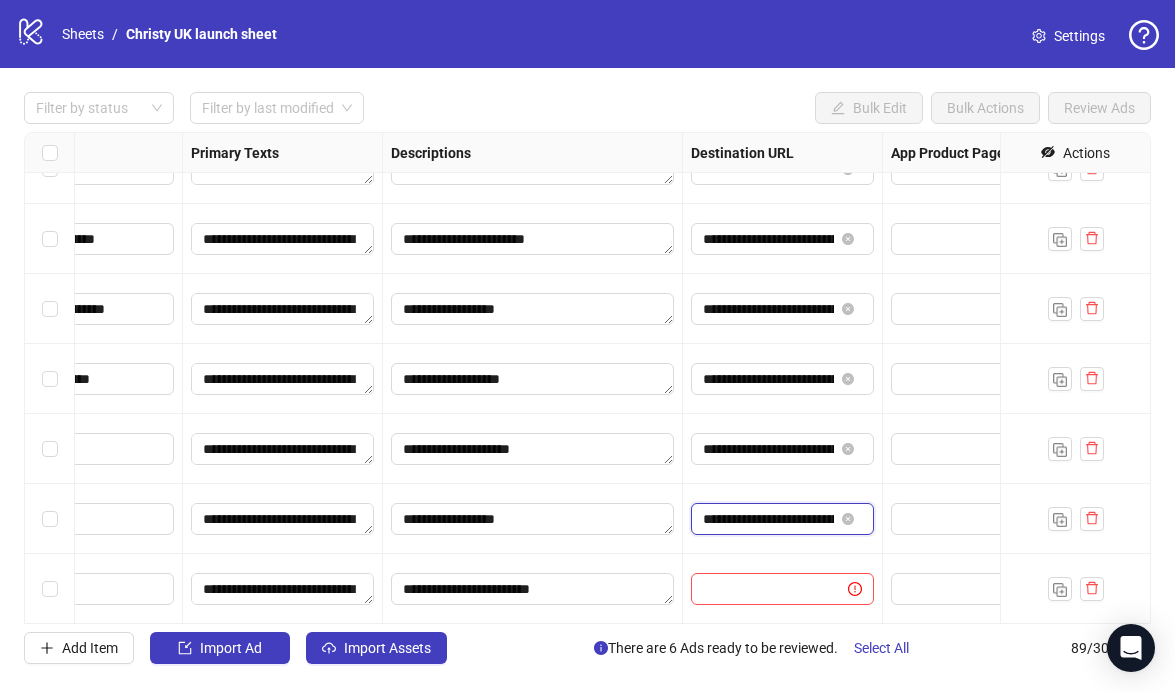click on "**********" at bounding box center (768, 519) 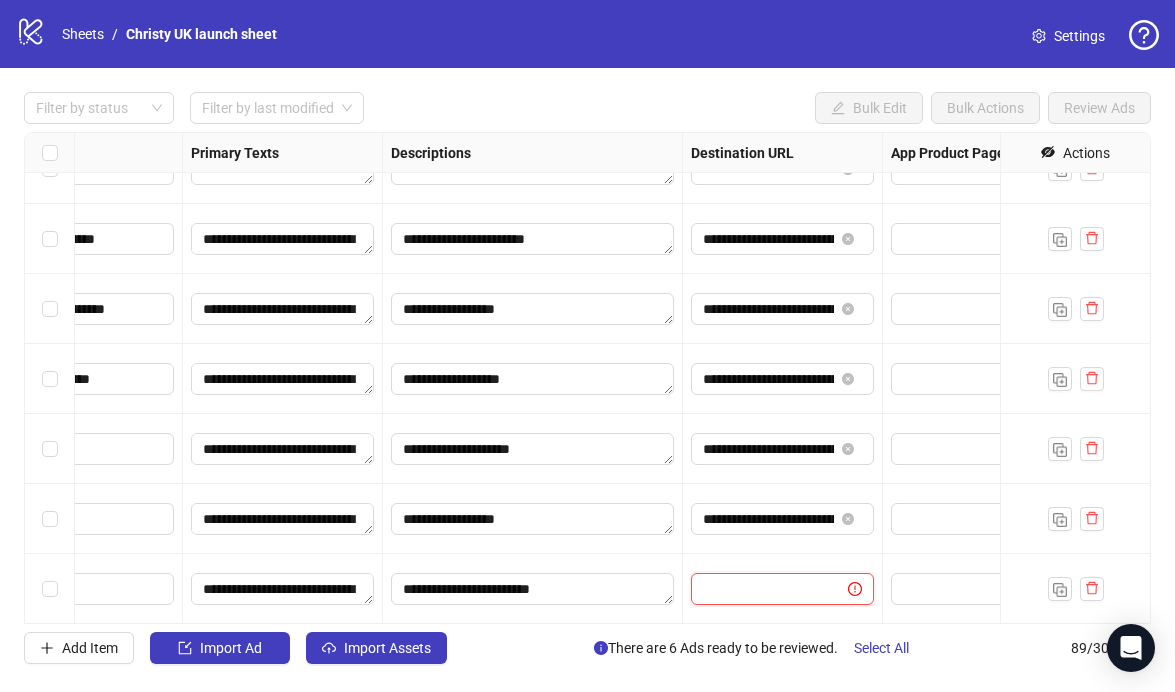 click at bounding box center [761, 589] 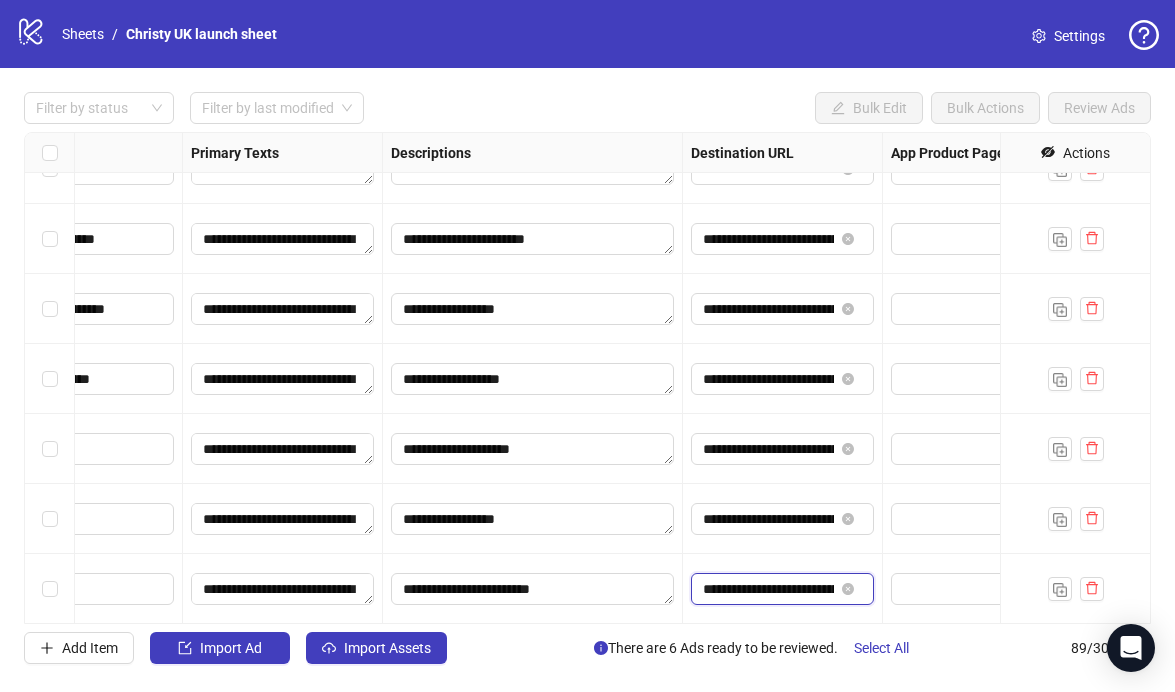 scroll, scrollTop: 0, scrollLeft: 233, axis: horizontal 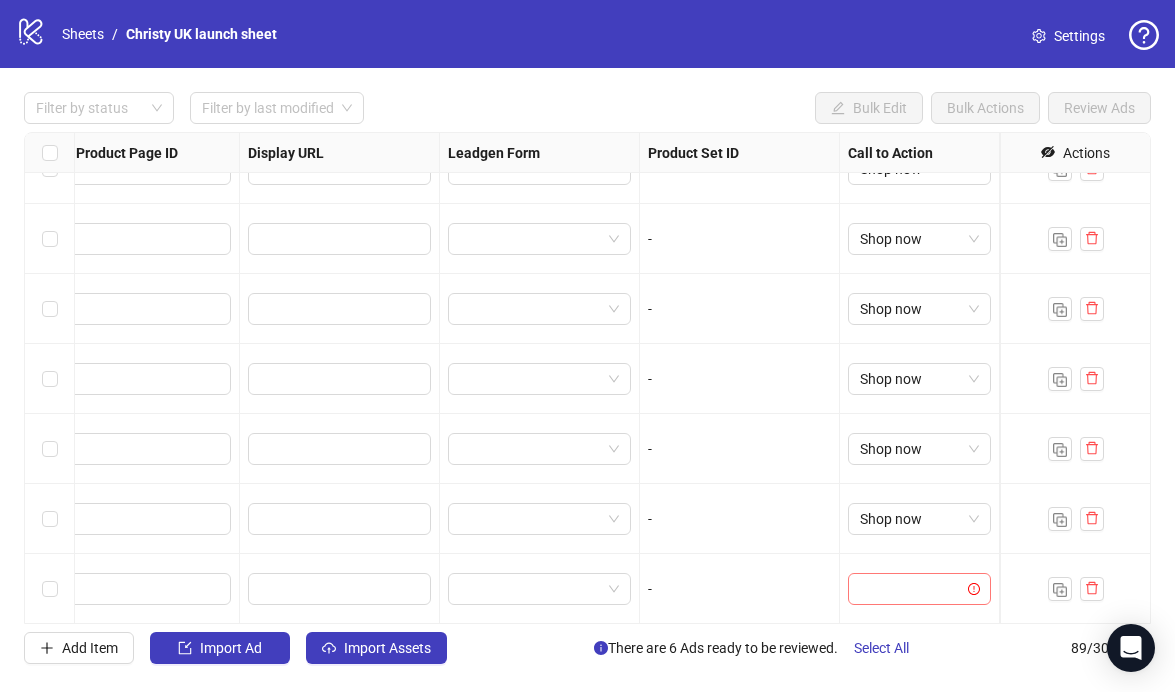 click at bounding box center (910, 589) 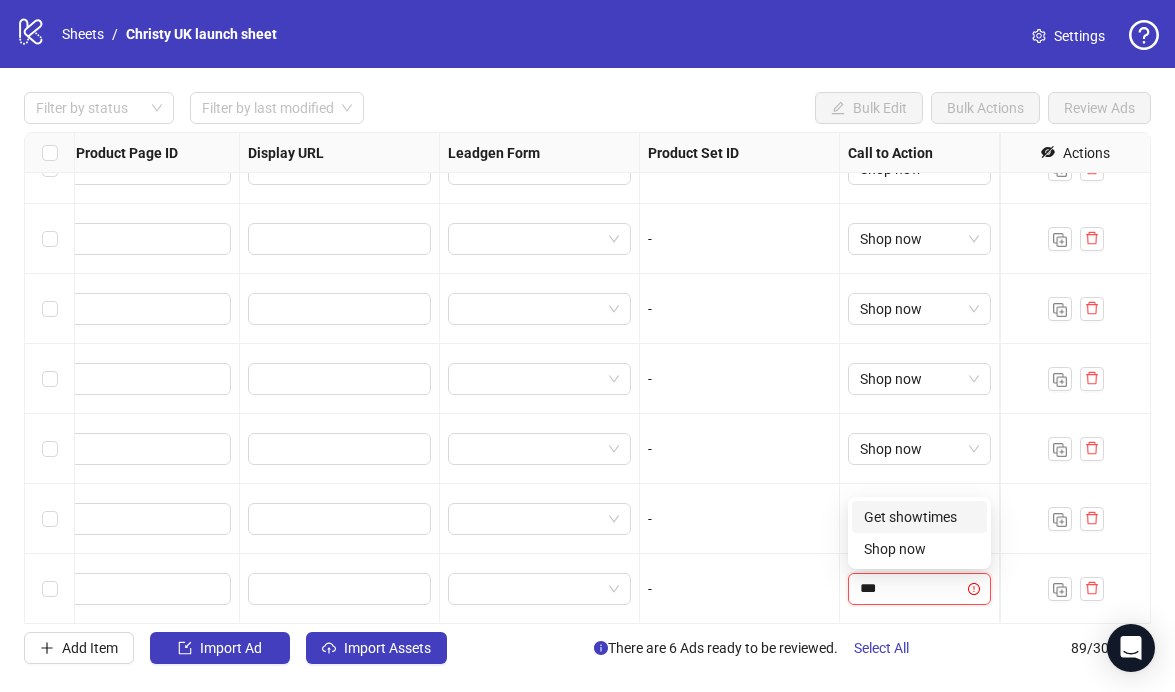 type on "****" 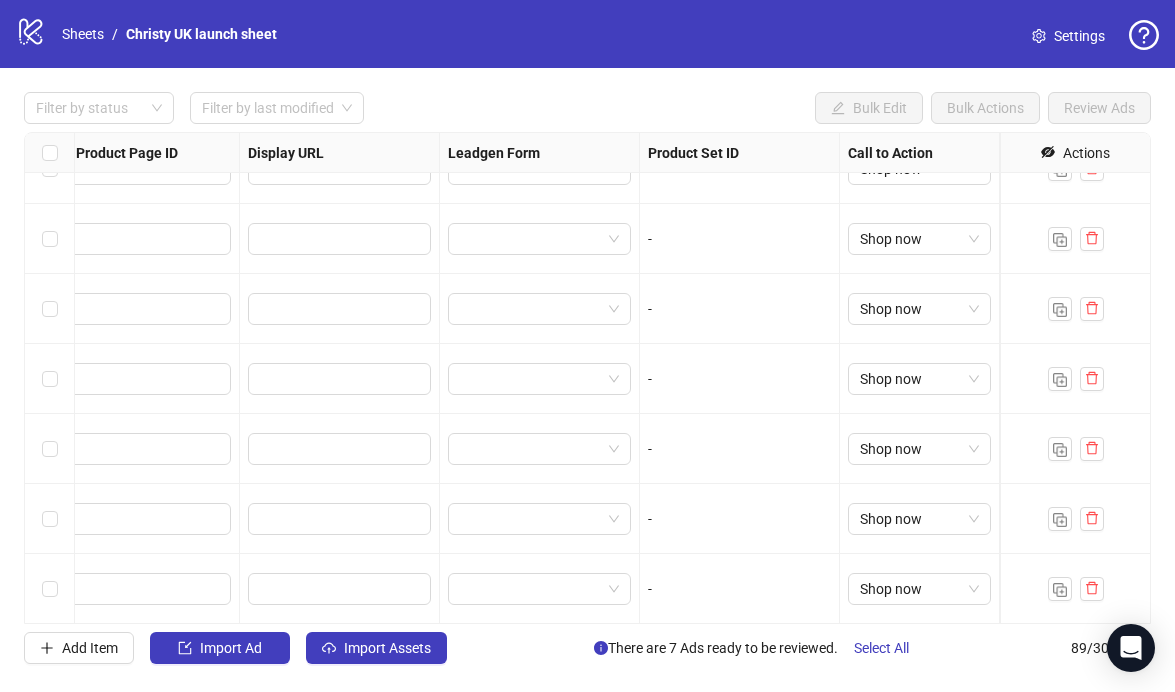click on "-" at bounding box center (739, 519) 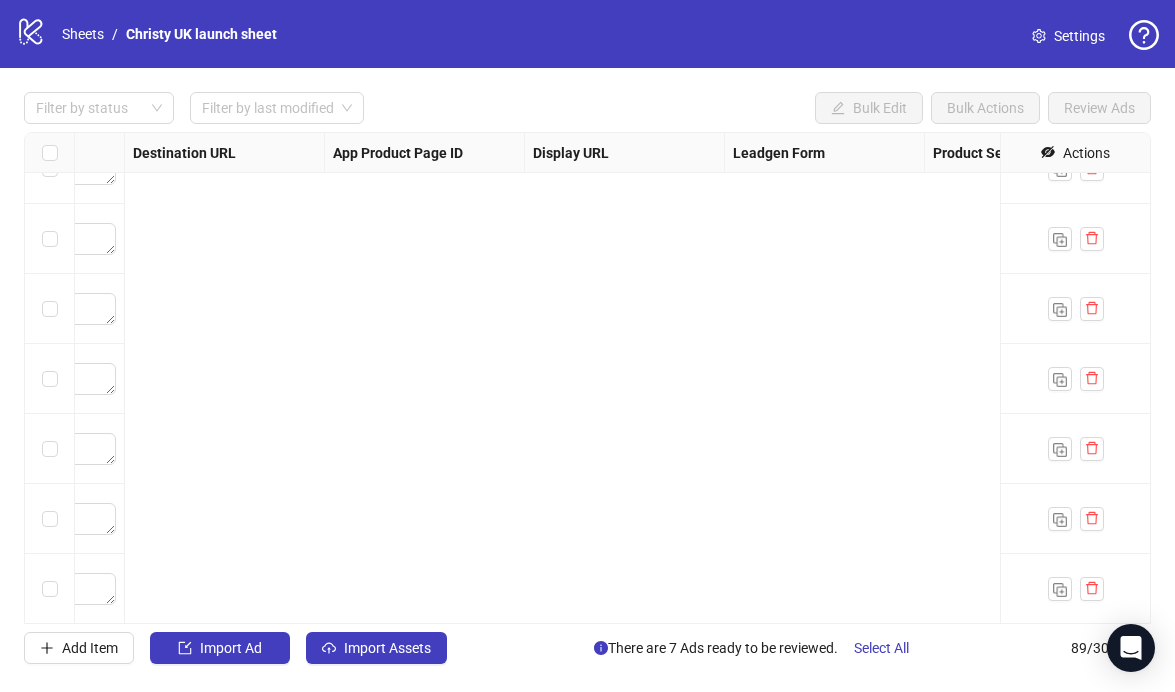 scroll, scrollTop: 5779, scrollLeft: 0, axis: vertical 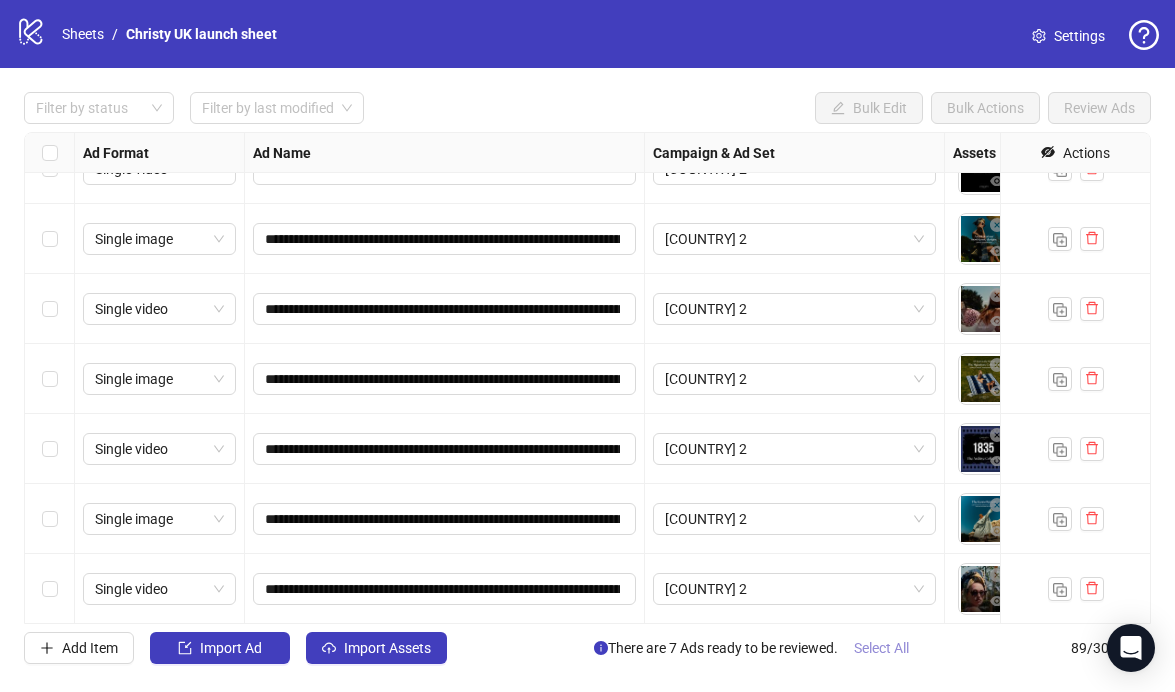 click on "Select All" at bounding box center [881, 648] 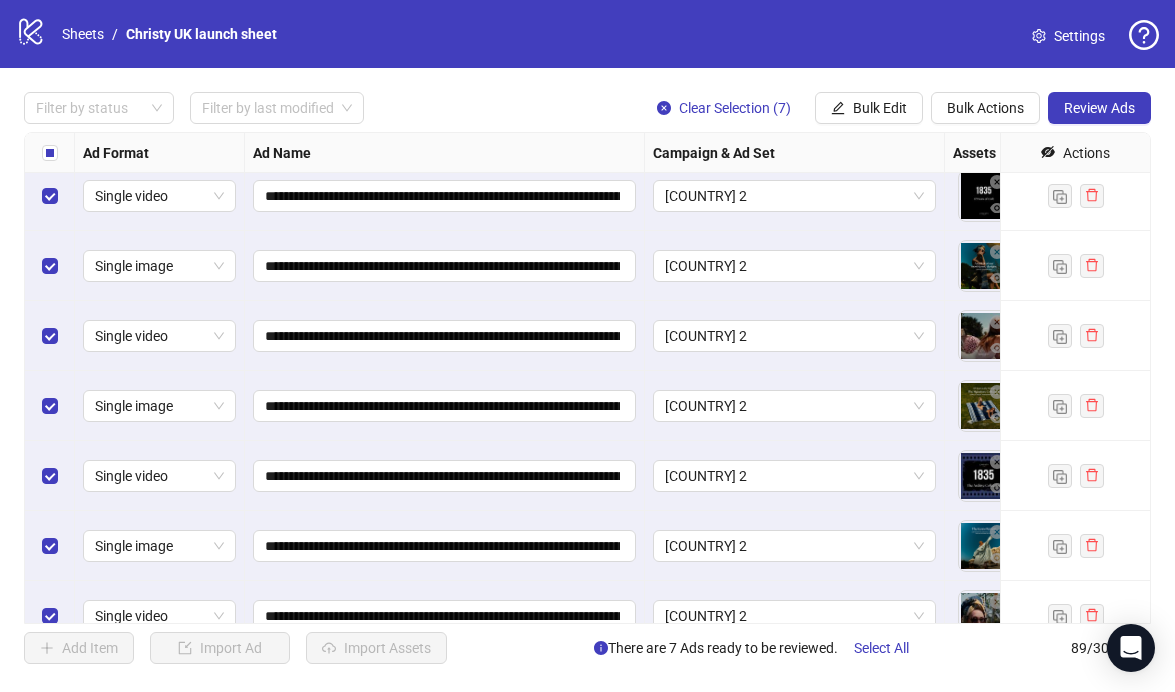 scroll, scrollTop: 5780, scrollLeft: 0, axis: vertical 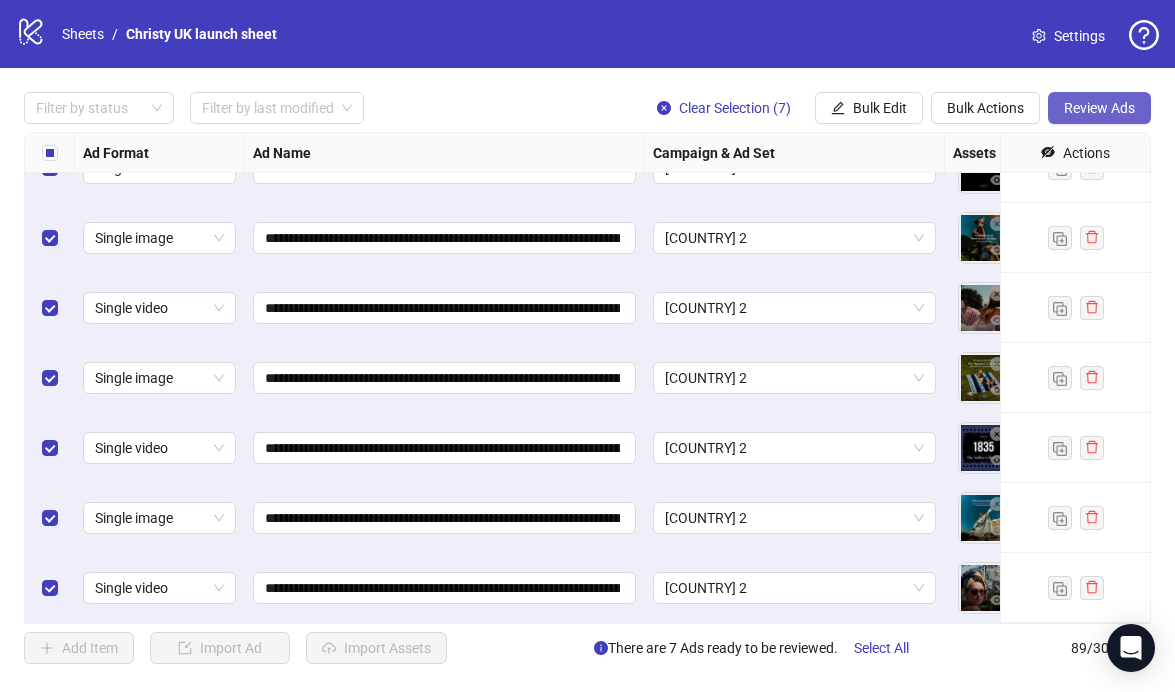 click on "Review Ads" at bounding box center (1099, 108) 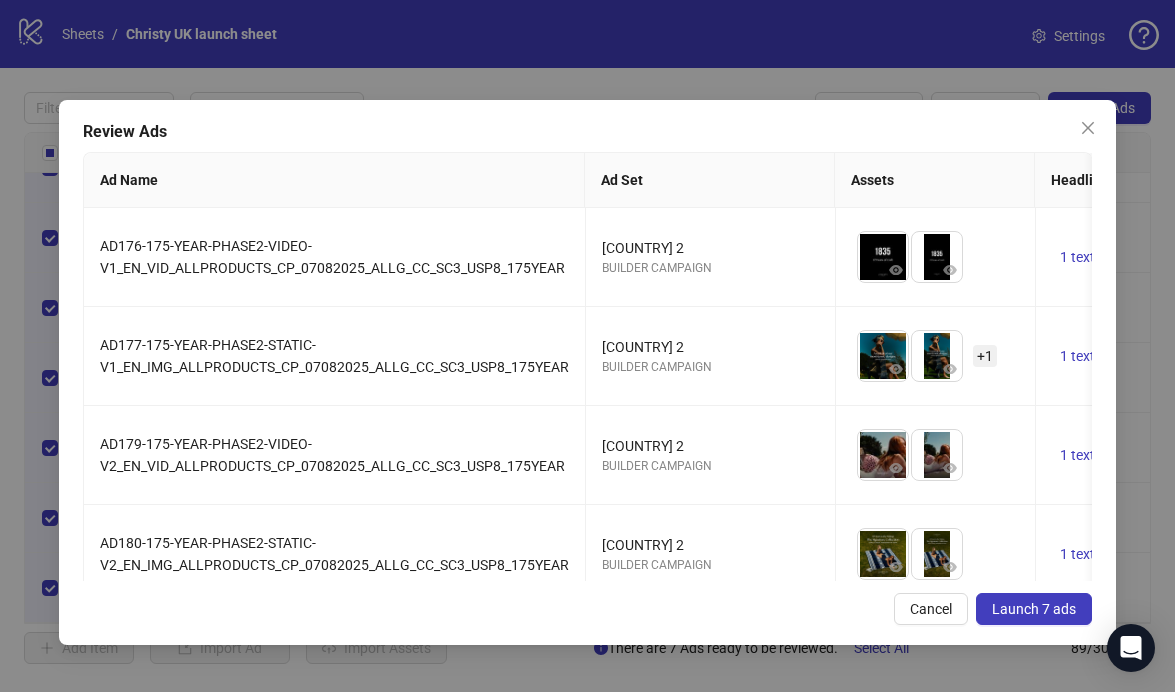 click on "Launch 7 ads" at bounding box center [1034, 609] 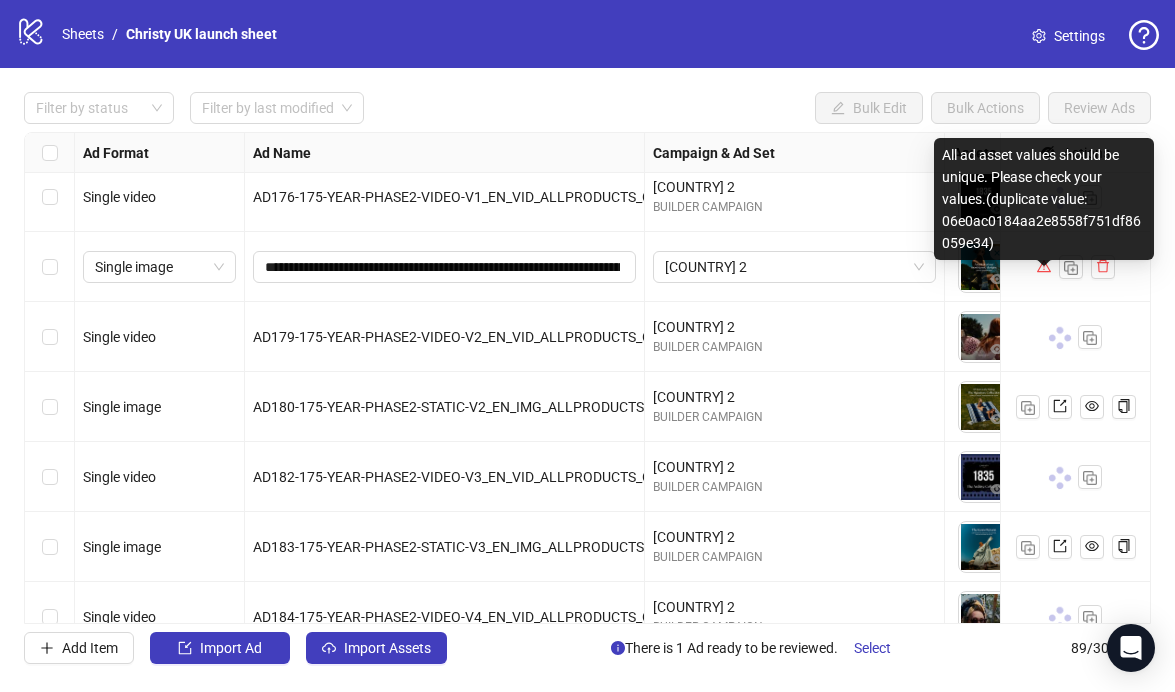 scroll, scrollTop: 5727, scrollLeft: 0, axis: vertical 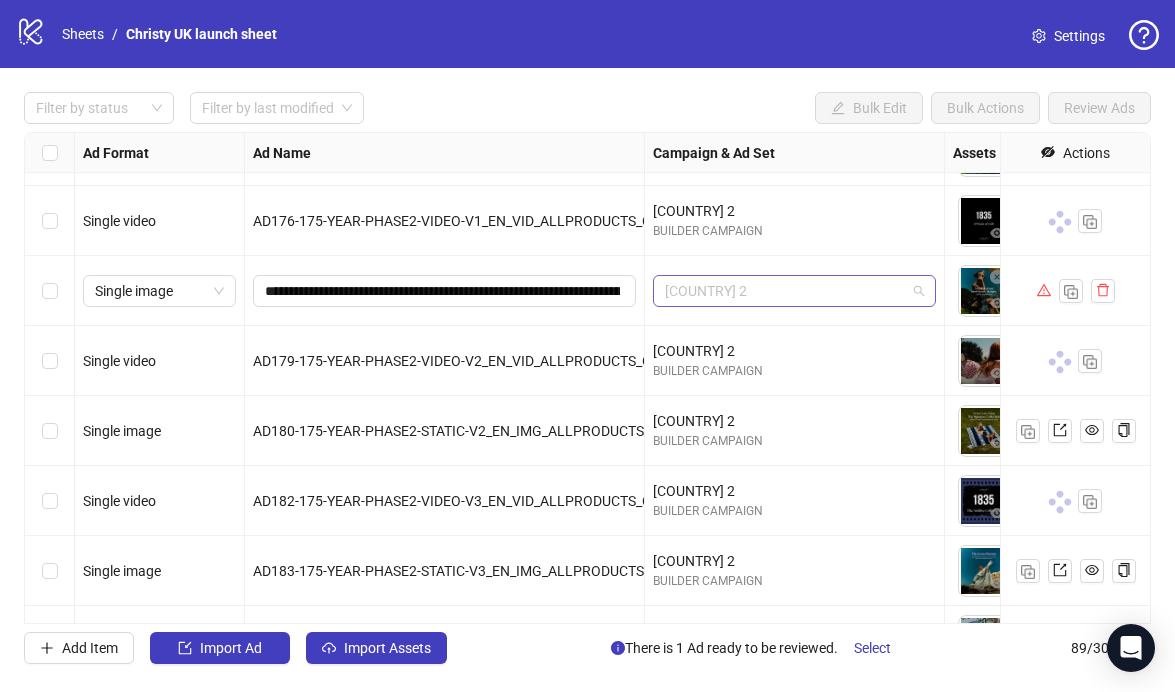 click on "[COUNTRY] 2" at bounding box center (794, 291) 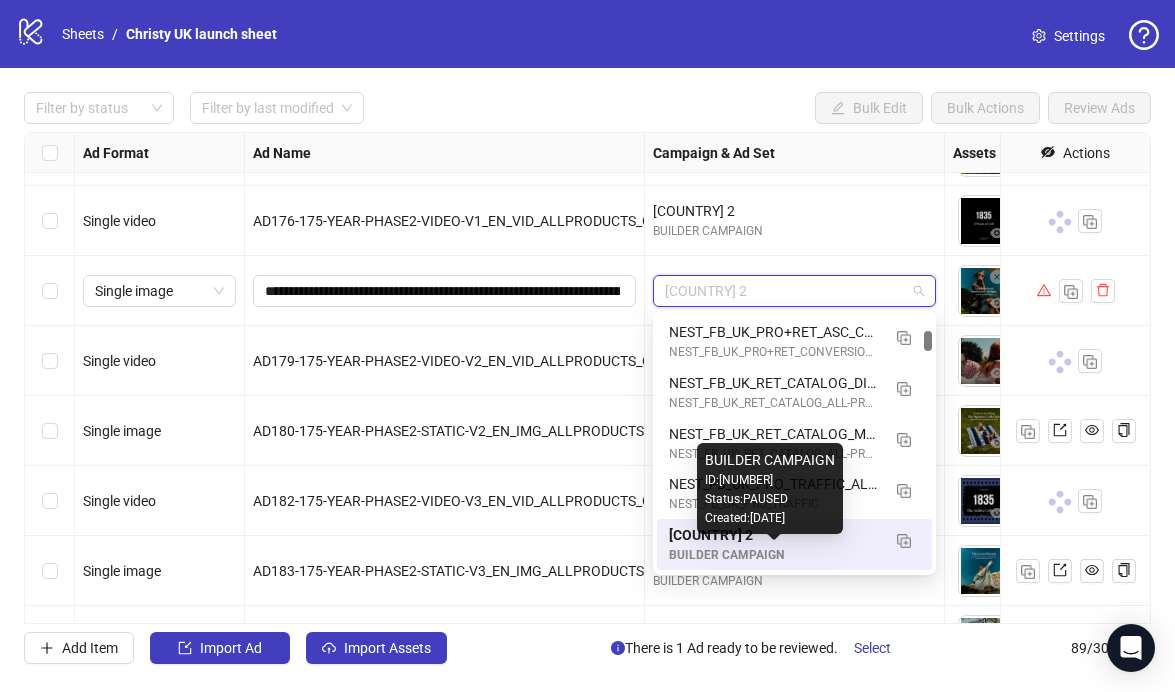 click on "[COUNTRY] 2" at bounding box center [774, 535] 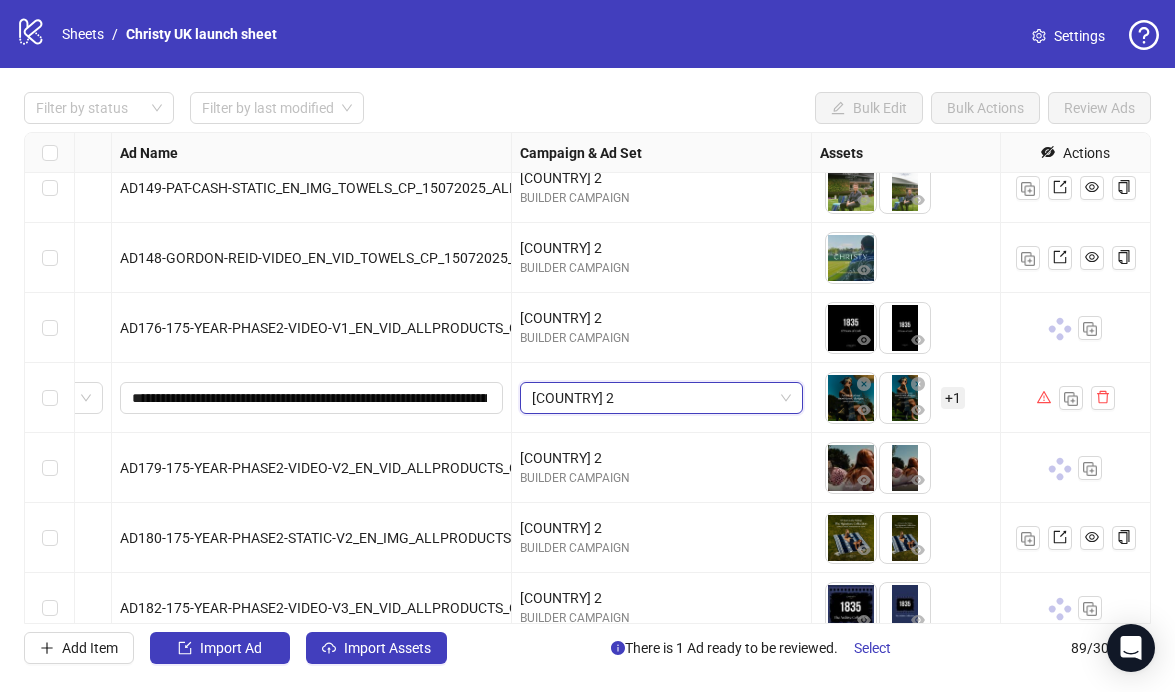 scroll, scrollTop: 5609, scrollLeft: 133, axis: both 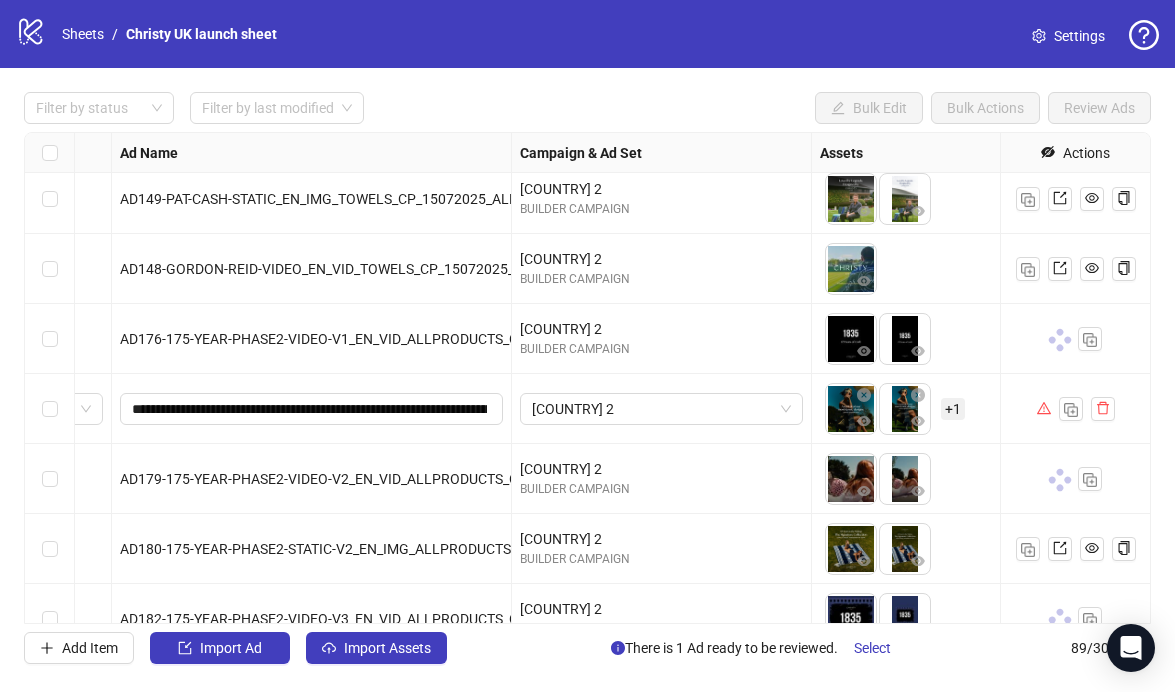 click on "+ 1" at bounding box center (953, 409) 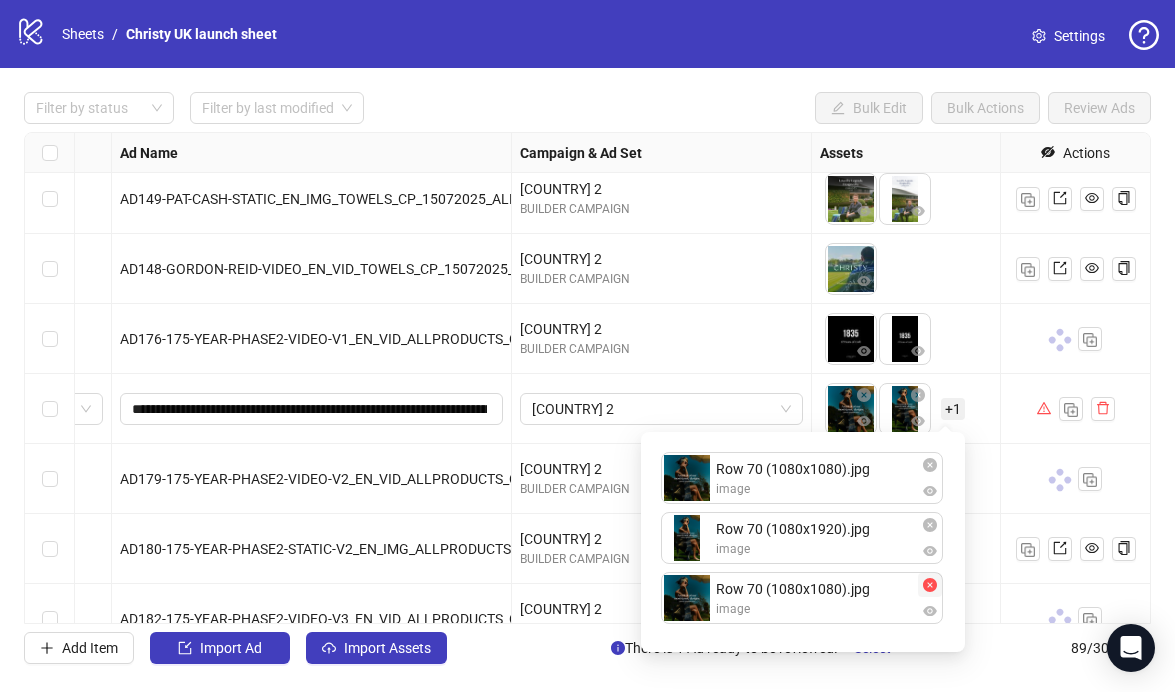 click 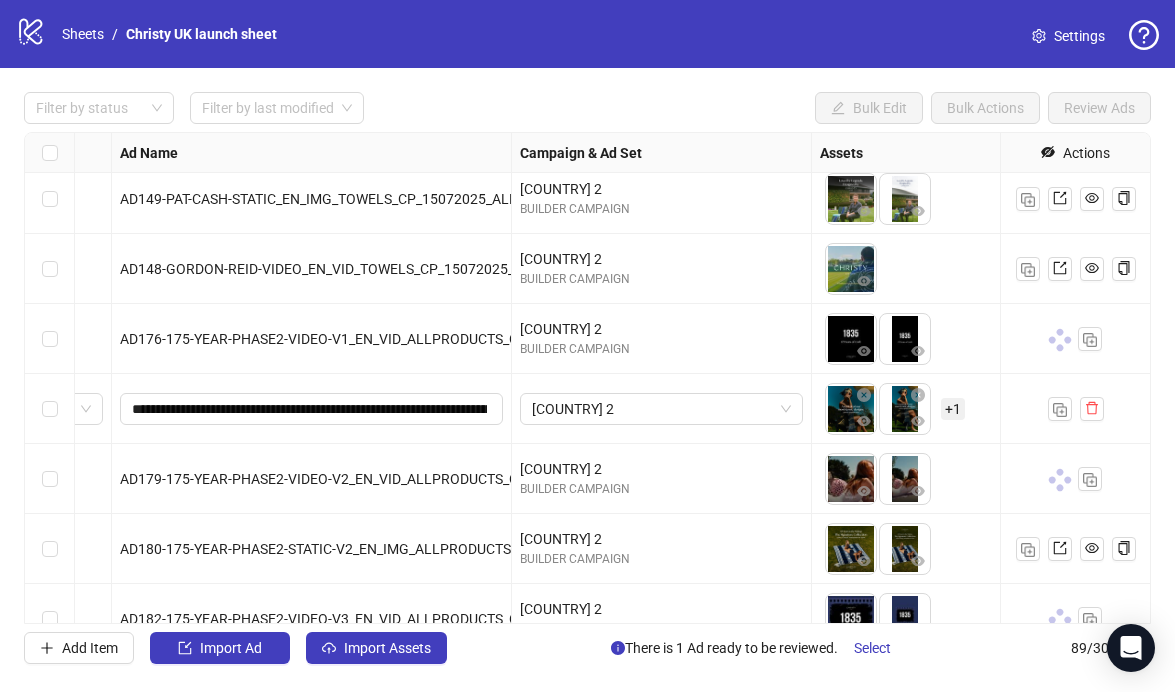 click on "+ 1" at bounding box center [953, 409] 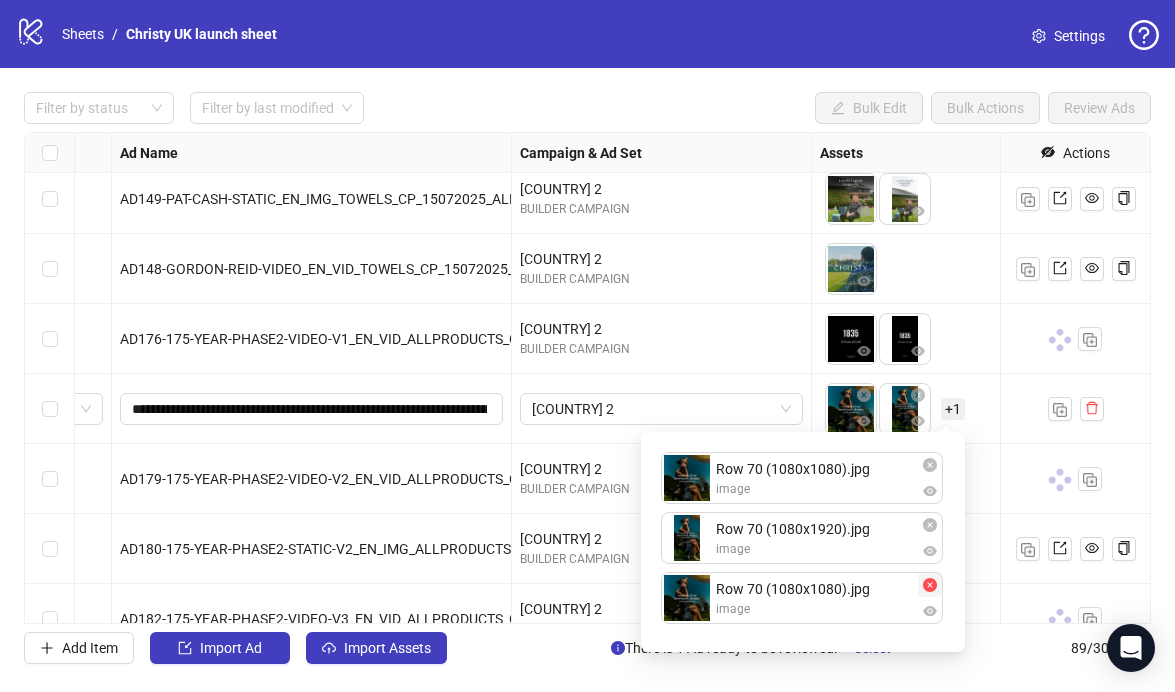 click 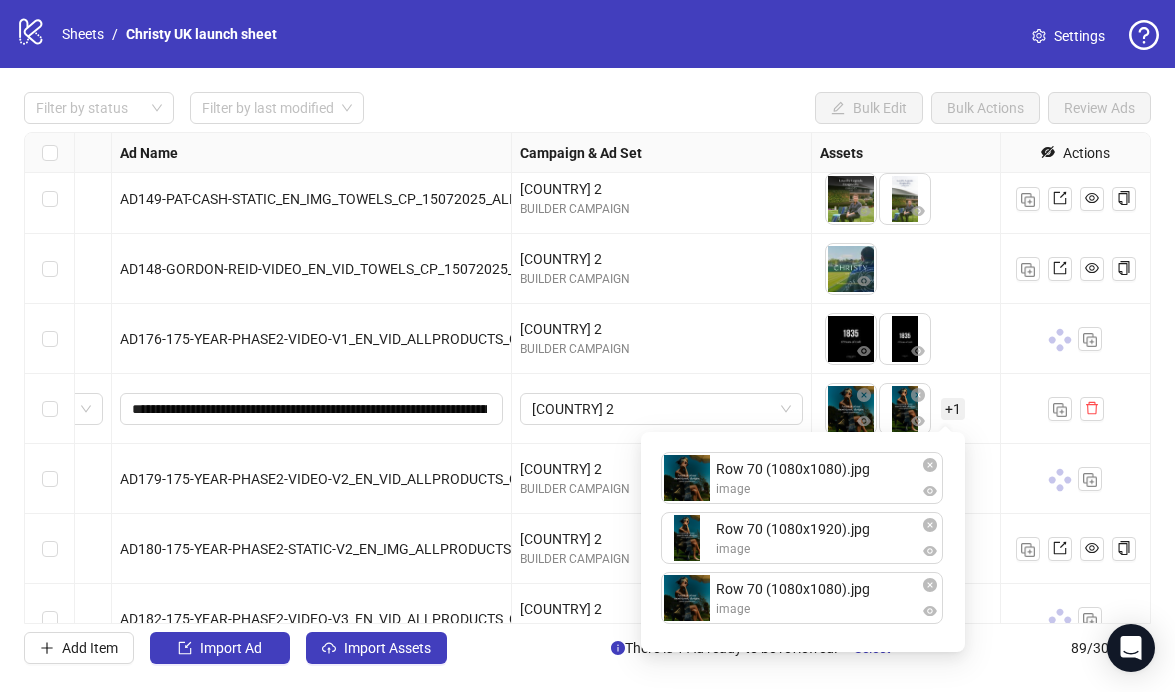 click on "+ 1" at bounding box center (953, 409) 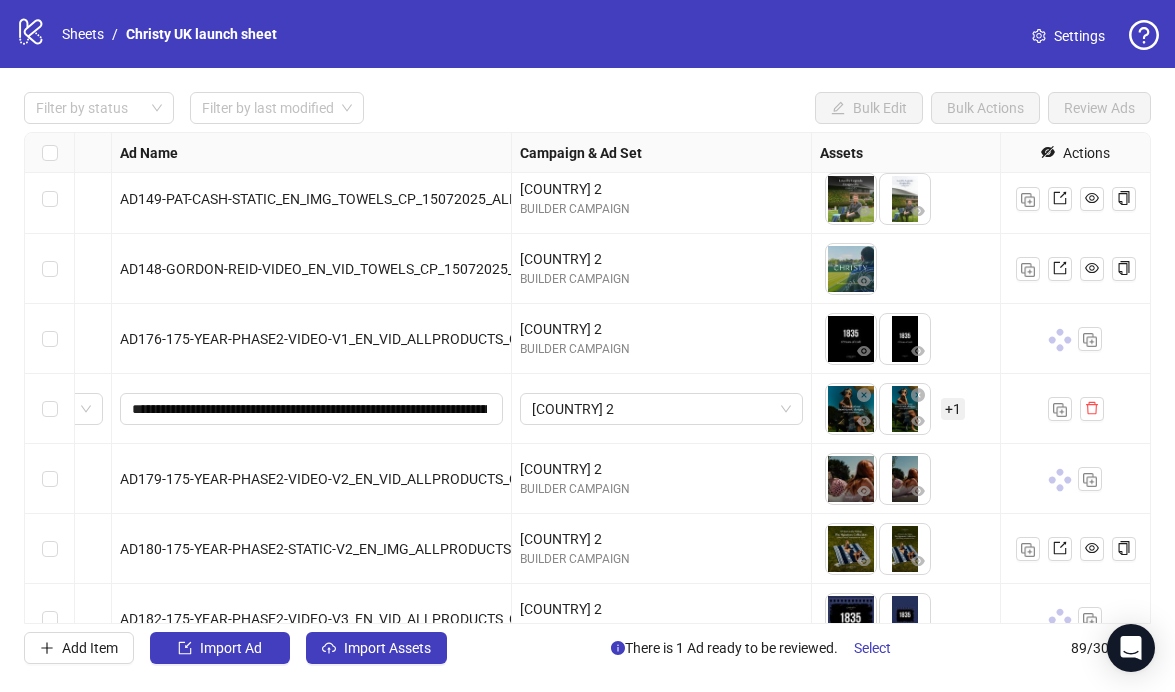 click on "+ 1" at bounding box center (953, 409) 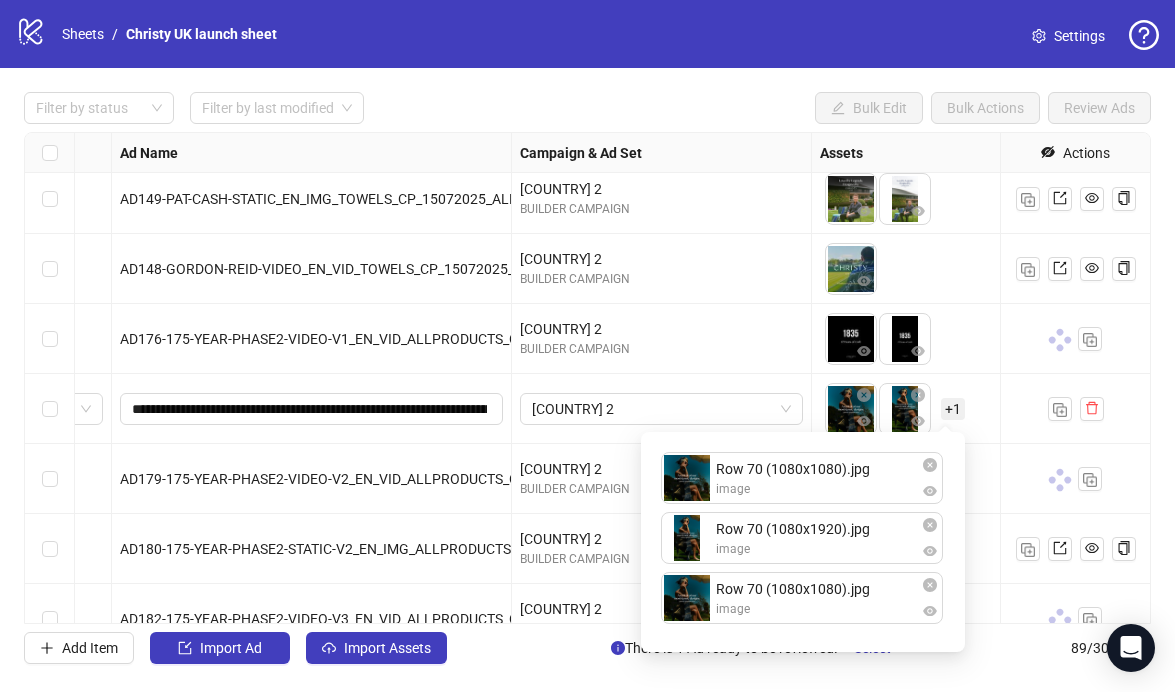 click on "To pick up a draggable item, press the space bar.
While dragging, use the arrow keys to move the item.
Press space again to drop the item in its new position, or press escape to cancel.
+ 1" at bounding box center [931, 409] 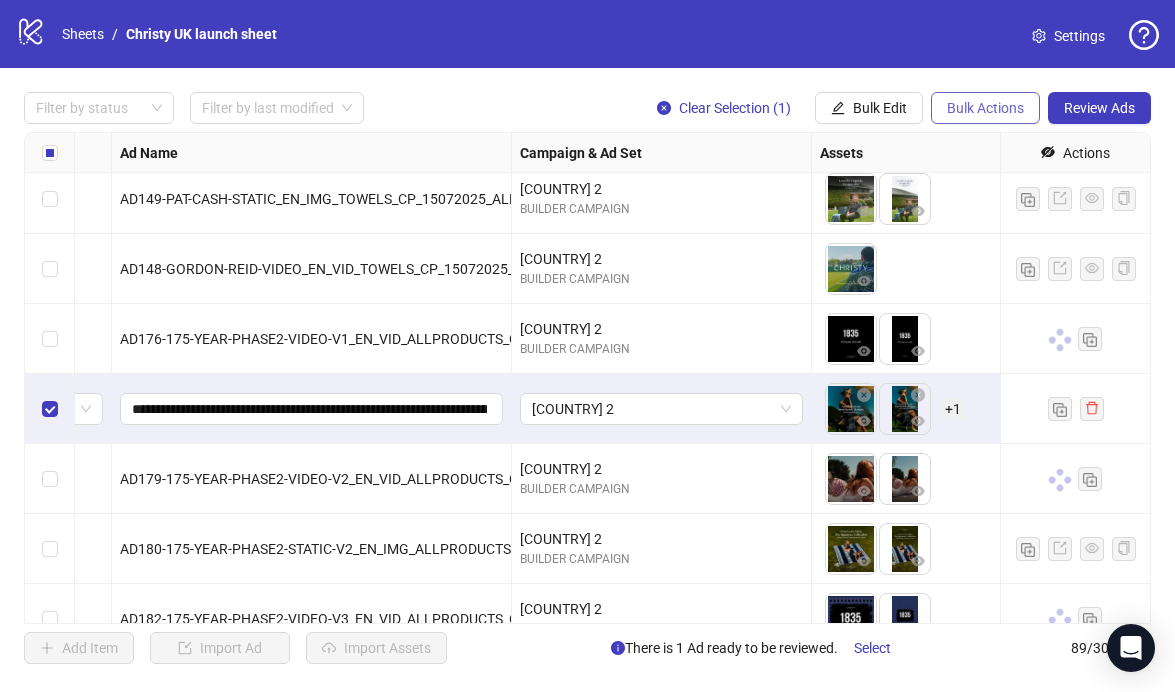 click on "Bulk Actions" at bounding box center [985, 108] 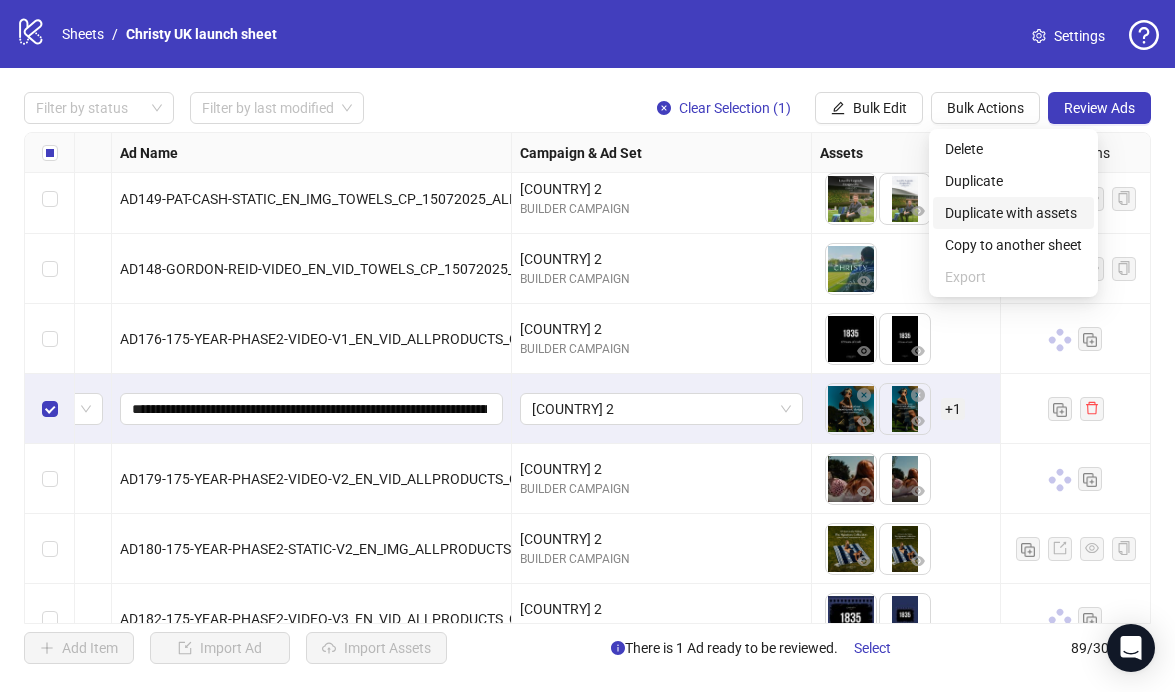 click on "Duplicate with assets" at bounding box center [1013, 213] 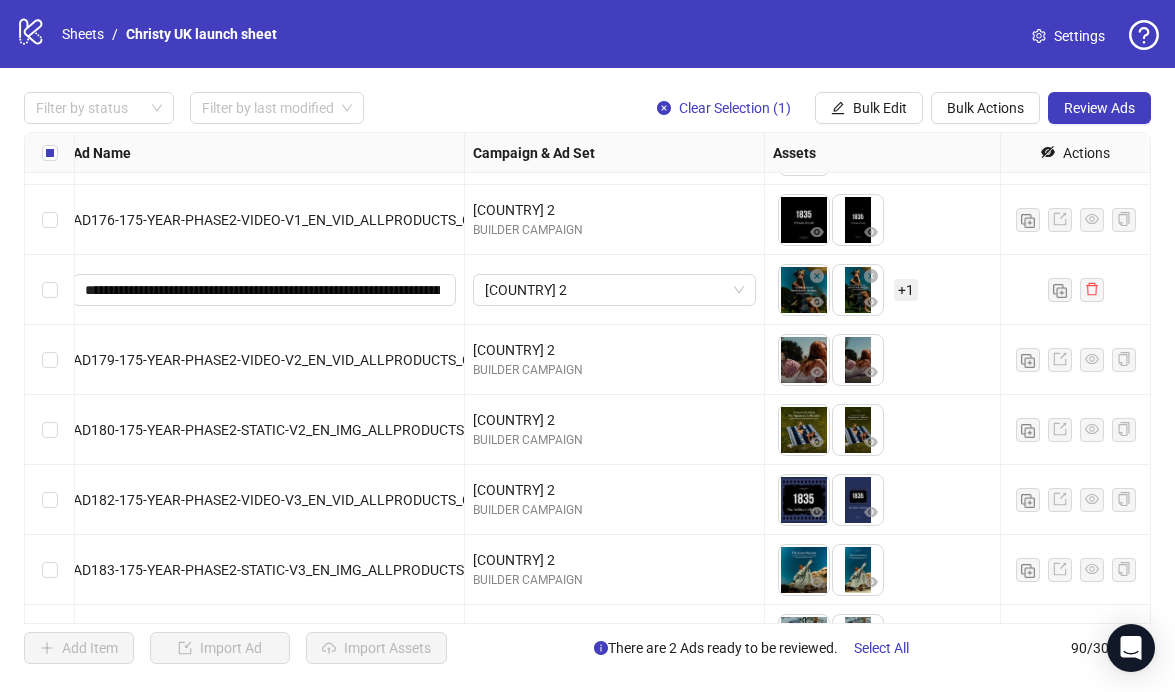 scroll, scrollTop: 5850, scrollLeft: 180, axis: both 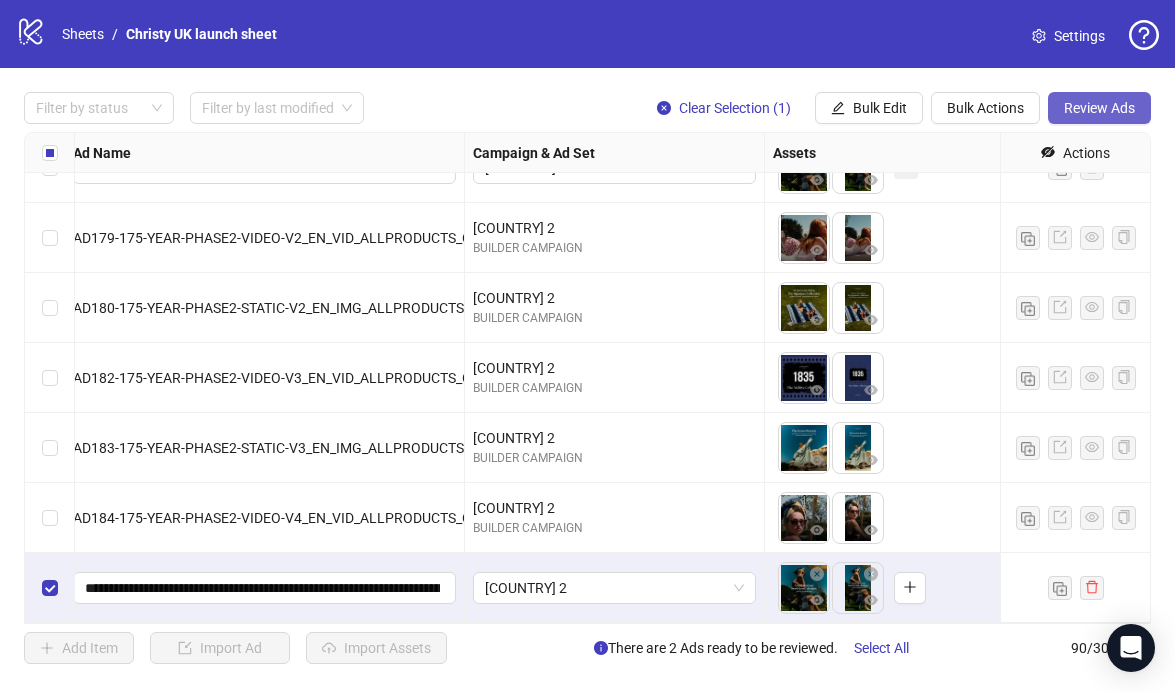 click on "Review Ads" at bounding box center [1099, 108] 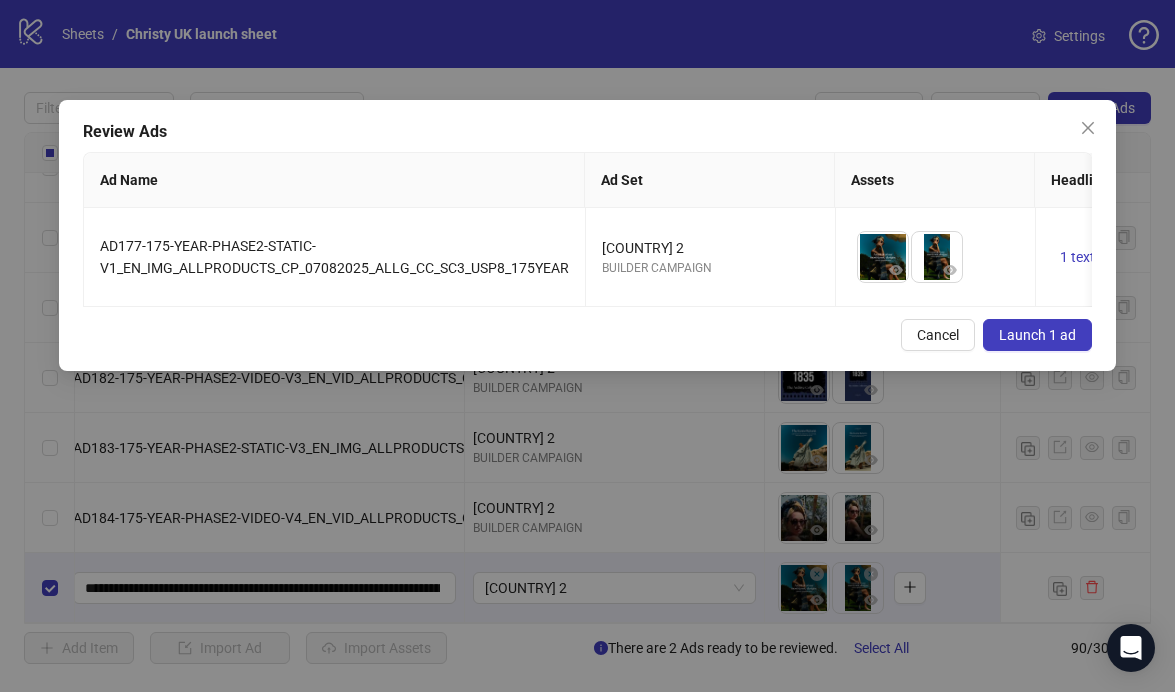 click on "Launch 1 ad" at bounding box center [1037, 335] 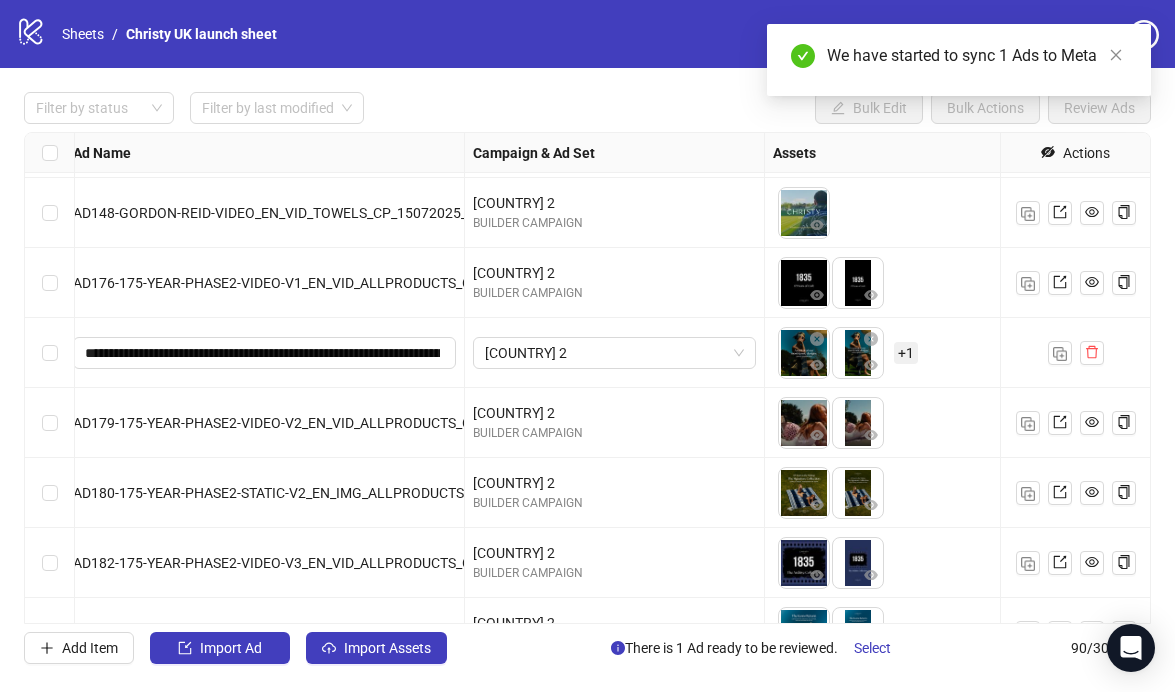 scroll, scrollTop: 5633, scrollLeft: 180, axis: both 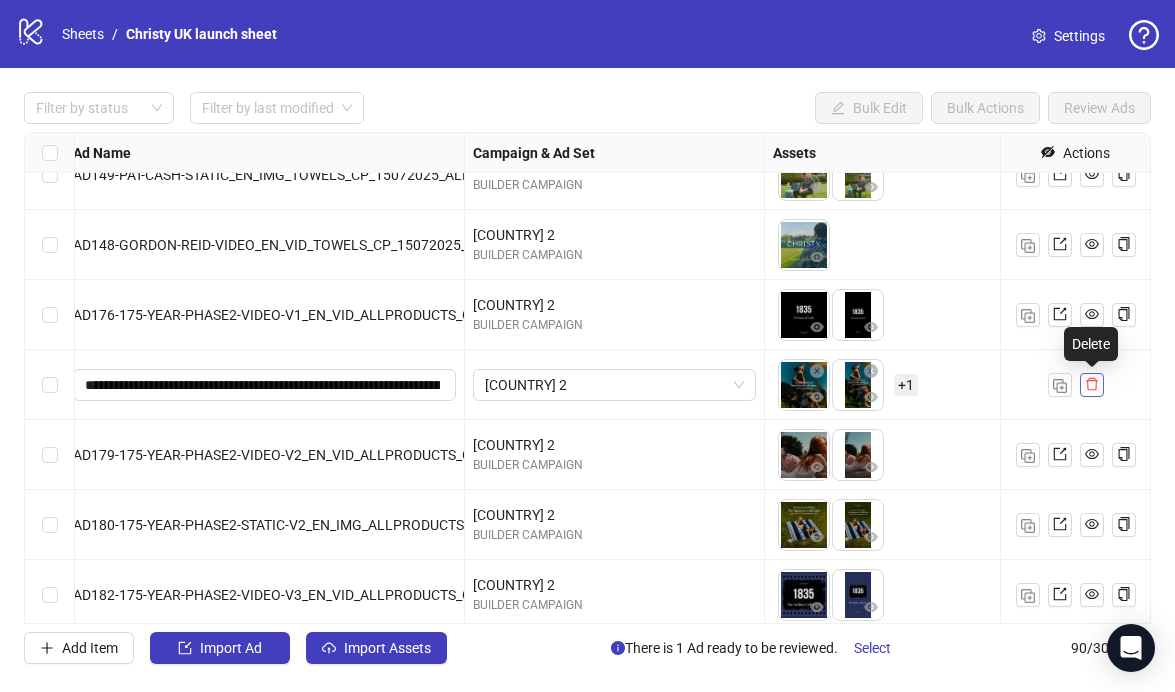 click at bounding box center (1092, 385) 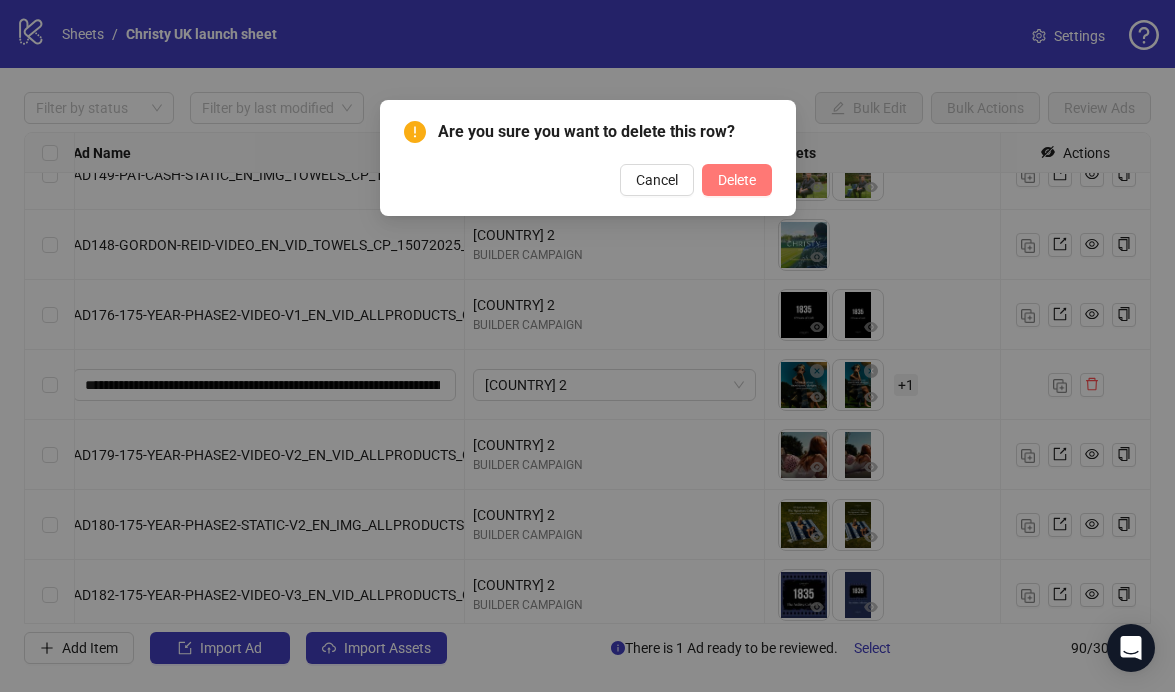 click on "Delete" at bounding box center [737, 180] 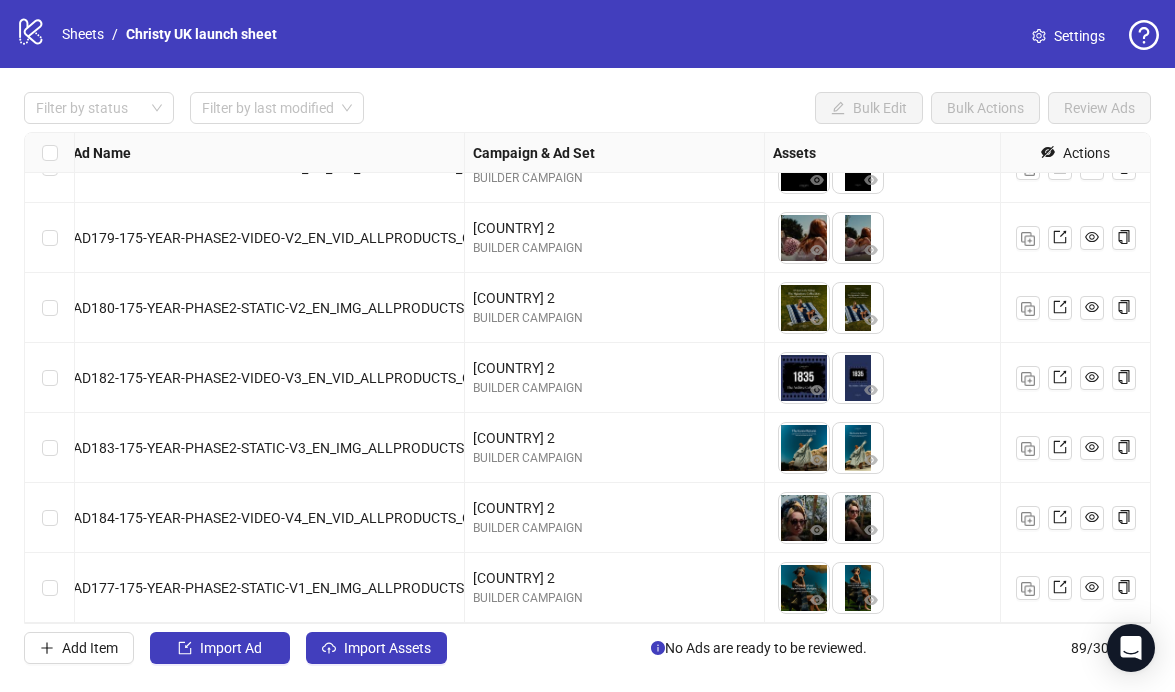 scroll, scrollTop: 5780, scrollLeft: 183, axis: both 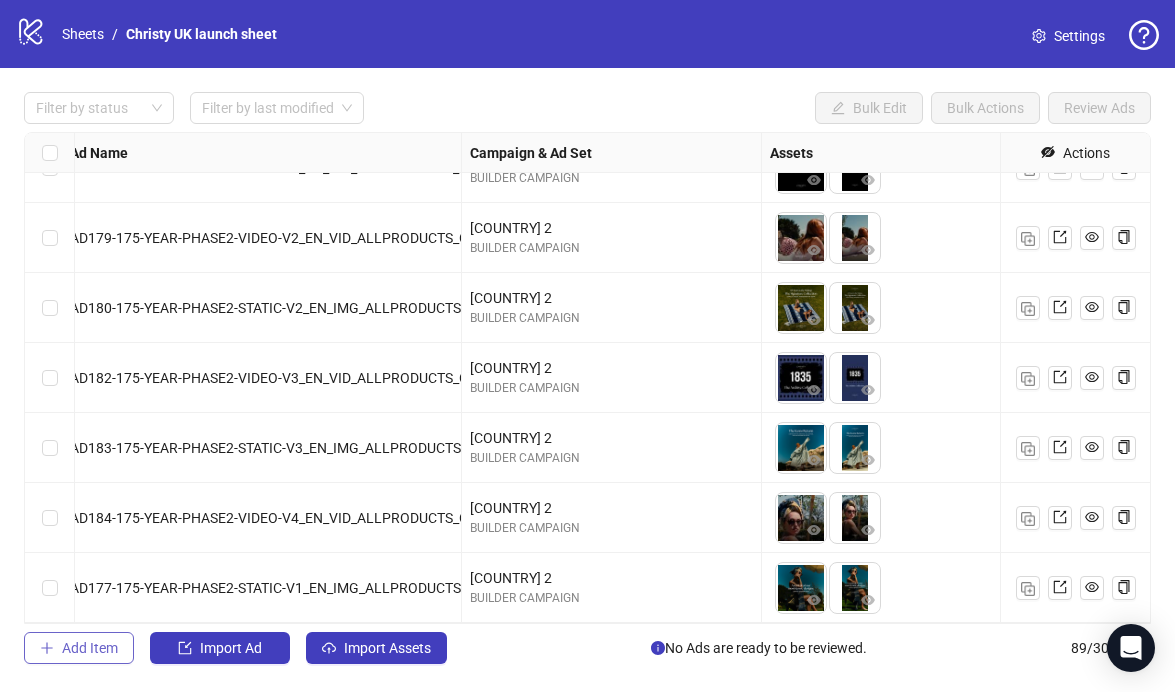 click on "Add Item" at bounding box center (79, 648) 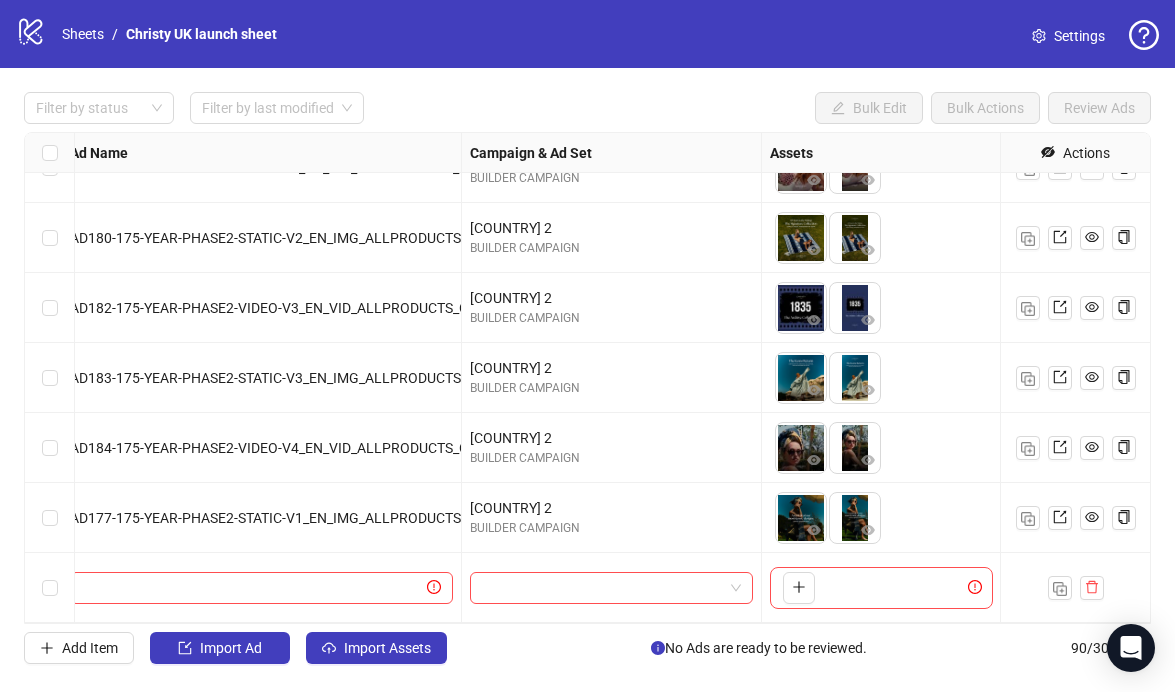 scroll, scrollTop: 5850, scrollLeft: 0, axis: vertical 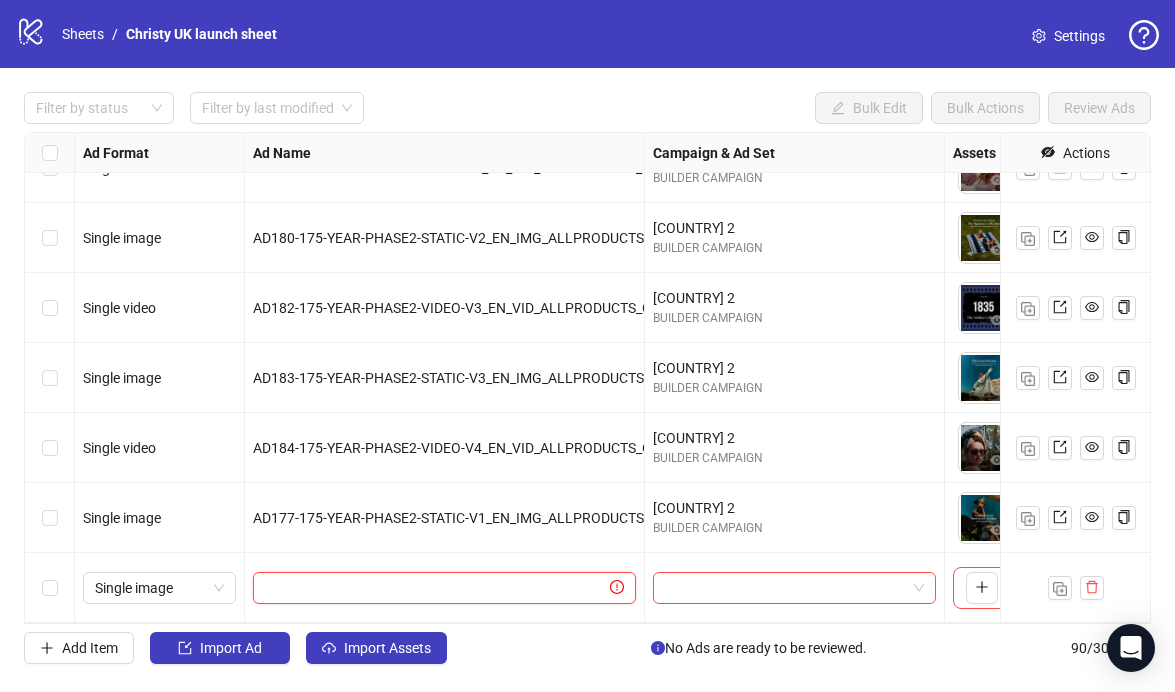 click at bounding box center [435, 588] 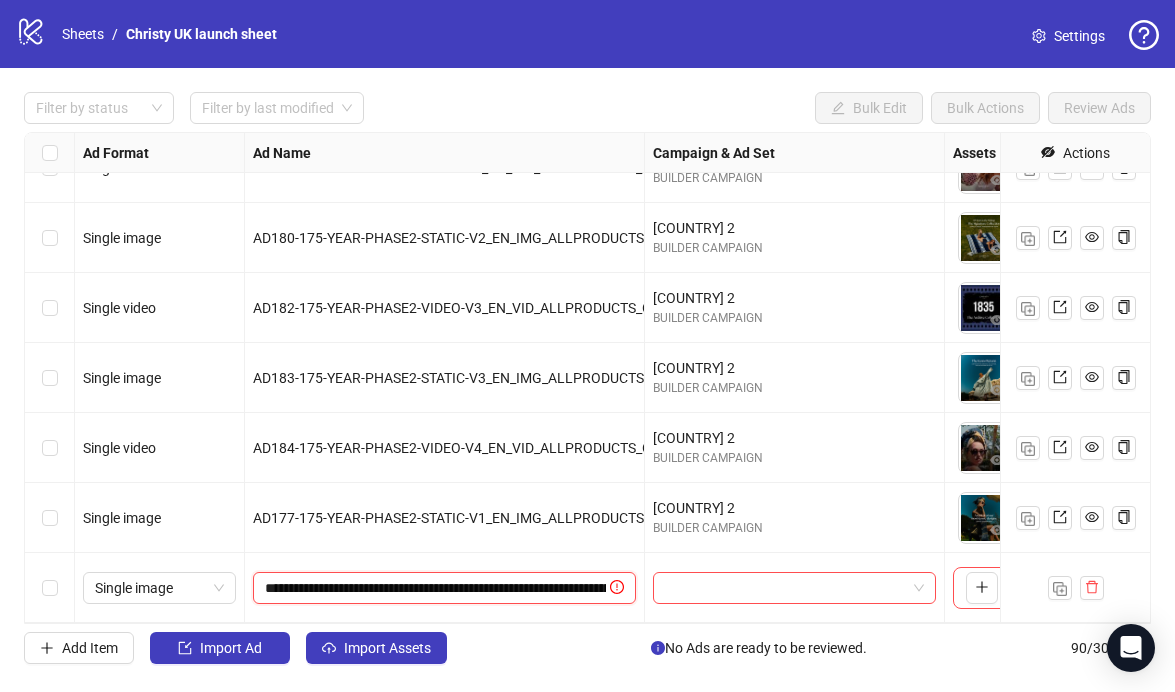 scroll, scrollTop: 0, scrollLeft: 252, axis: horizontal 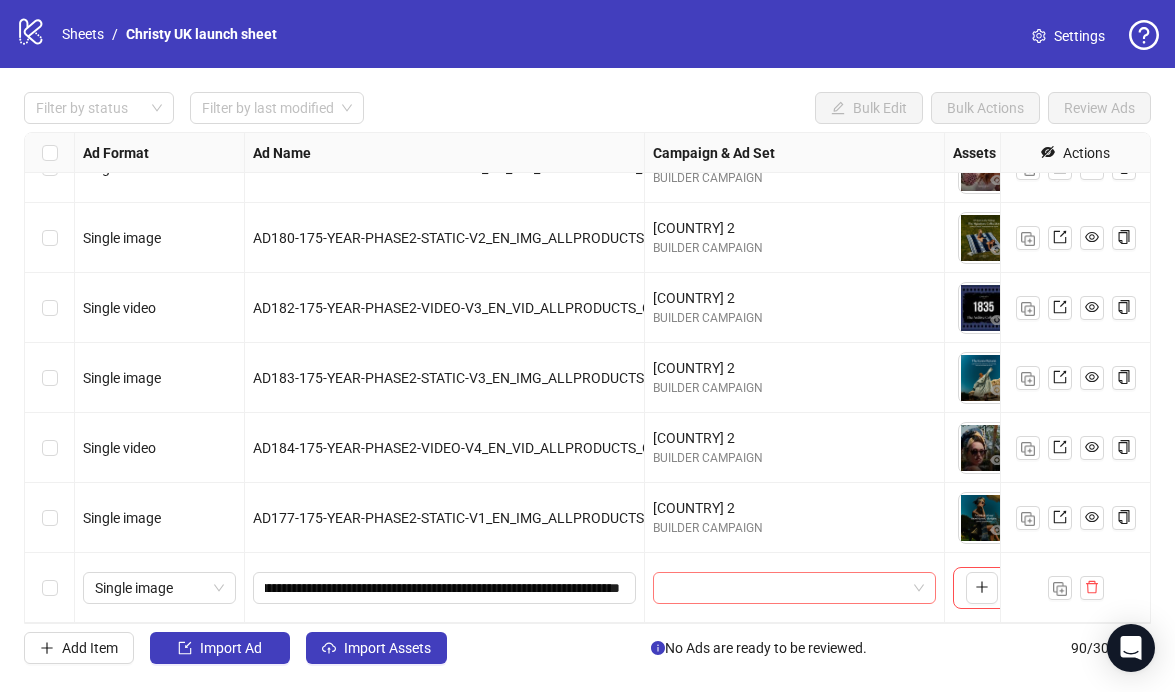 click at bounding box center [785, 588] 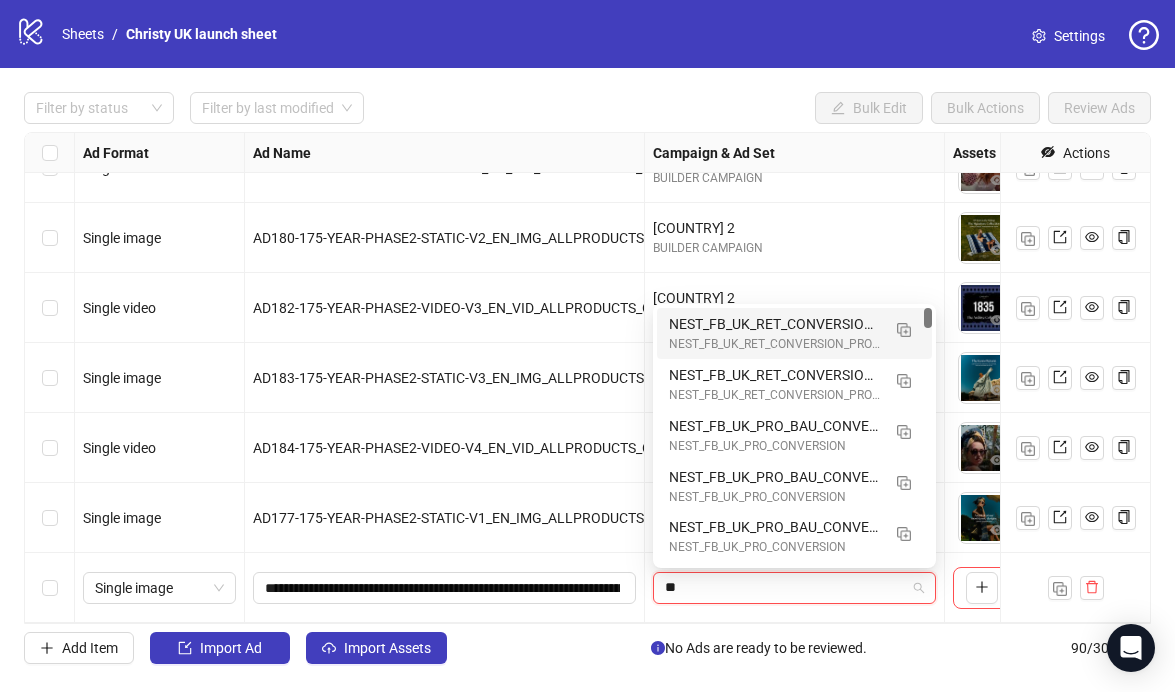 type on "**" 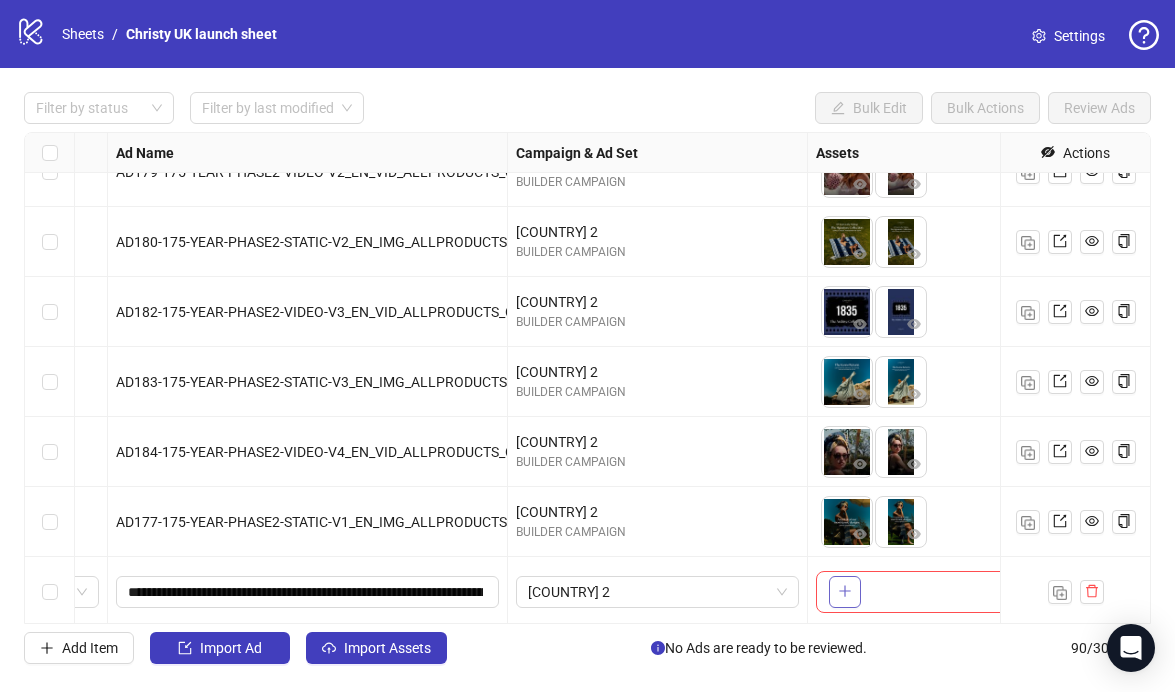 scroll, scrollTop: 5846, scrollLeft: 157, axis: both 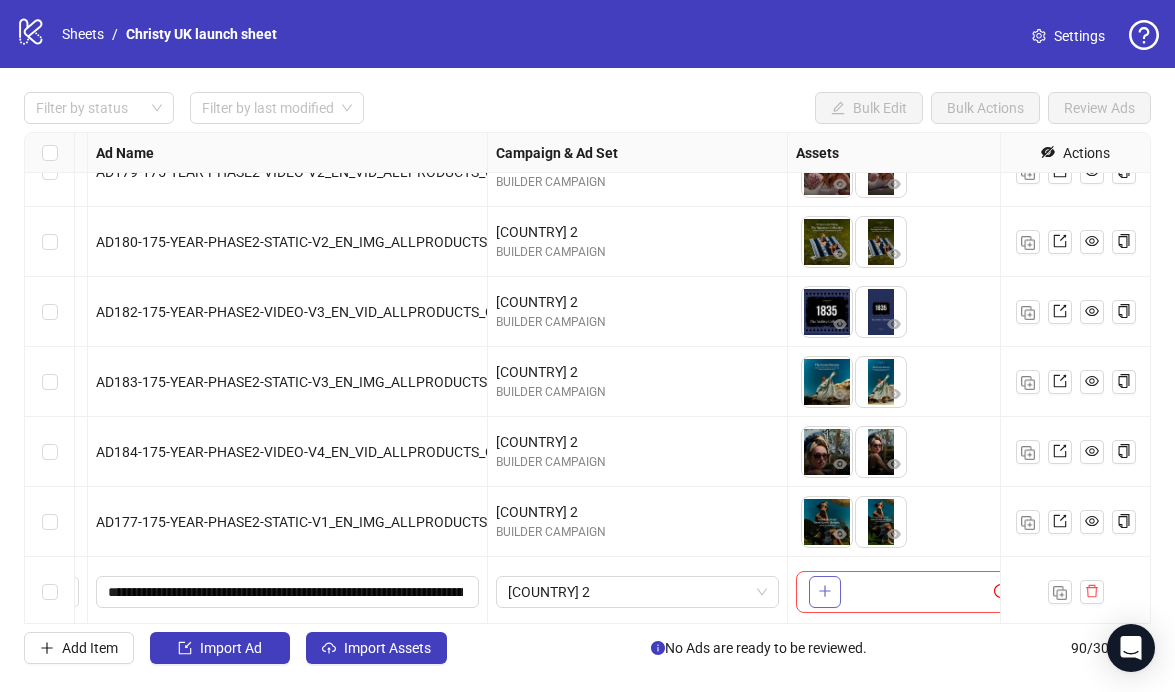 click 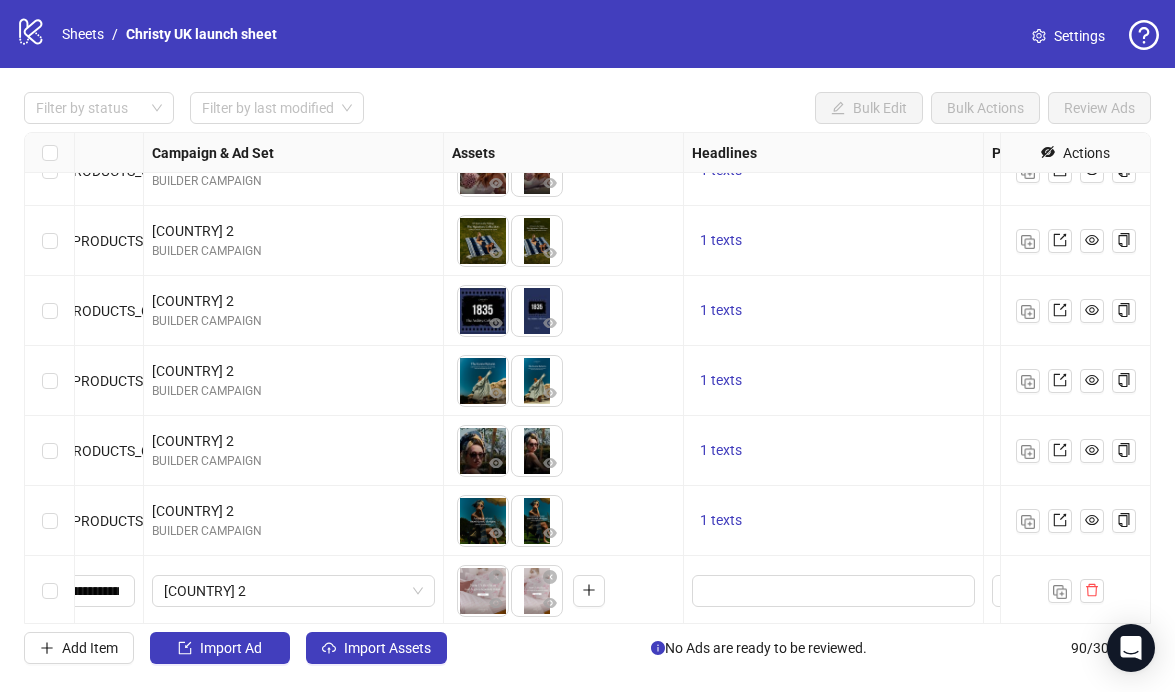 scroll, scrollTop: 5847, scrollLeft: 552, axis: both 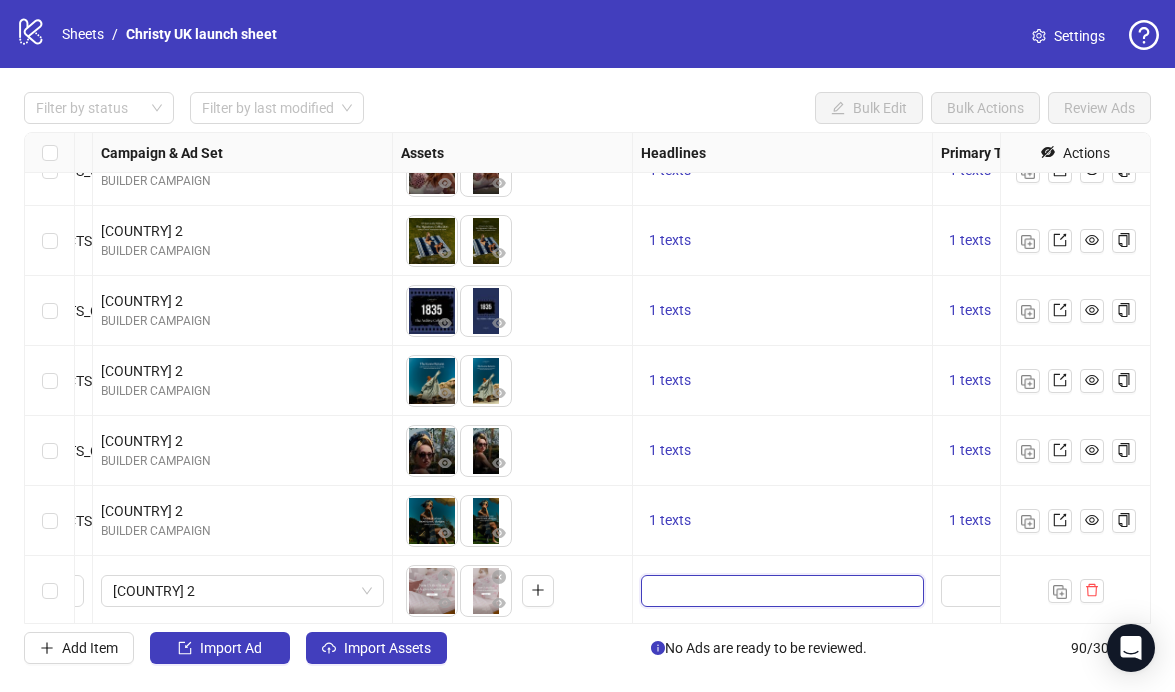 click at bounding box center (780, 591) 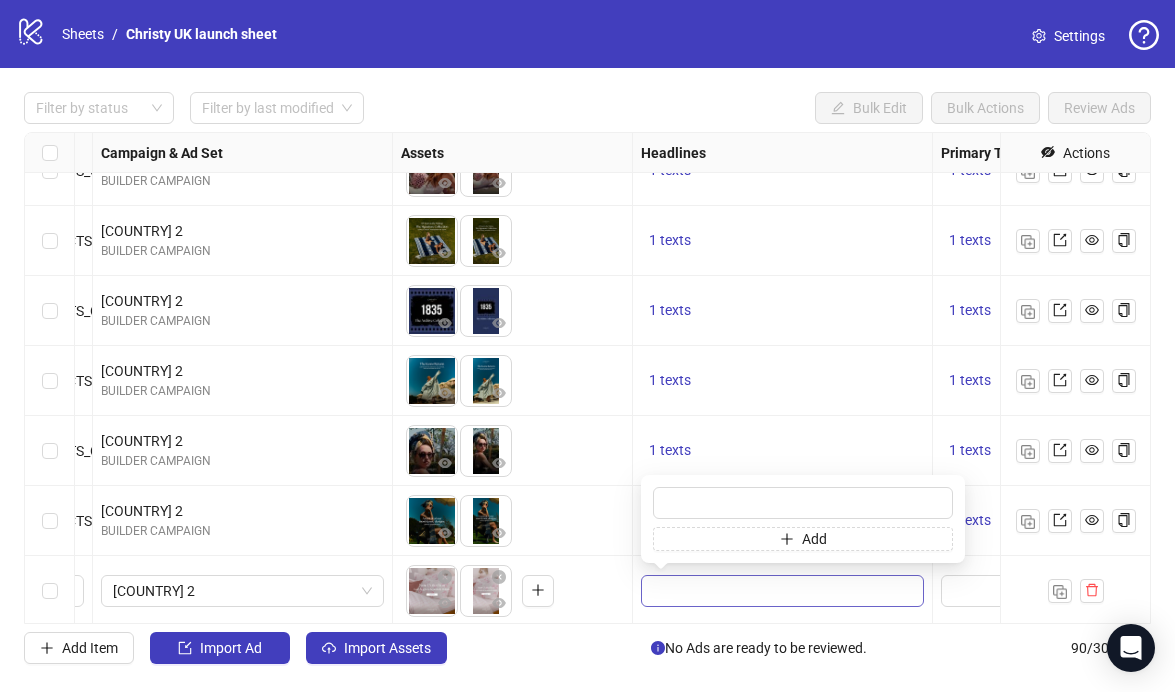 type on "**********" 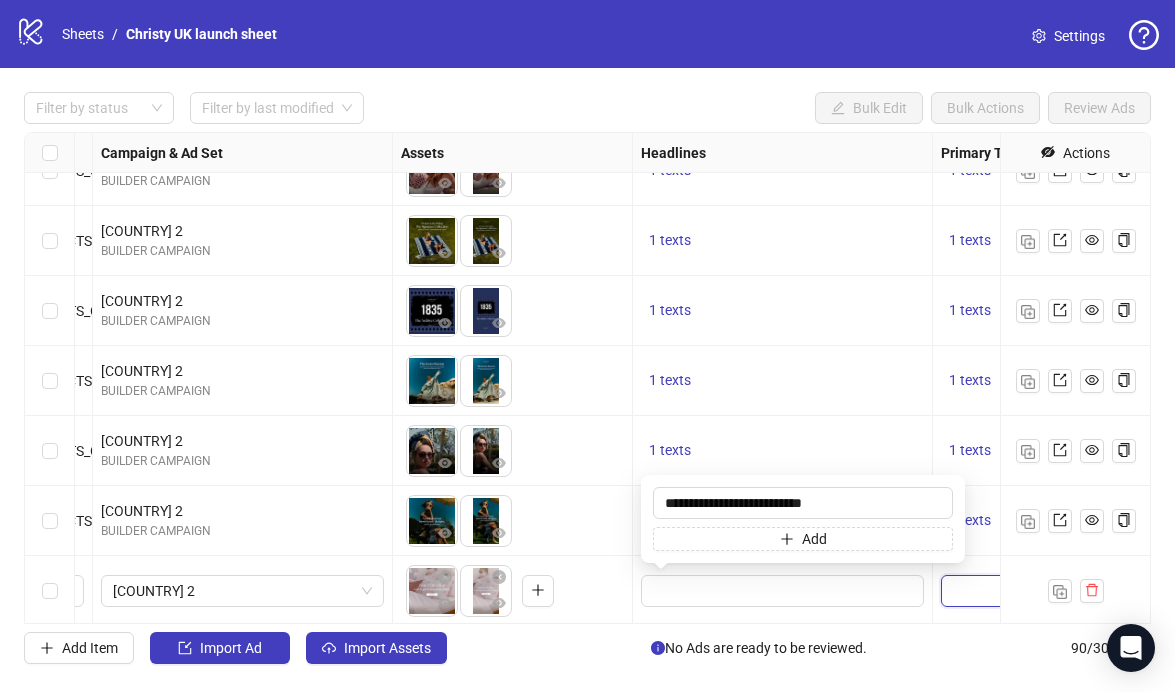 click at bounding box center [1032, 591] 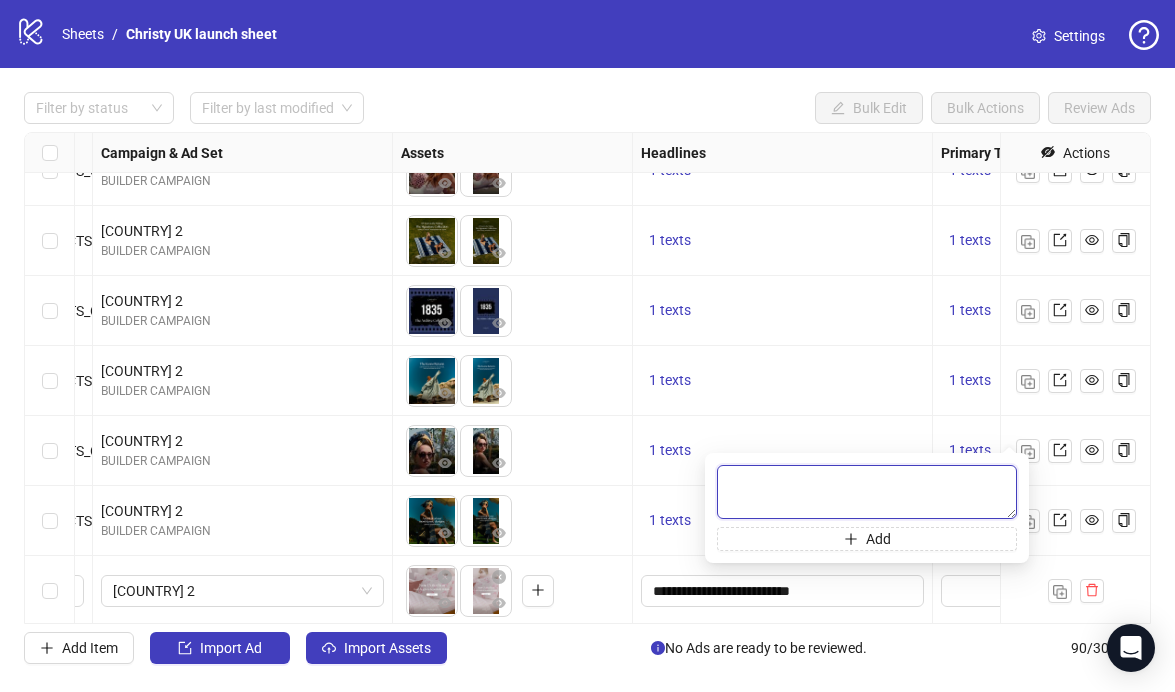 scroll, scrollTop: 5847, scrollLeft: 647, axis: both 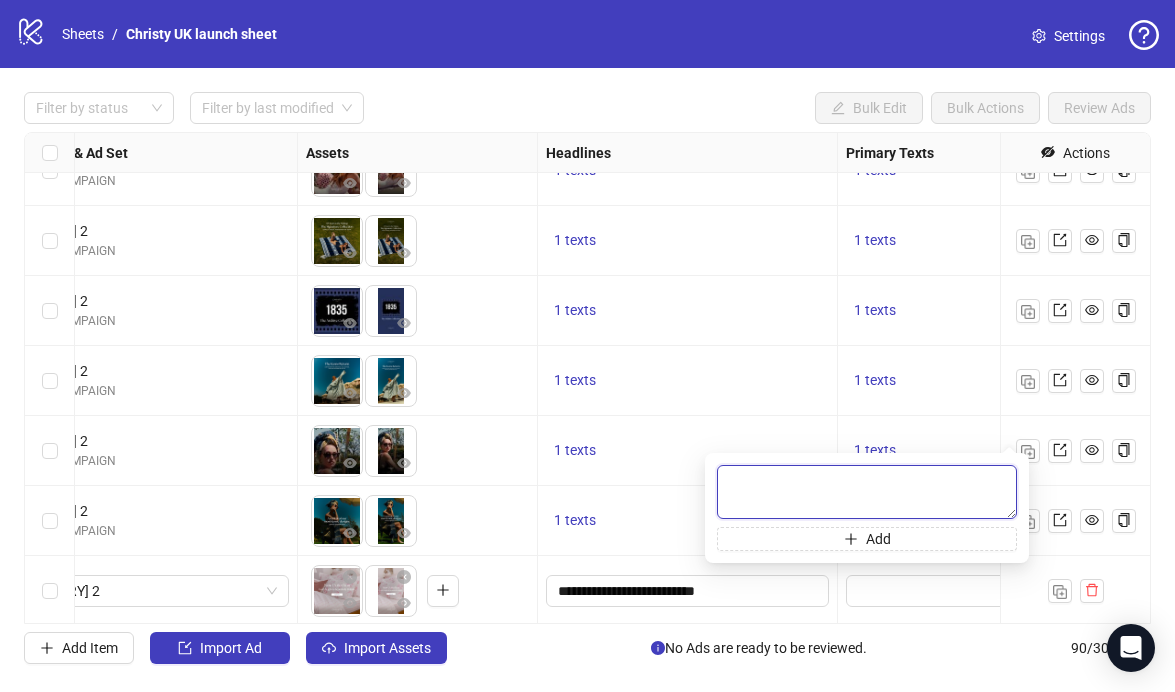 paste on "**********" 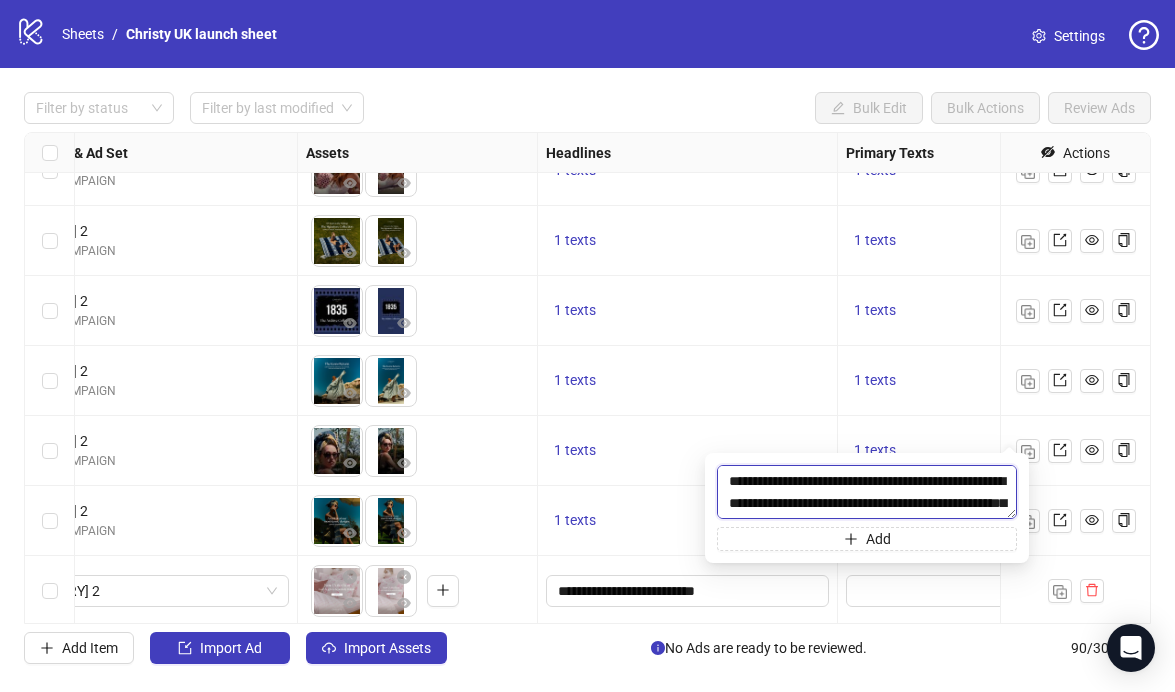 type on "**********" 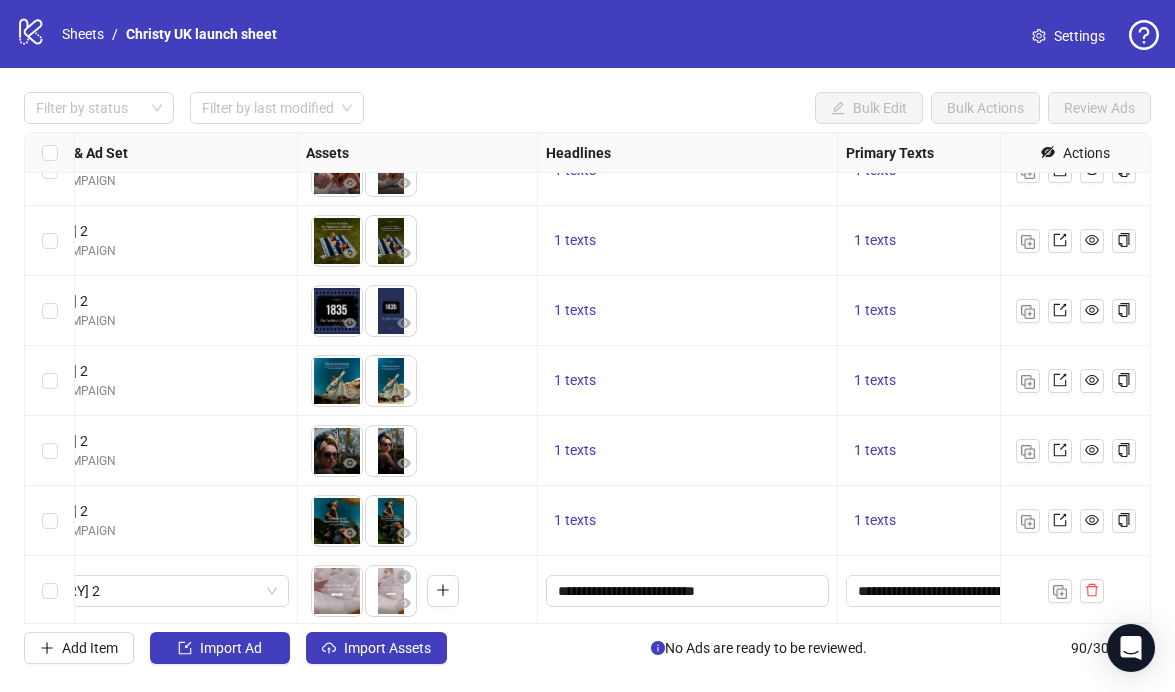 scroll, scrollTop: 1, scrollLeft: 0, axis: vertical 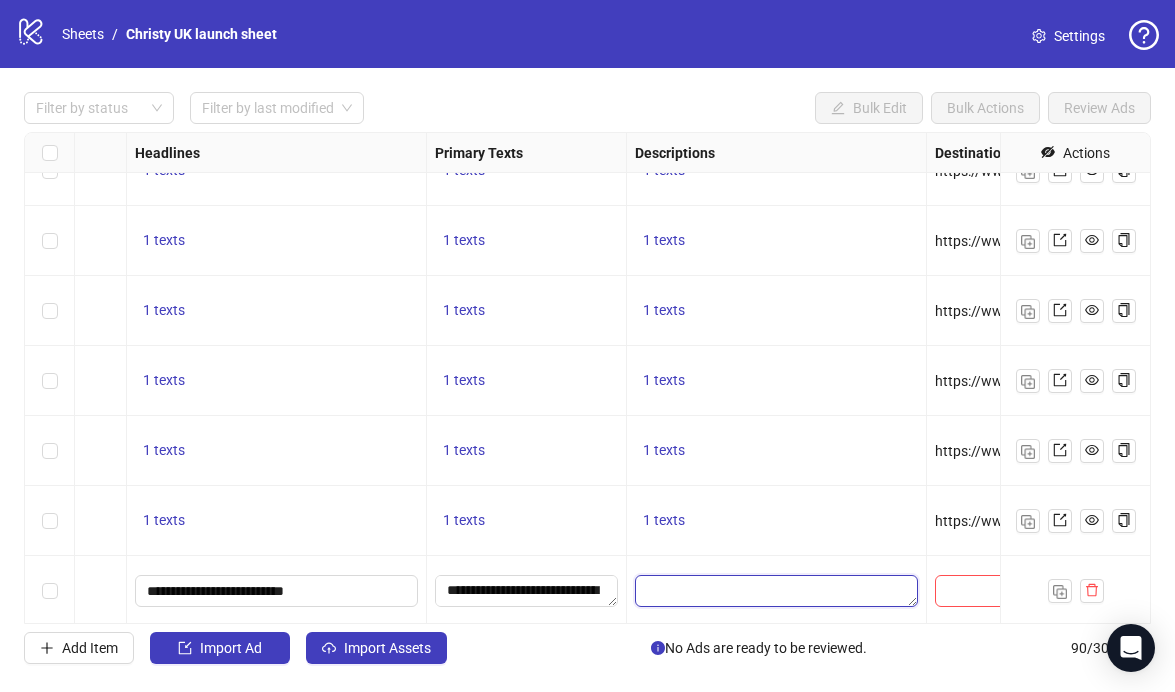 click at bounding box center (776, 591) 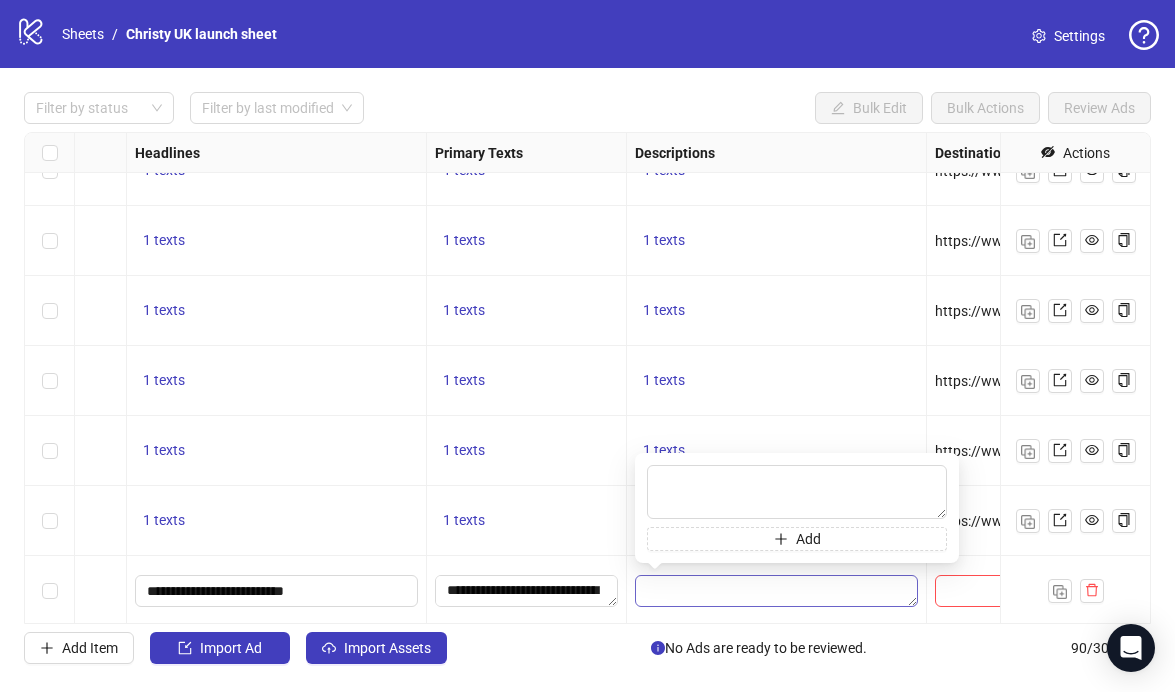 type on "**********" 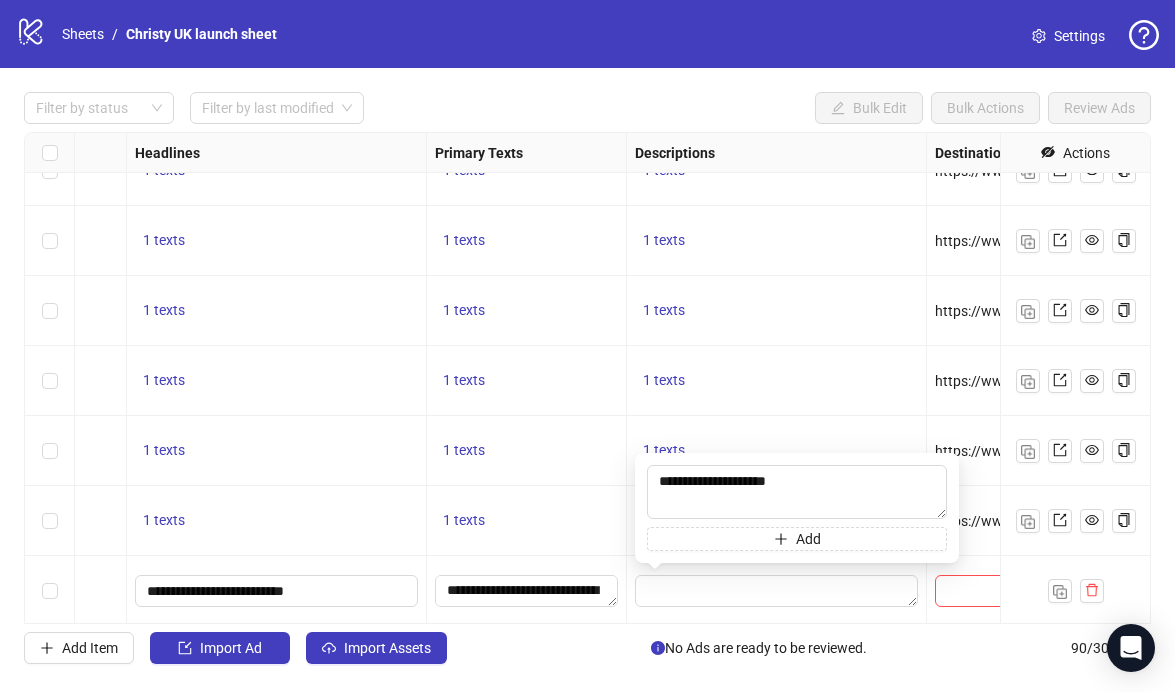 click on "1 texts" at bounding box center [777, 451] 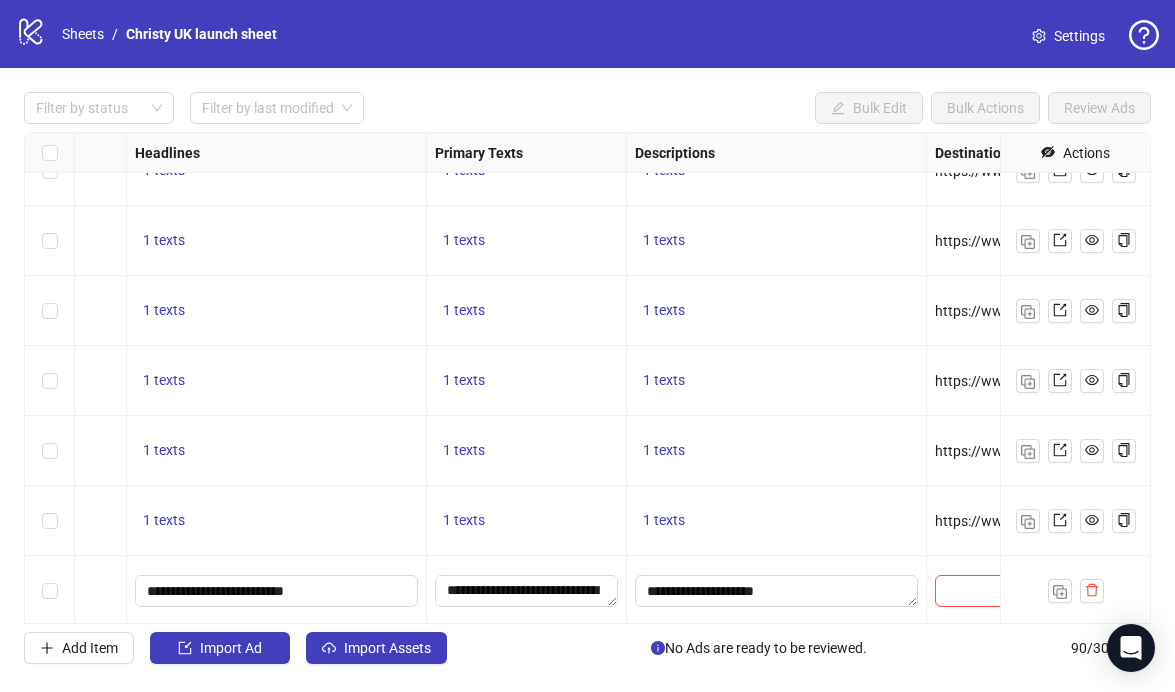 scroll, scrollTop: 5847, scrollLeft: 1272, axis: both 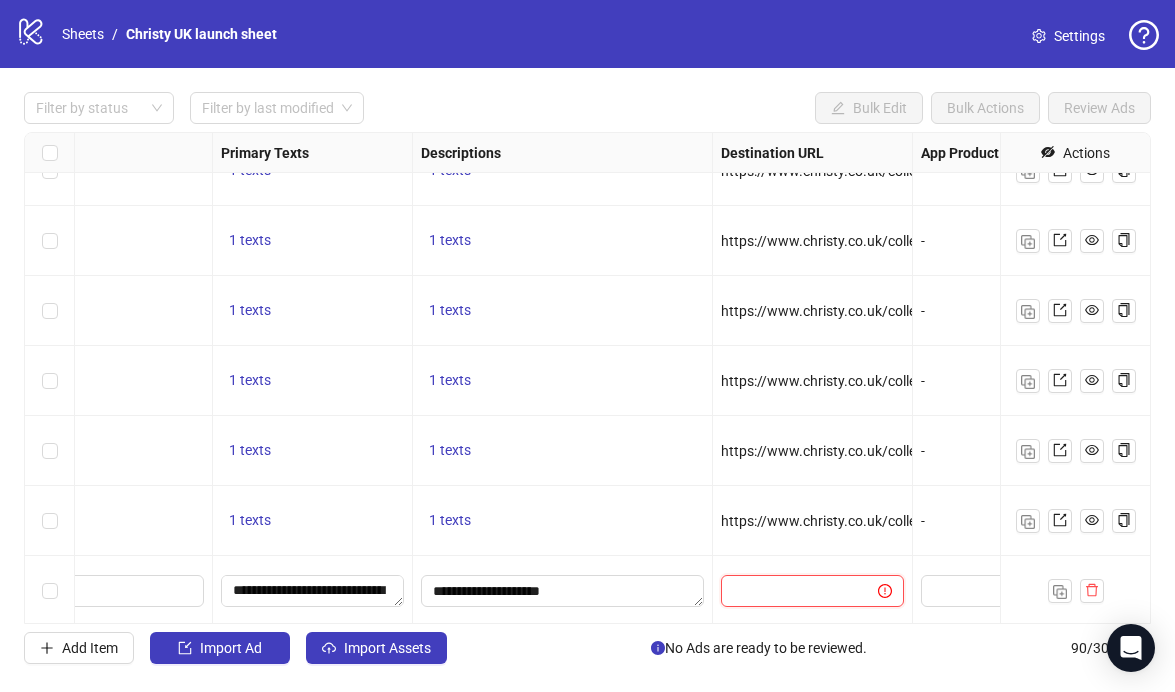 click at bounding box center (791, 591) 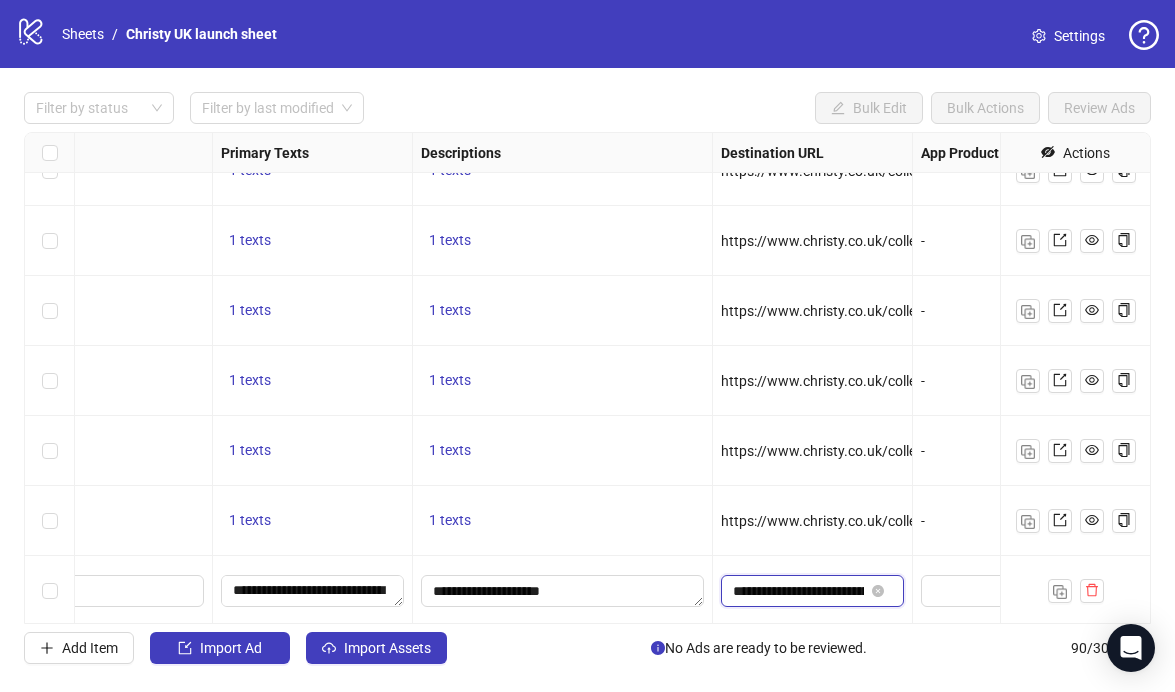 scroll, scrollTop: 0, scrollLeft: 177, axis: horizontal 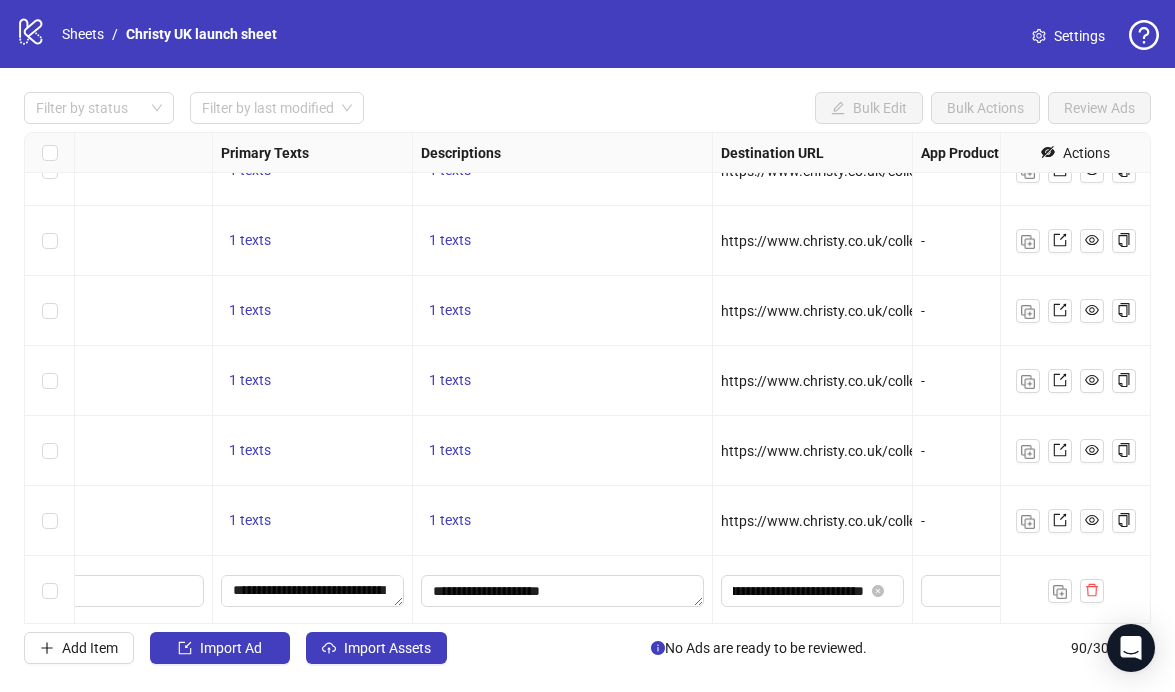click on "**********" at bounding box center [813, 591] 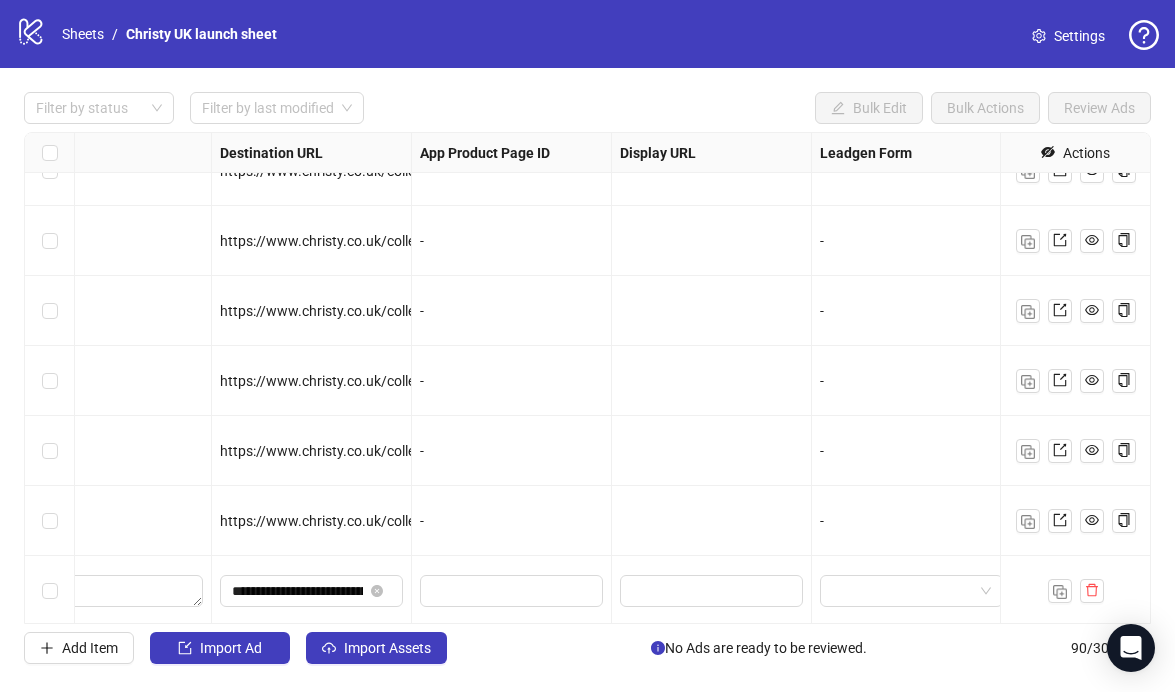 scroll, scrollTop: 5847, scrollLeft: 2145, axis: both 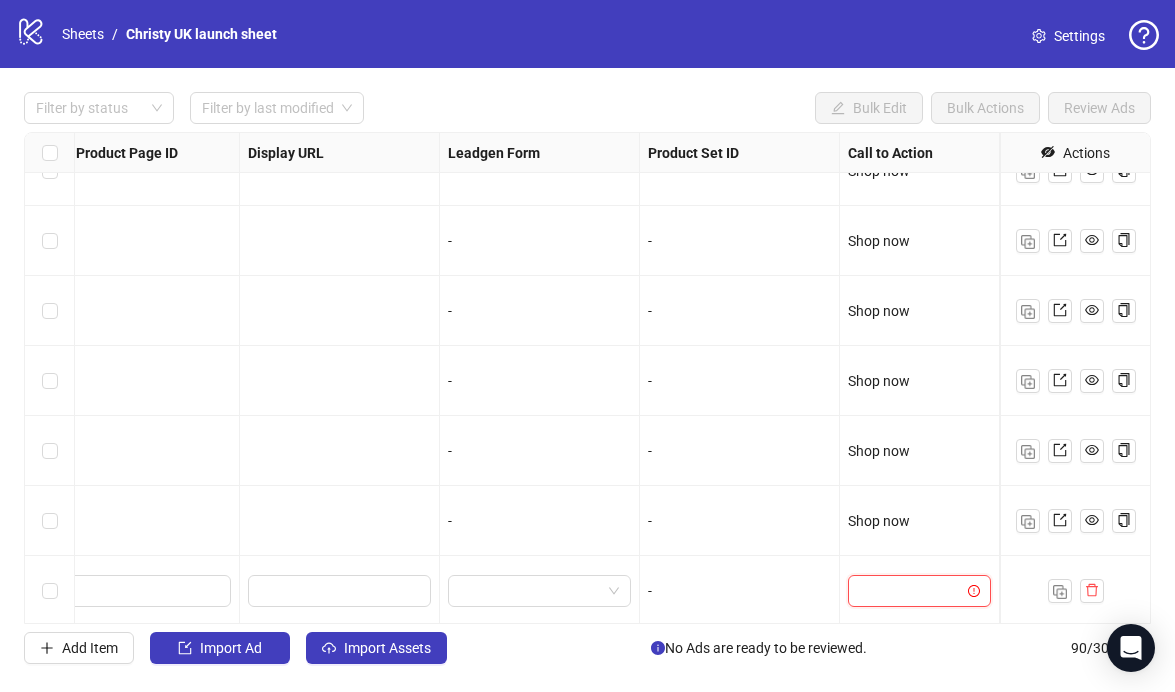 click at bounding box center [910, 591] 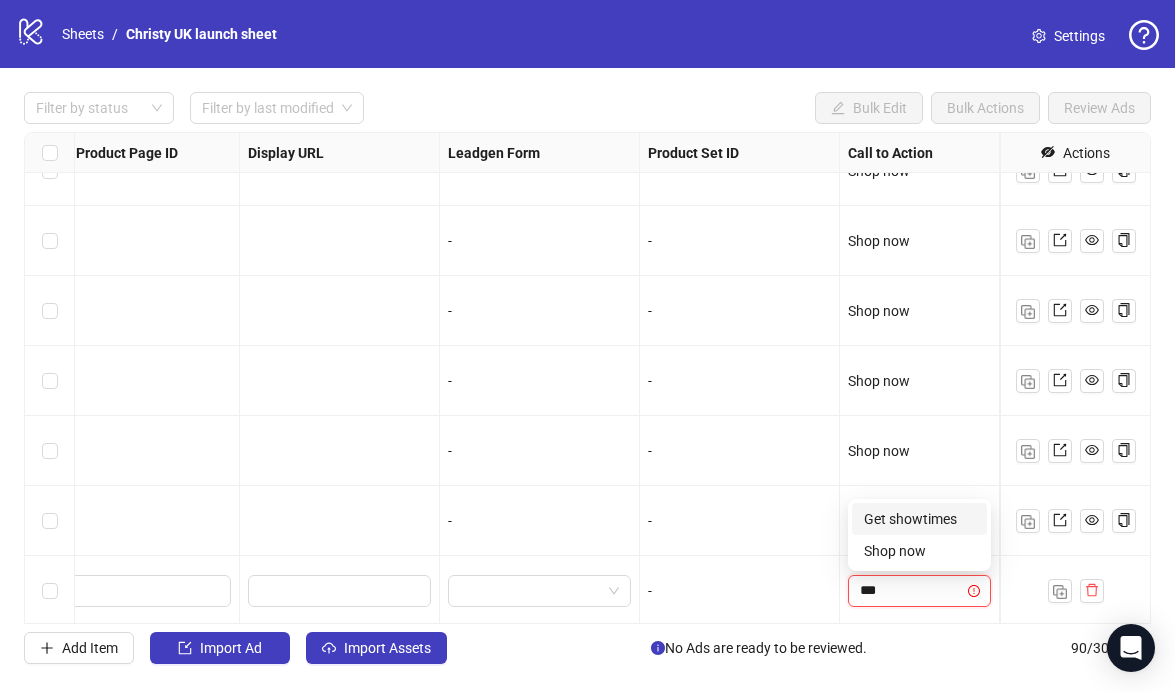 type on "****" 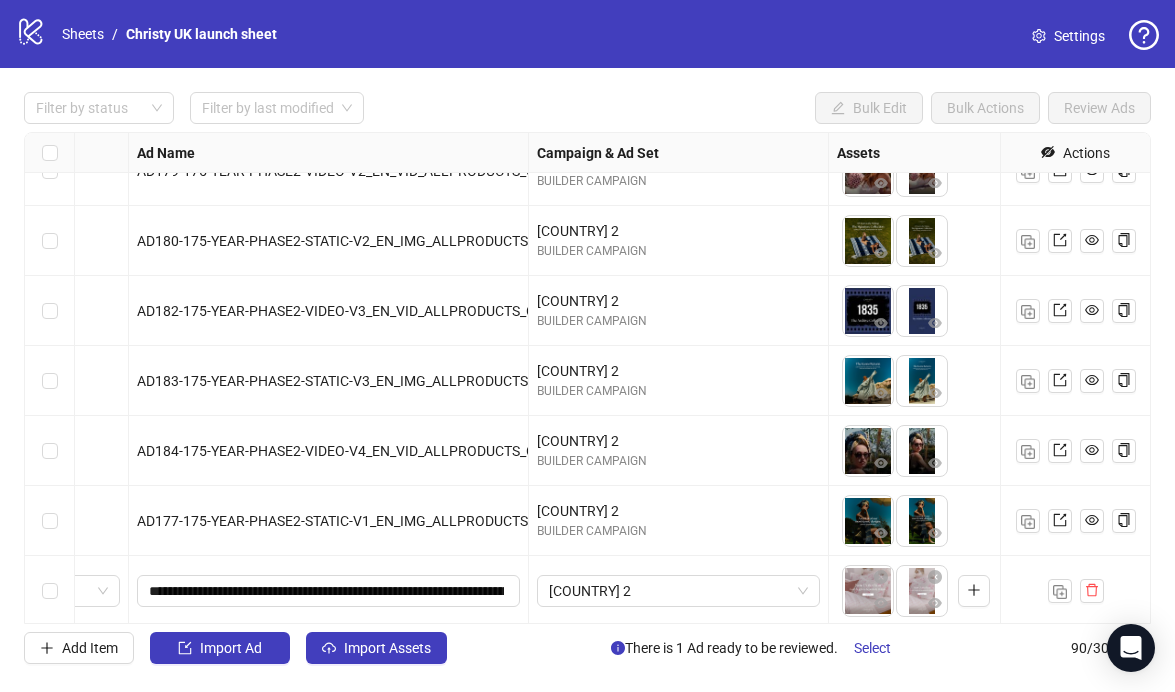 scroll, scrollTop: 5850, scrollLeft: 0, axis: vertical 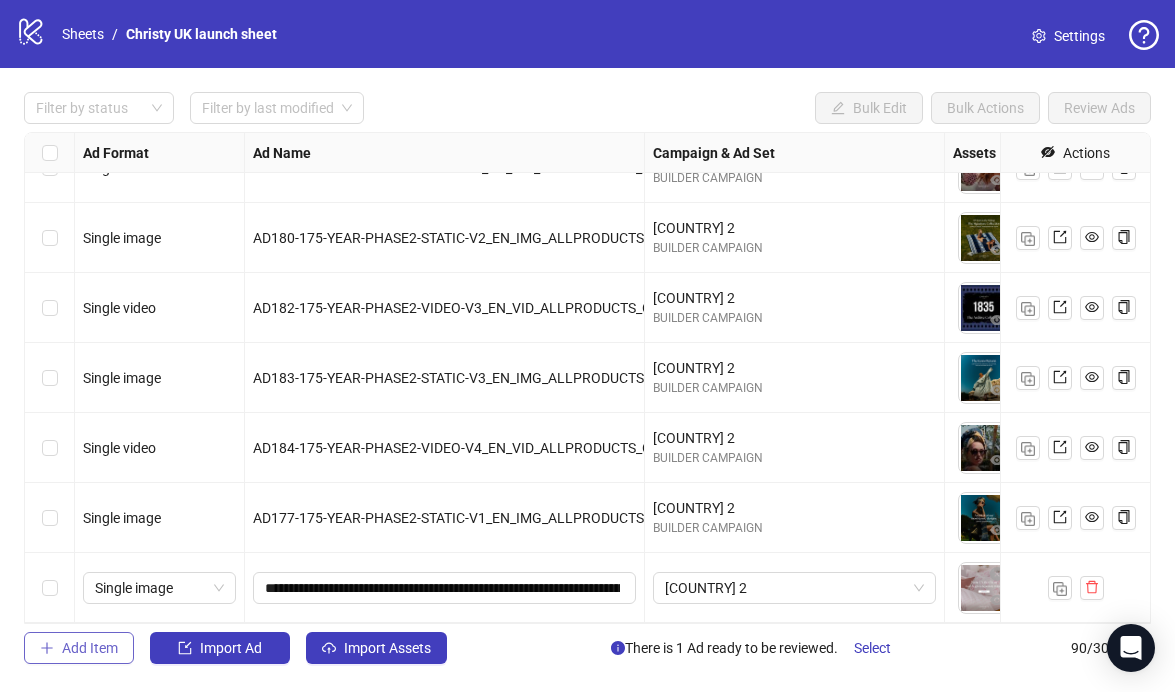 click on "Add Item" at bounding box center [90, 648] 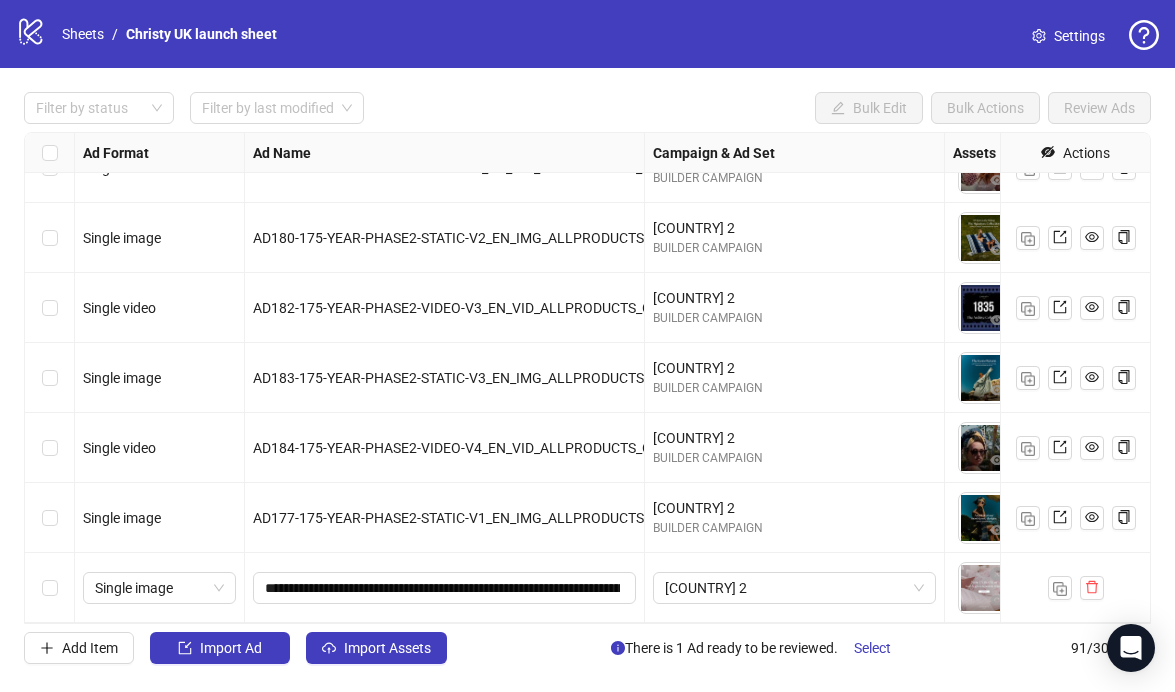 scroll, scrollTop: 5920, scrollLeft: 0, axis: vertical 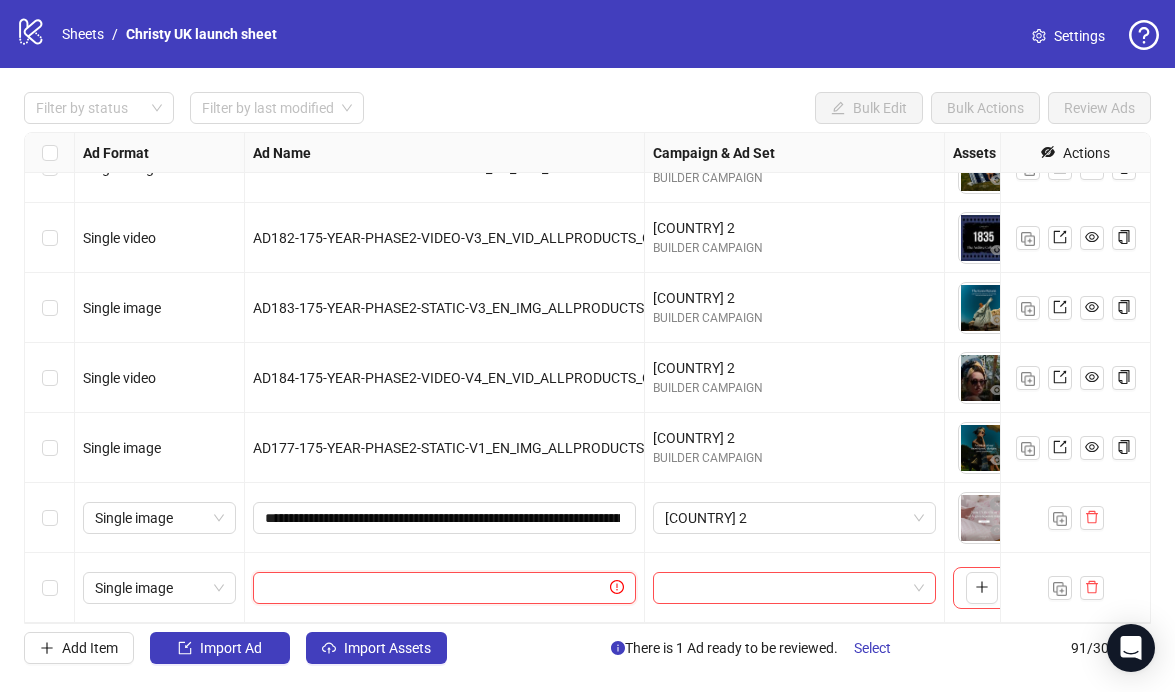 click at bounding box center (435, 588) 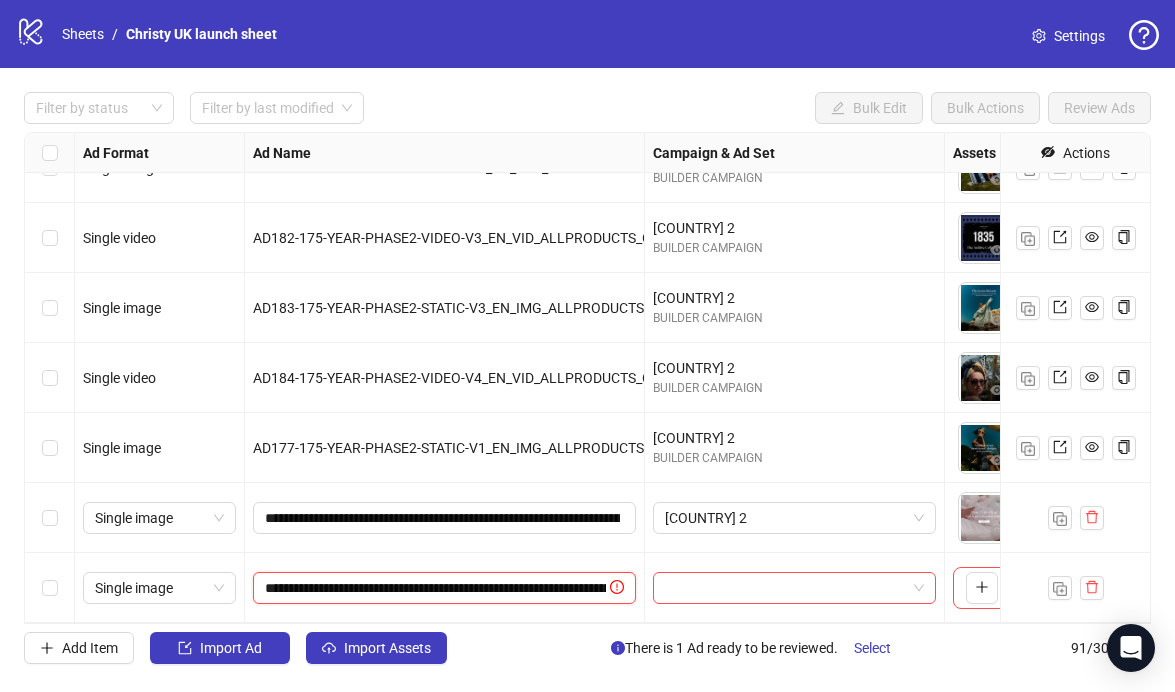 scroll, scrollTop: 0, scrollLeft: 252, axis: horizontal 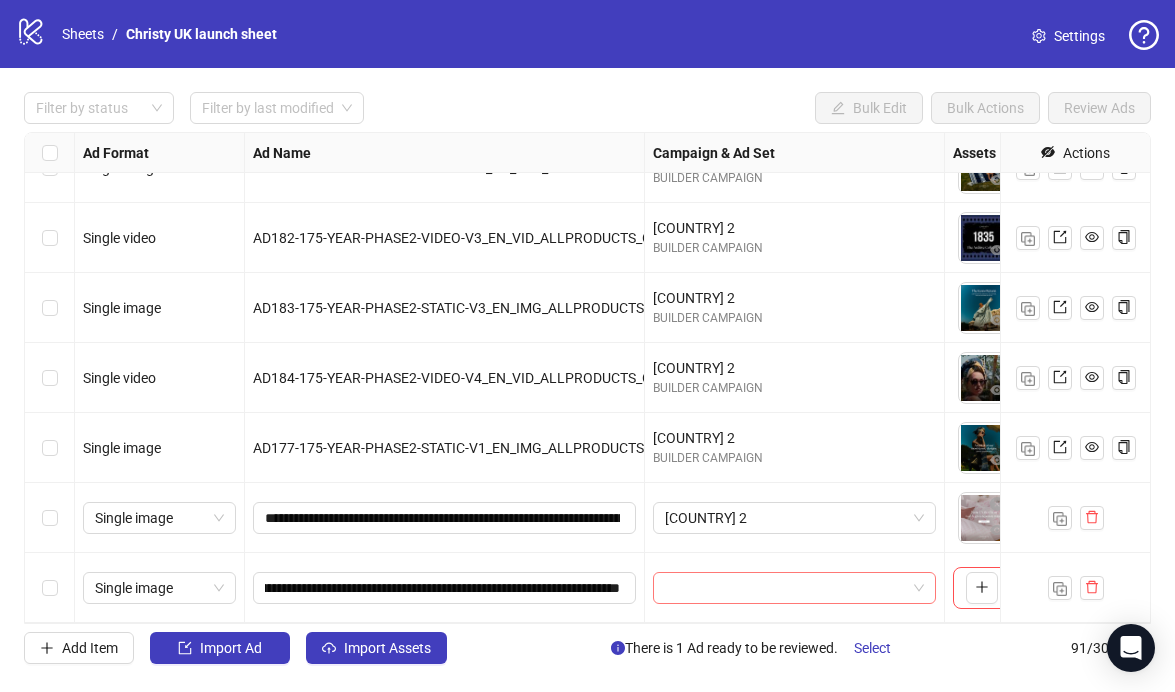 click at bounding box center [785, 588] 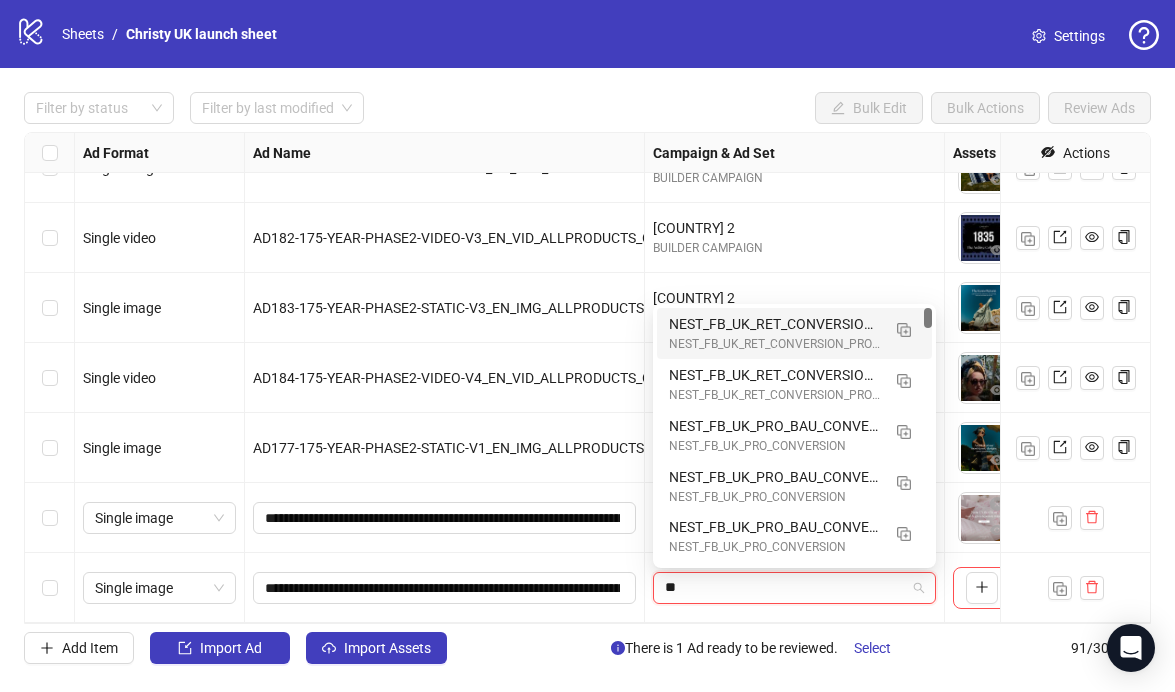 type on "**" 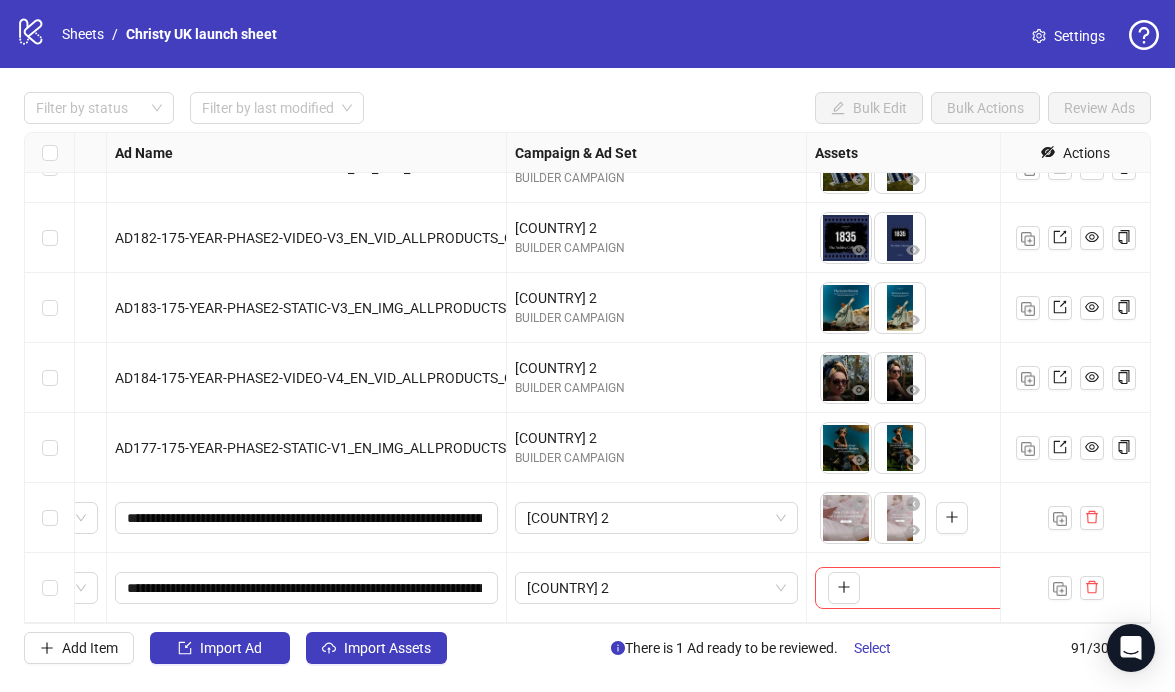 scroll, scrollTop: 5920, scrollLeft: 184, axis: both 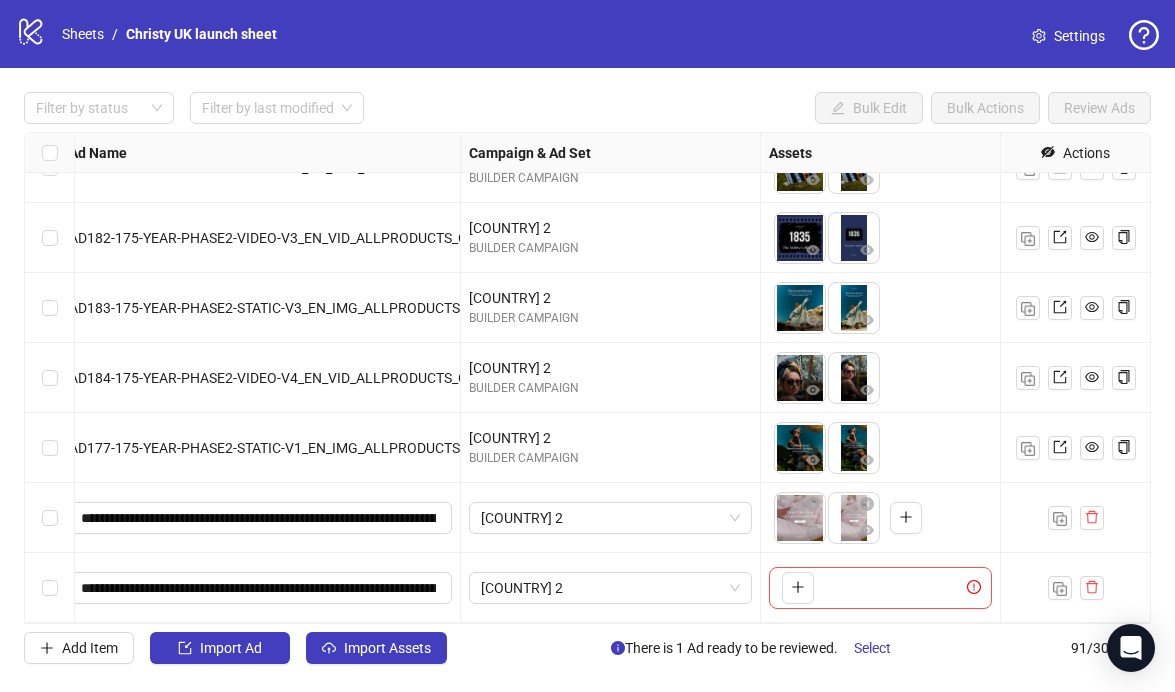 click 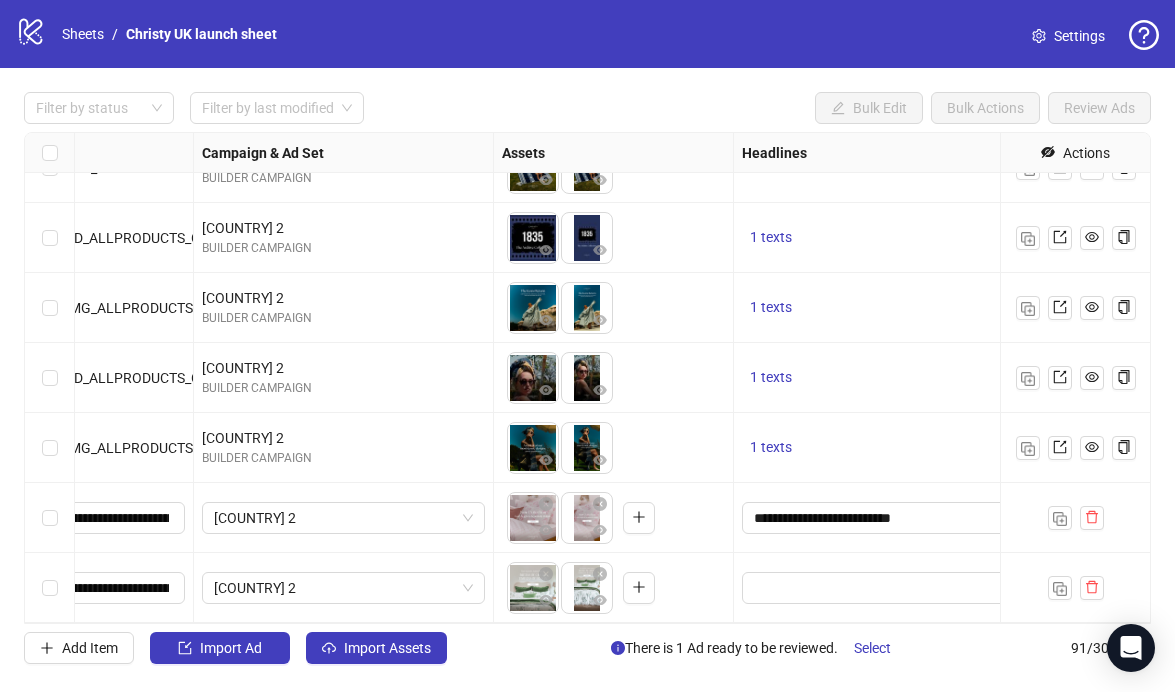 scroll, scrollTop: 5920, scrollLeft: 608, axis: both 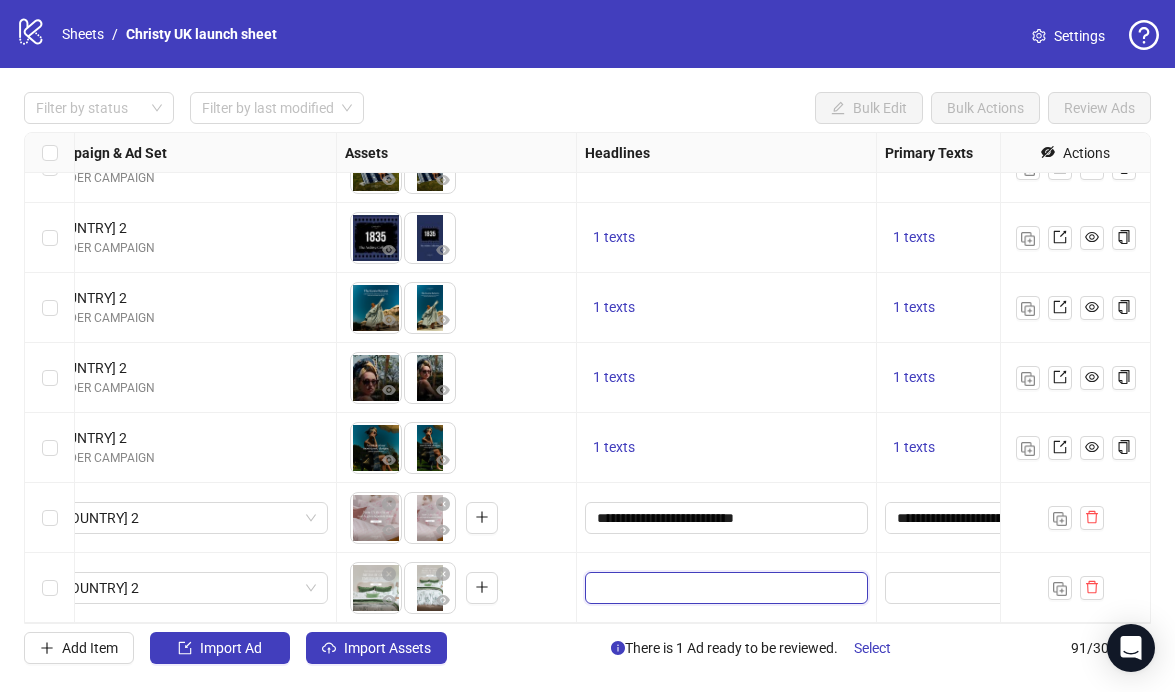 click at bounding box center [724, 588] 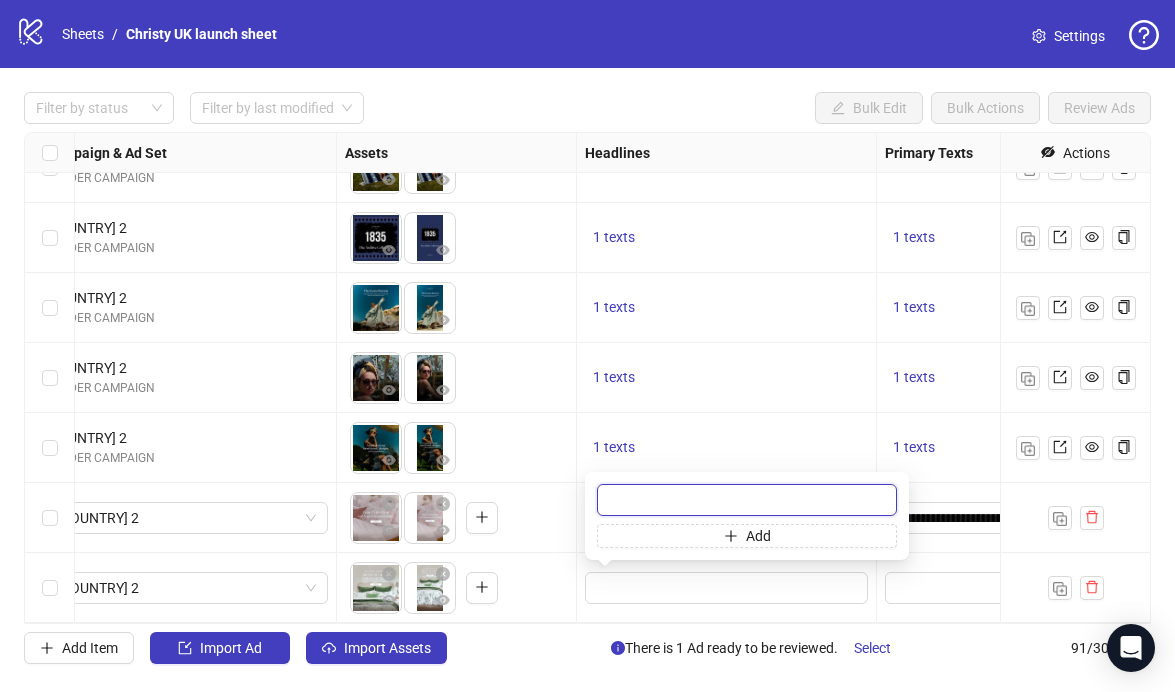 paste on "**********" 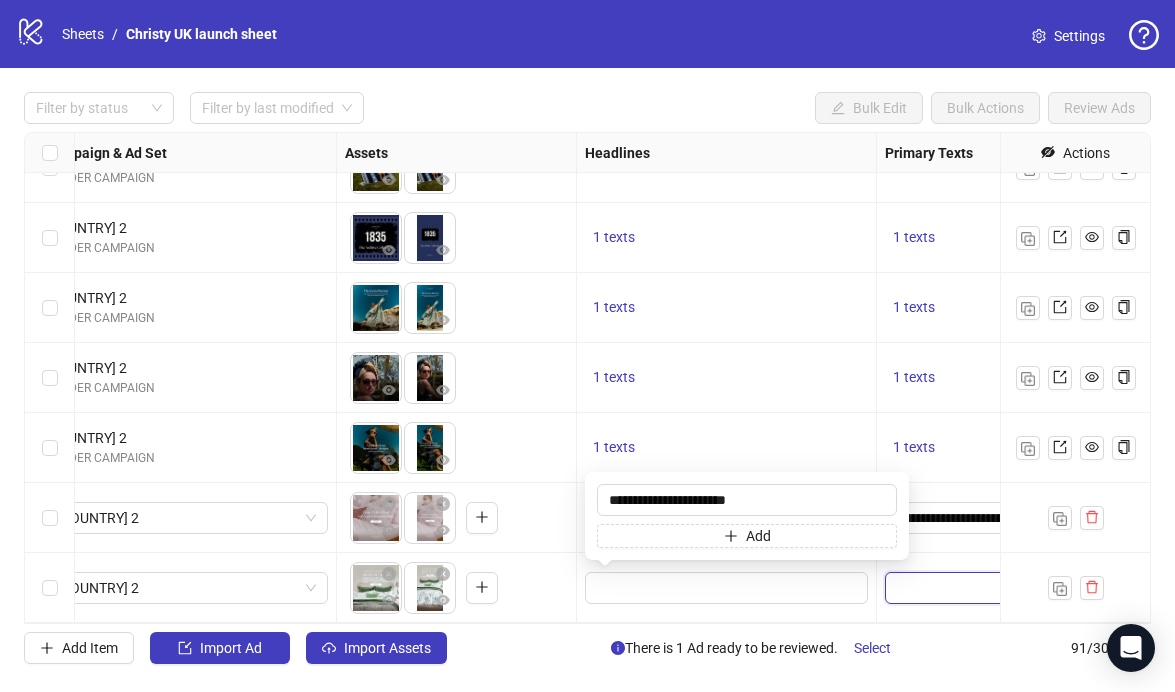 click at bounding box center [976, 588] 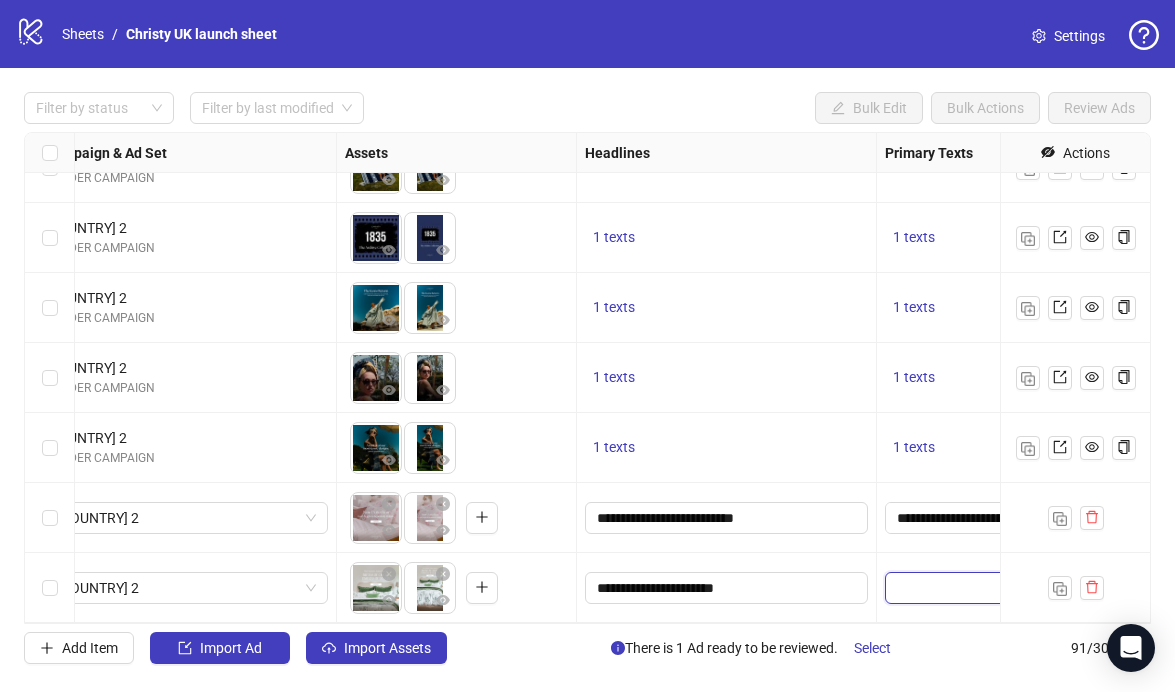 click at bounding box center (976, 588) 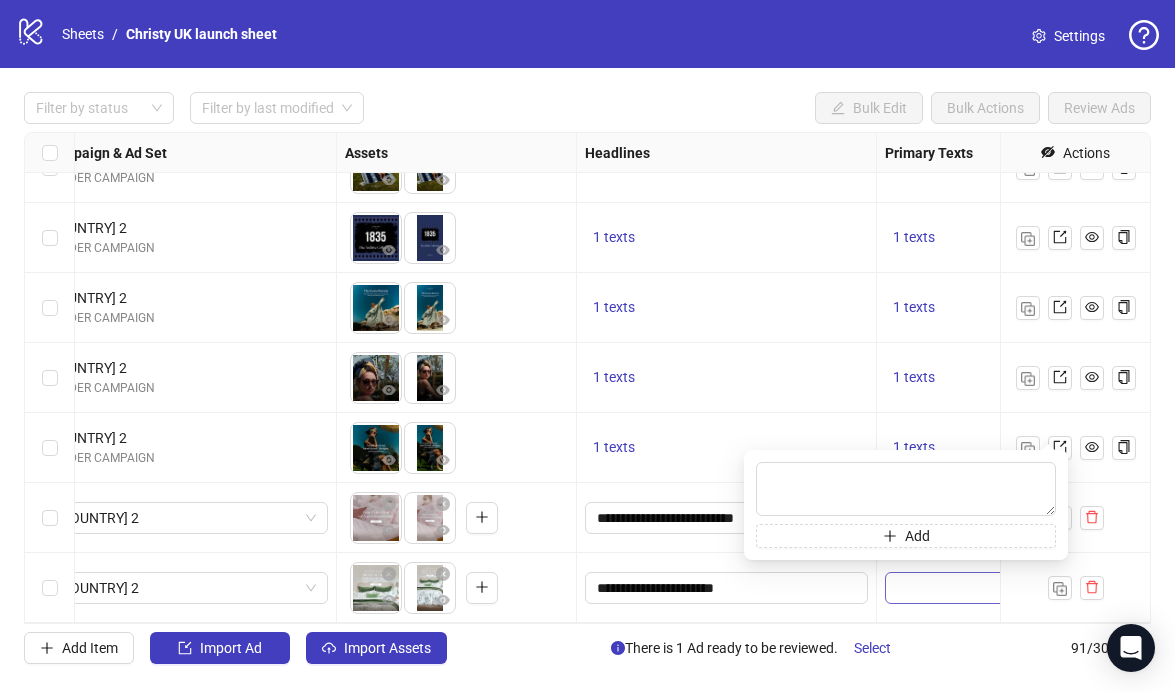 type on "**********" 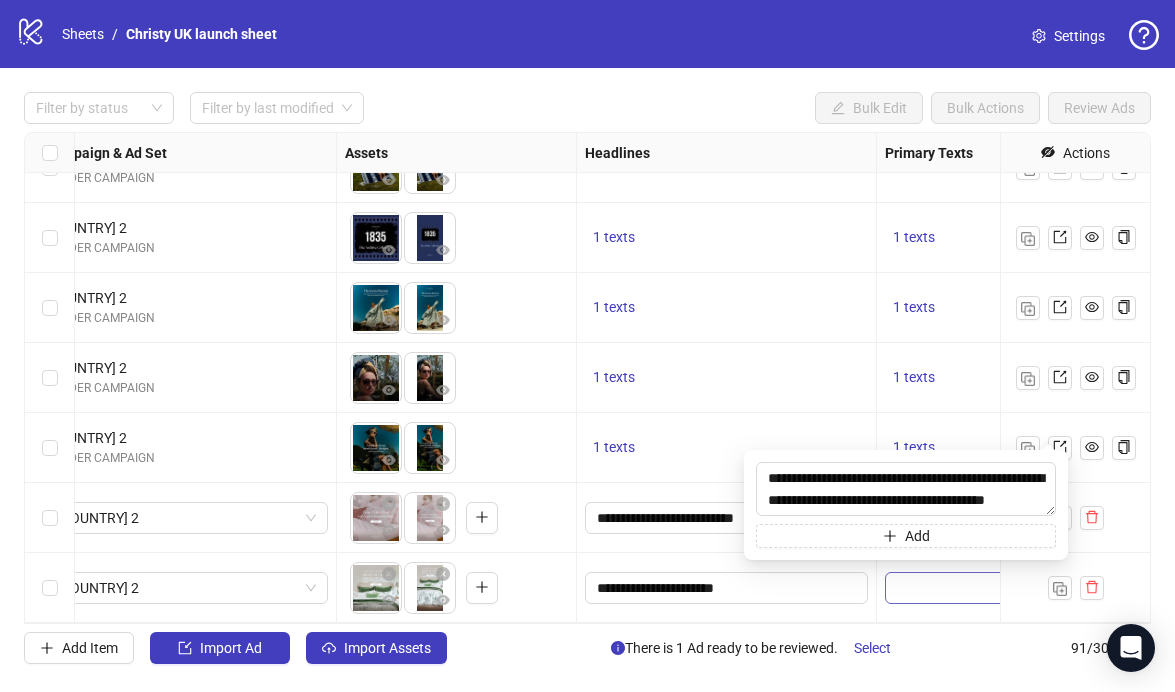scroll, scrollTop: 15, scrollLeft: 0, axis: vertical 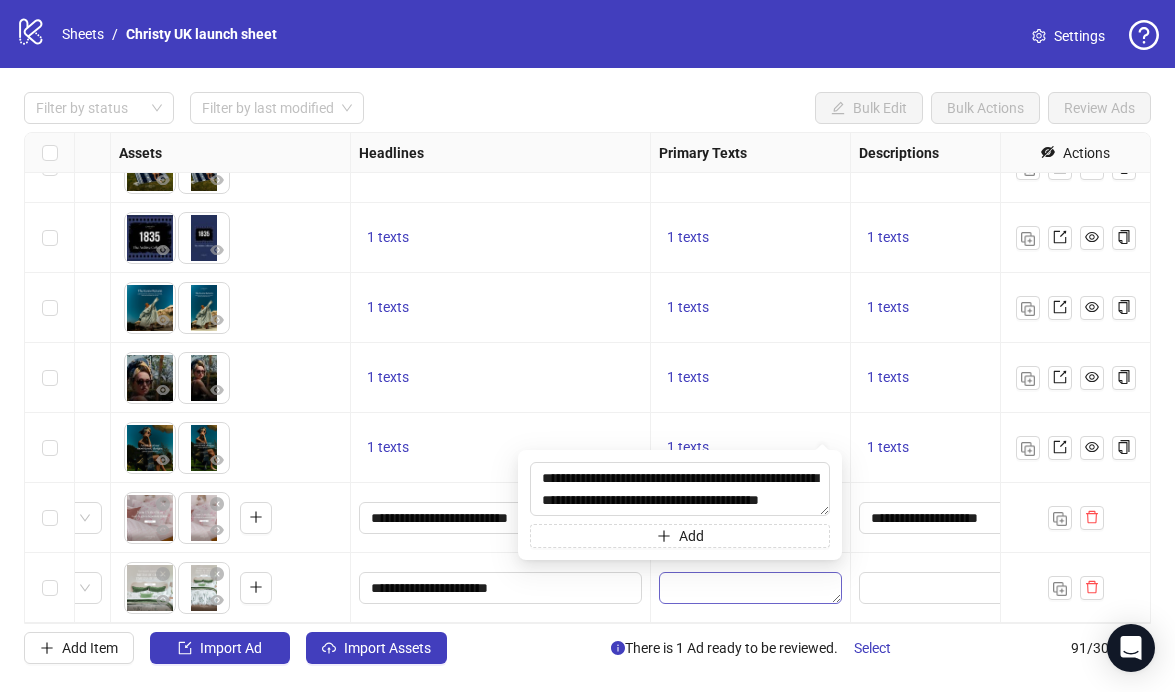 click on "Ad Format Ad Name Campaign & Ad Set Assets Headlines Primary Texts Descriptions Destination URL App Product Page ID Display URL Leadgen Form Product Set ID Call to Action Actions AD179-175-YEAR-PHASE2-VIDEO-V2_EN_VID_ALLPRODUCTS_CP_07082025_ALLG_CC_SC3_USP8_175YEAR UK 2 BUILDER CAMPAIGN
To pick up a draggable item, press the space bar.
While dragging, use the arrow keys to move the item.
Press space again to drop the item in its new position, or press escape to cancel.
1 texts 1 texts 1 texts https://www.christy.co.uk/collections/175-years-campaign - AD180-175-YEAR-PHASE2-STATIC-V2_EN_IMG_ALLPRODUCTS_CP_07082025_ALLG_CC_SC3_USP8_175YEAR UK 2 BUILDER CAMPAIGN
To pick up a draggable item, press the space bar.
While dragging, use the arrow keys to move the item.
Press space again to drop the item in its new position, or press escape to cancel.
1 texts 1 texts 1 texts https://www.christy.co.uk/collections/175-years-campaign - UK 2 BUILDER CAMPAIGN 1 texts 1 texts 1 texts - UK 2 - -" at bounding box center [587, 378] 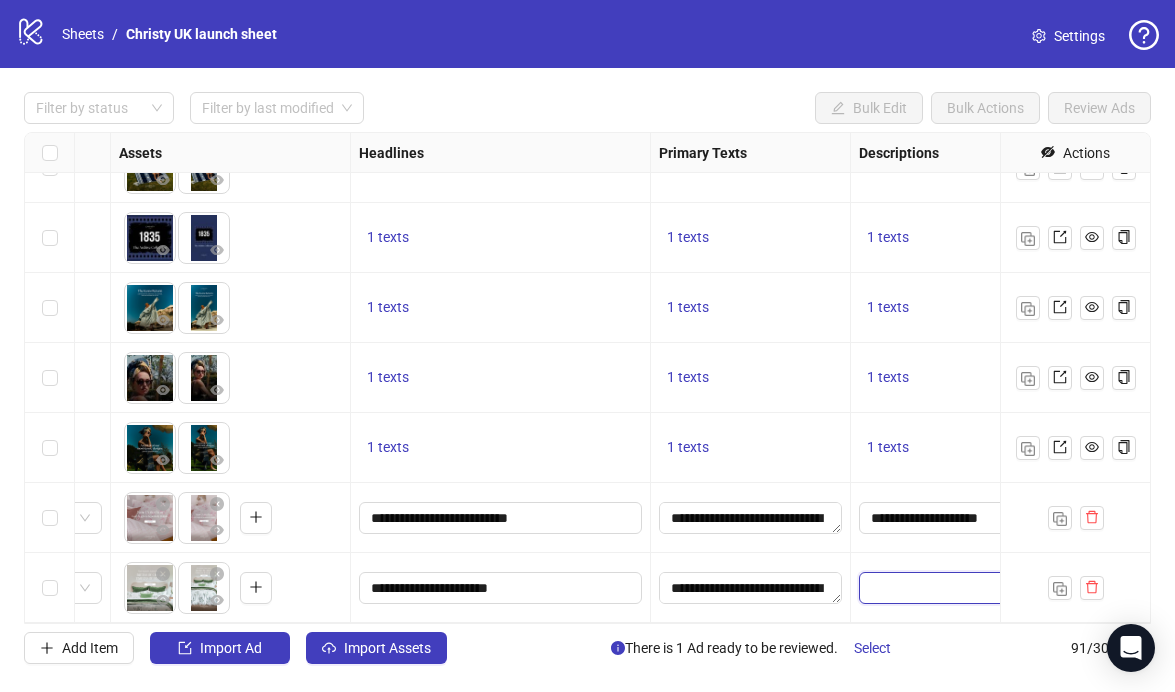 click at bounding box center (1000, 588) 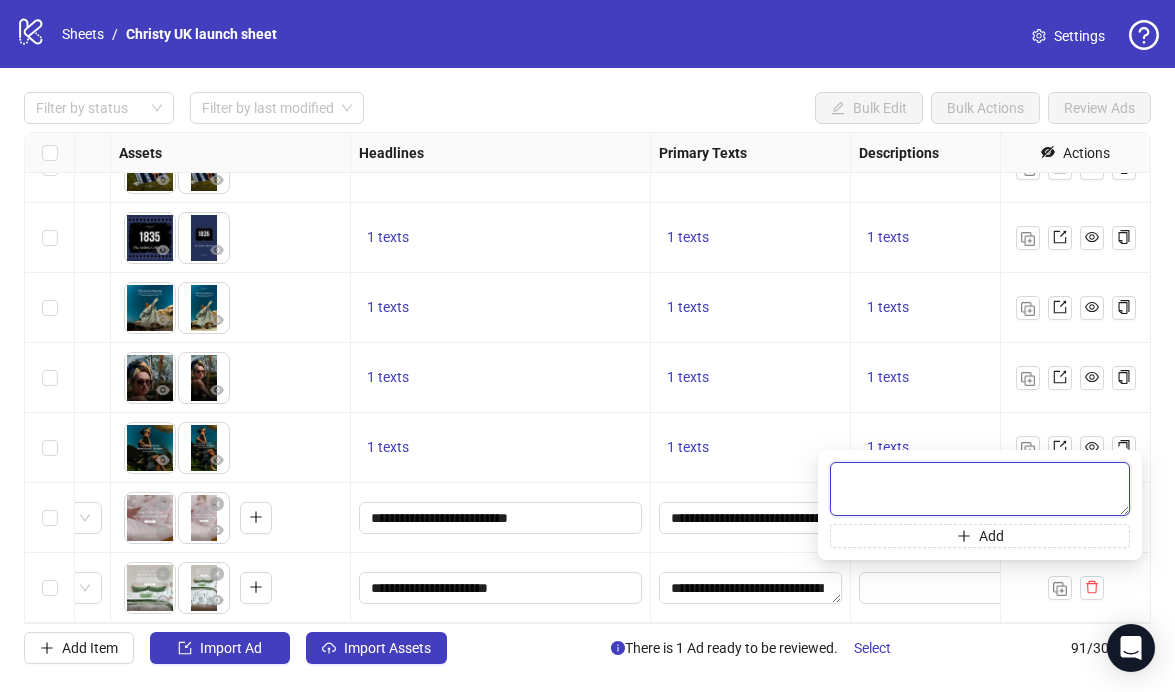 paste on "**********" 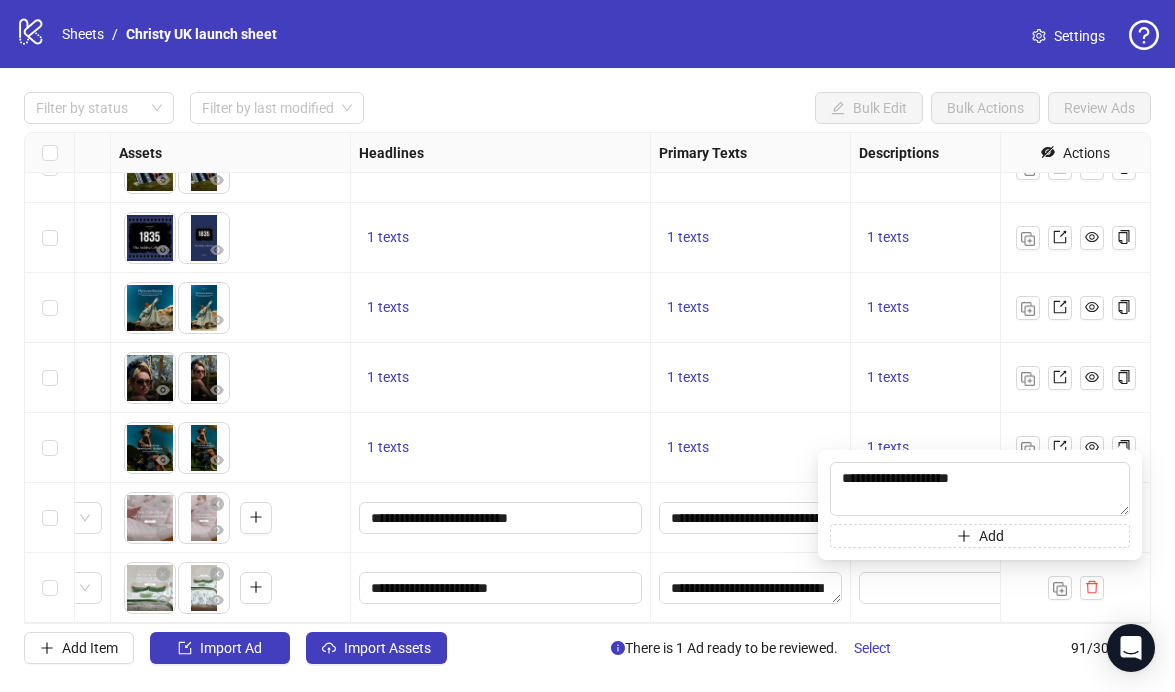 click at bounding box center (1001, 588) 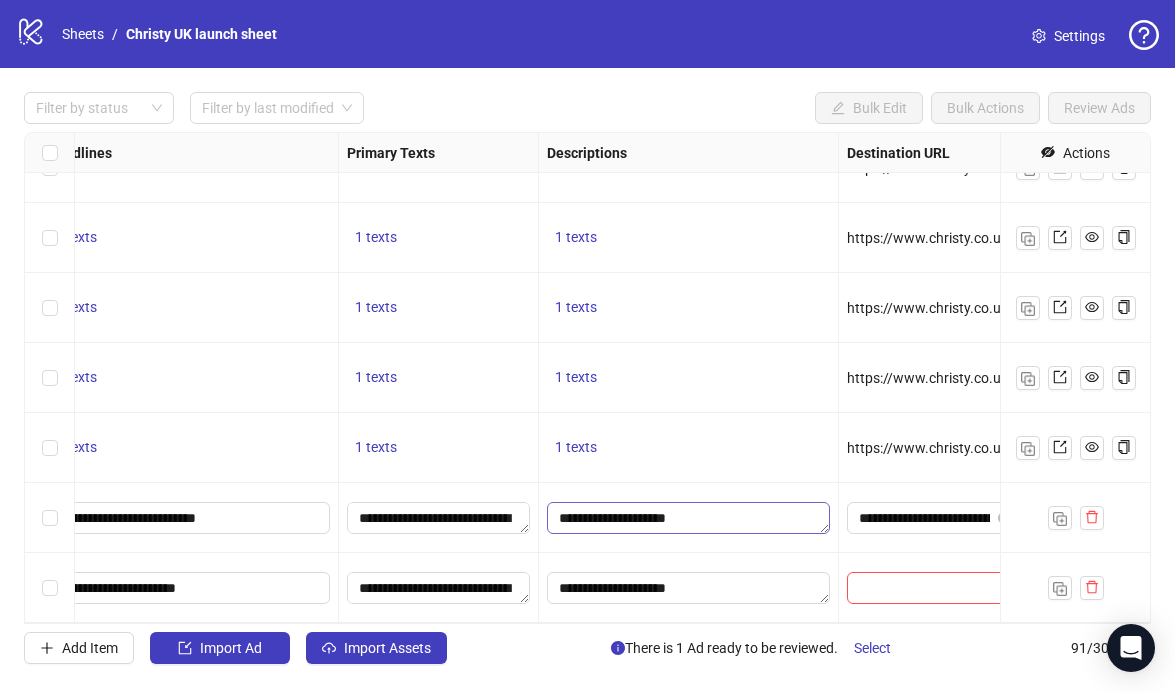 scroll, scrollTop: 5920, scrollLeft: 1242, axis: both 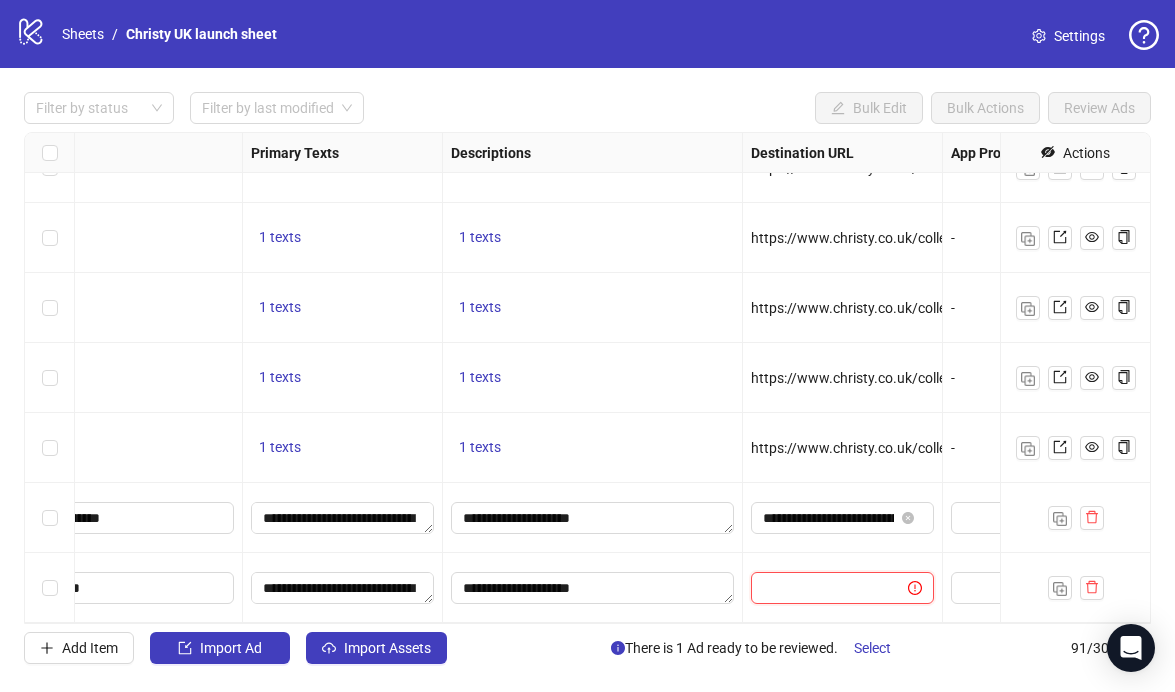click at bounding box center (821, 588) 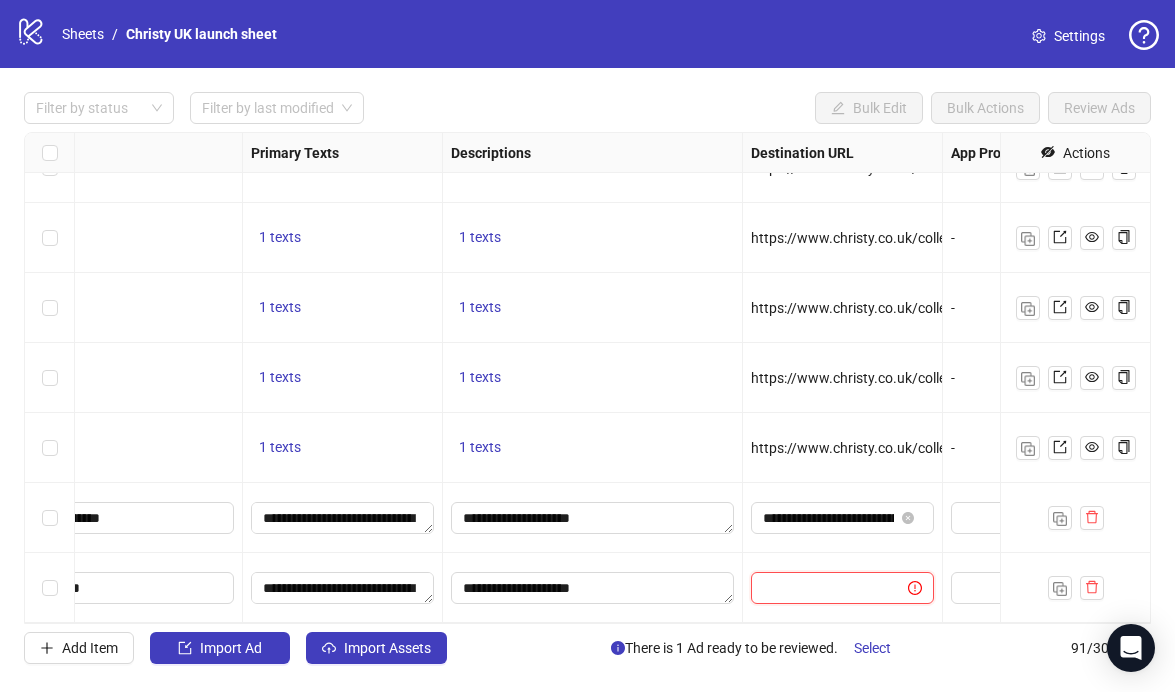 paste on "**********" 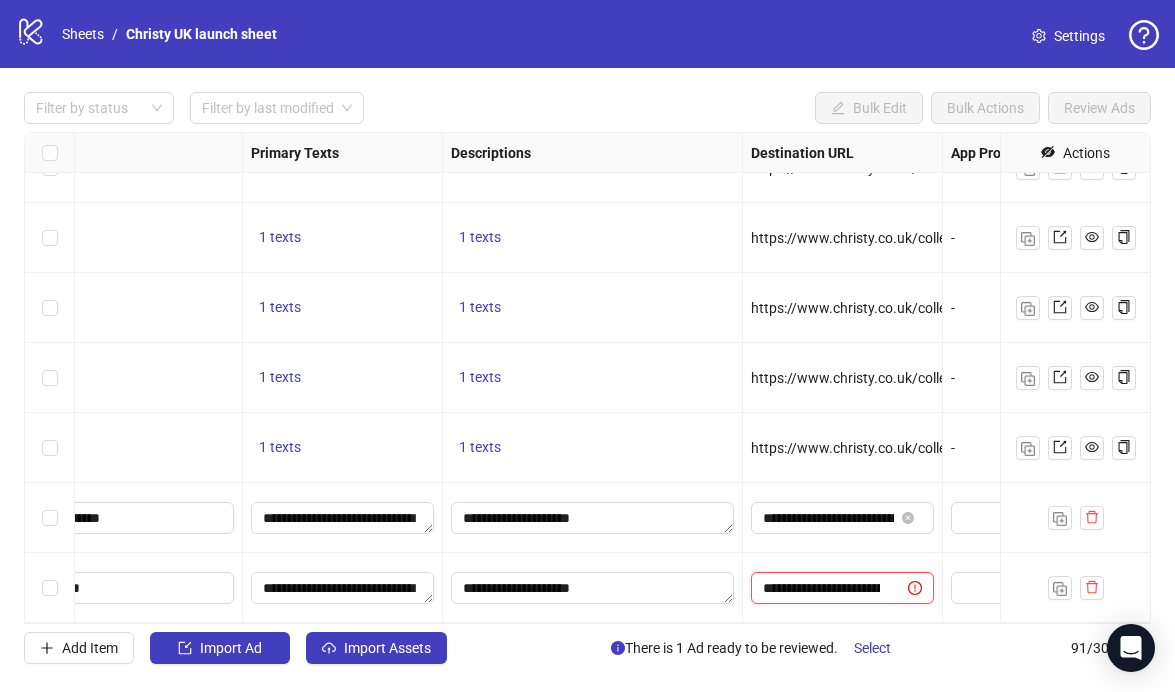 scroll, scrollTop: 0, scrollLeft: 177, axis: horizontal 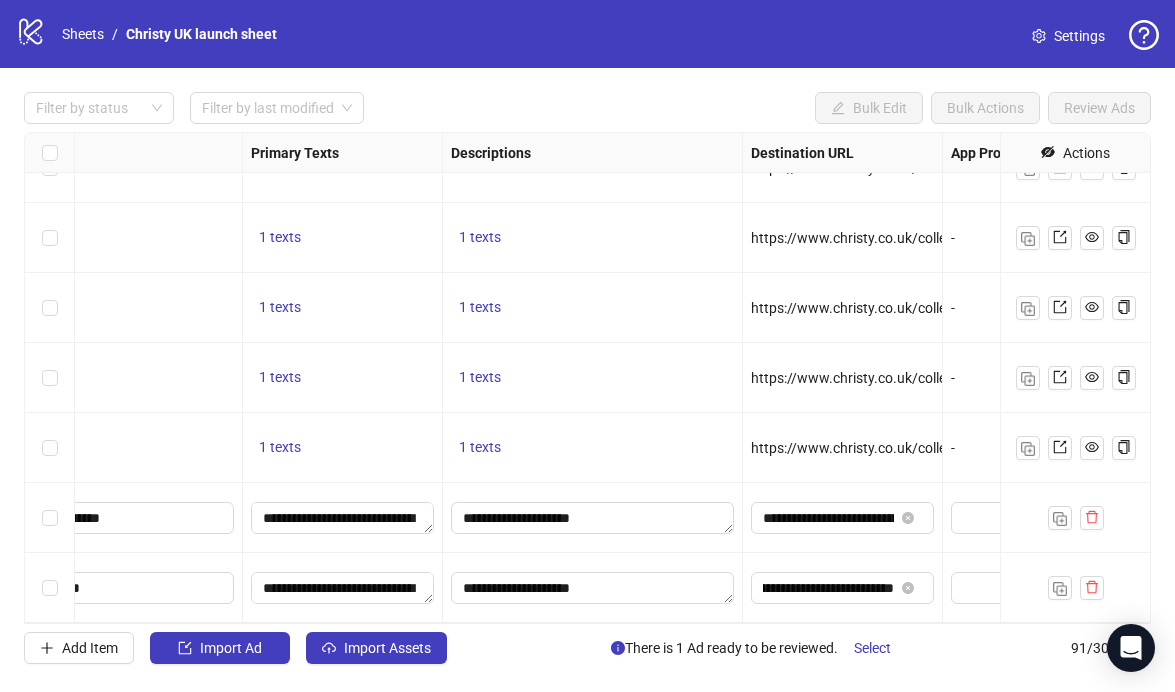 click on "**********" at bounding box center (843, 518) 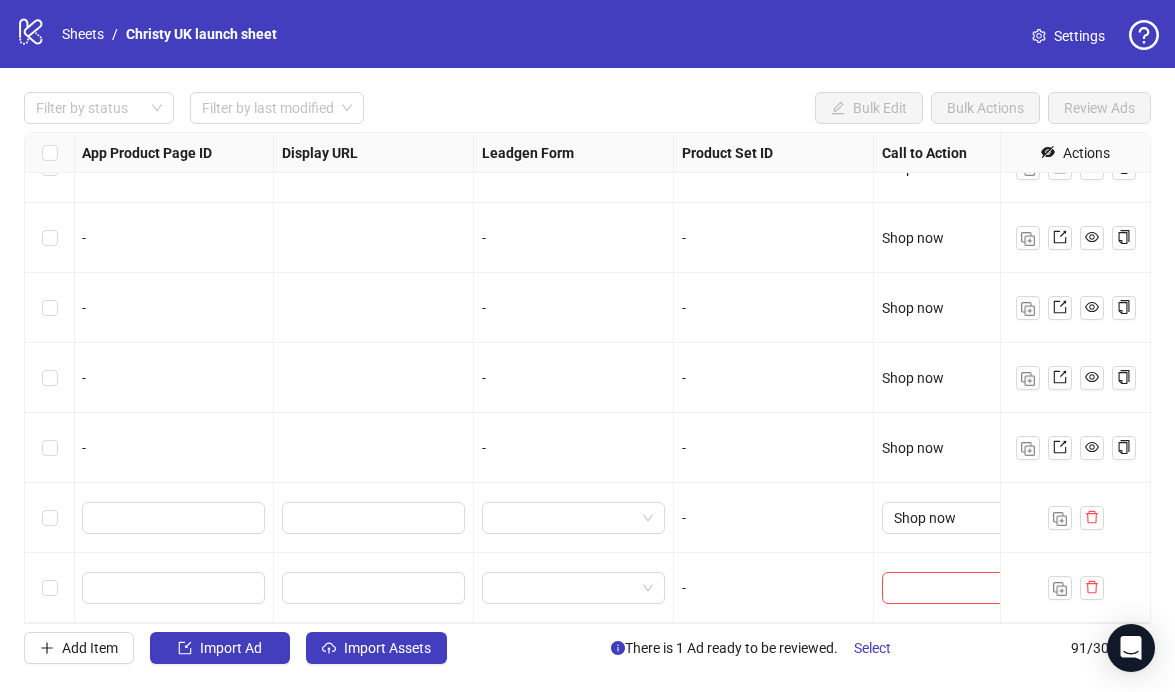 scroll, scrollTop: 5920, scrollLeft: 2145, axis: both 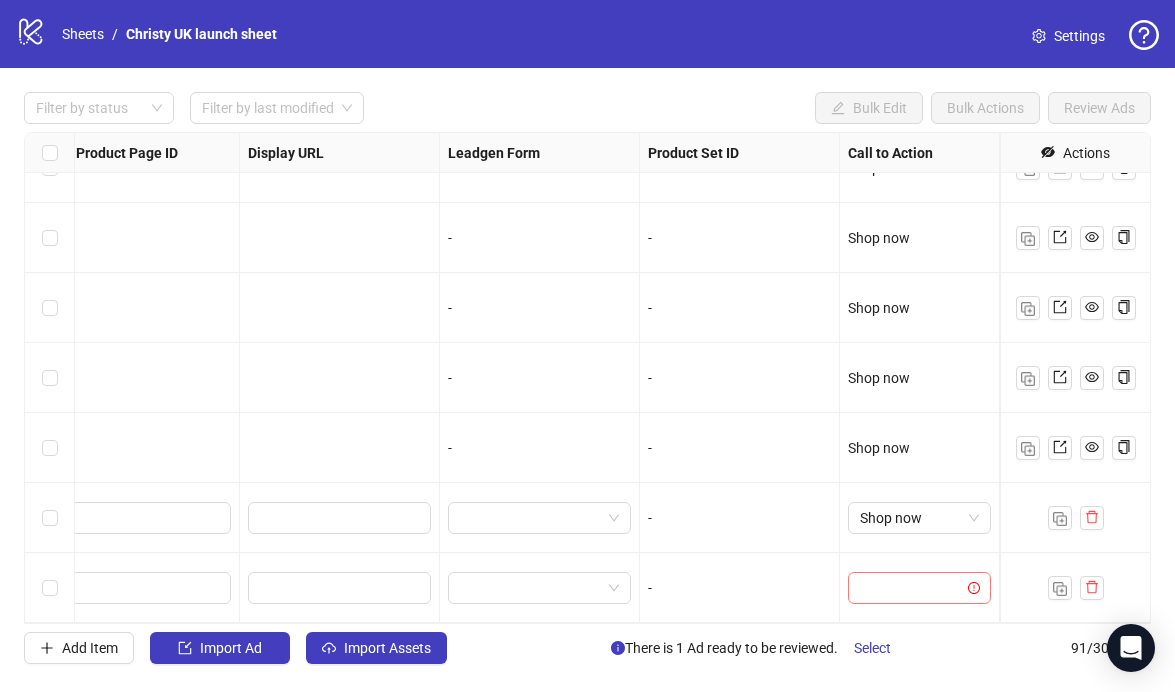 click at bounding box center [910, 588] 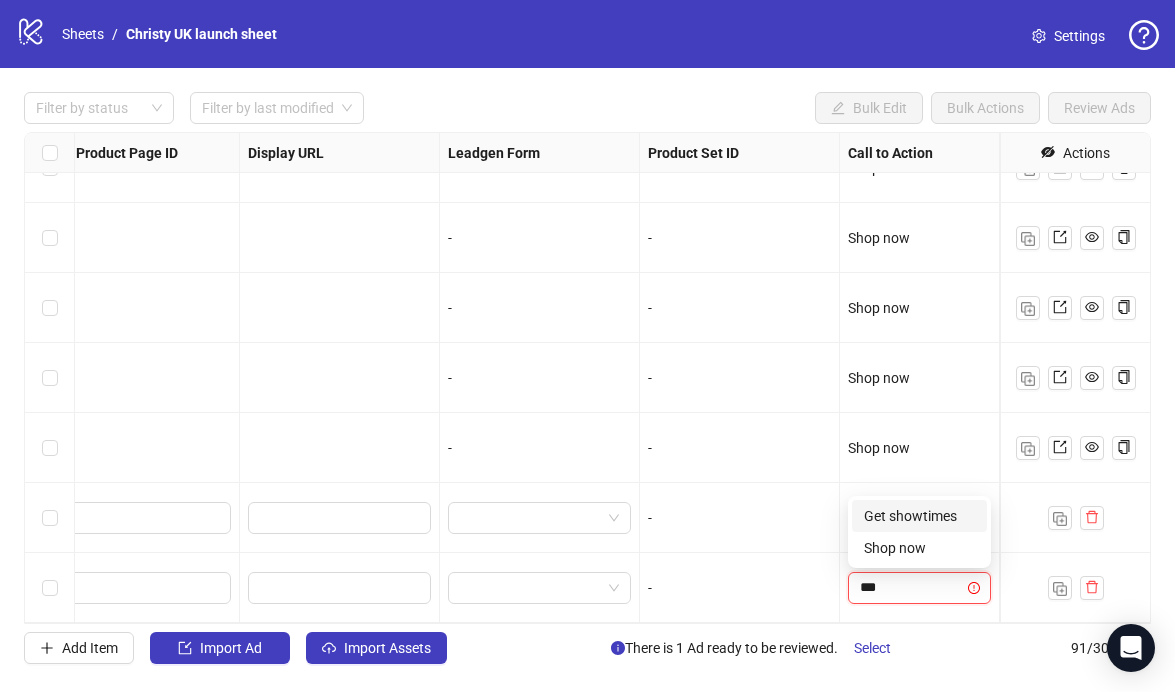type on "****" 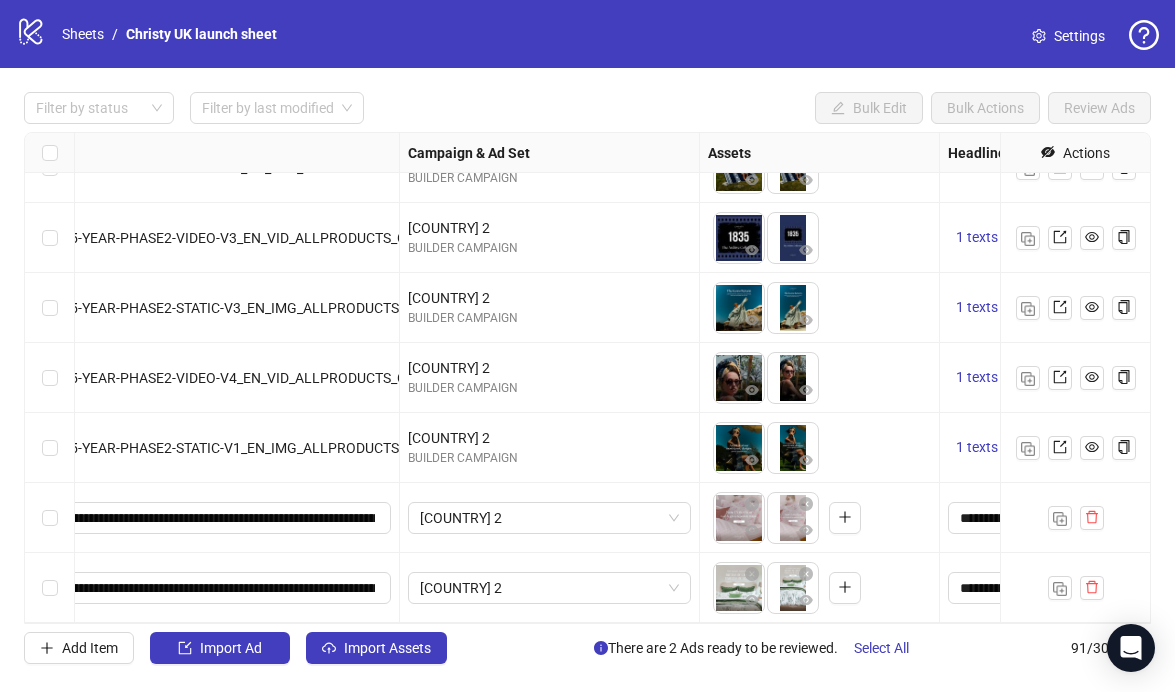 scroll, scrollTop: 5920, scrollLeft: 0, axis: vertical 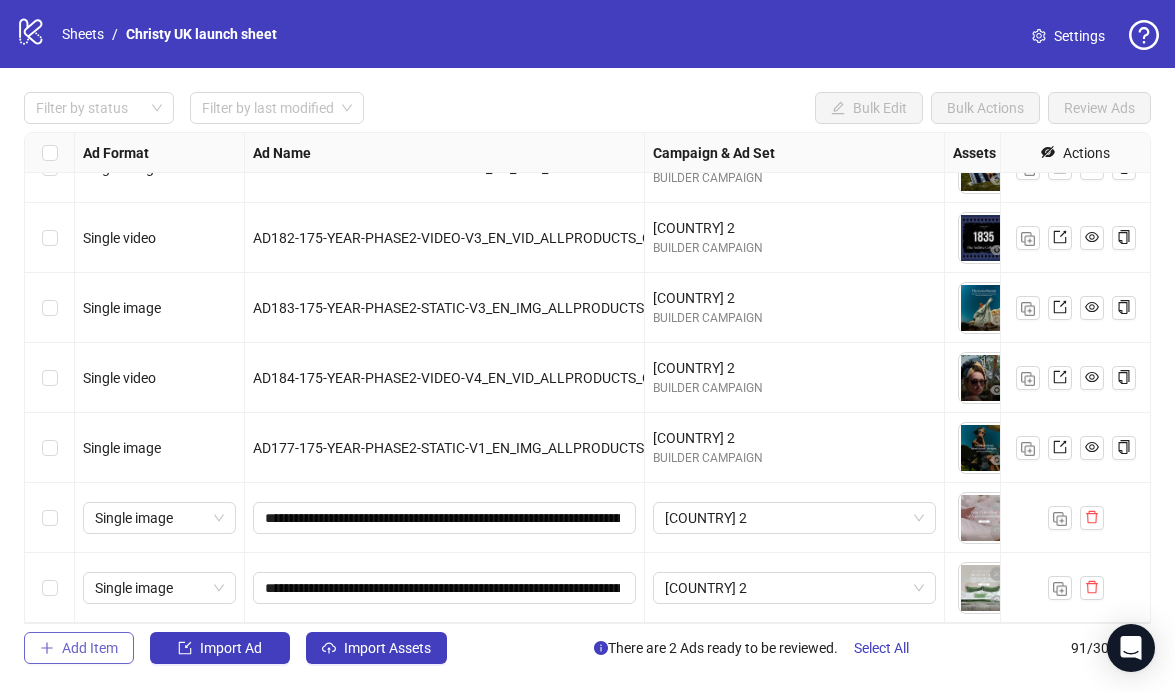 click on "Add Item" at bounding box center (90, 648) 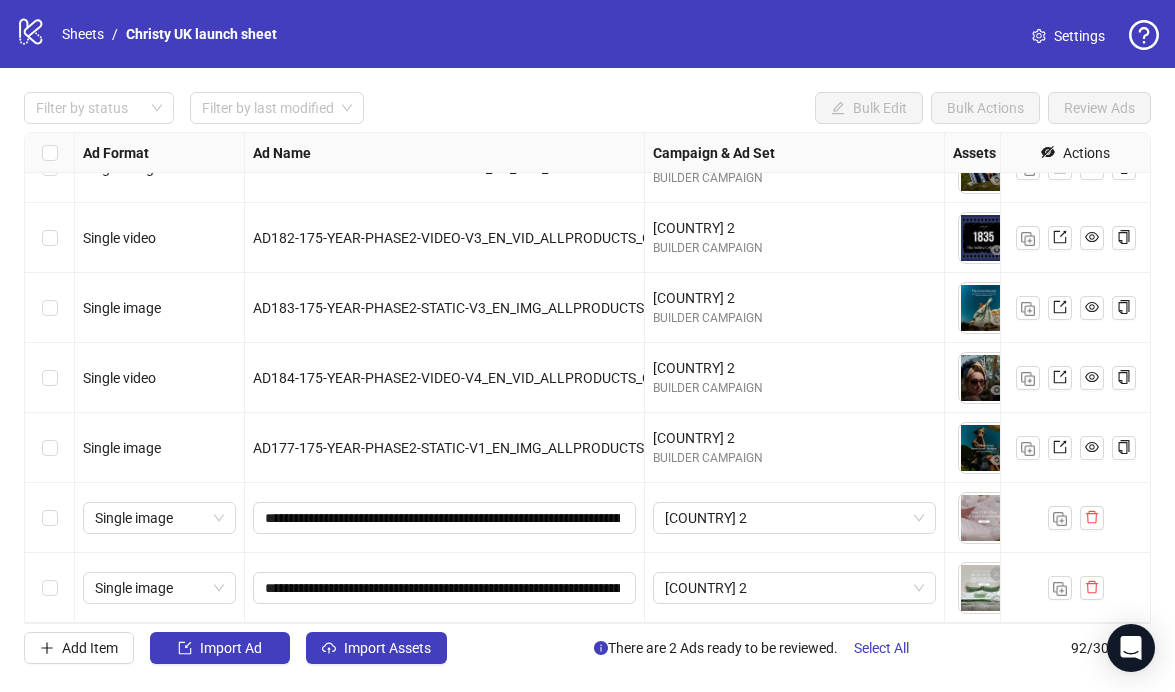 scroll, scrollTop: 5990, scrollLeft: 0, axis: vertical 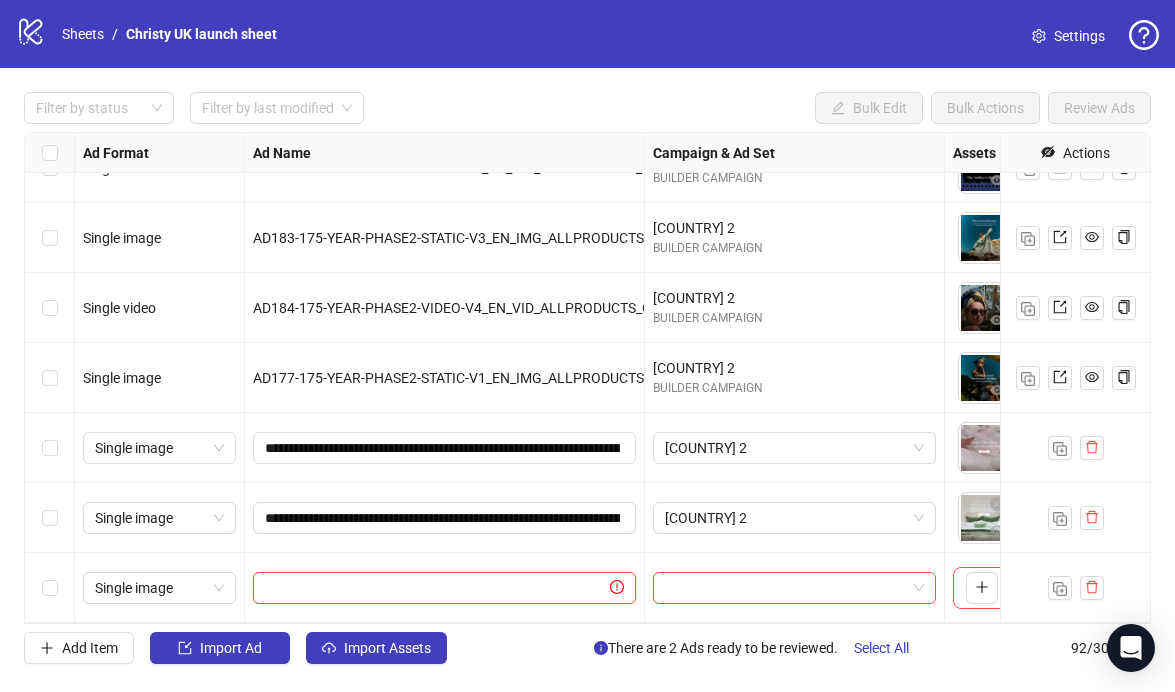 click at bounding box center (435, 588) 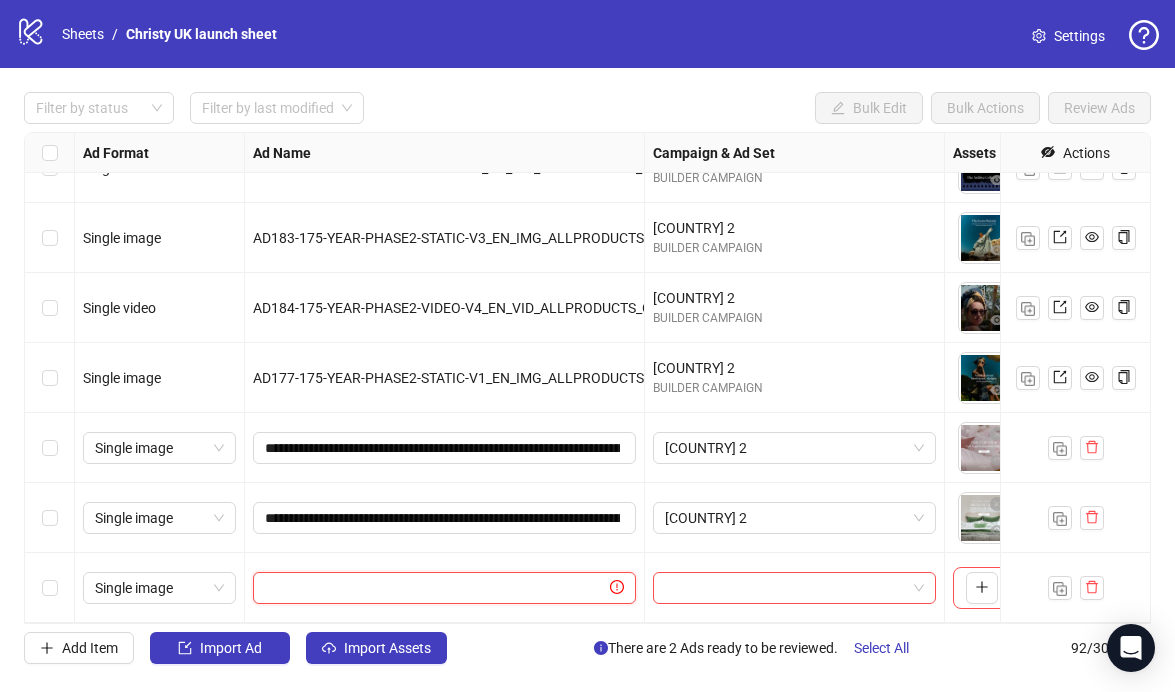 paste on "**********" 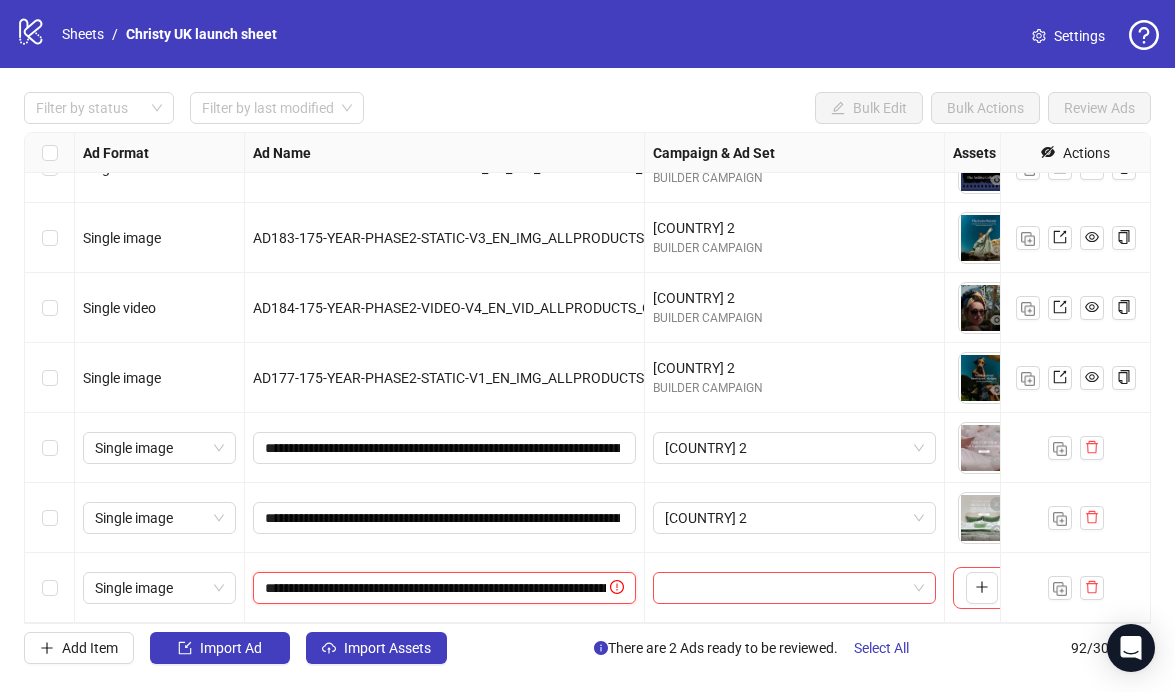 scroll, scrollTop: 0, scrollLeft: 252, axis: horizontal 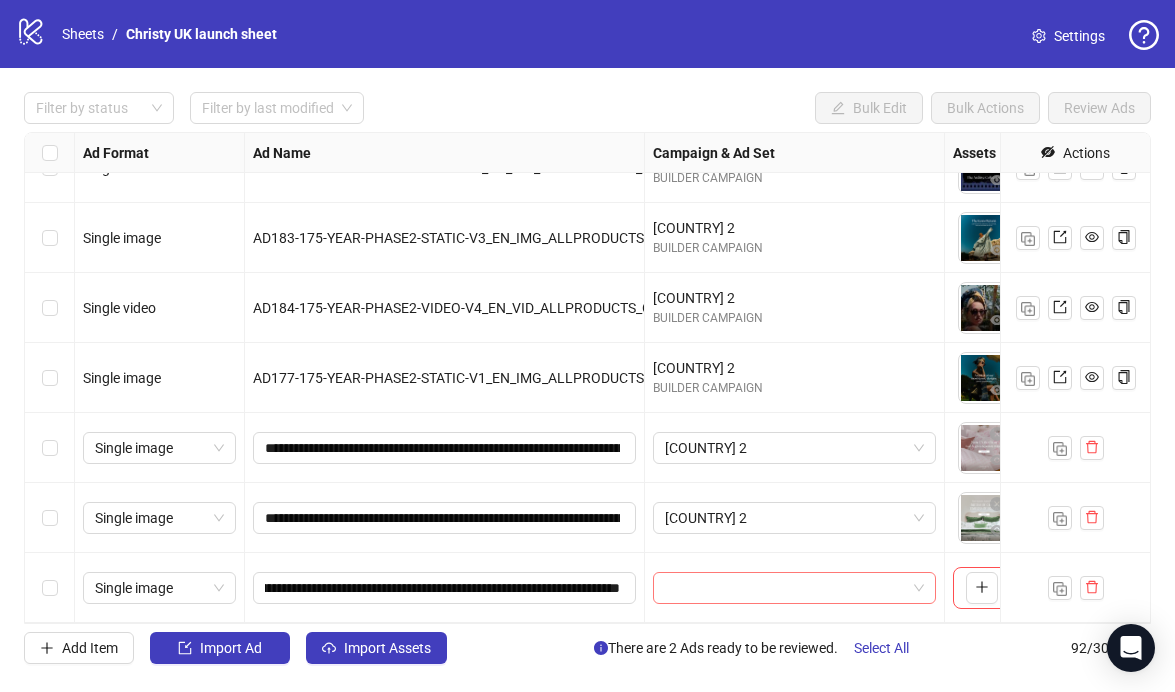 click at bounding box center [785, 588] 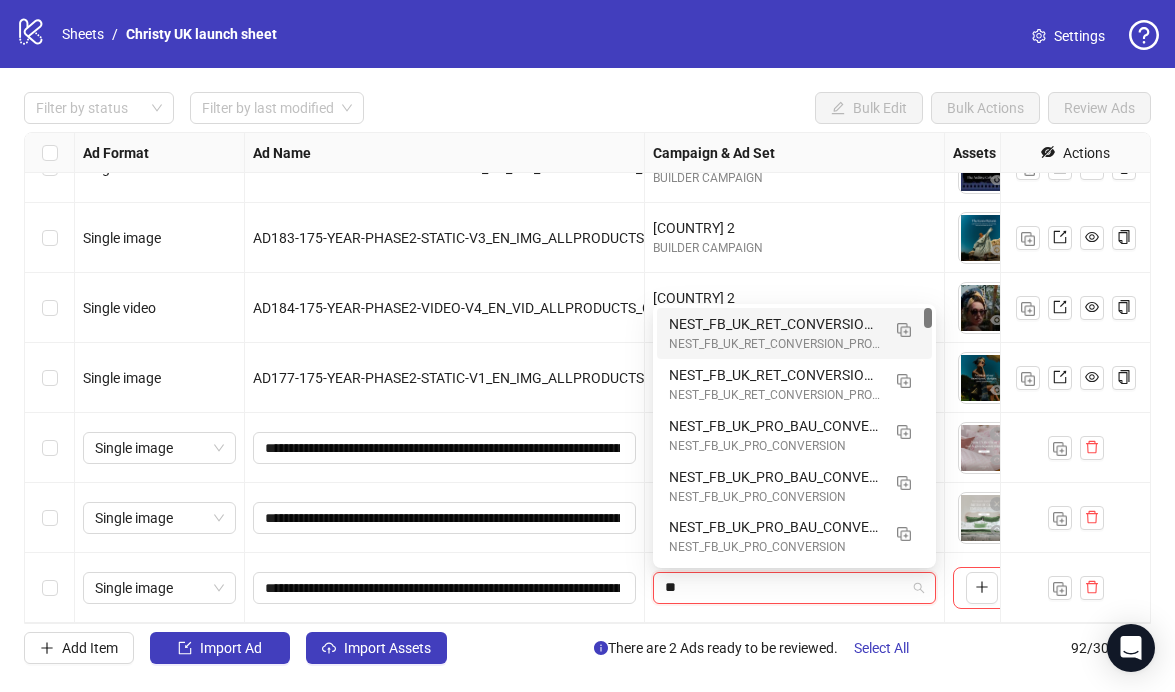 type on "**" 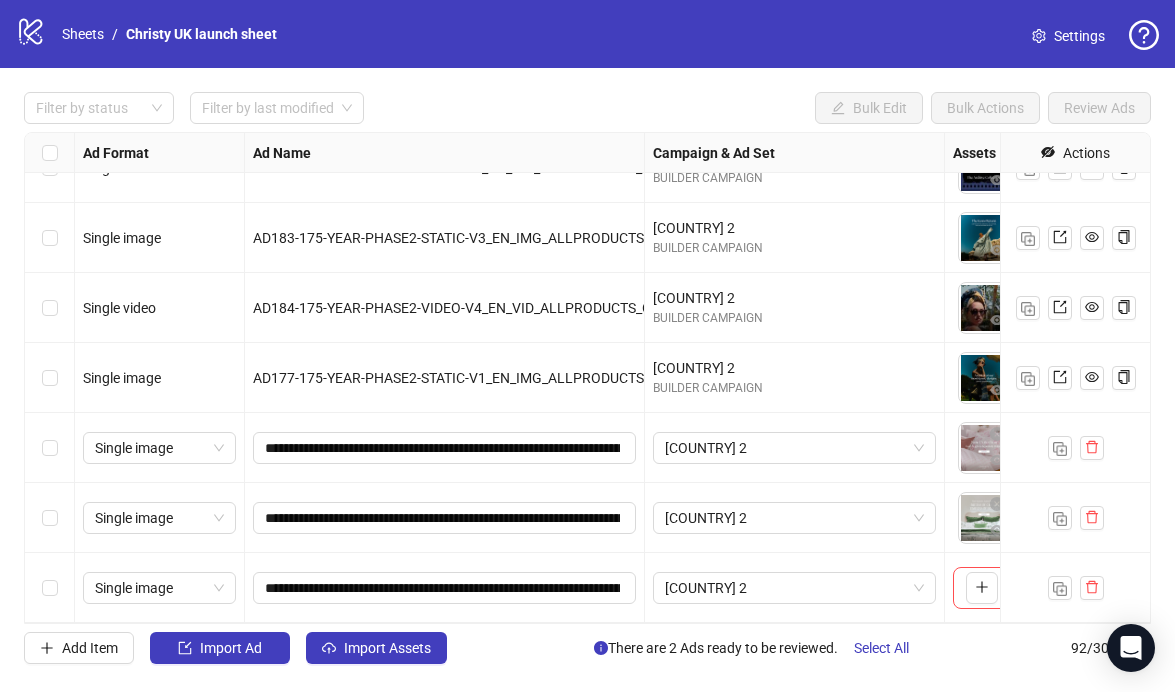 scroll, scrollTop: 5990, scrollLeft: 361, axis: both 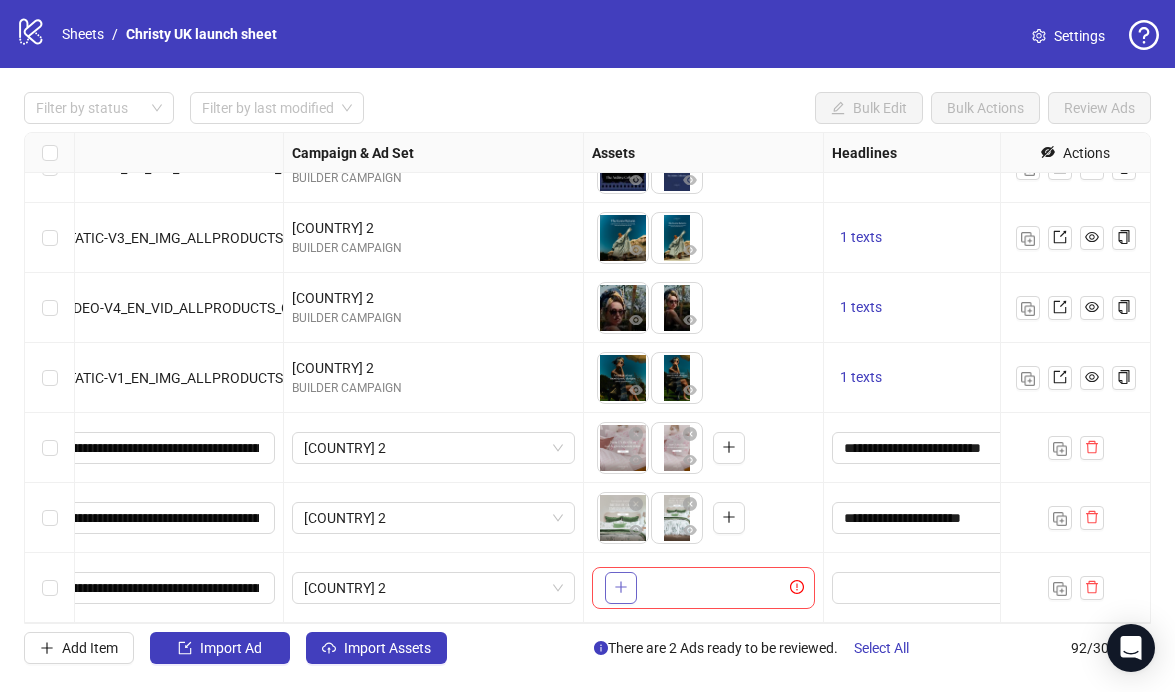 click 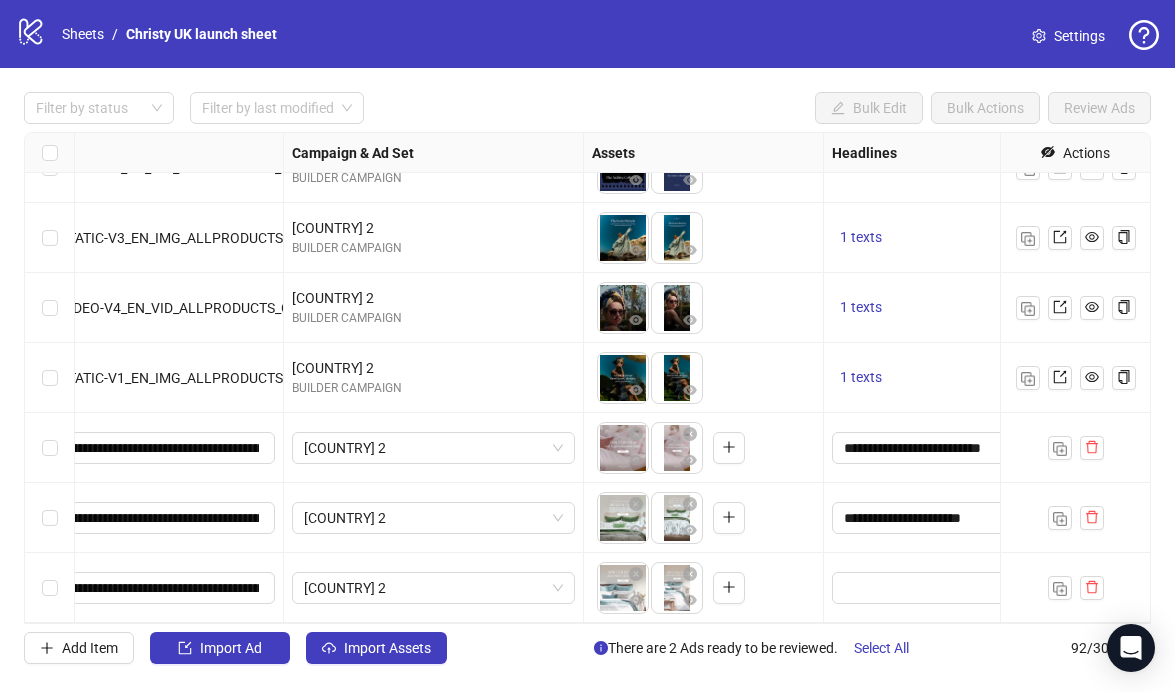 scroll, scrollTop: 5990, scrollLeft: 491, axis: both 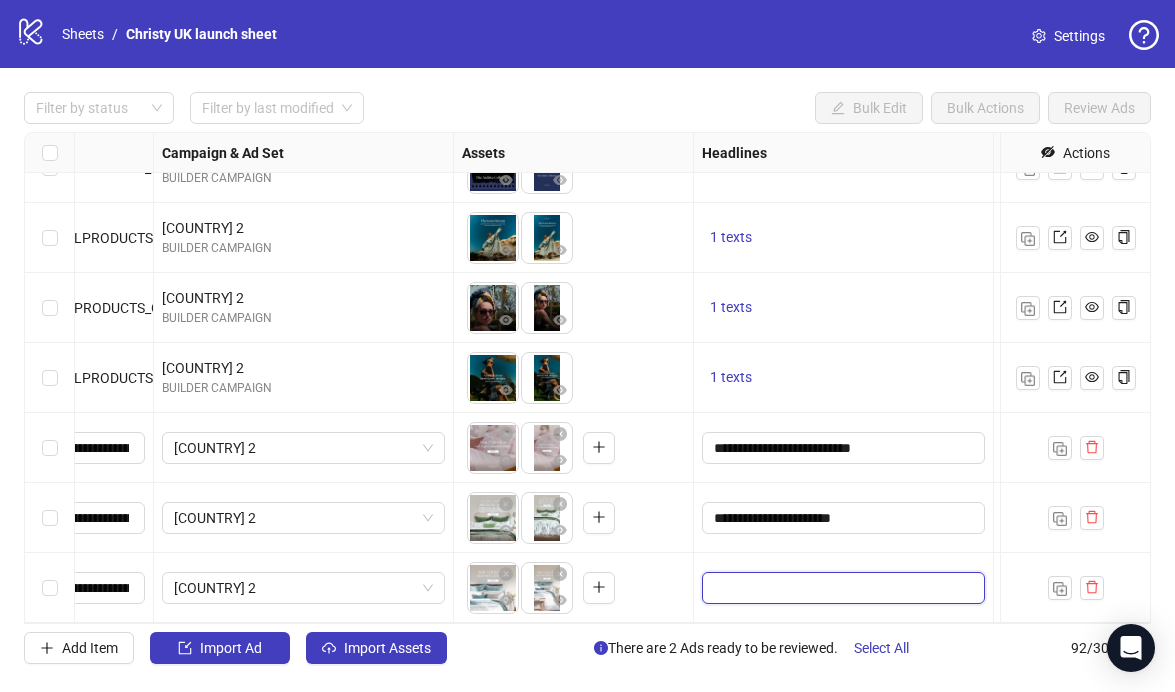 click at bounding box center [841, 588] 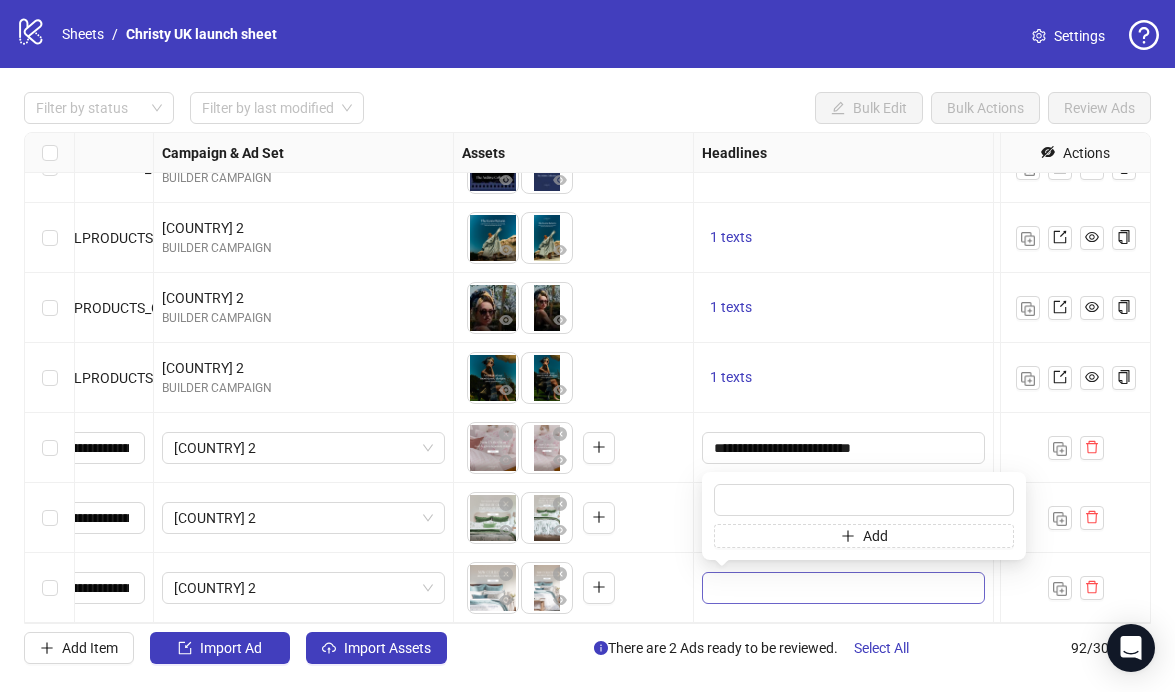 type on "**********" 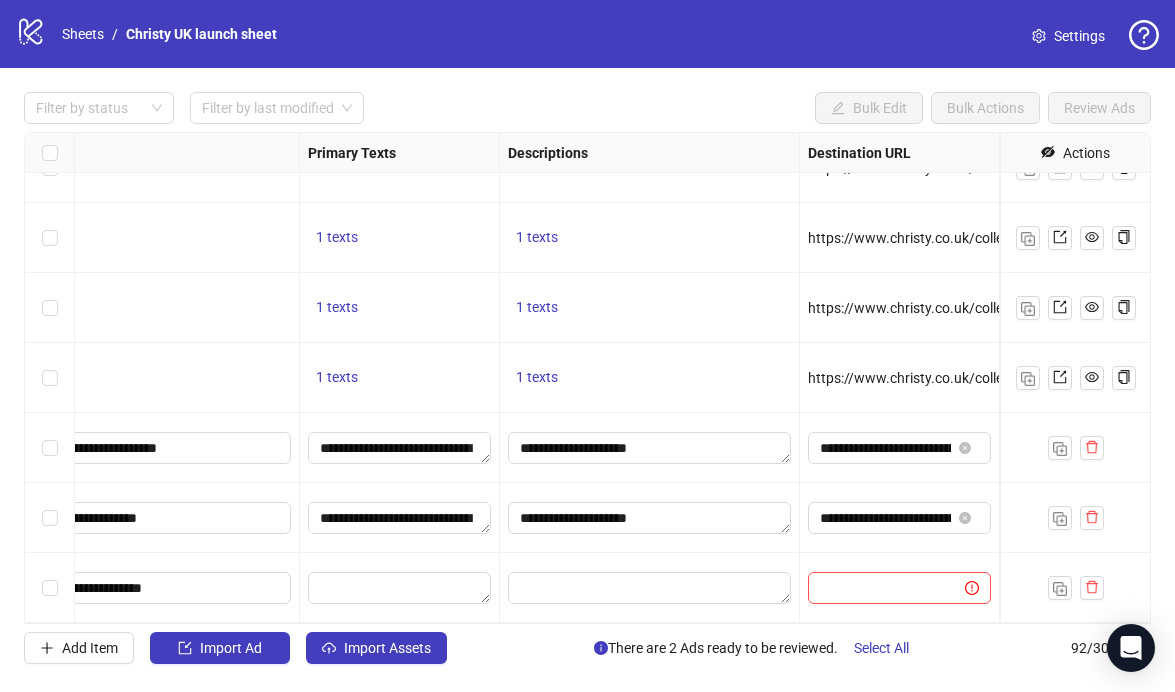 scroll, scrollTop: 5990, scrollLeft: 1125, axis: both 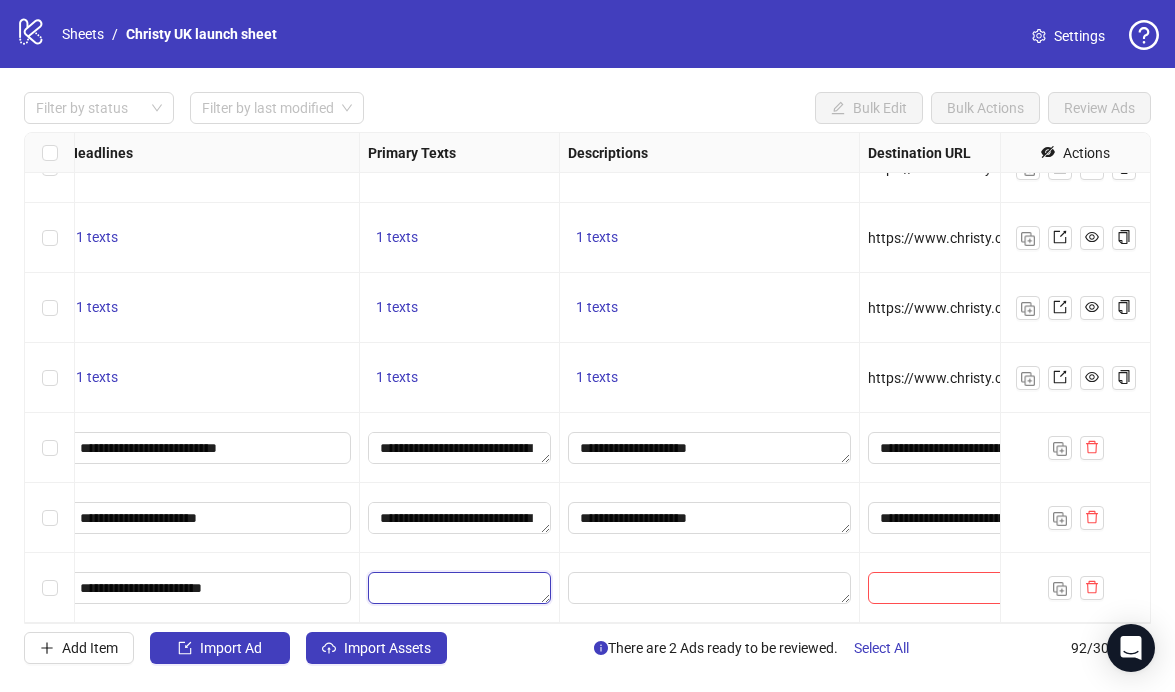 click at bounding box center (459, 588) 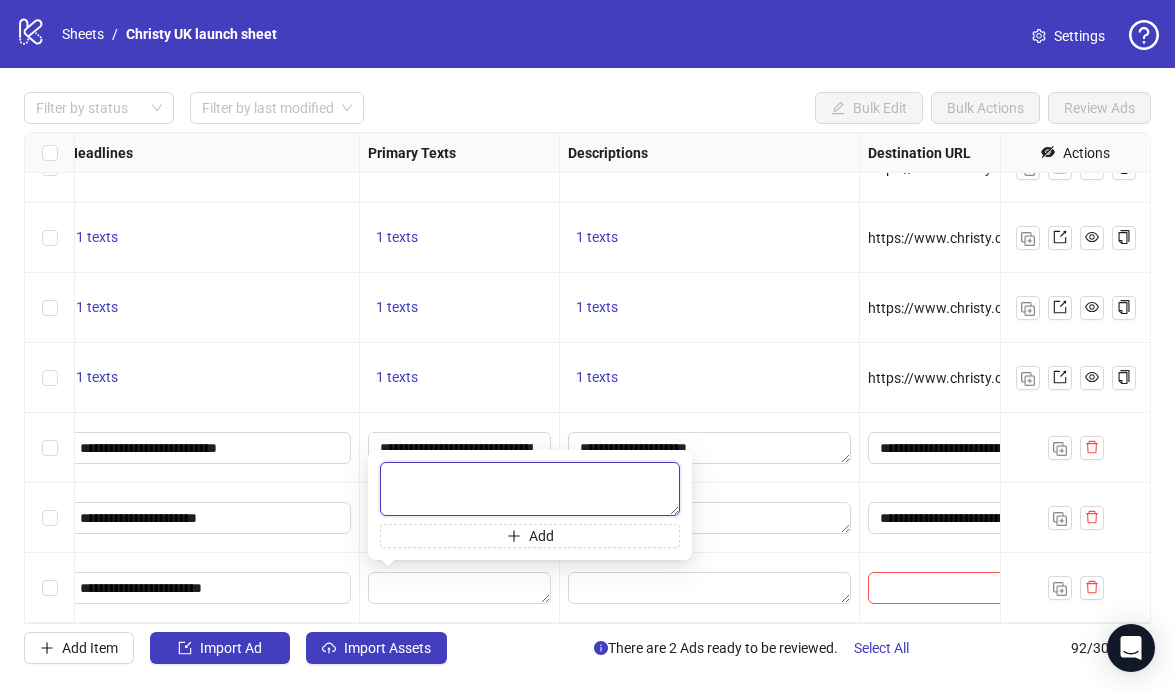 paste on "**********" 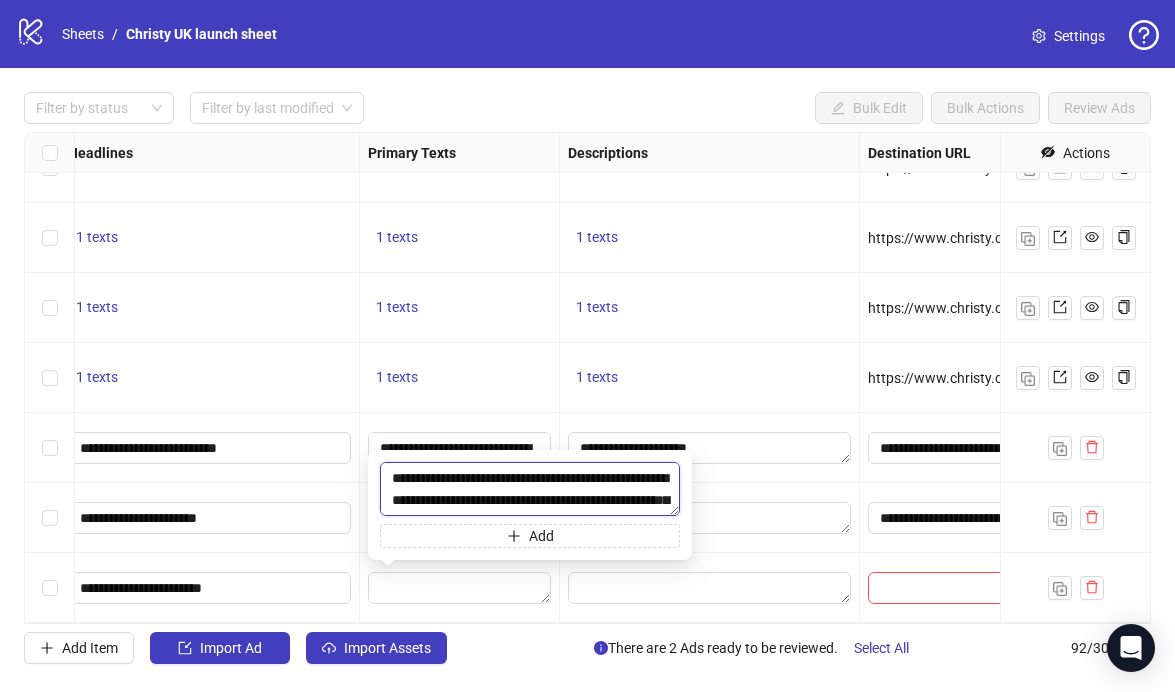 scroll, scrollTop: 15, scrollLeft: 0, axis: vertical 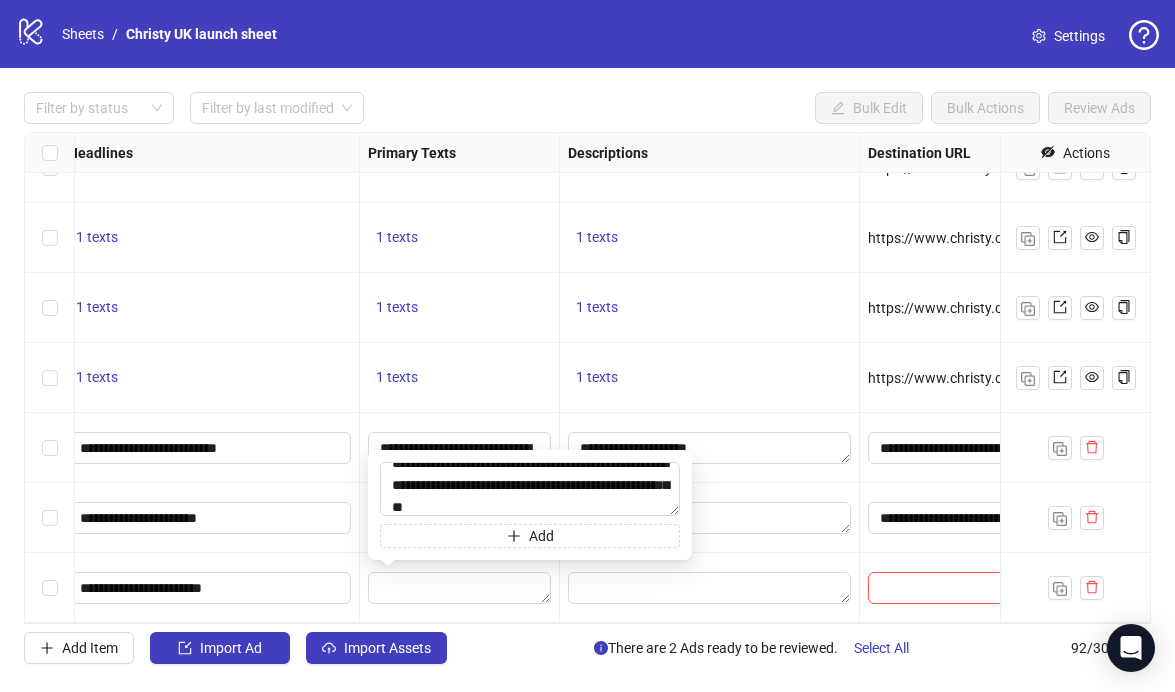 click at bounding box center (710, 588) 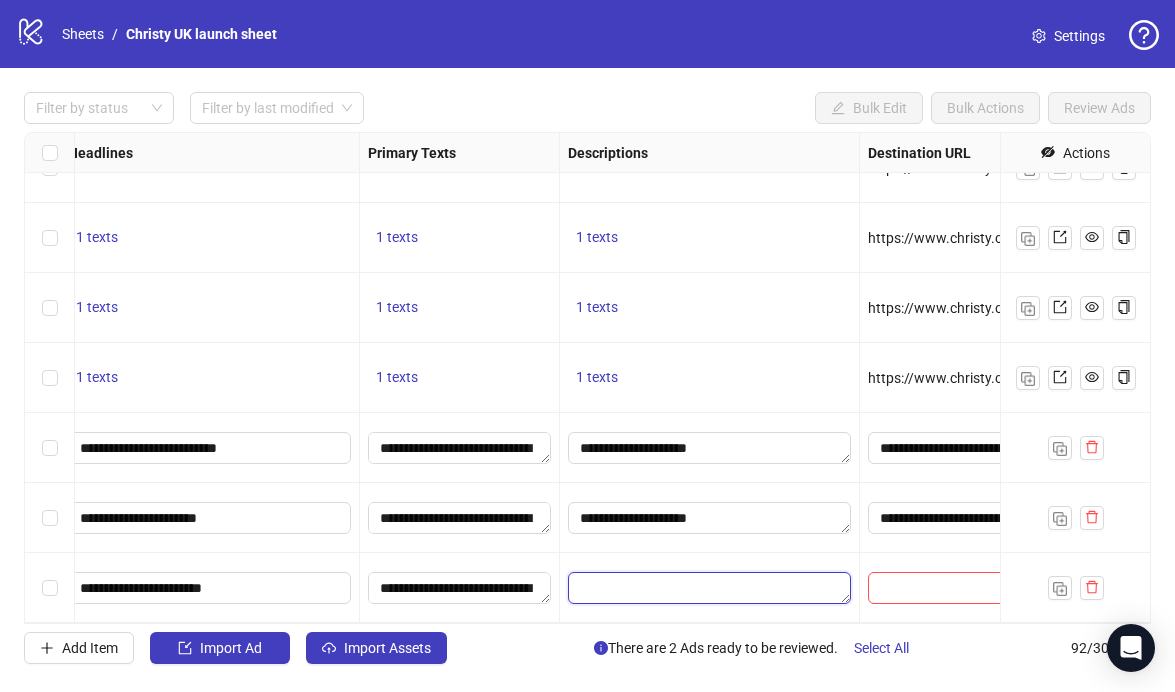 click at bounding box center [709, 588] 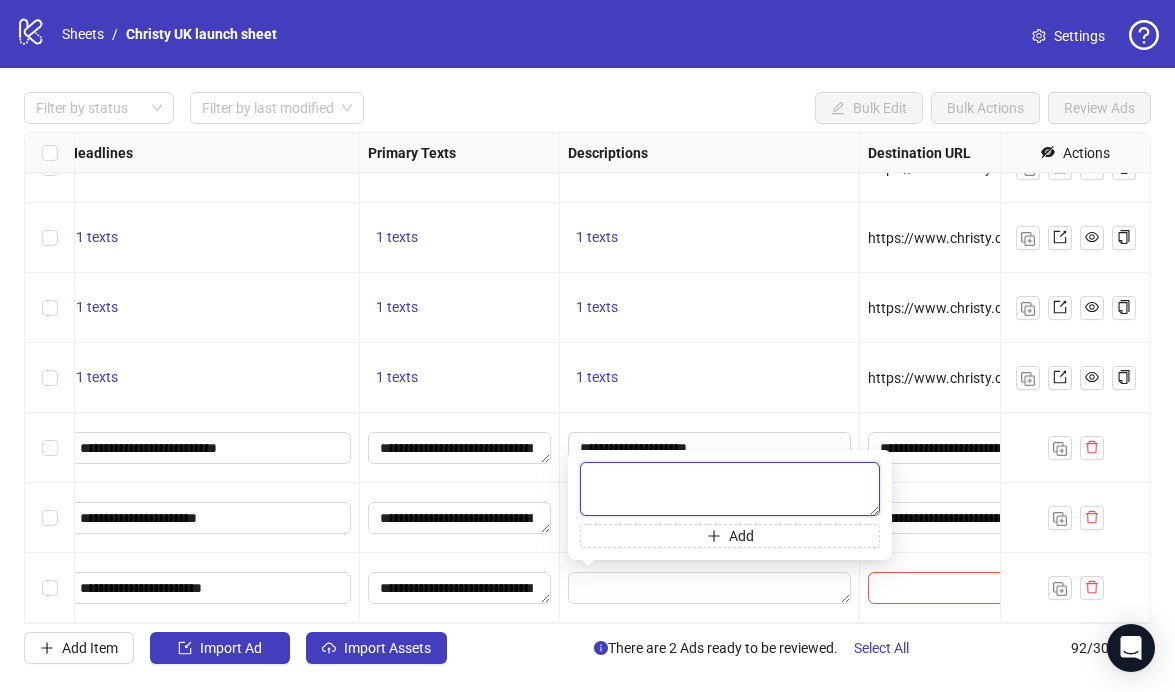 paste on "**********" 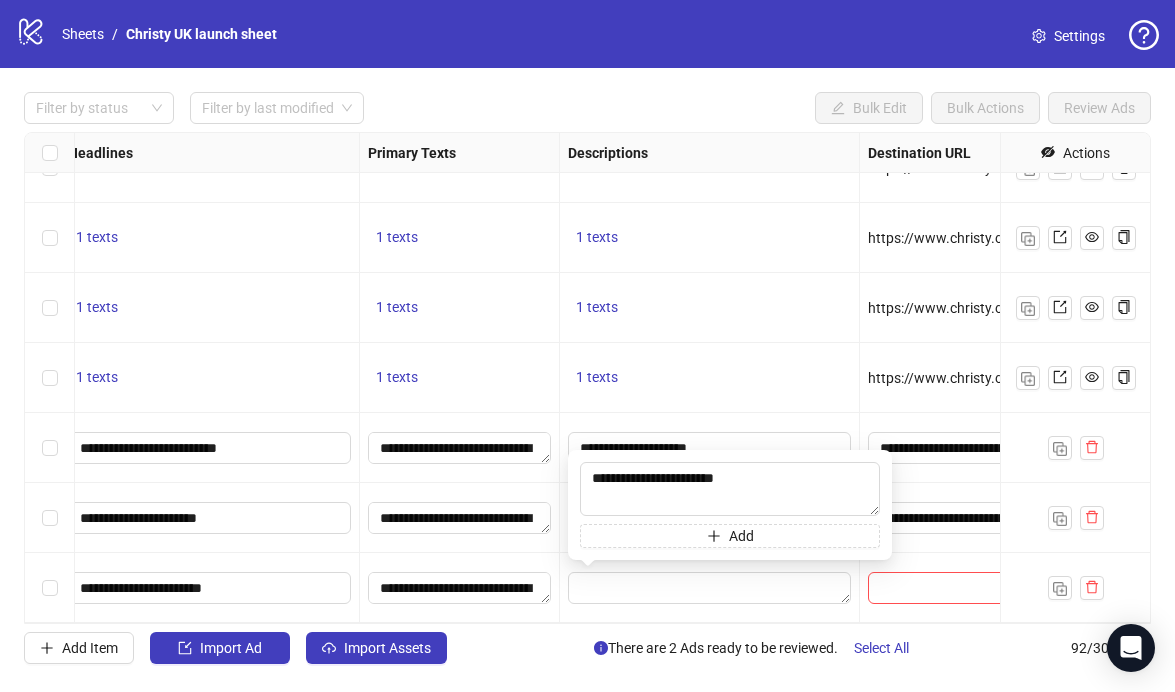 click at bounding box center (710, 588) 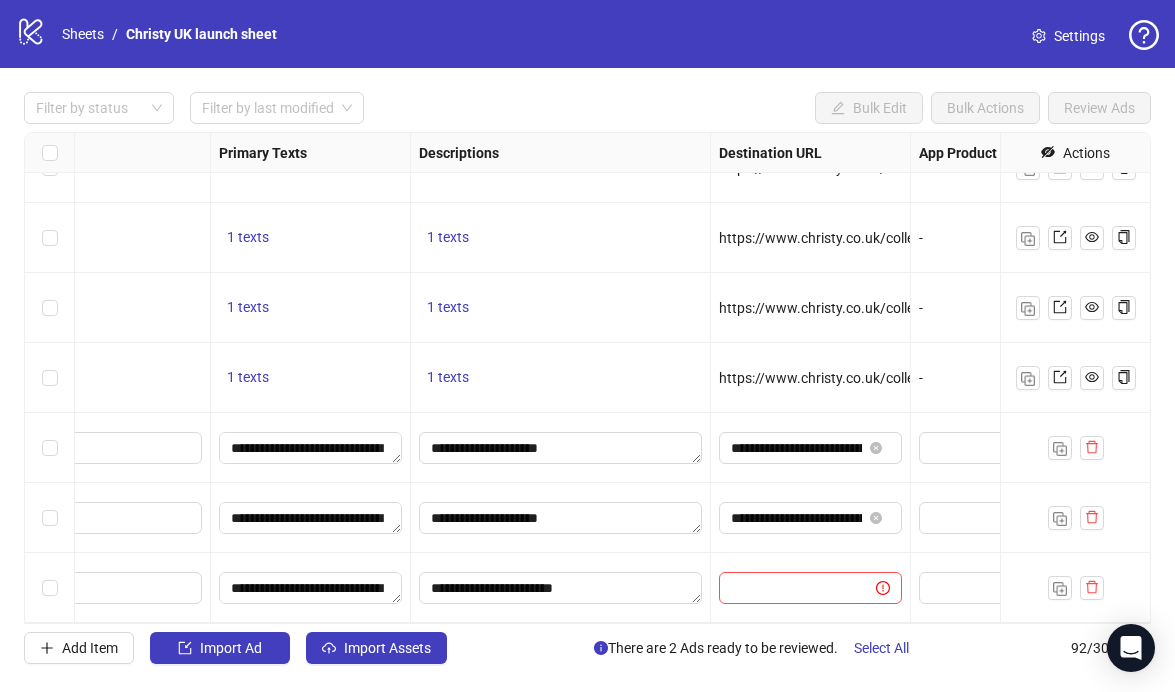 scroll, scrollTop: 5990, scrollLeft: 1292, axis: both 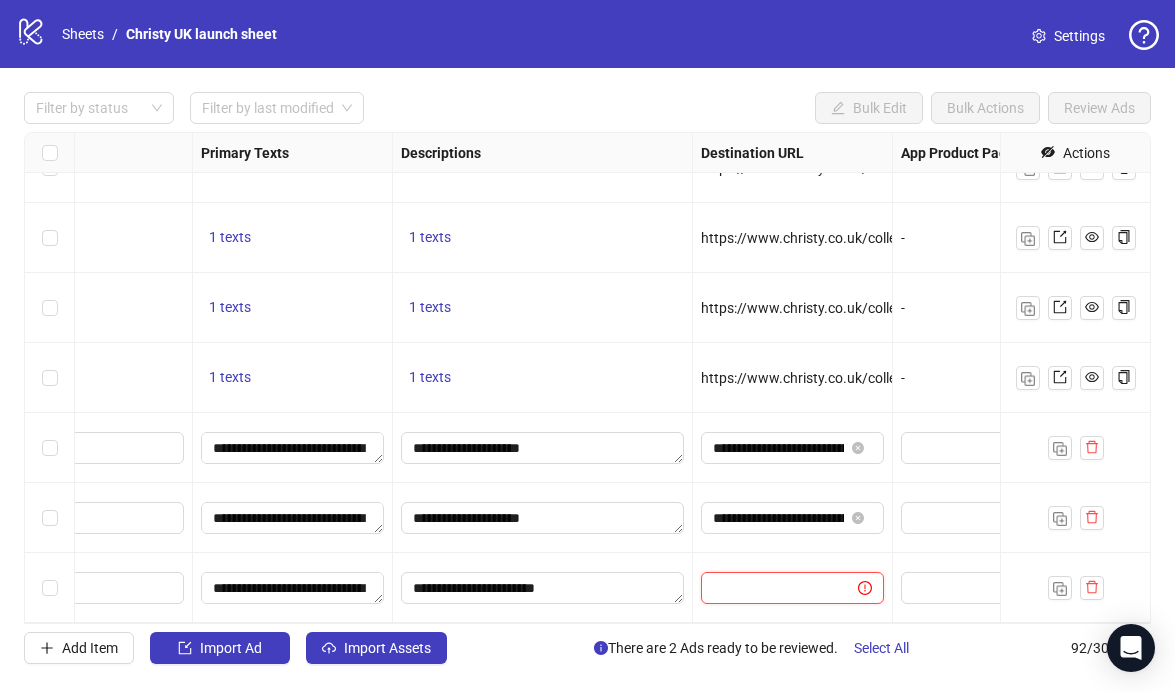 click at bounding box center [771, 588] 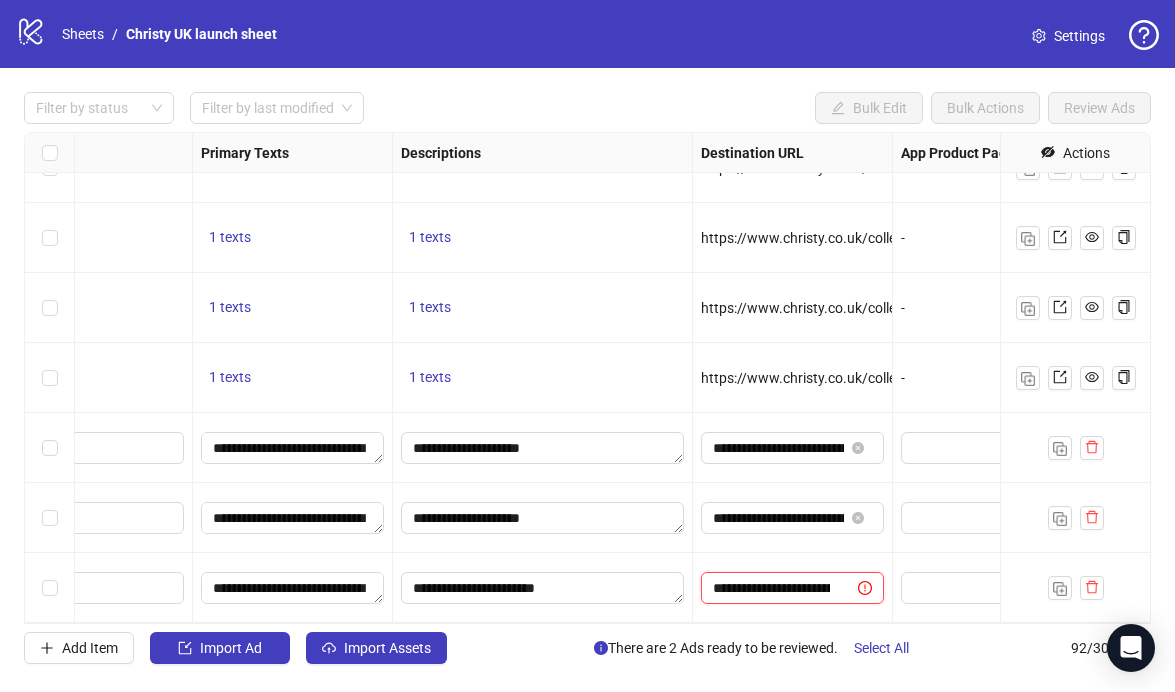 scroll, scrollTop: 0, scrollLeft: 177, axis: horizontal 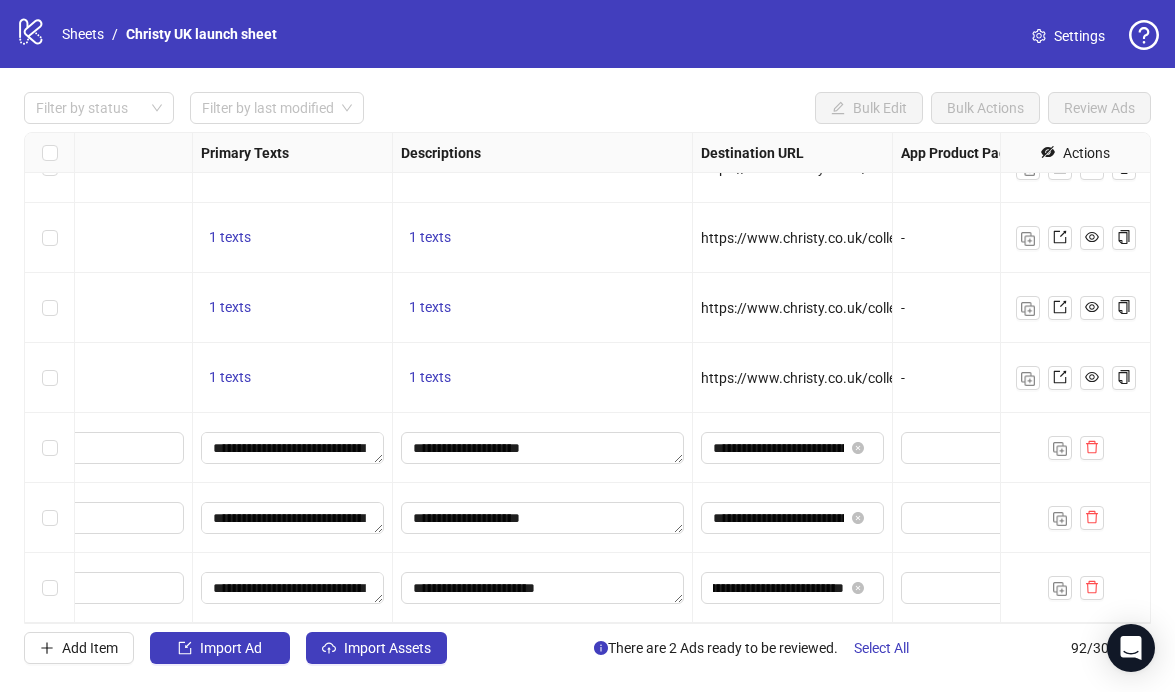 click at bounding box center (993, 588) 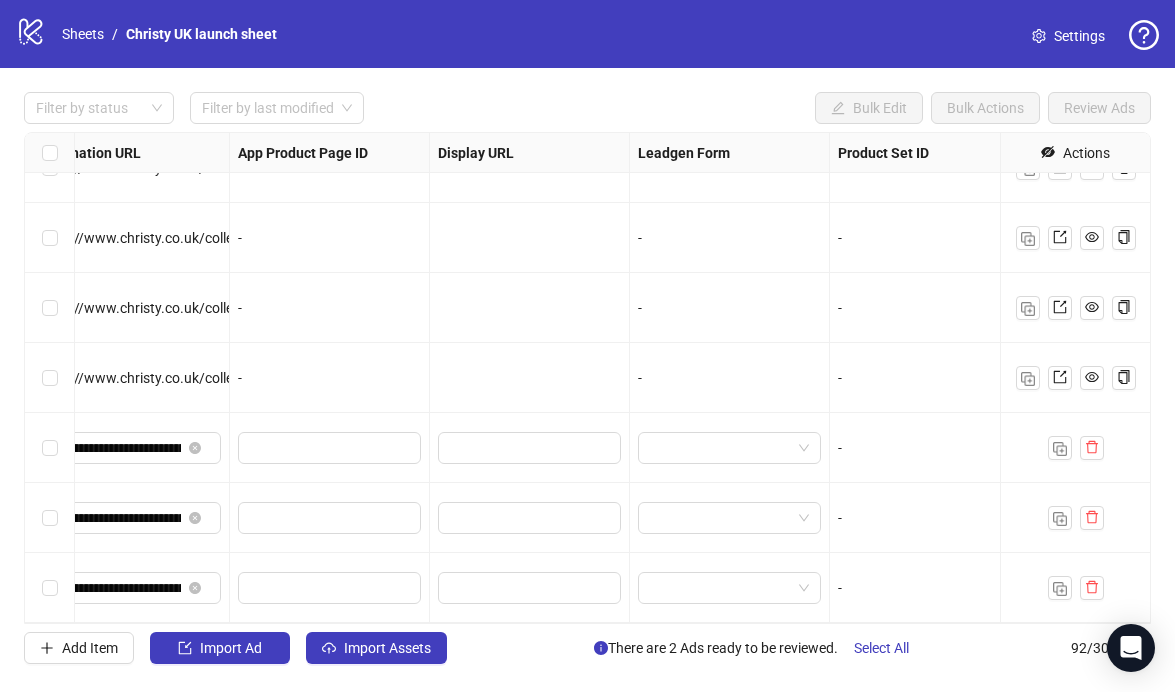 scroll, scrollTop: 5990, scrollLeft: 2145, axis: both 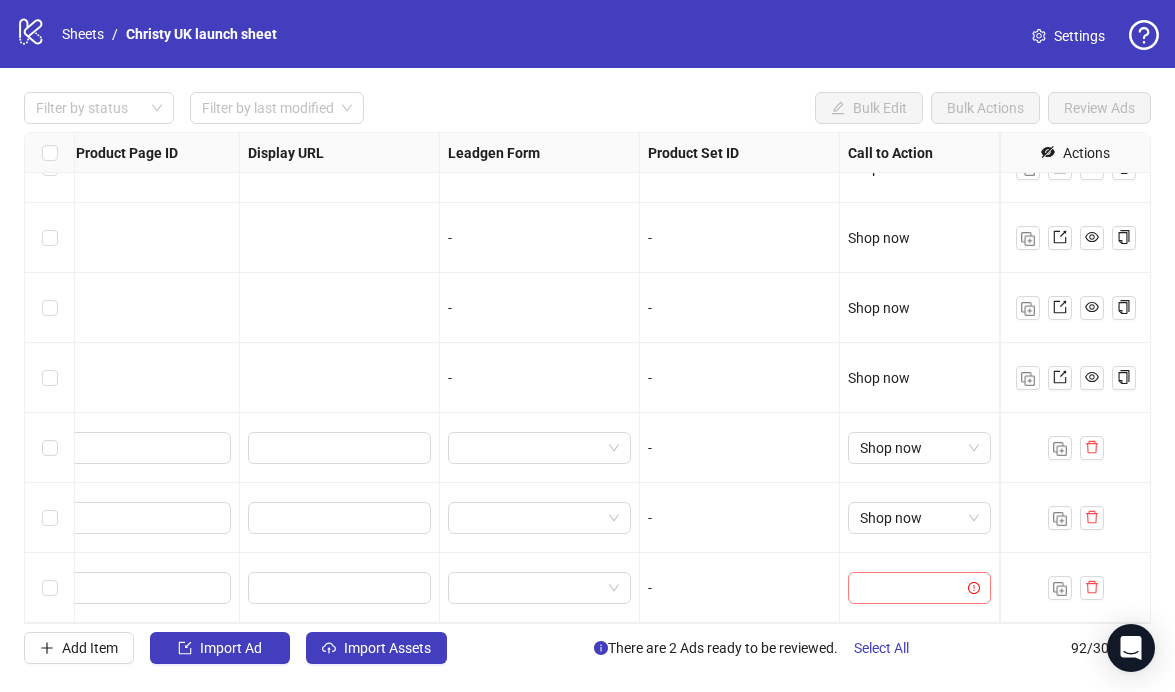 click at bounding box center (910, 588) 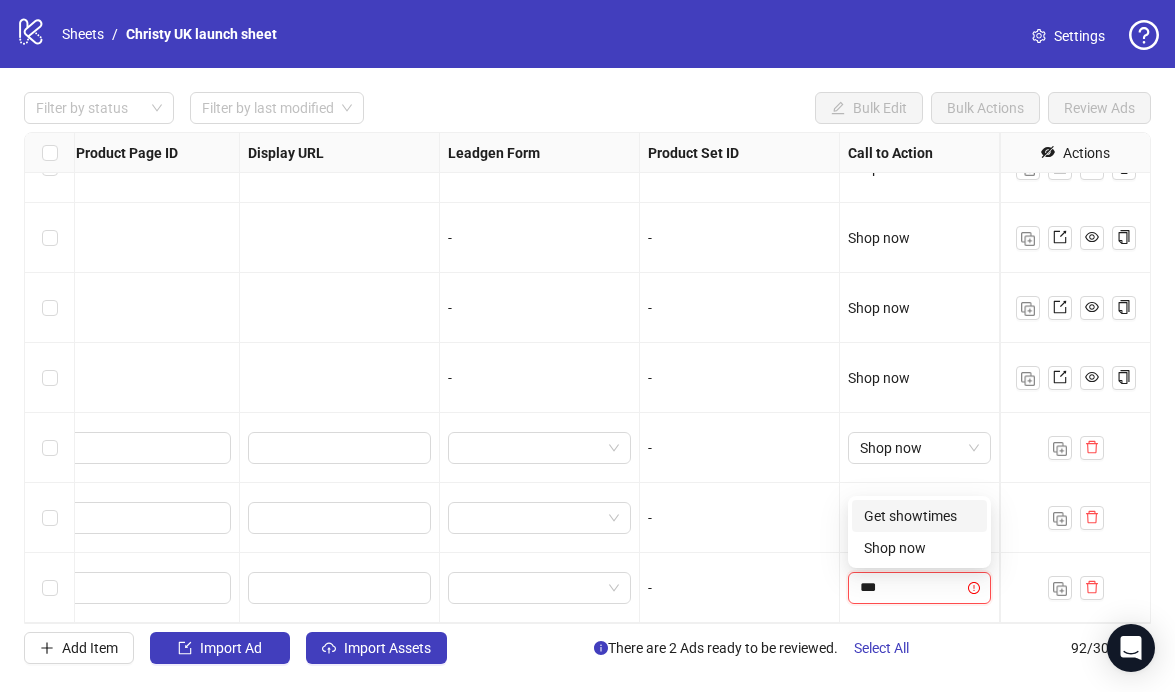 type on "****" 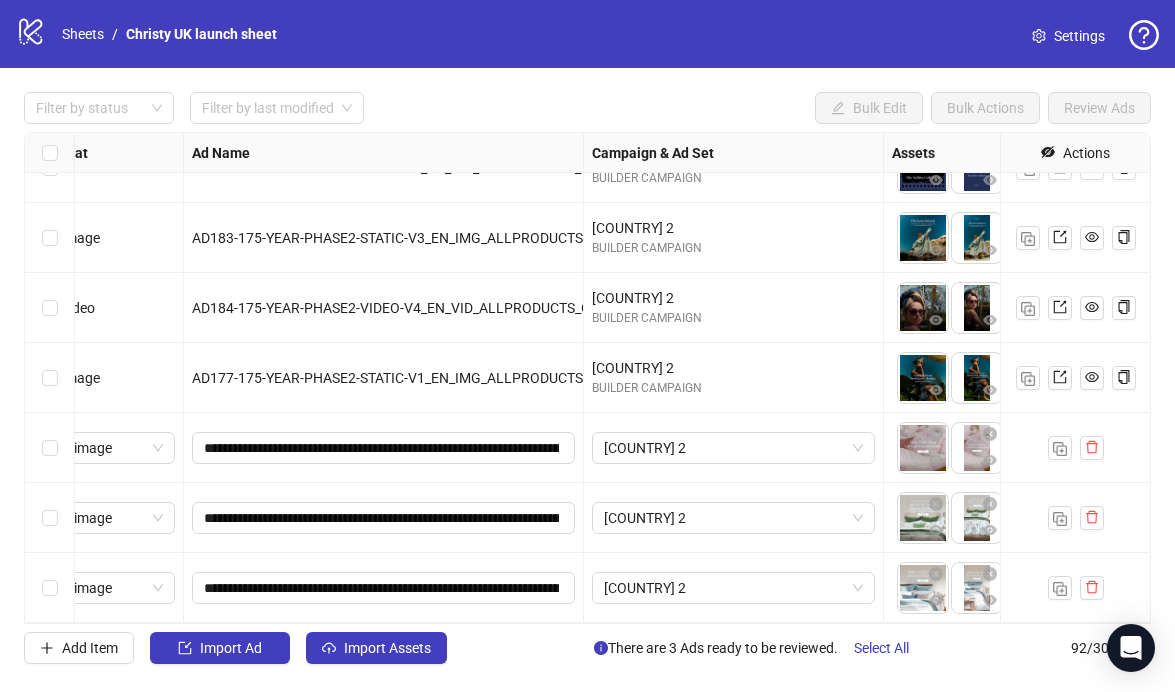 scroll, scrollTop: 5990, scrollLeft: 0, axis: vertical 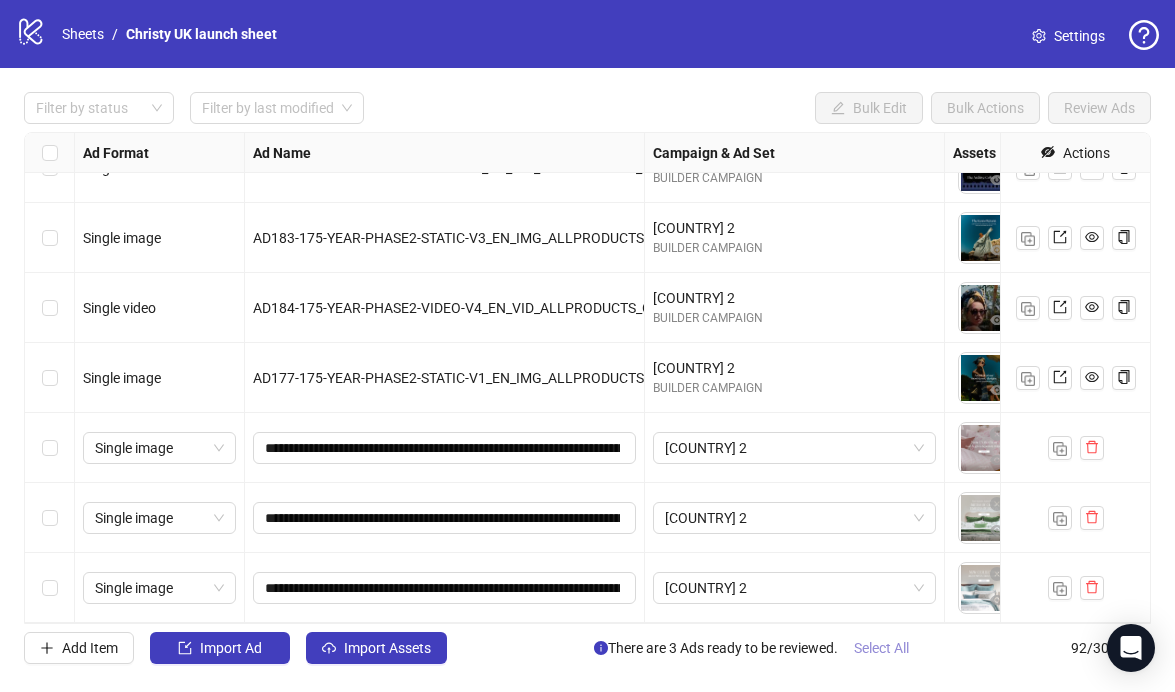 click on "Select All" at bounding box center [881, 648] 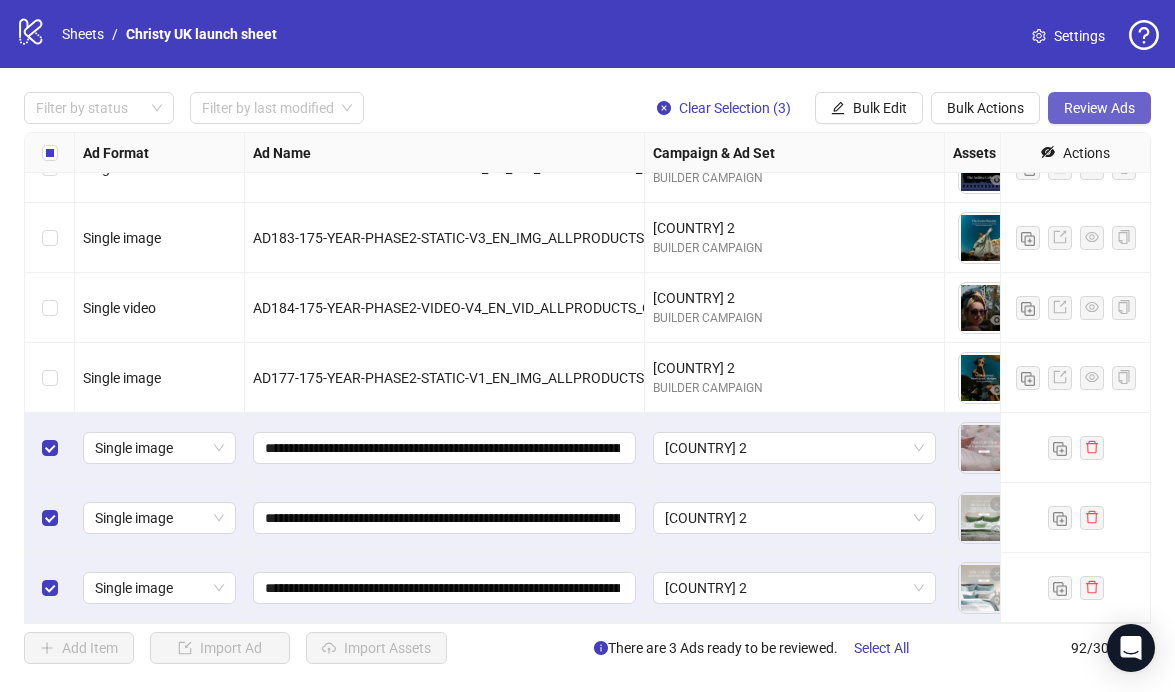 click on "Review Ads" at bounding box center [1099, 108] 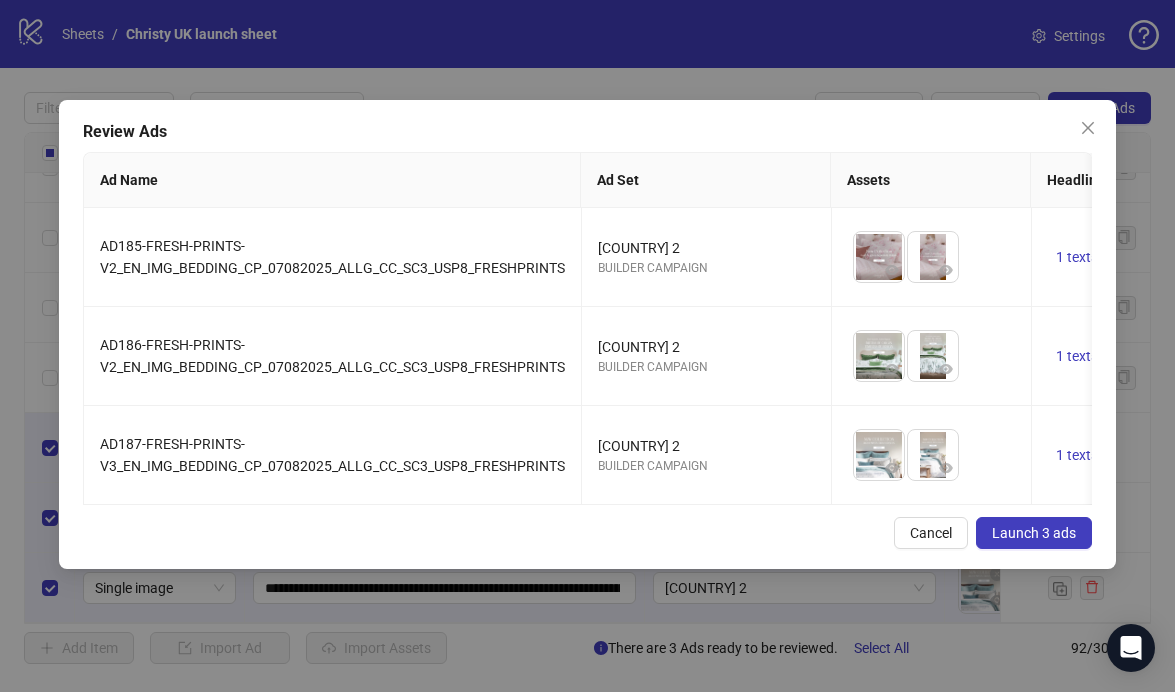 click on "Launch 3 ads" at bounding box center [1034, 533] 